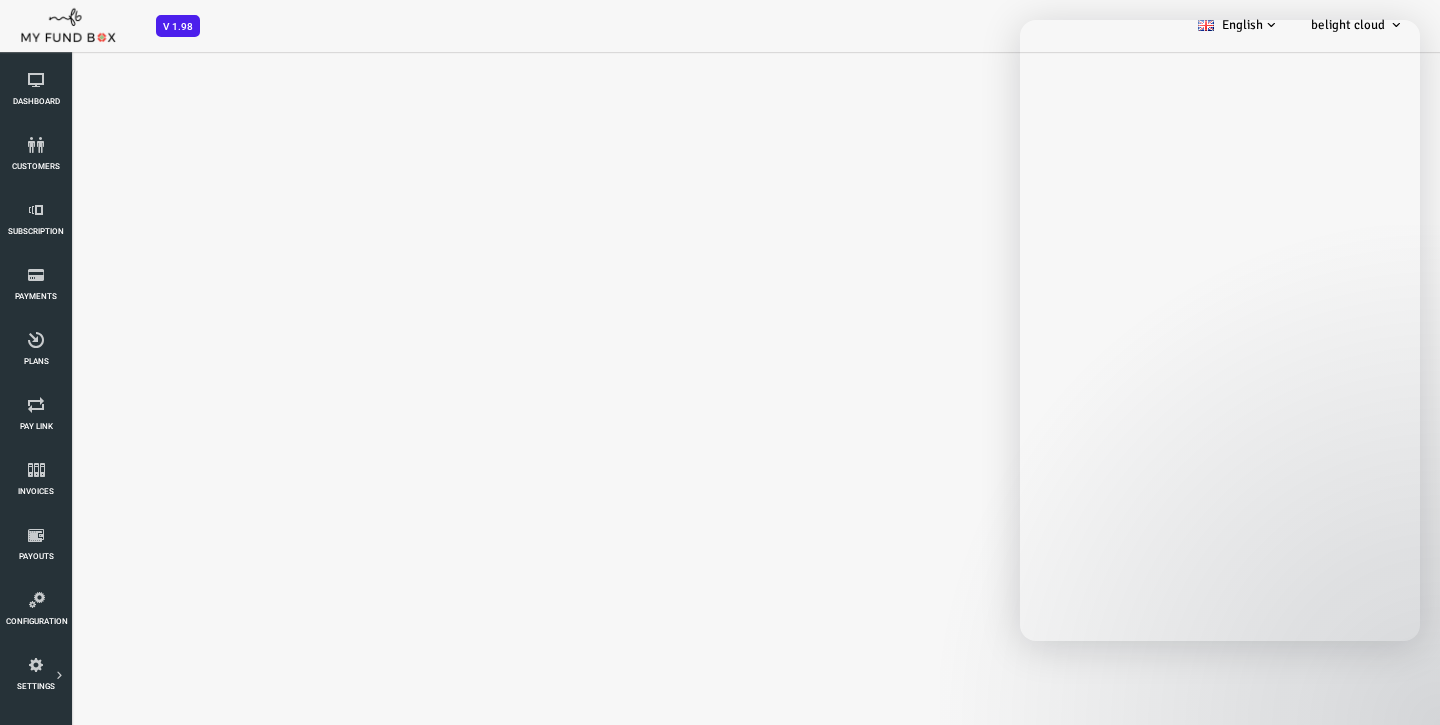 scroll, scrollTop: 0, scrollLeft: 0, axis: both 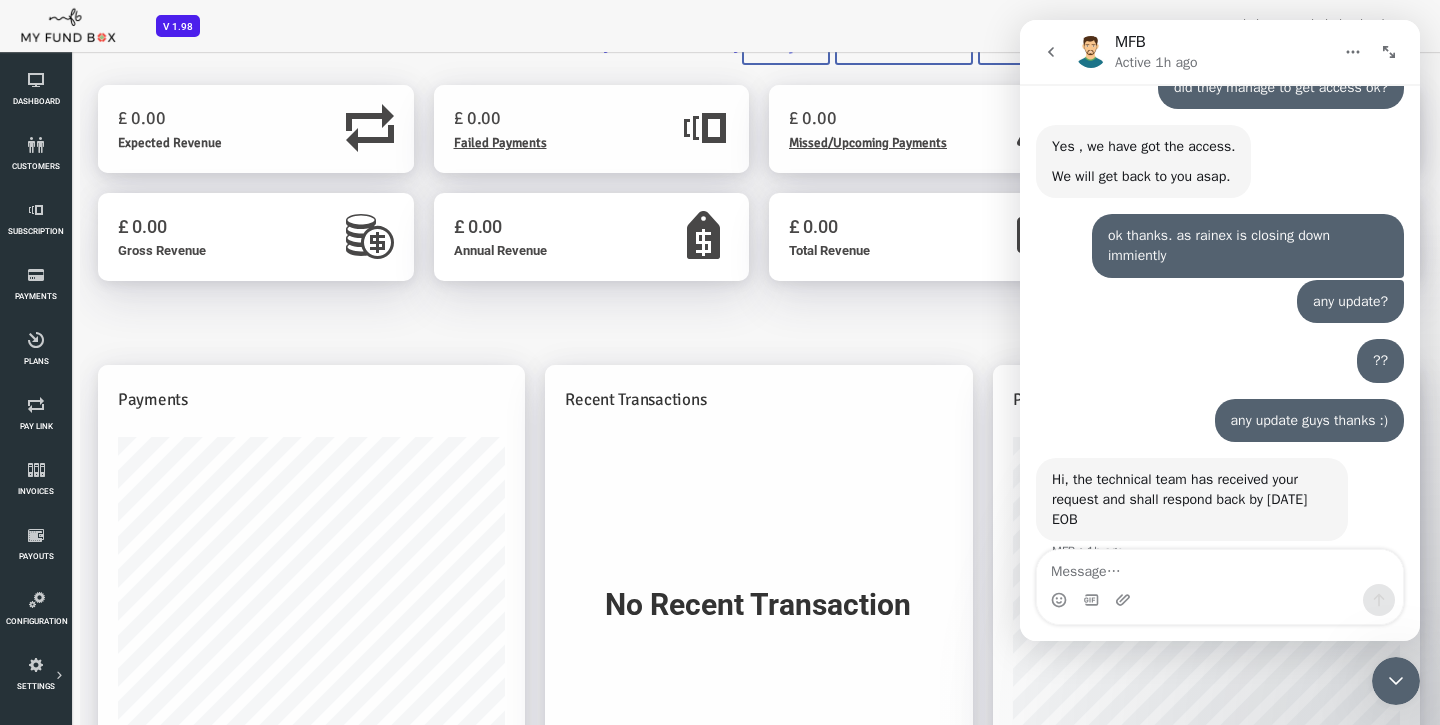 click at bounding box center [1125, 600] 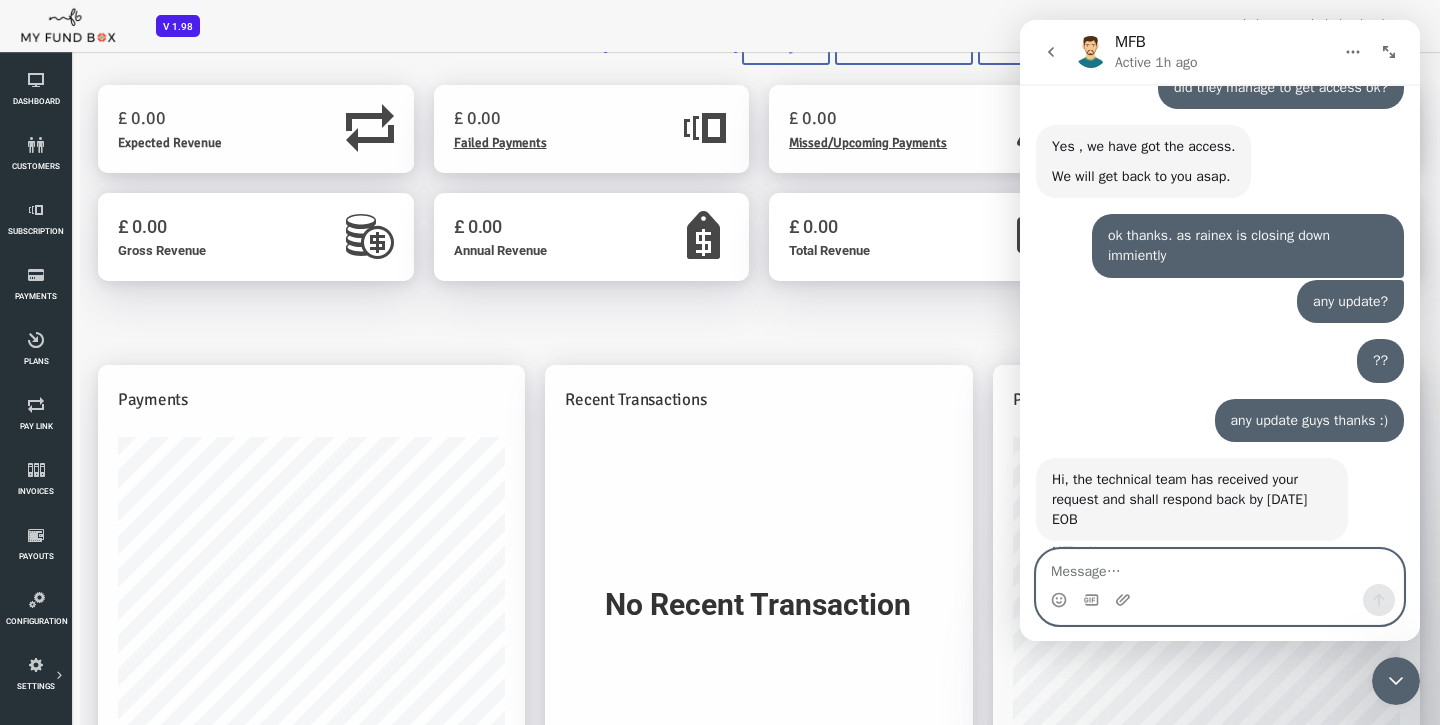 click at bounding box center (1220, 567) 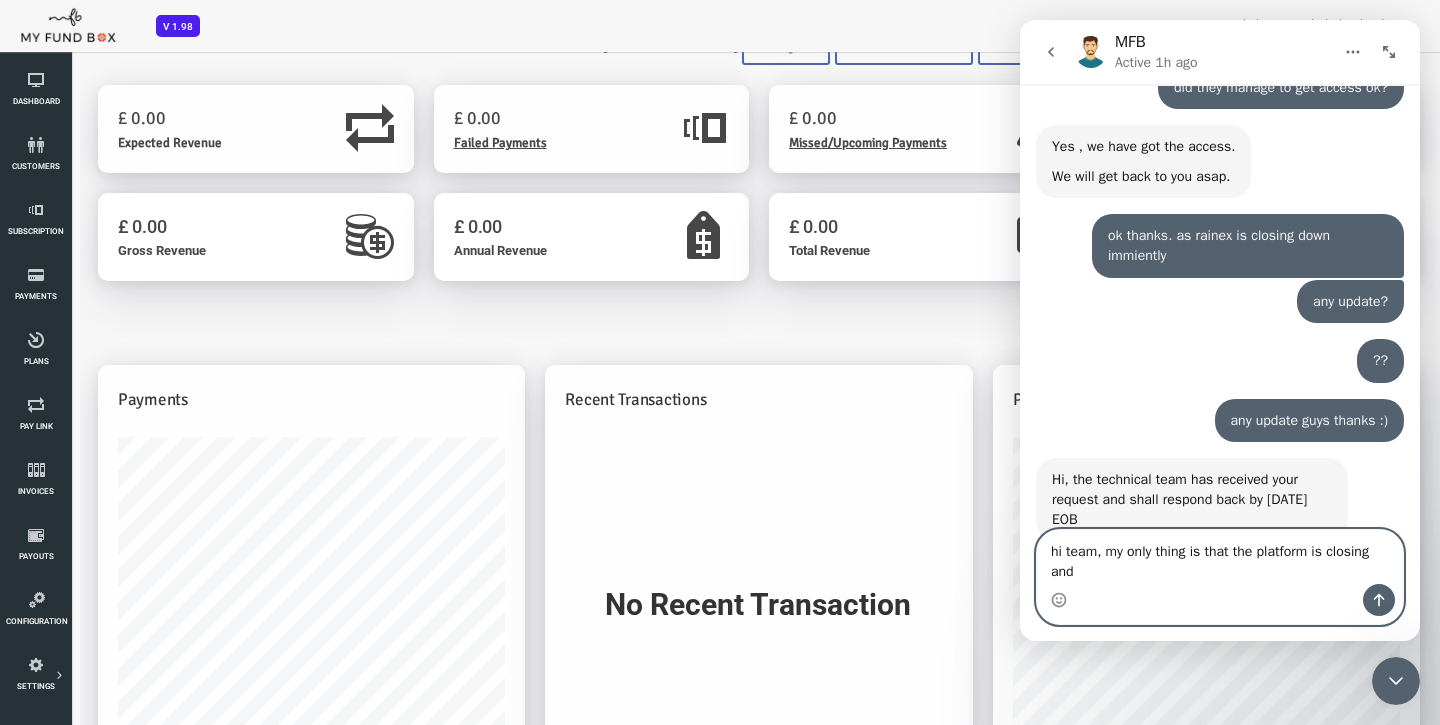 scroll, scrollTop: 9443, scrollLeft: 0, axis: vertical 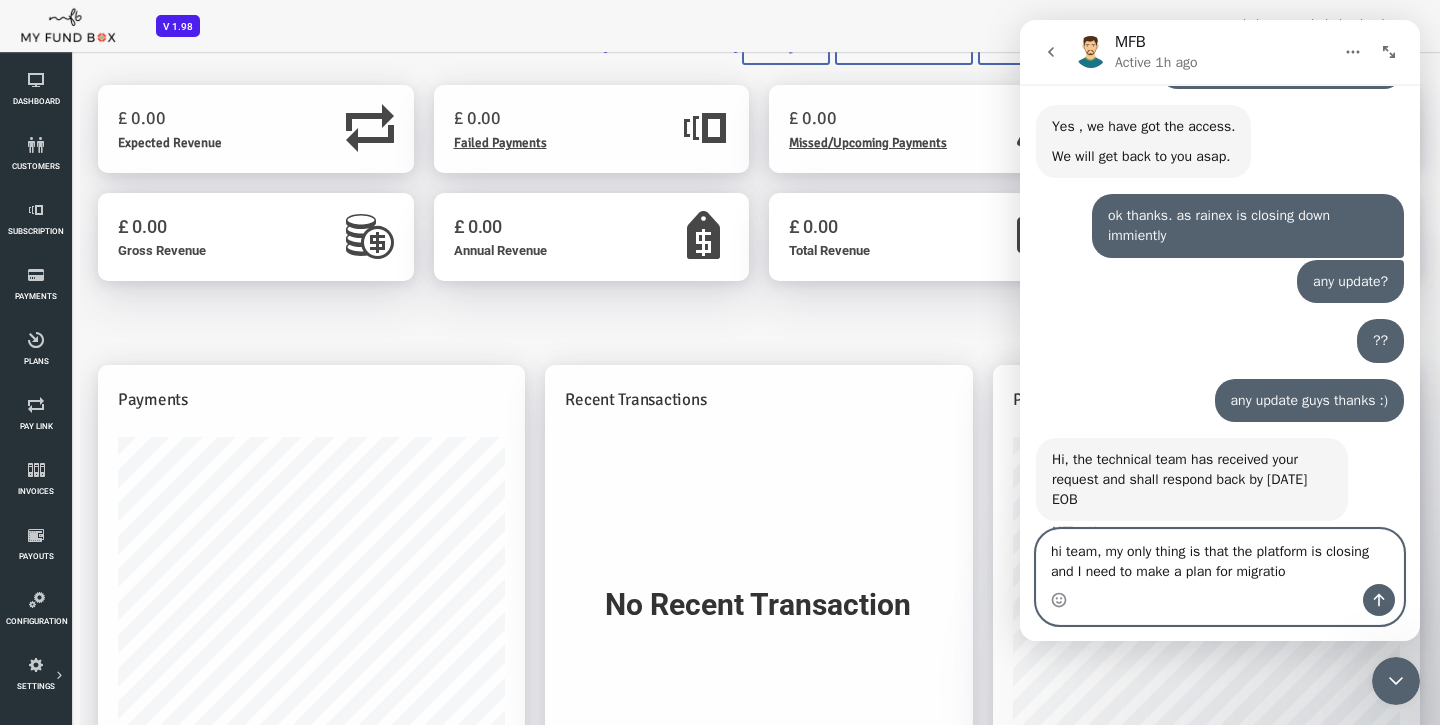 type on "hi team, my only thing is that the platform is closing and I need to make a plan for migration" 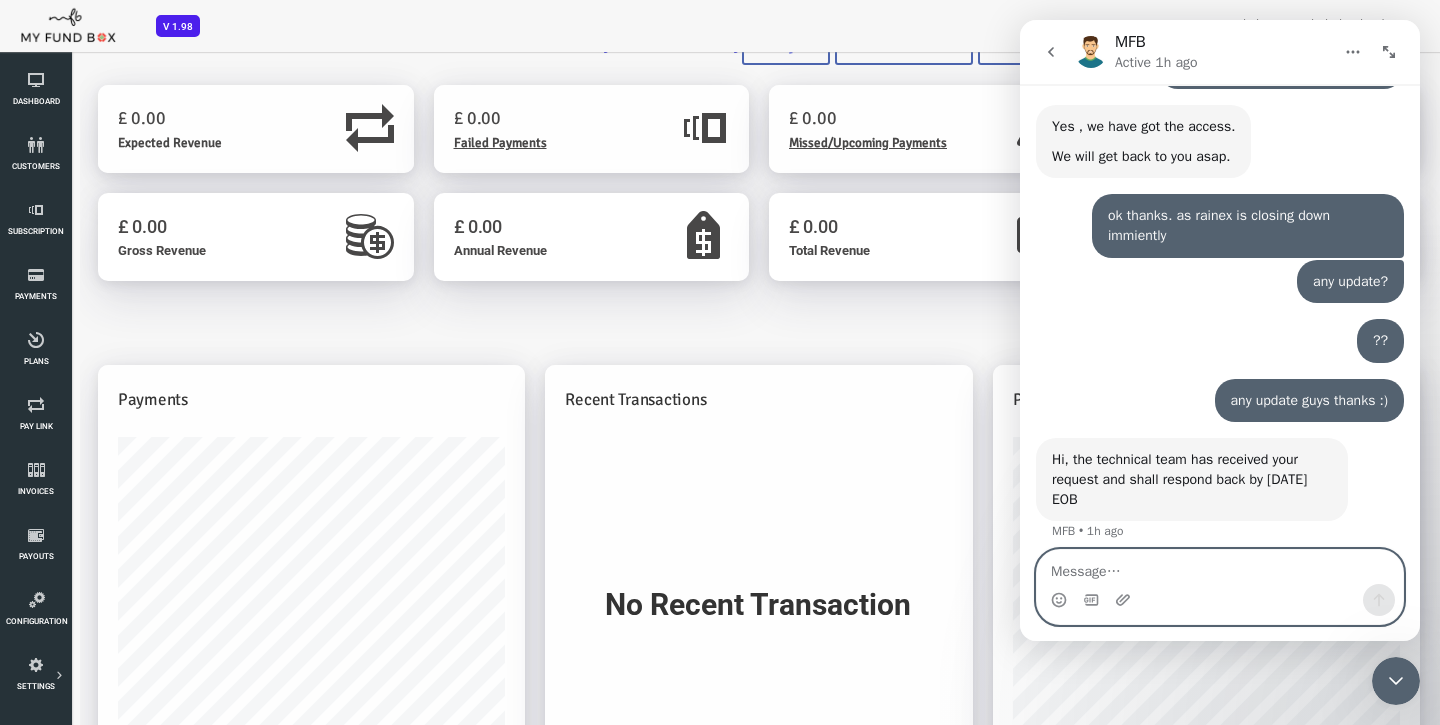 scroll, scrollTop: 0, scrollLeft: 0, axis: both 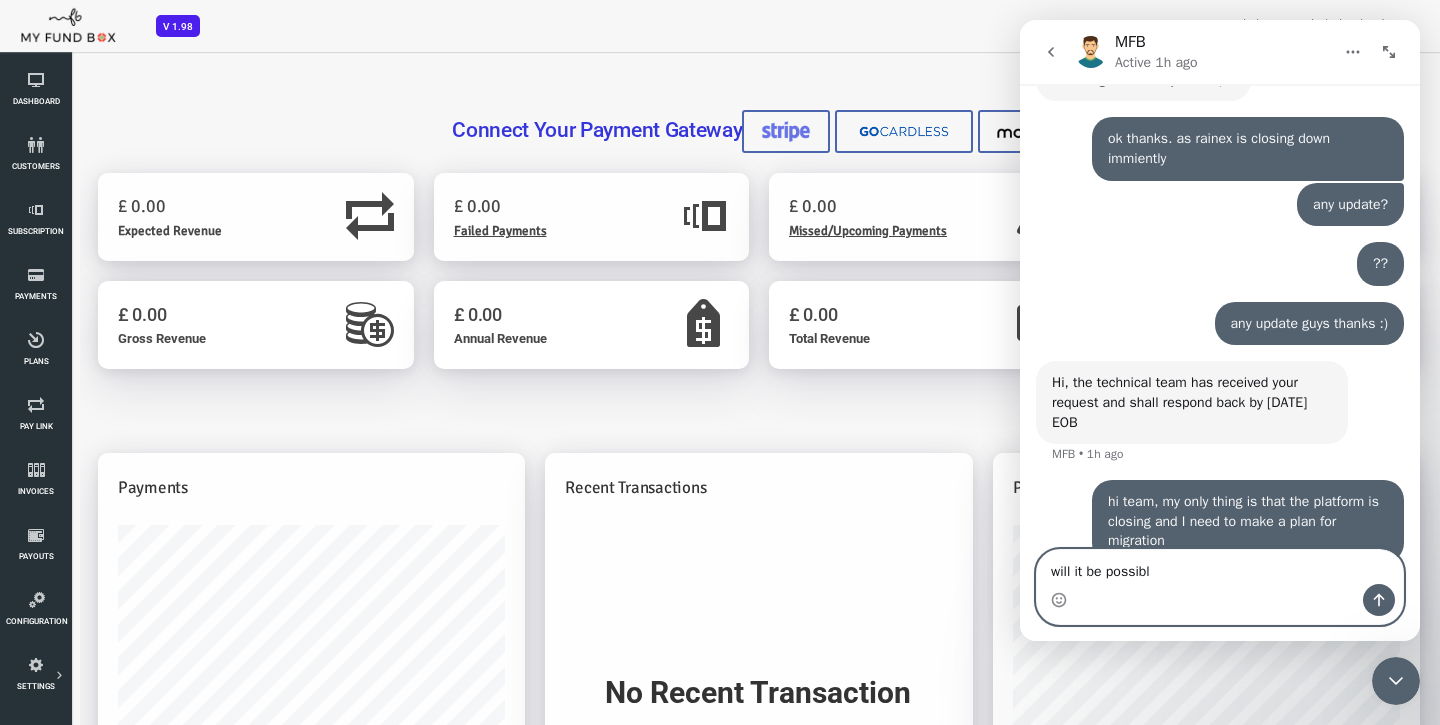 type on "will it be possible" 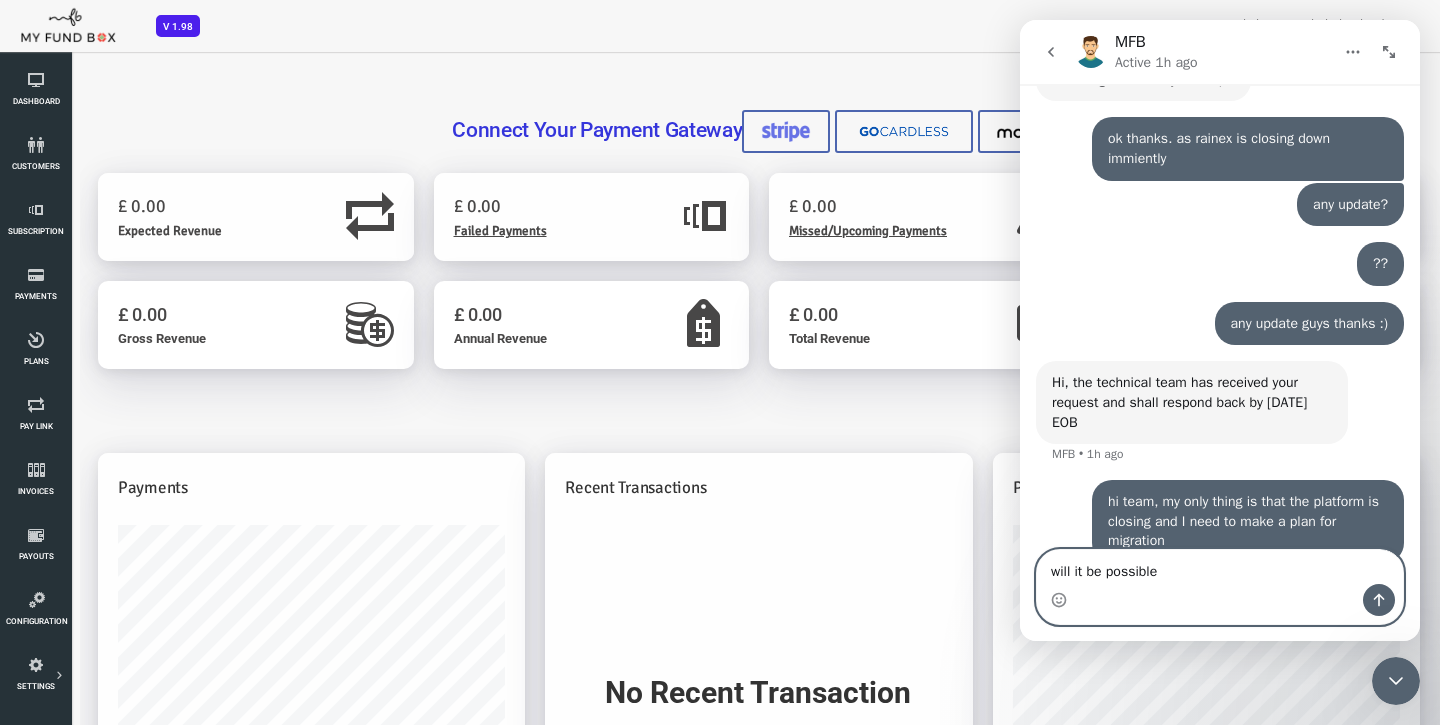 type 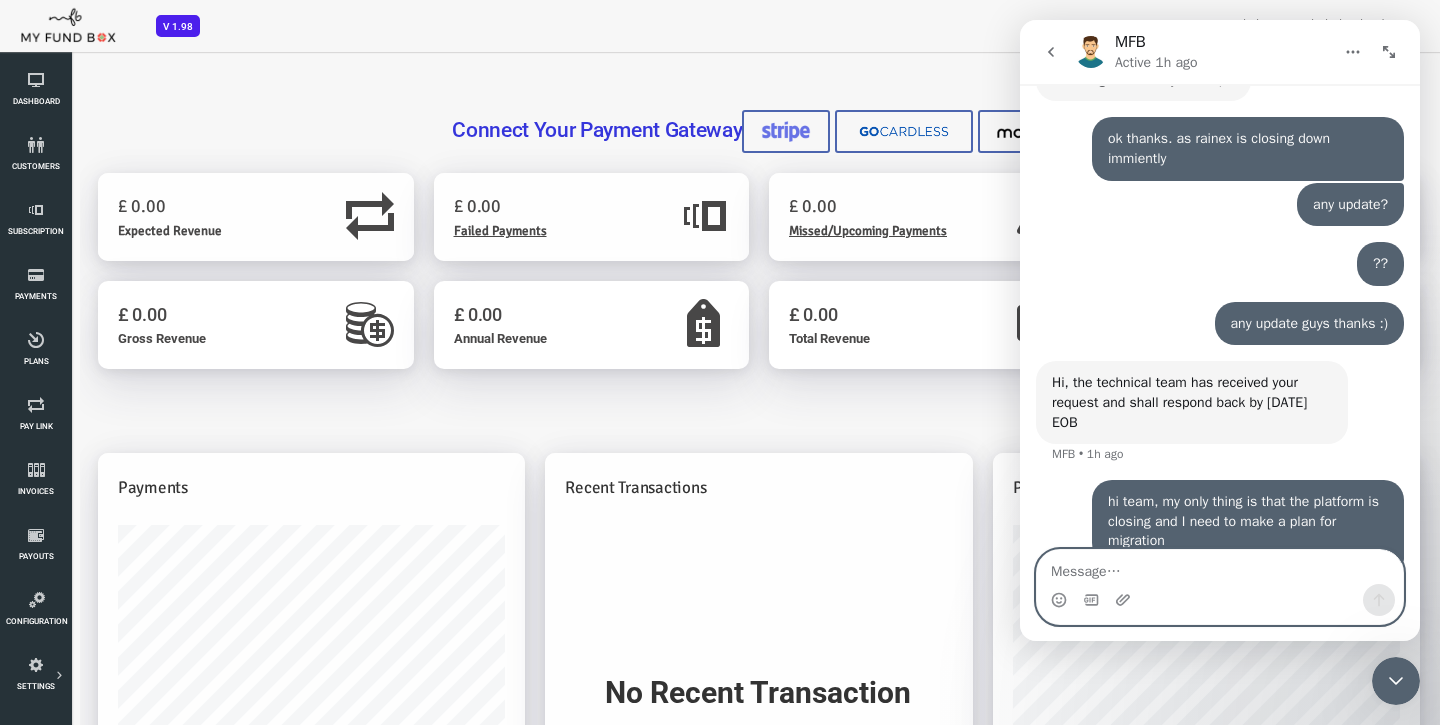 scroll, scrollTop: 9565, scrollLeft: 0, axis: vertical 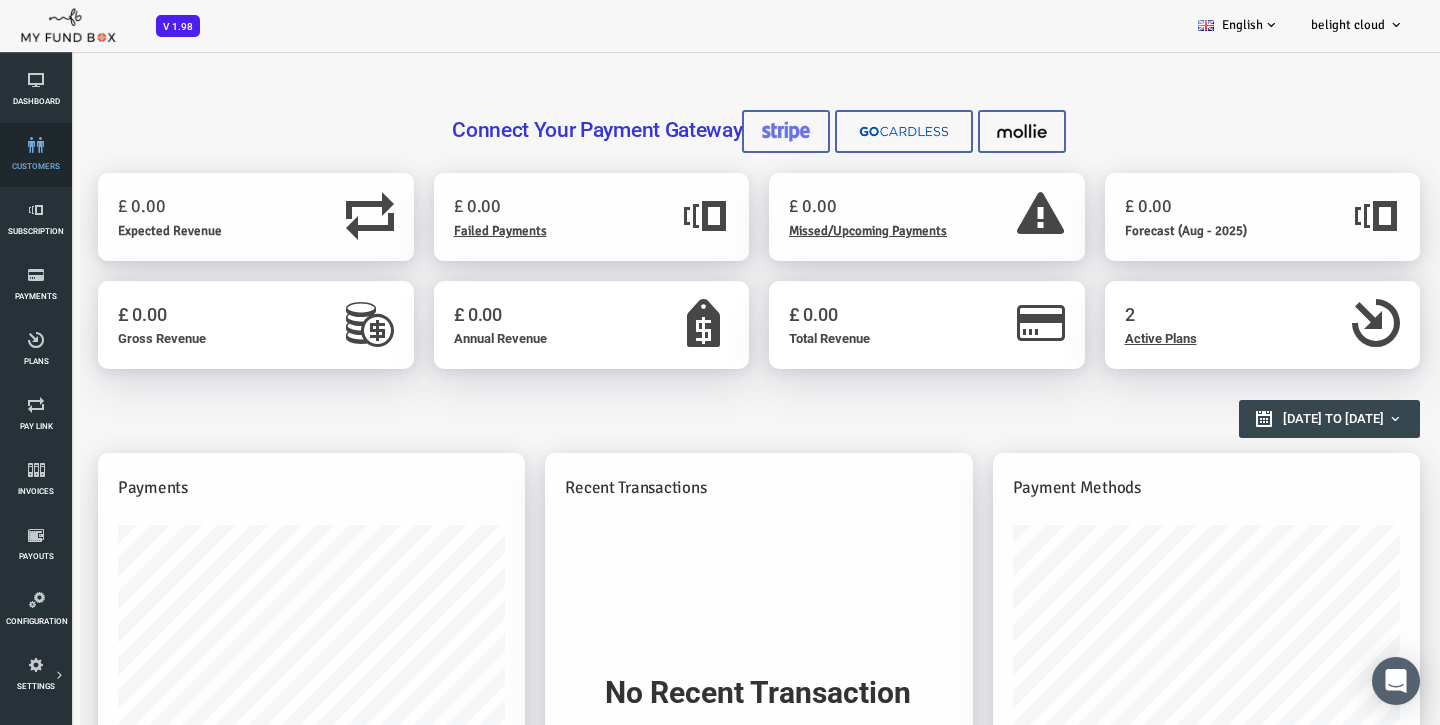 click at bounding box center [36, 145] 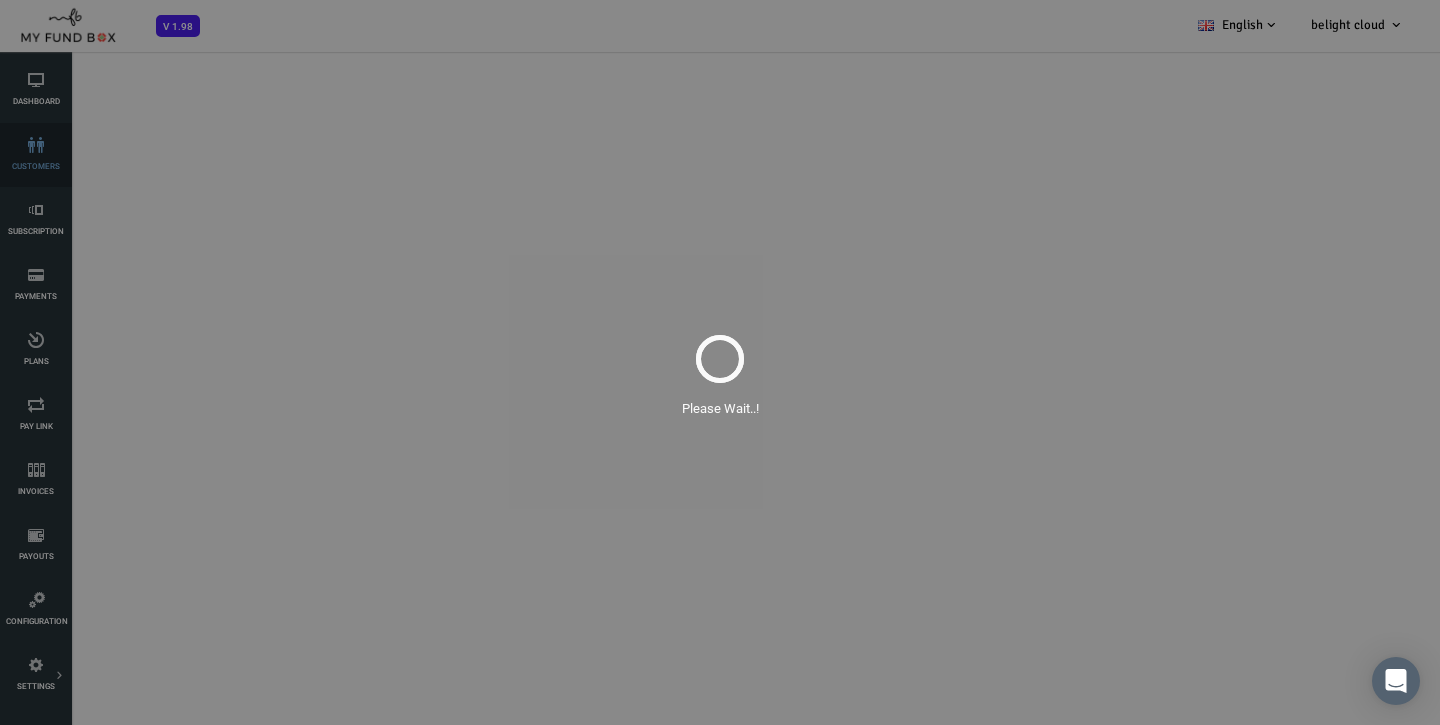 select on "100" 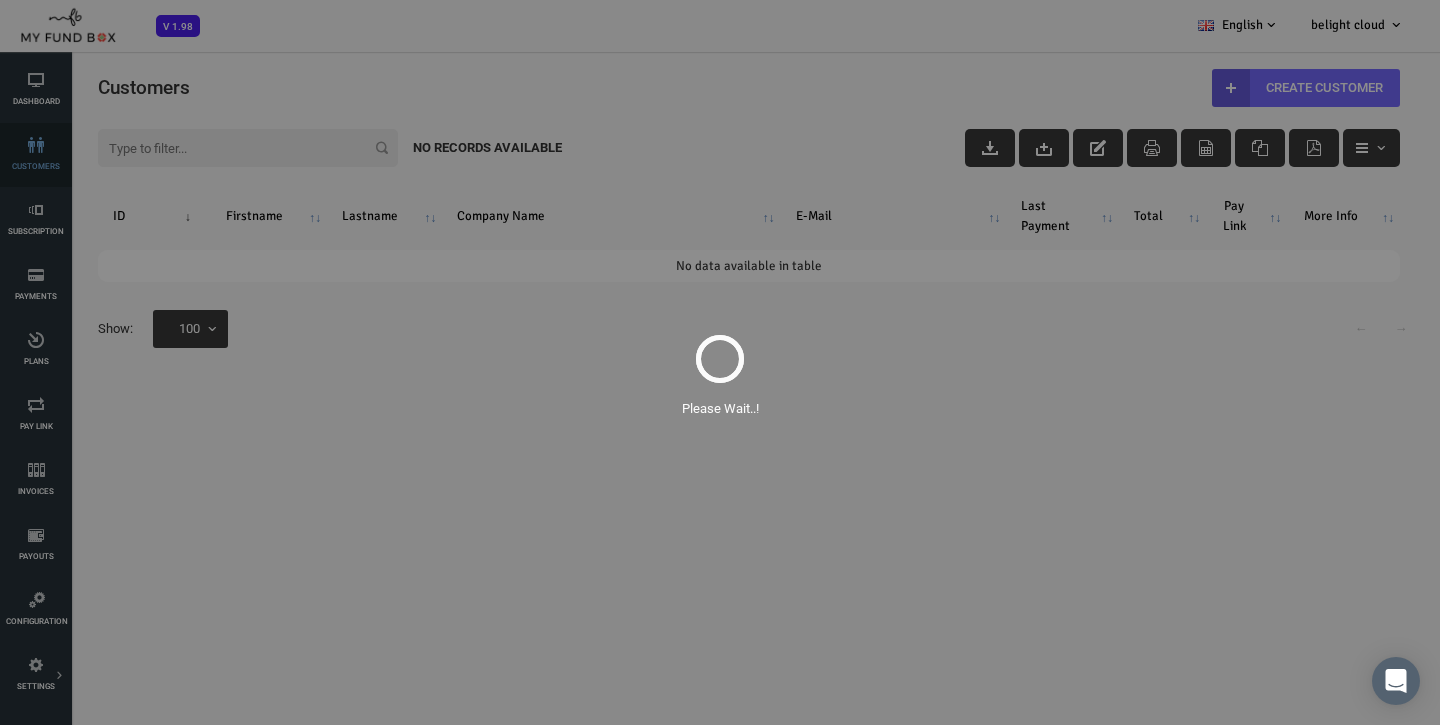 scroll, scrollTop: 0, scrollLeft: 0, axis: both 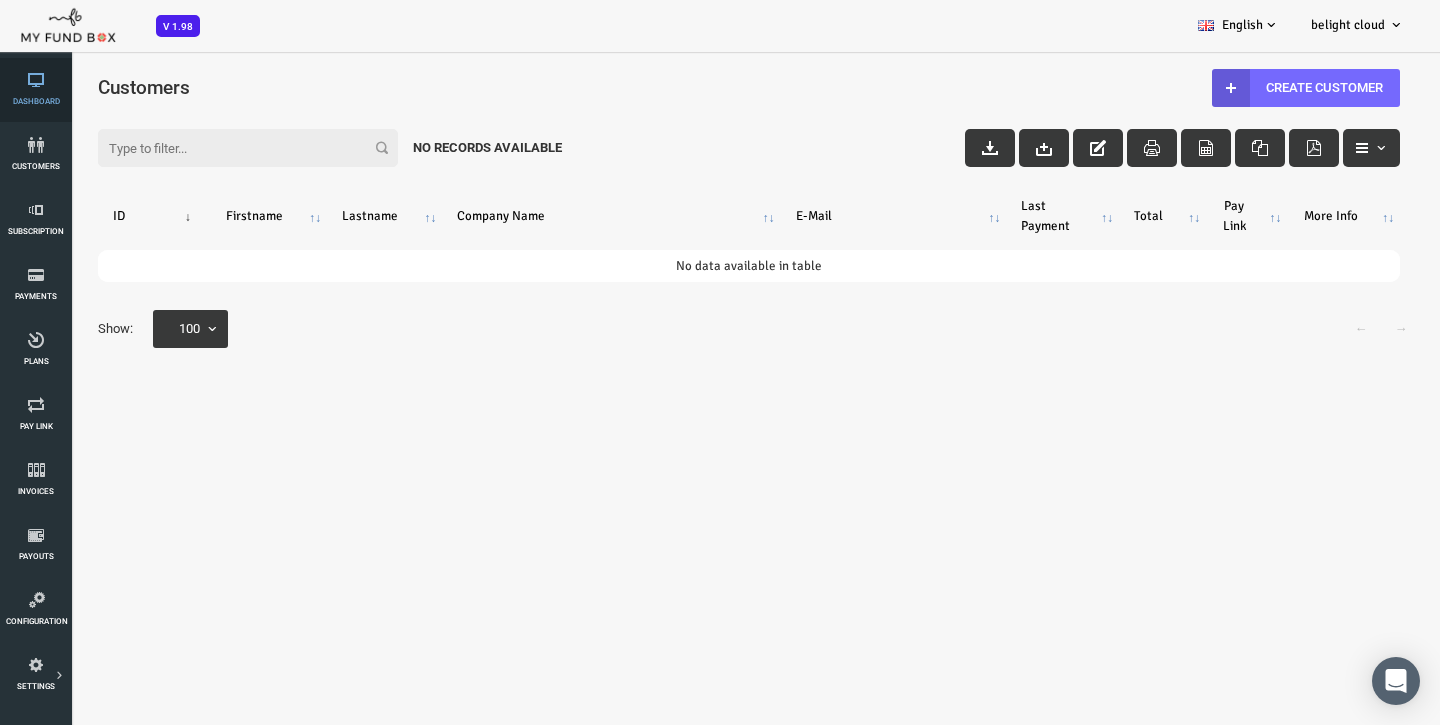 click at bounding box center [36, 80] 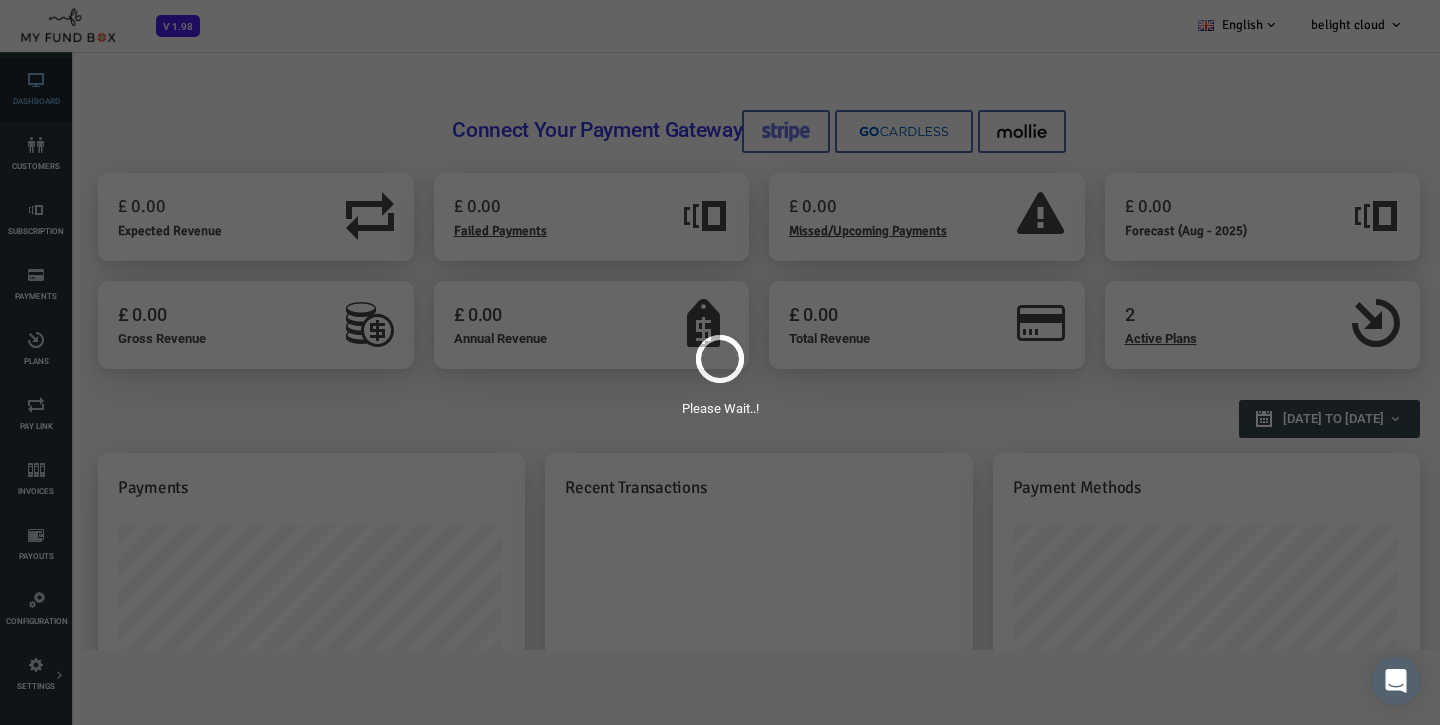 scroll, scrollTop: 0, scrollLeft: 0, axis: both 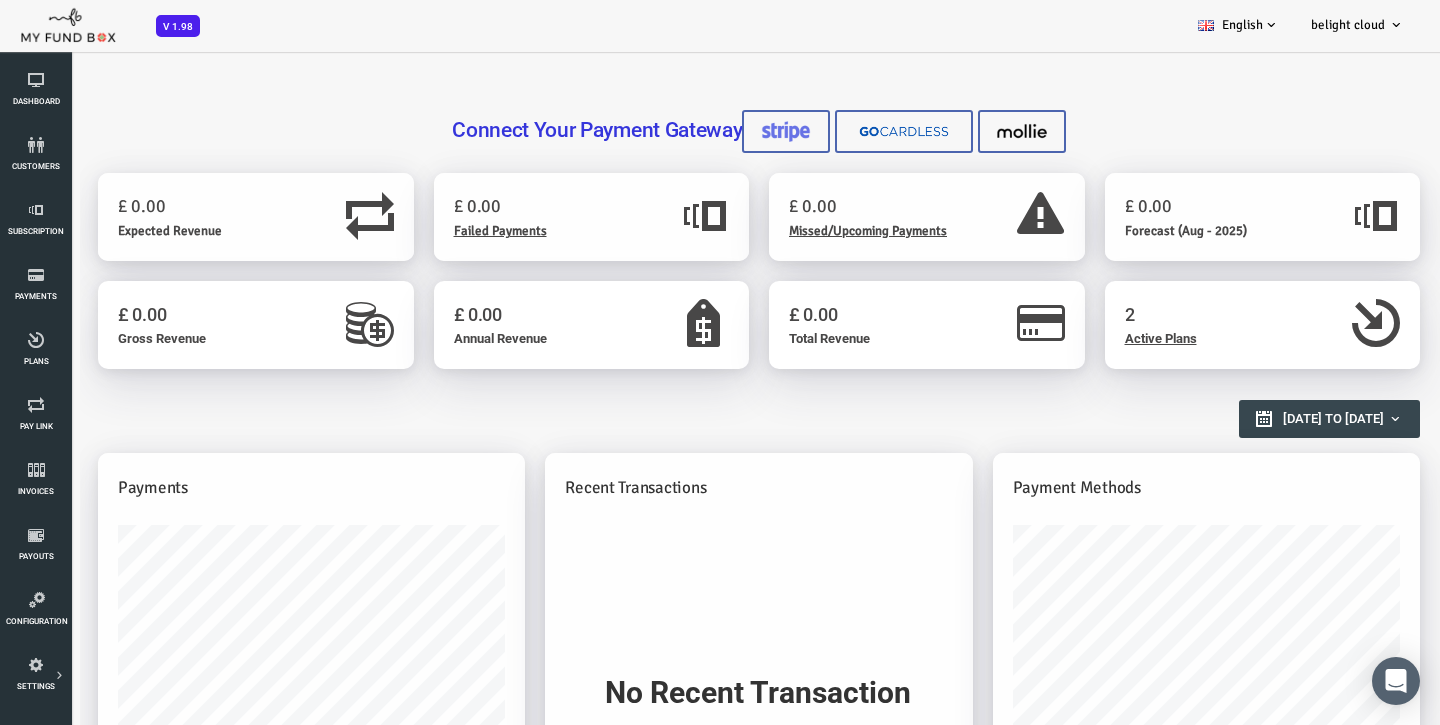 click at bounding box center (68, 23) 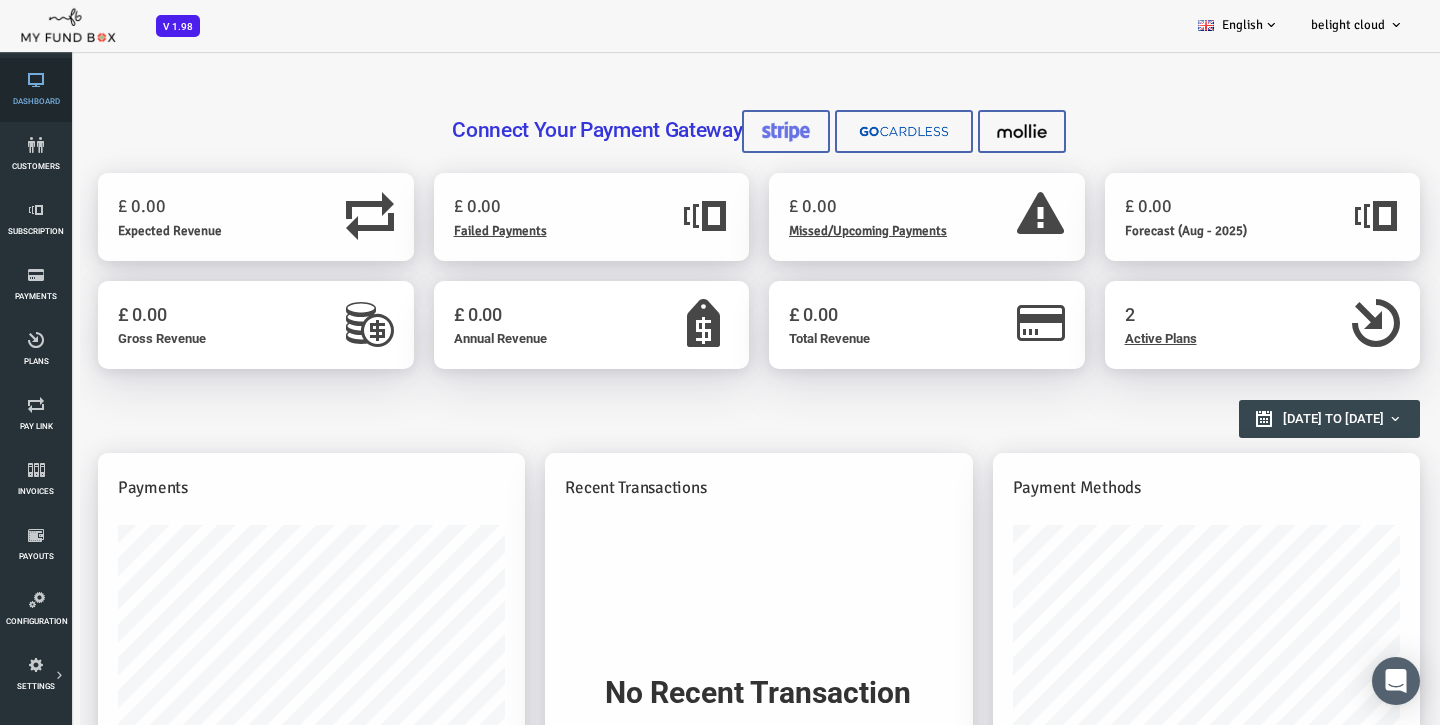 click at bounding box center (36, 80) 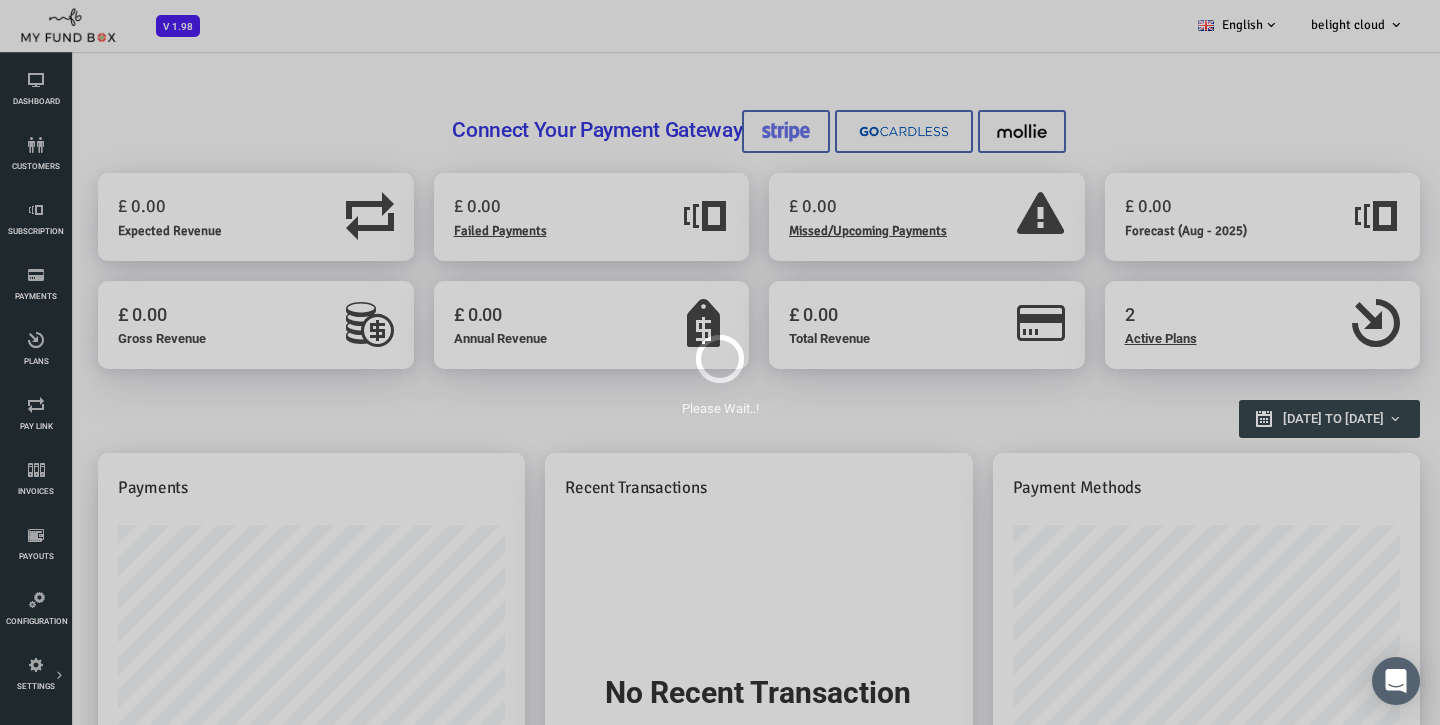 scroll, scrollTop: 0, scrollLeft: 0, axis: both 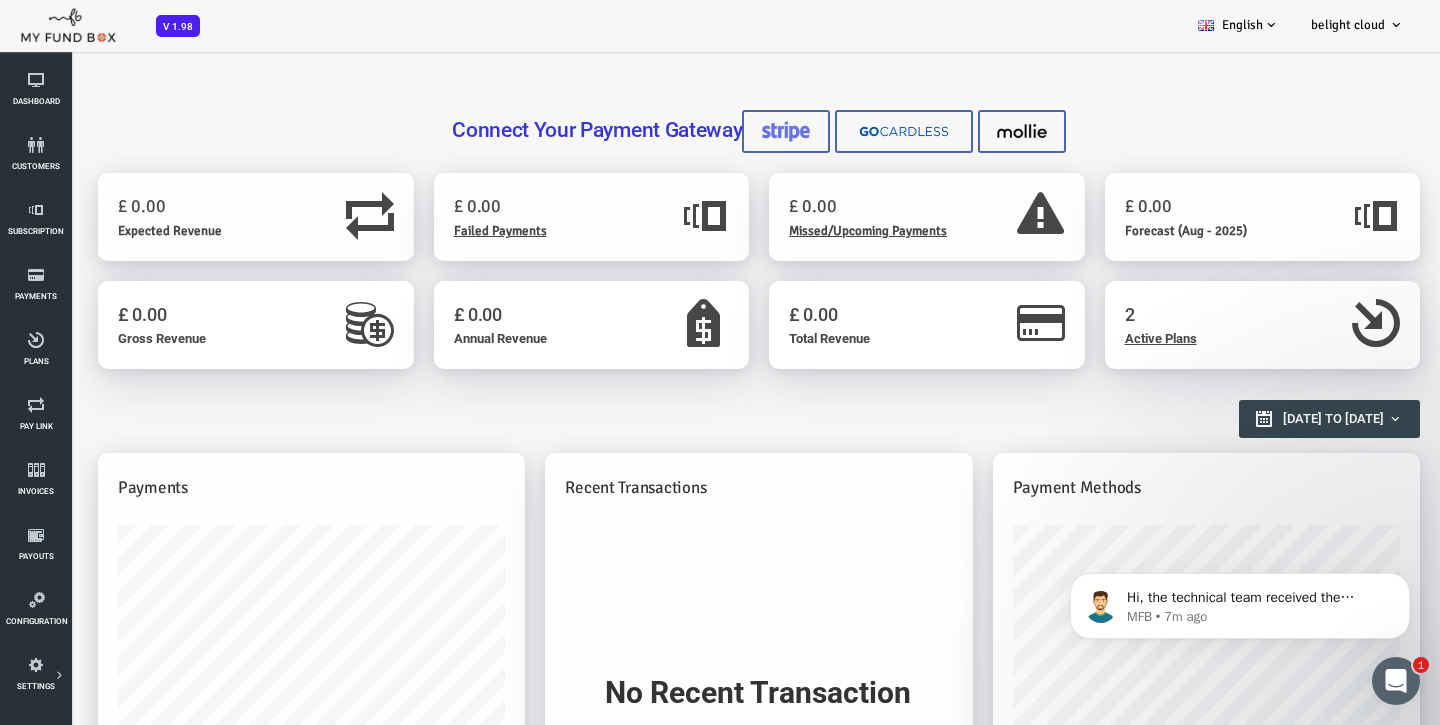 click 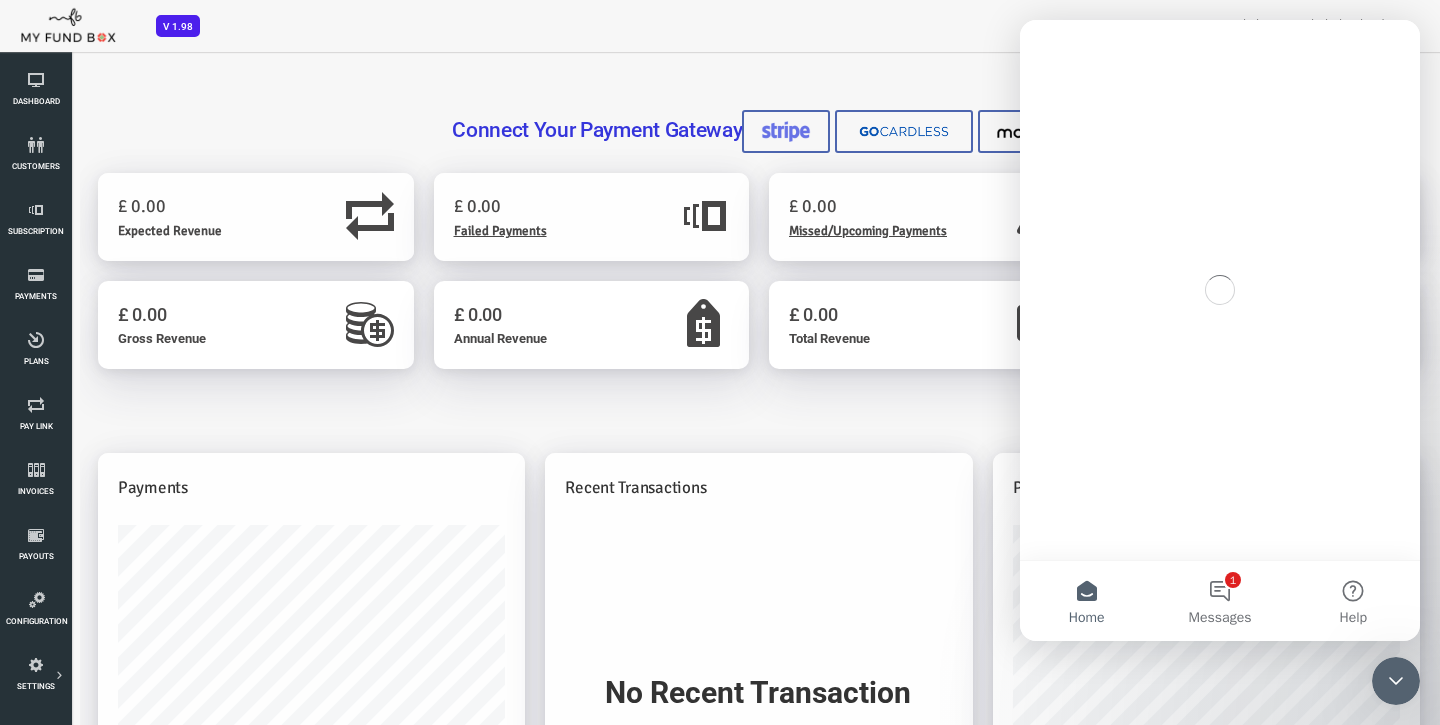 scroll, scrollTop: 0, scrollLeft: 0, axis: both 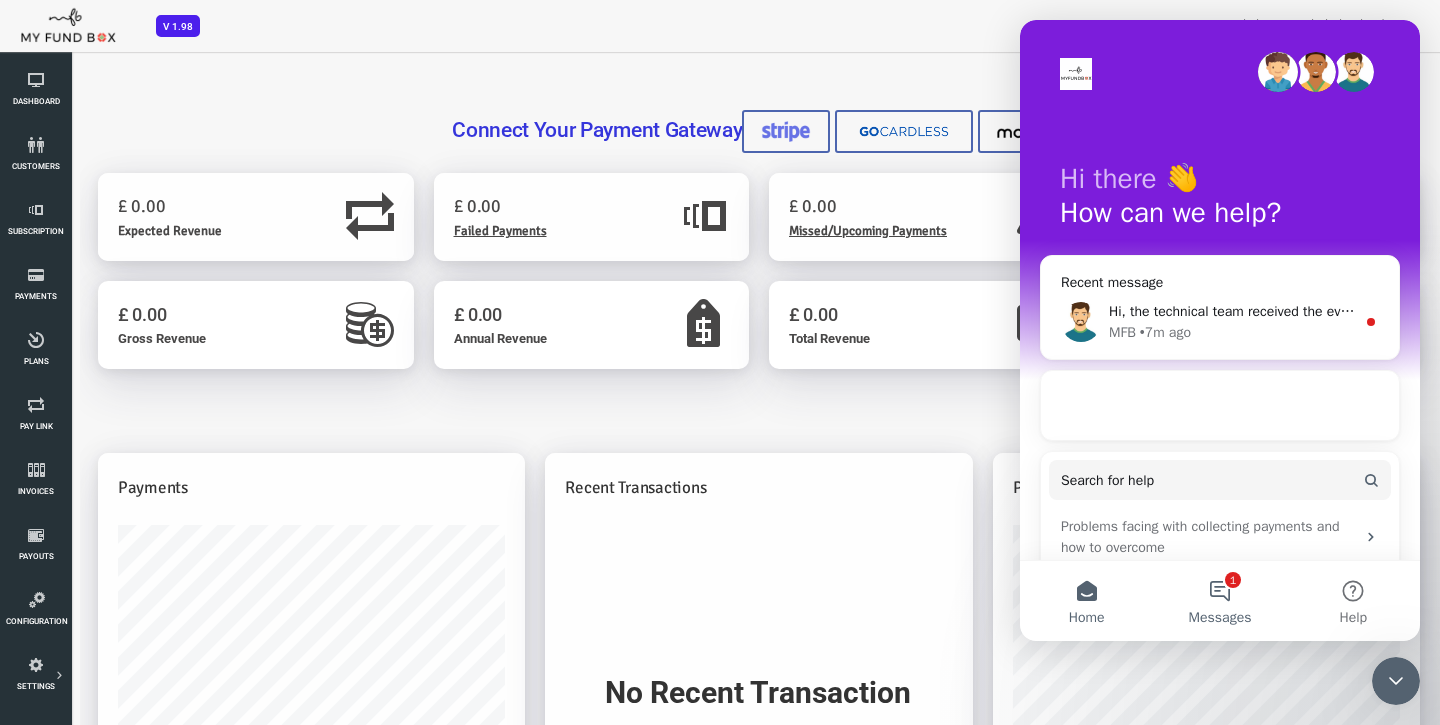 click on "1 Messages" at bounding box center [1219, 601] 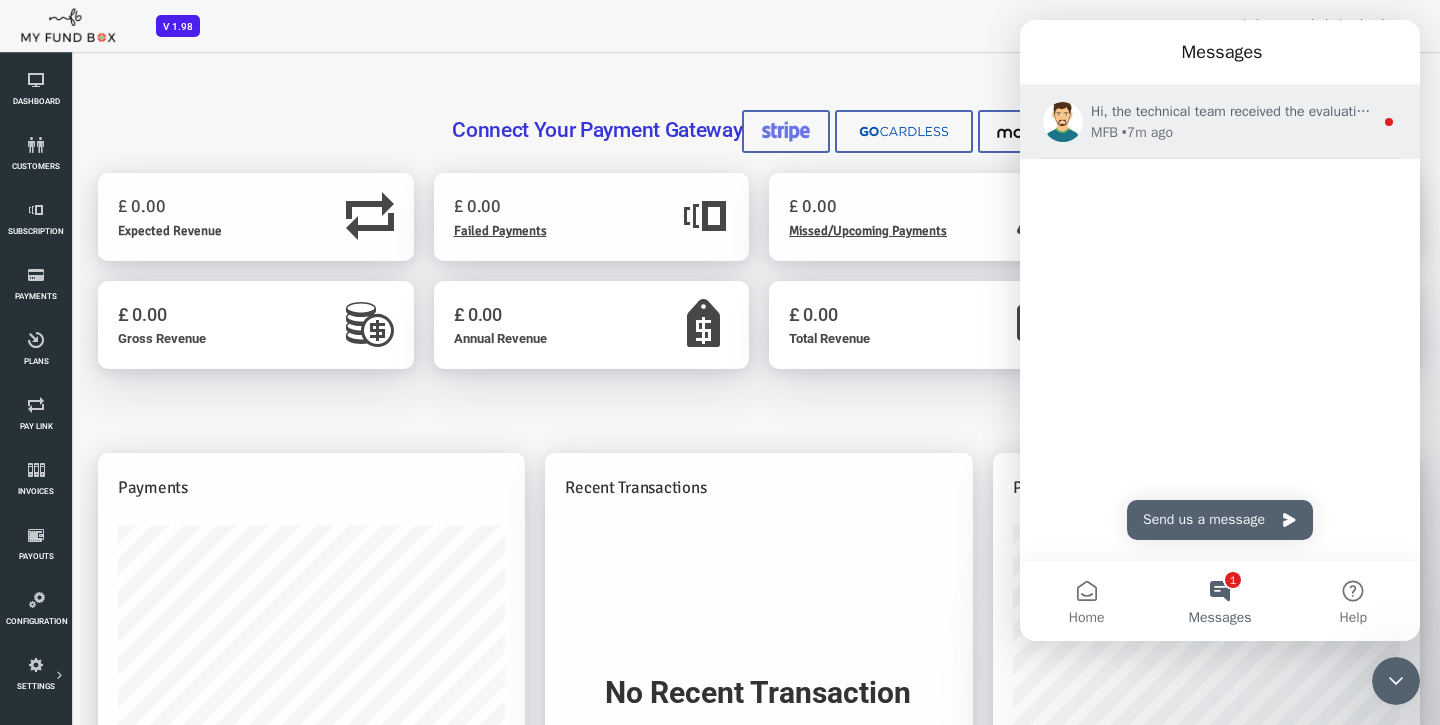 click on "Hi, the technical team received the evaluation request later during the day please be assured that you will get  feedback definitely [DATE]" at bounding box center [1508, 111] 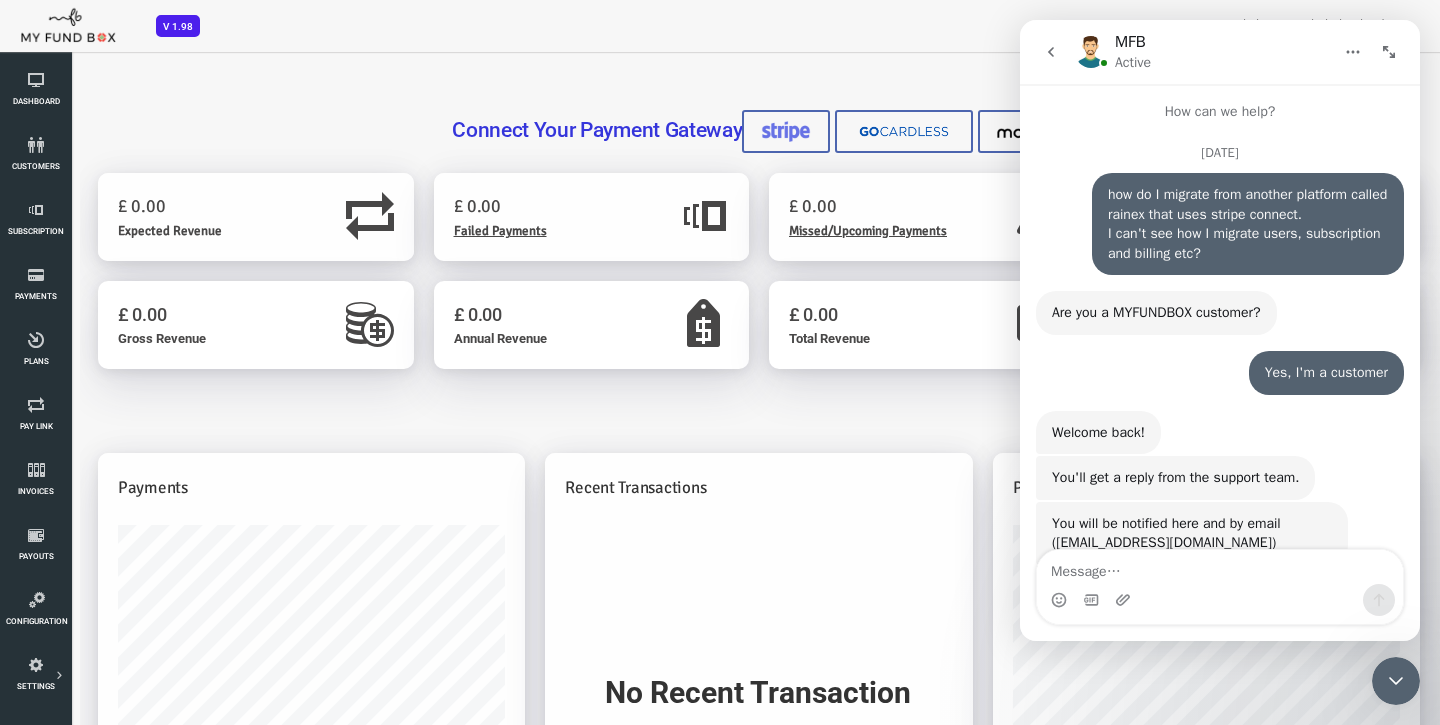scroll, scrollTop: 196, scrollLeft: 0, axis: vertical 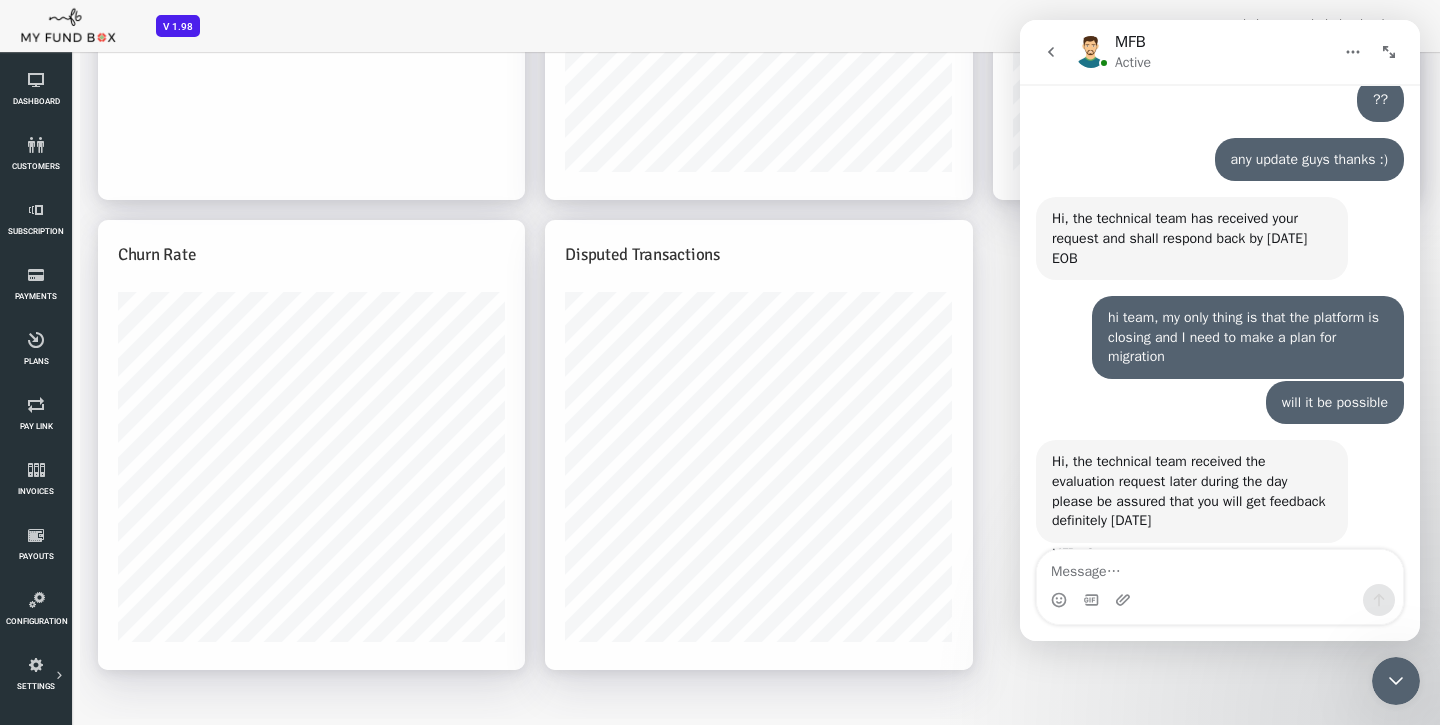 click at bounding box center (1389, 52) 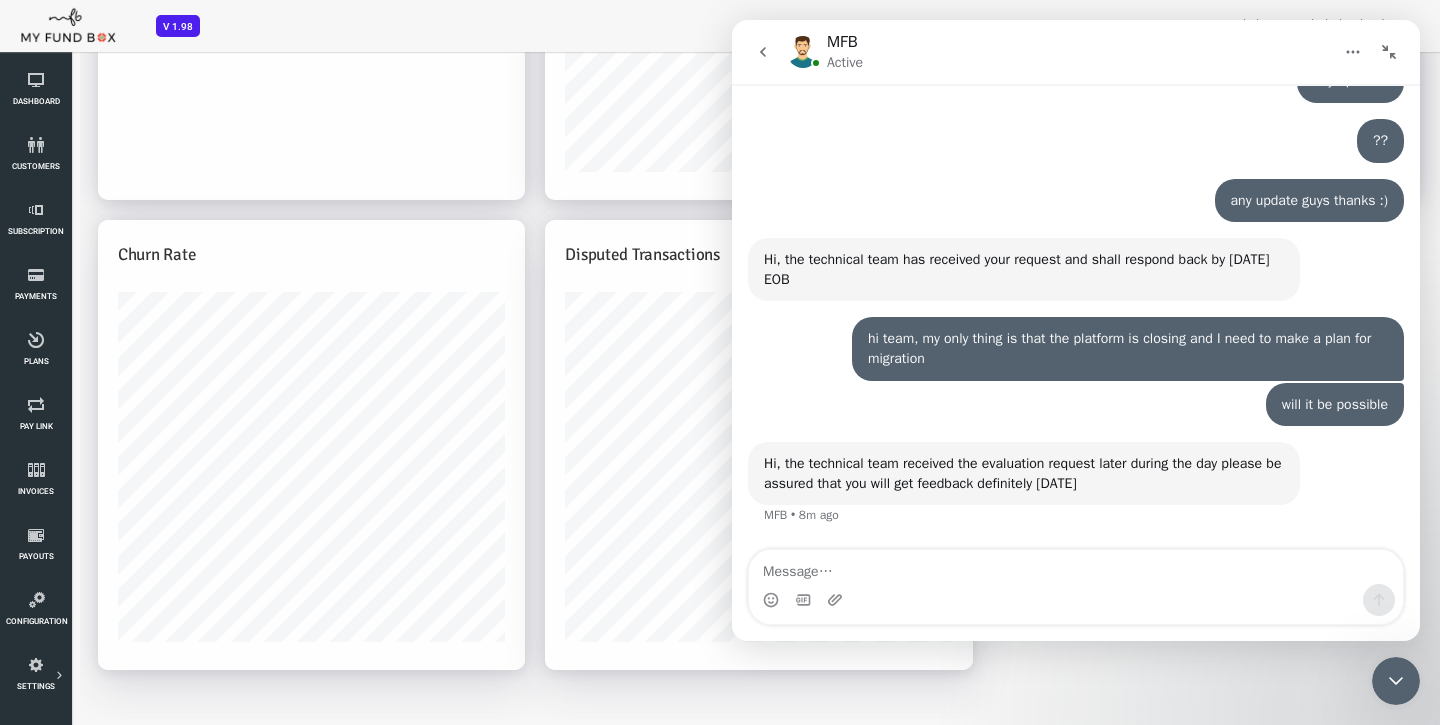 scroll, scrollTop: 8537, scrollLeft: 0, axis: vertical 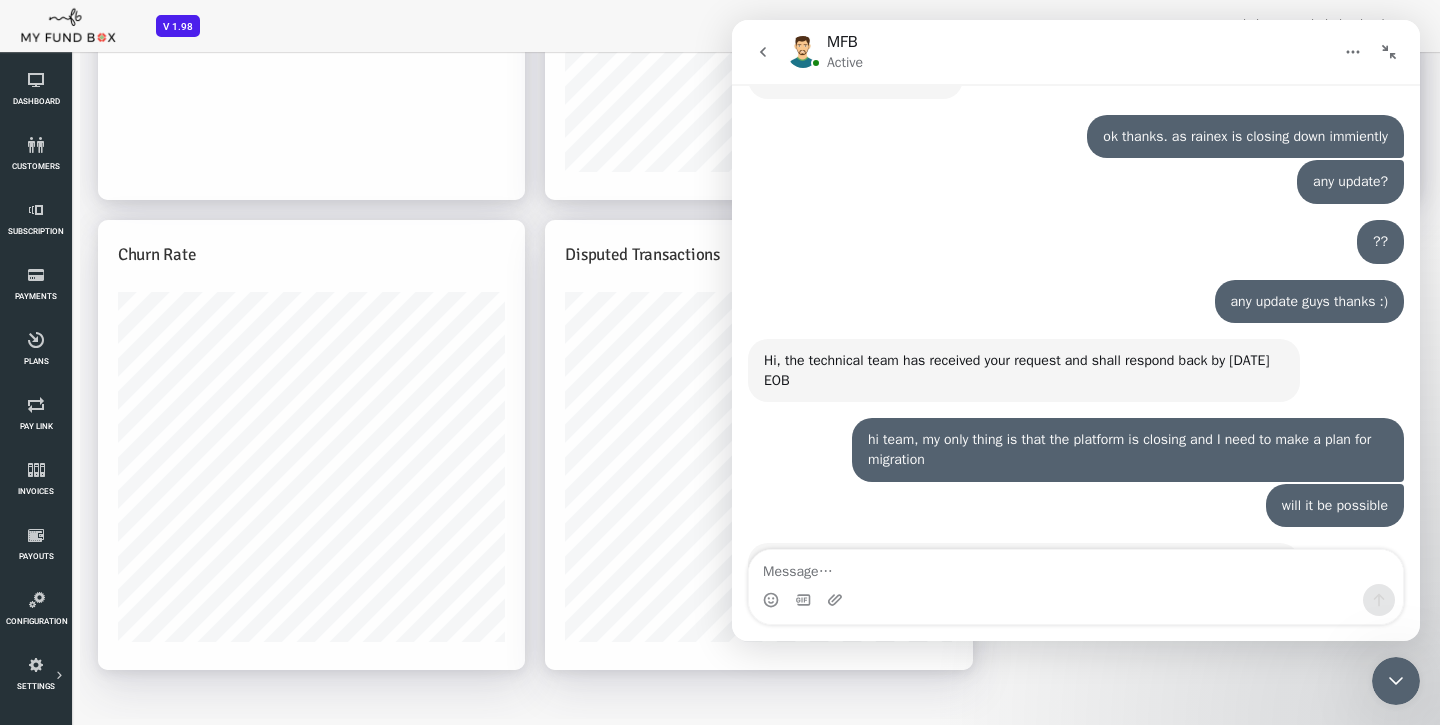 click at bounding box center [1389, 52] 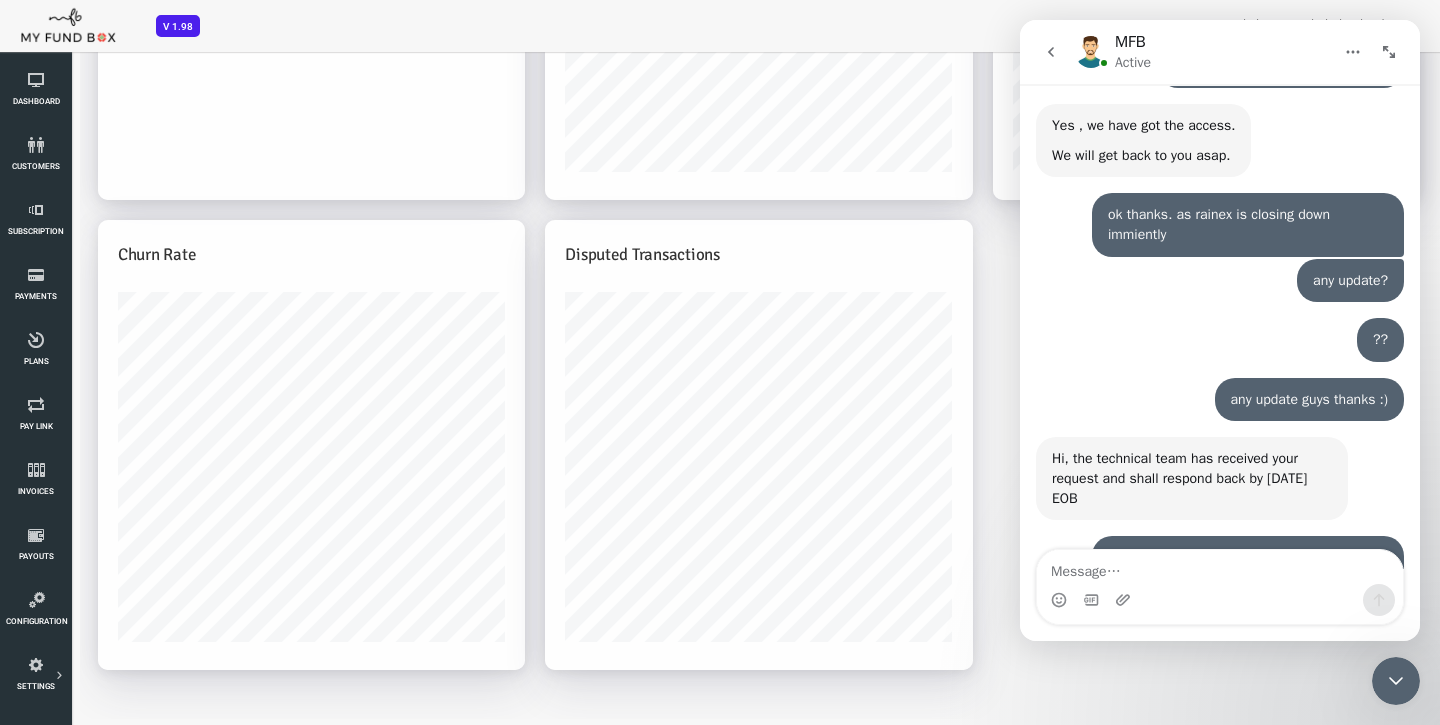 scroll, scrollTop: 9681, scrollLeft: 0, axis: vertical 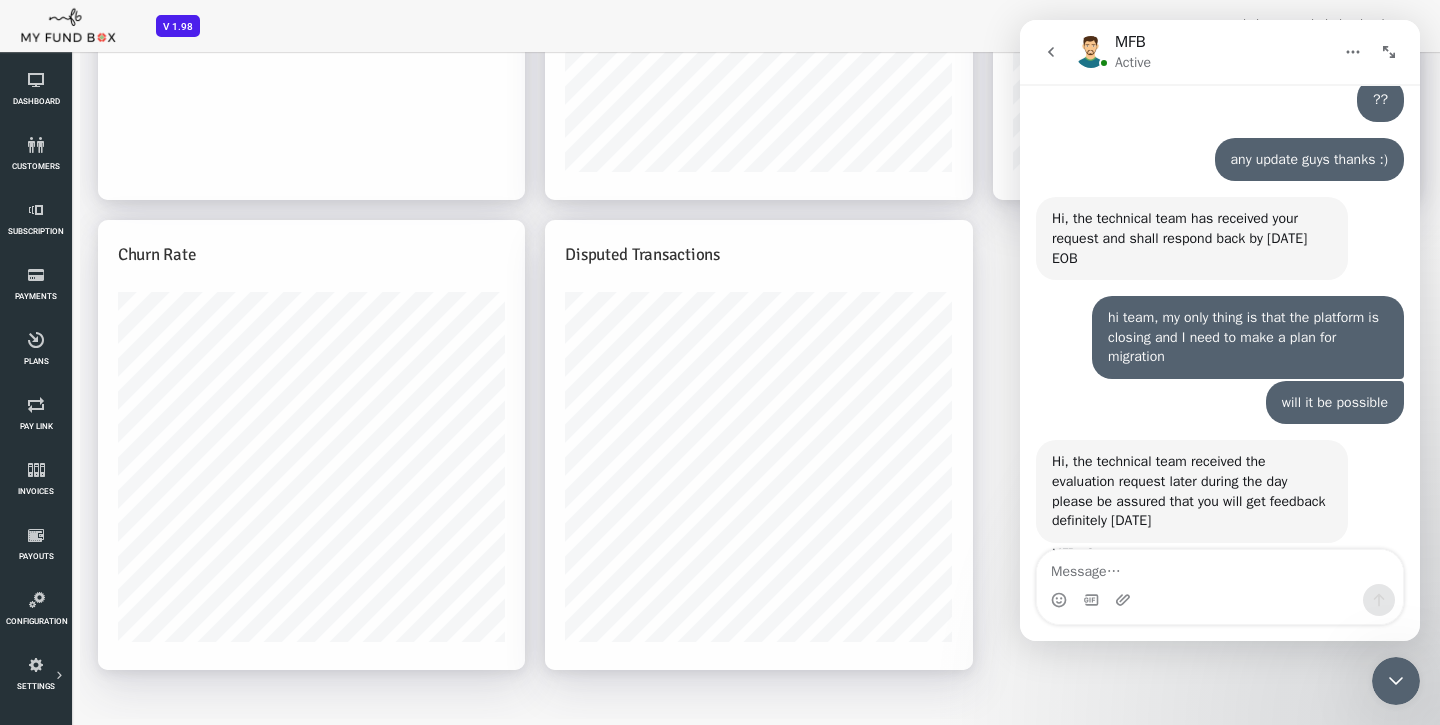 click on "Active" at bounding box center [1133, 62] 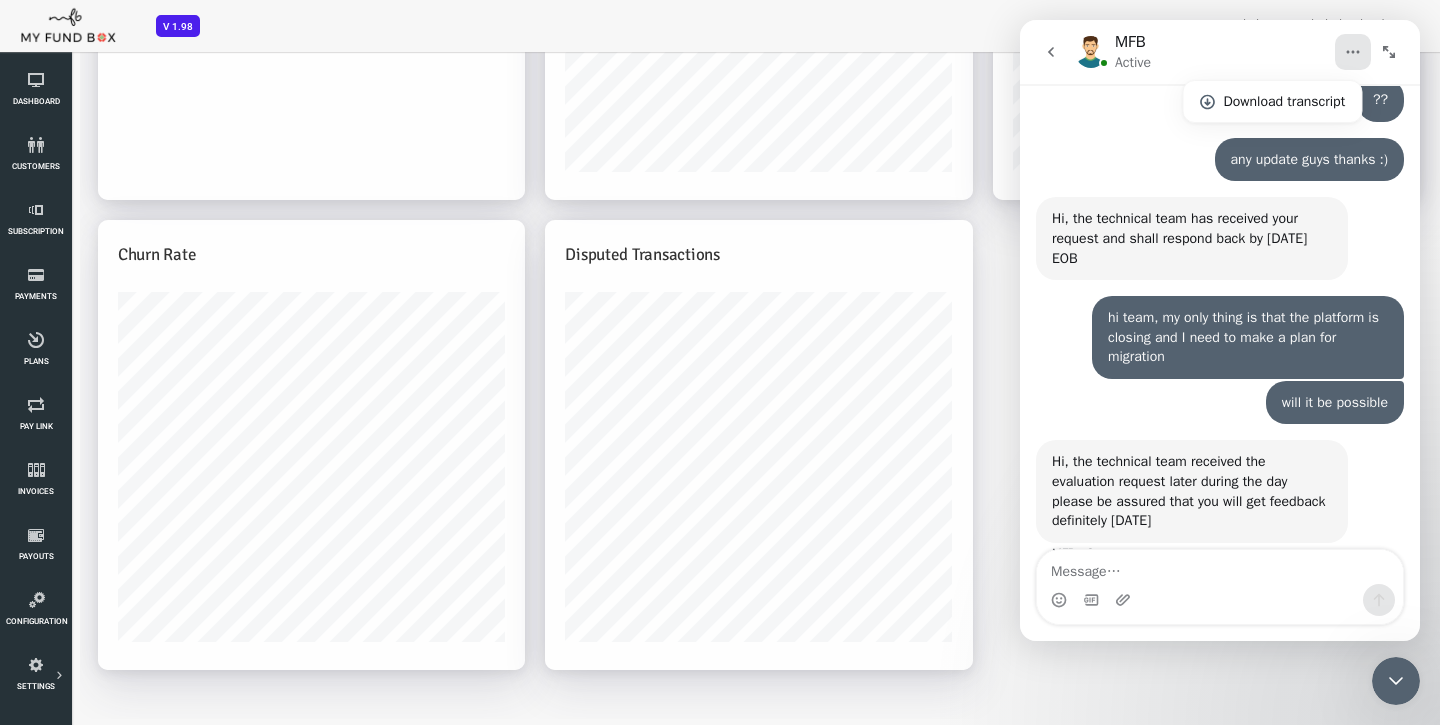click on "MFB Active" at bounding box center (1204, 52) 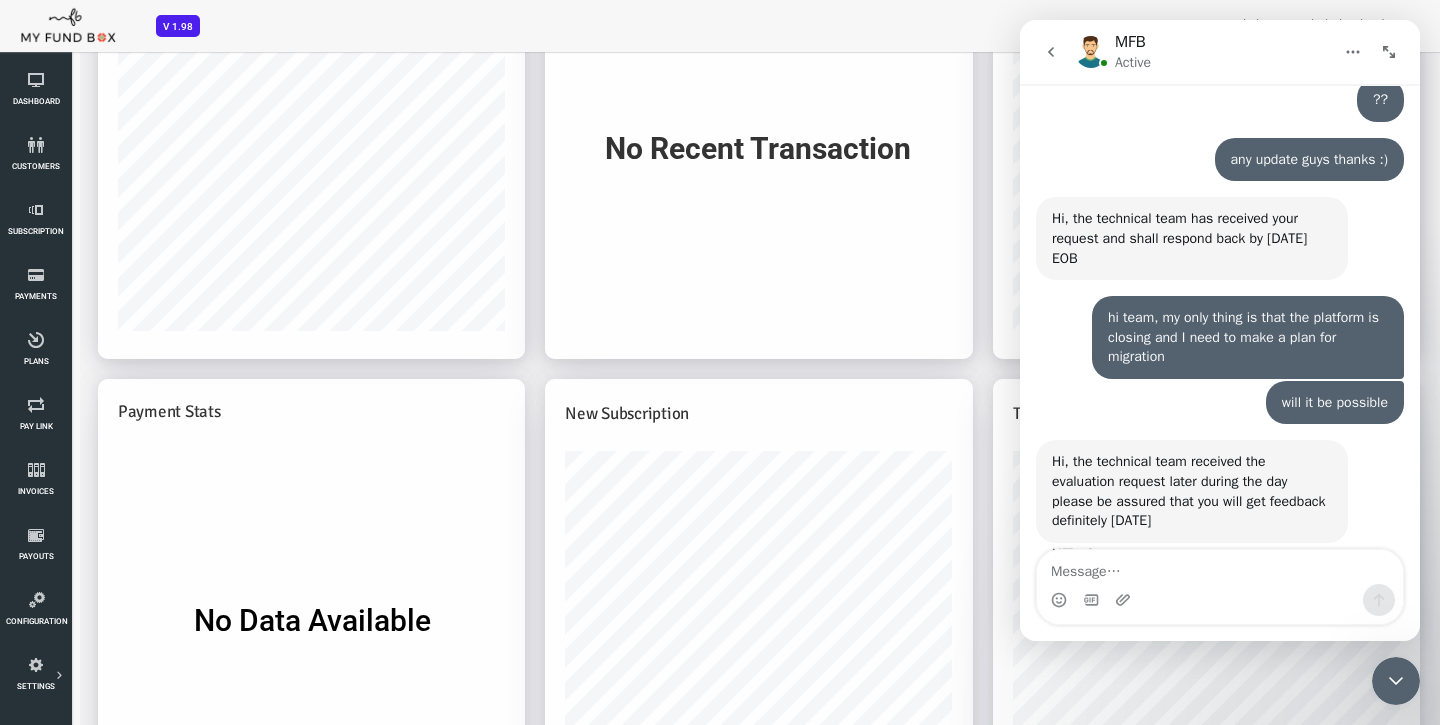 scroll, scrollTop: 381, scrollLeft: 0, axis: vertical 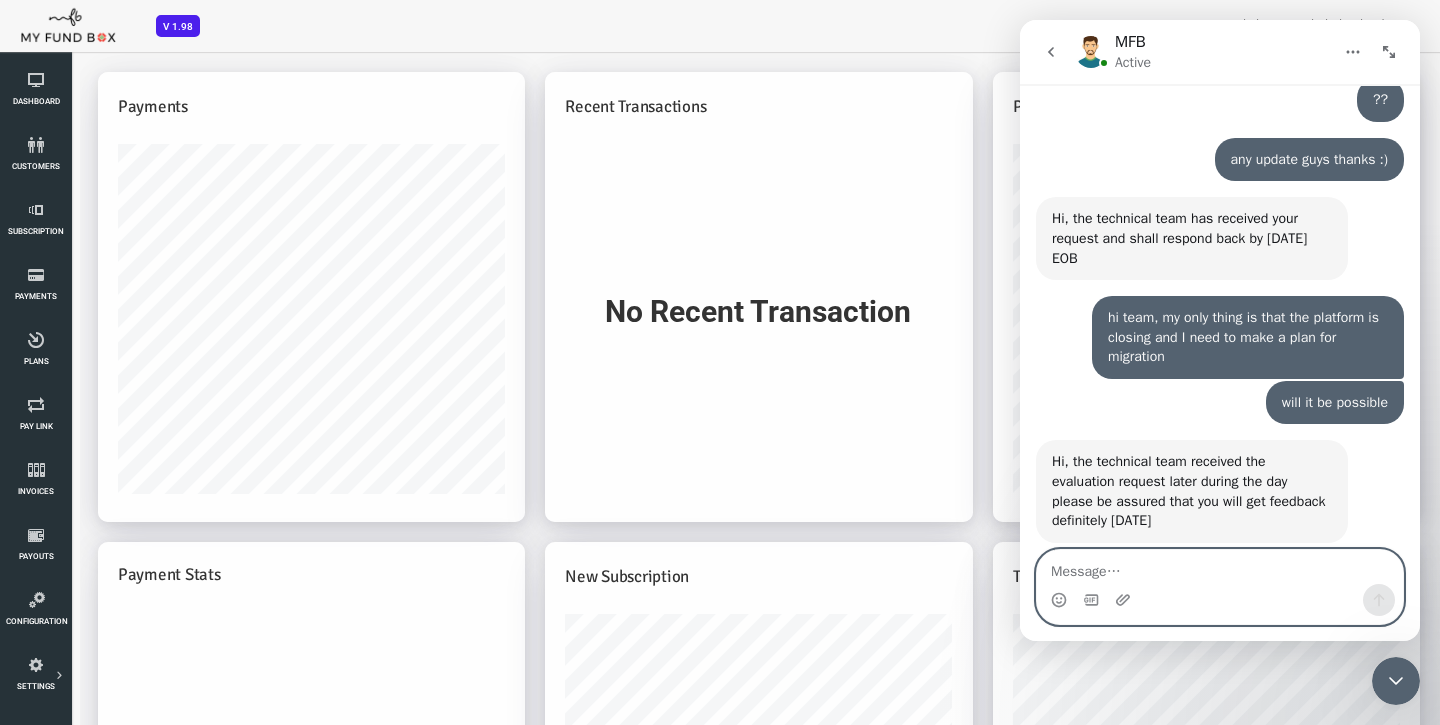 click at bounding box center (1220, 567) 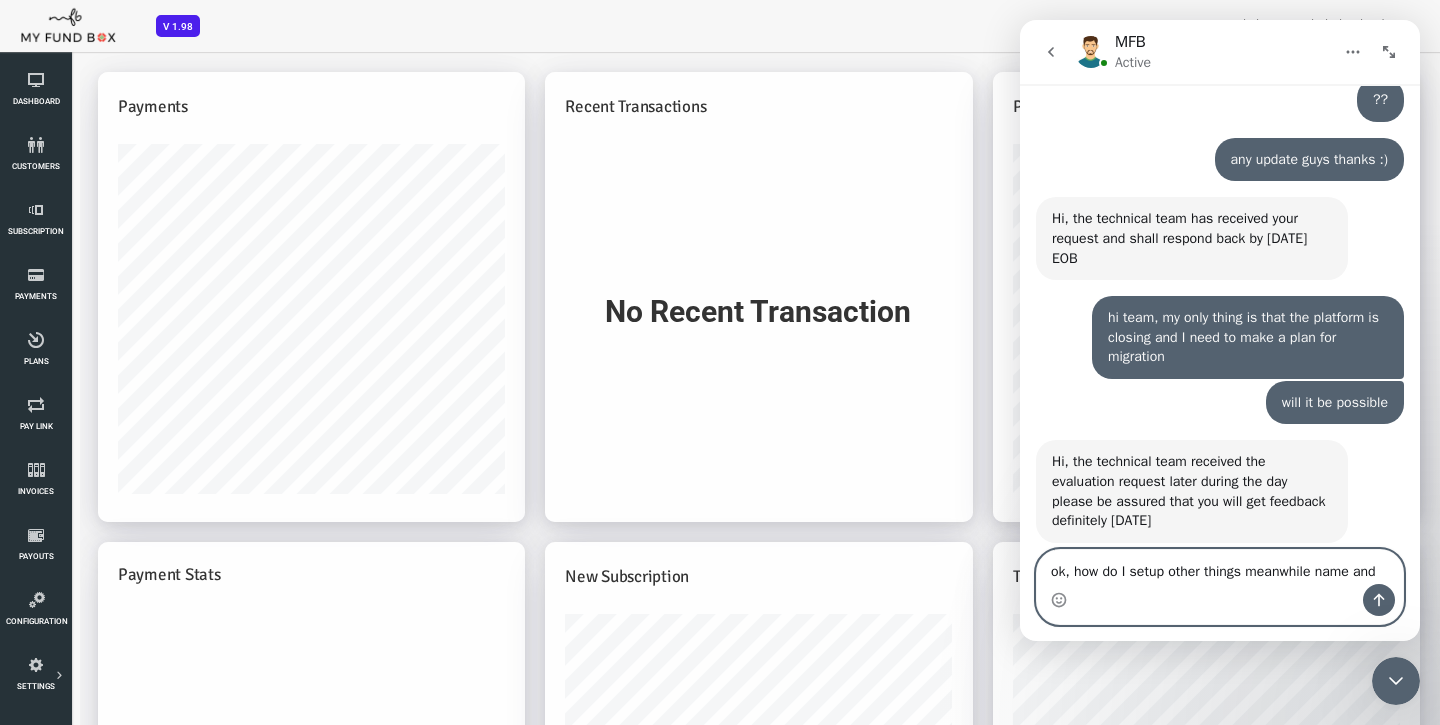 scroll, scrollTop: 9701, scrollLeft: 0, axis: vertical 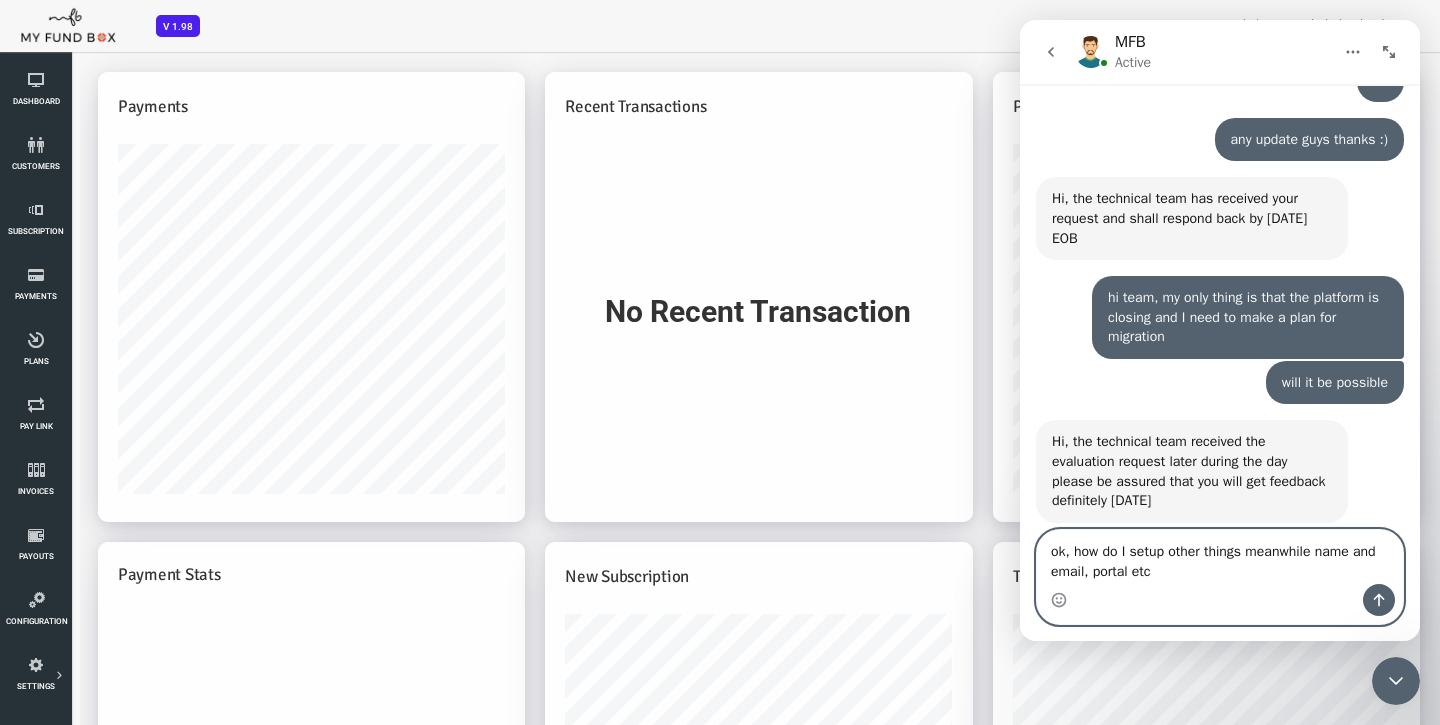 type on "ok, how do I setup other things meanwhile name and email, portal etc?" 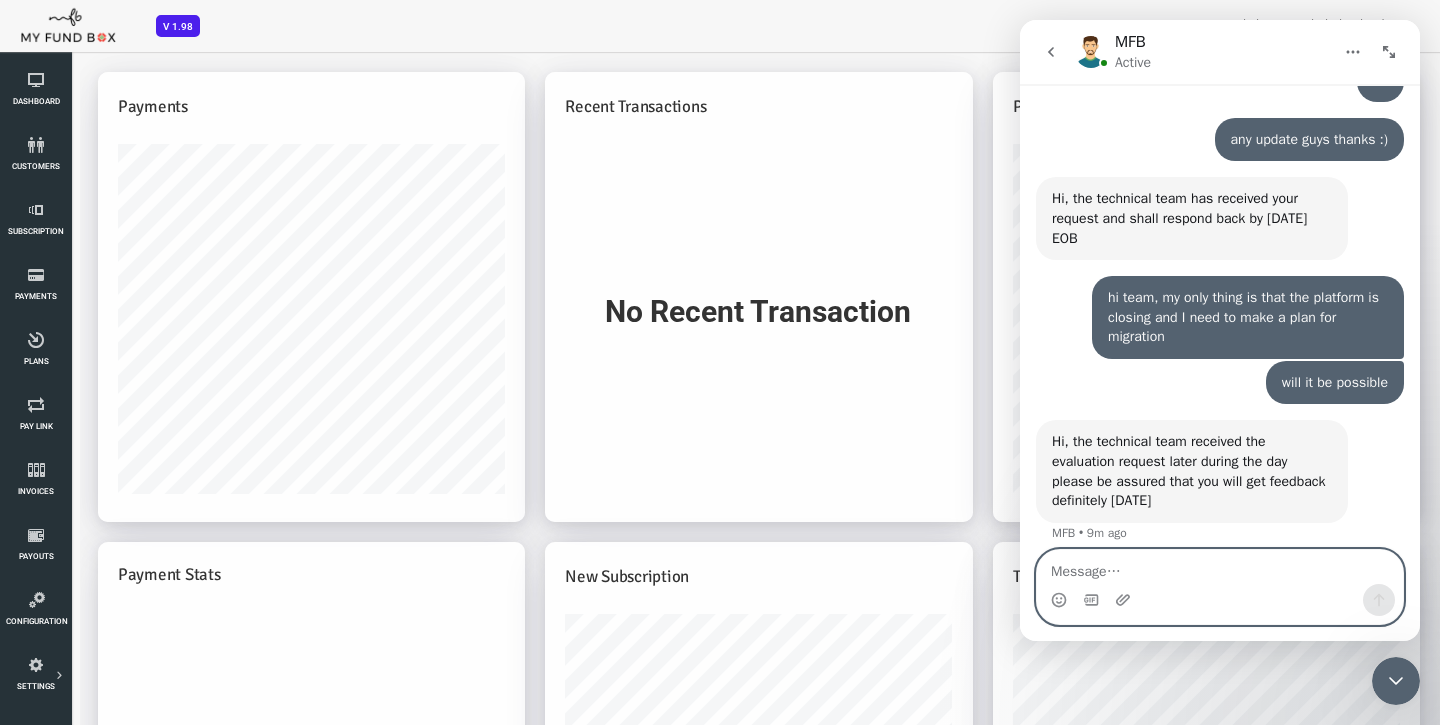 scroll, scrollTop: 237, scrollLeft: 0, axis: vertical 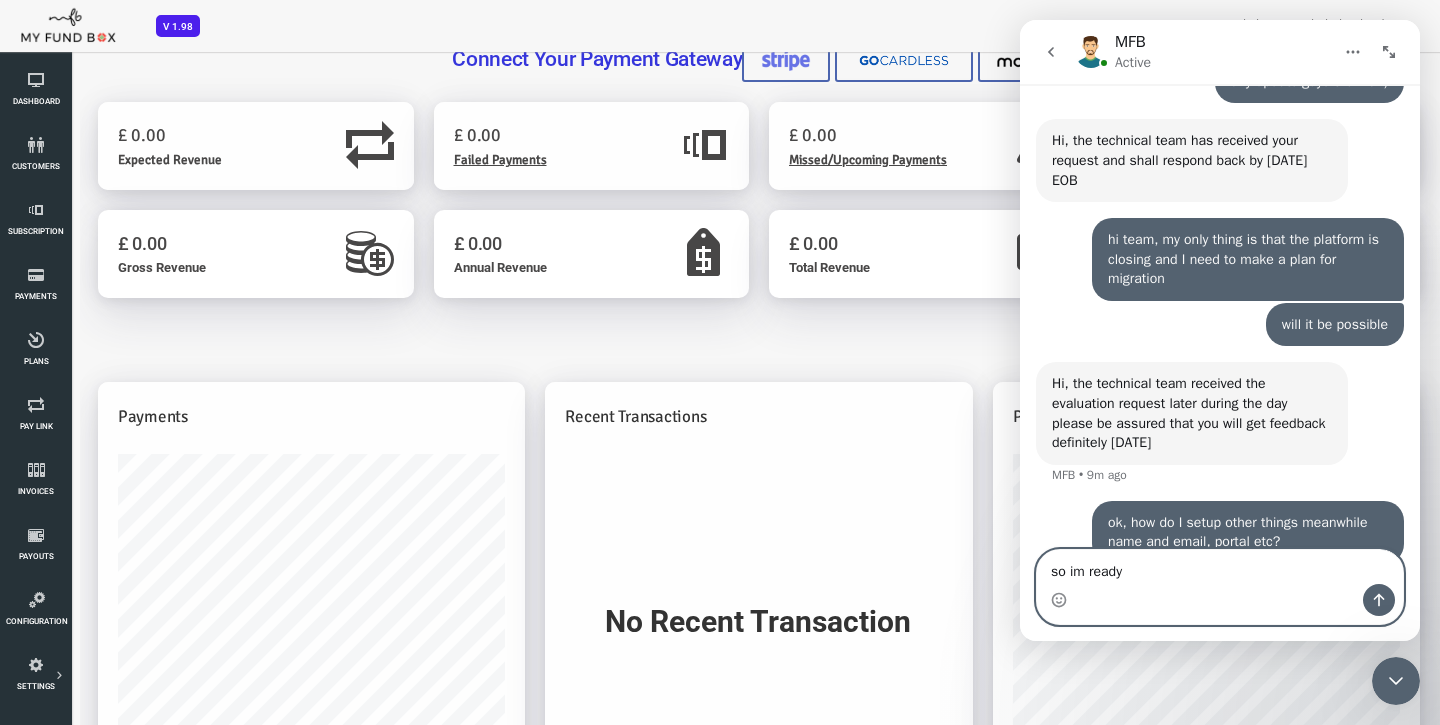 type on "so im ready?" 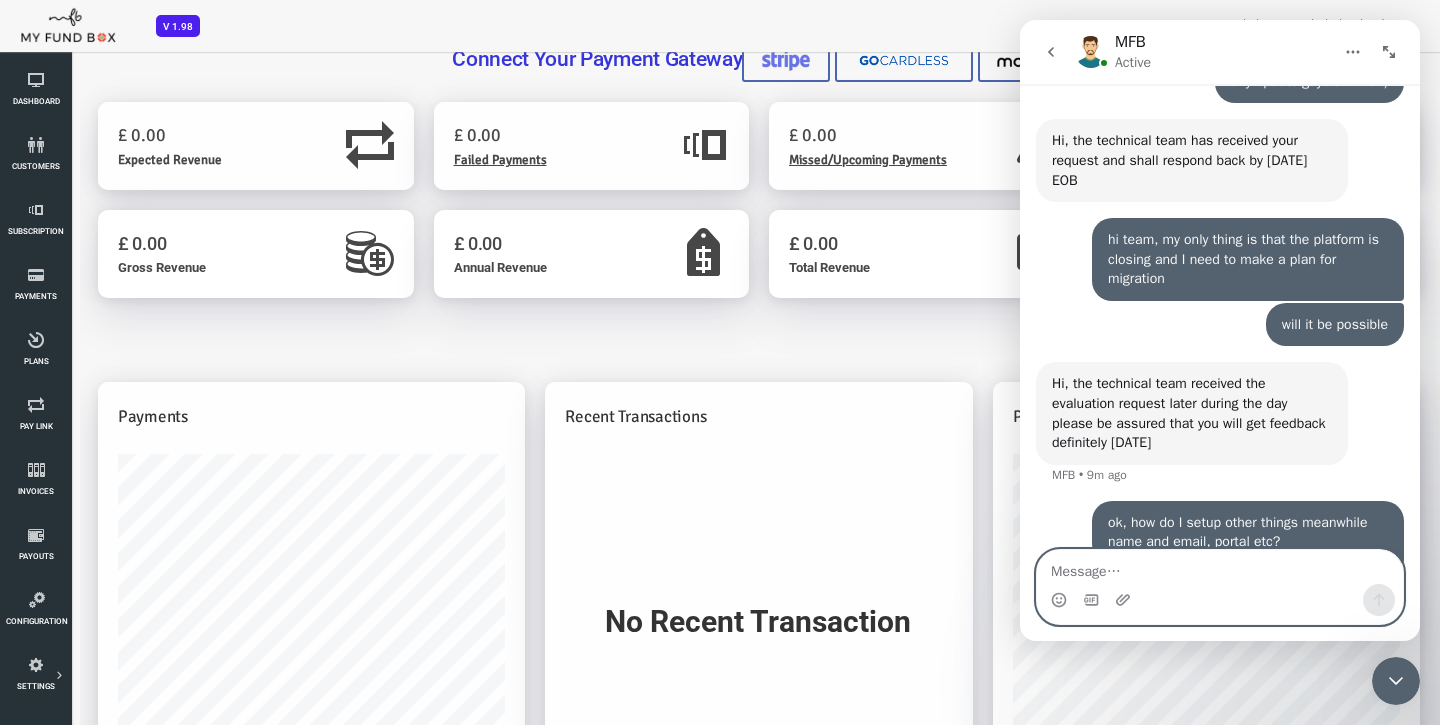 scroll, scrollTop: 0, scrollLeft: 0, axis: both 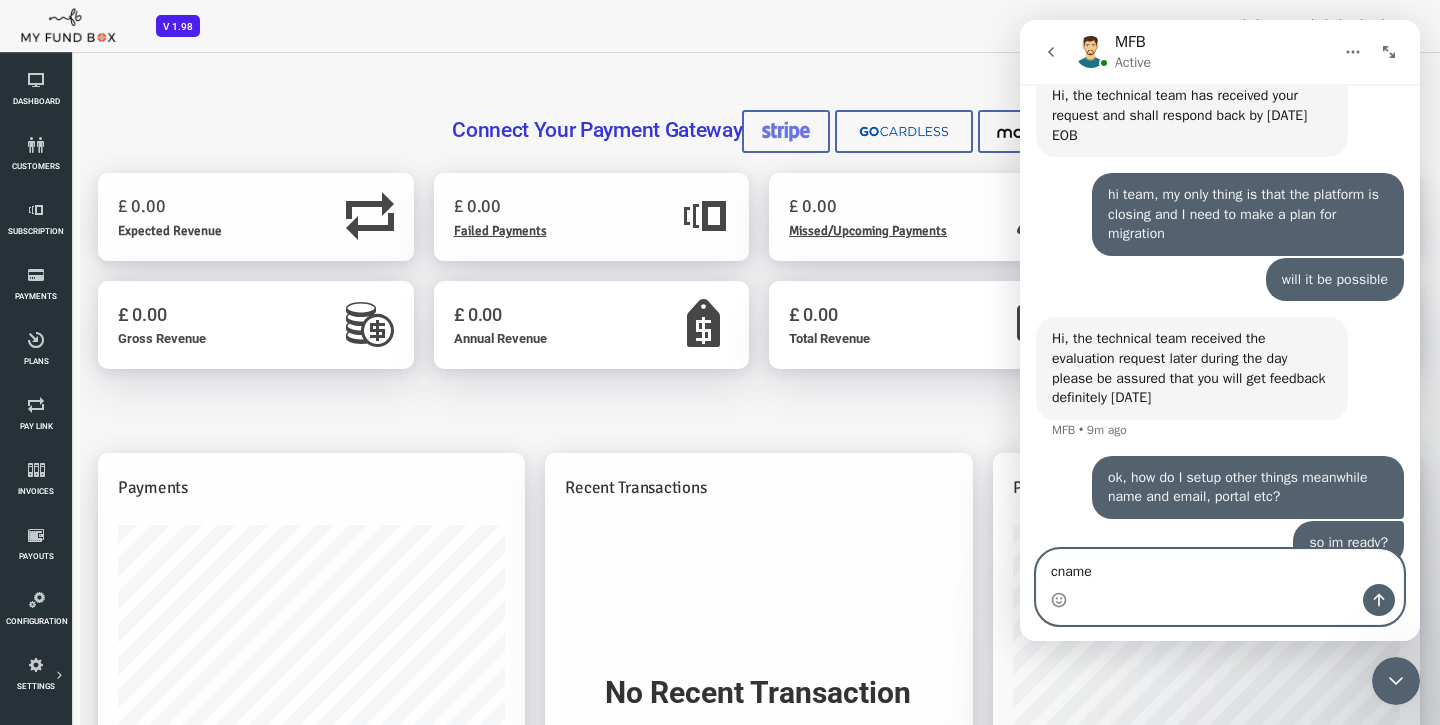 type on "cname*" 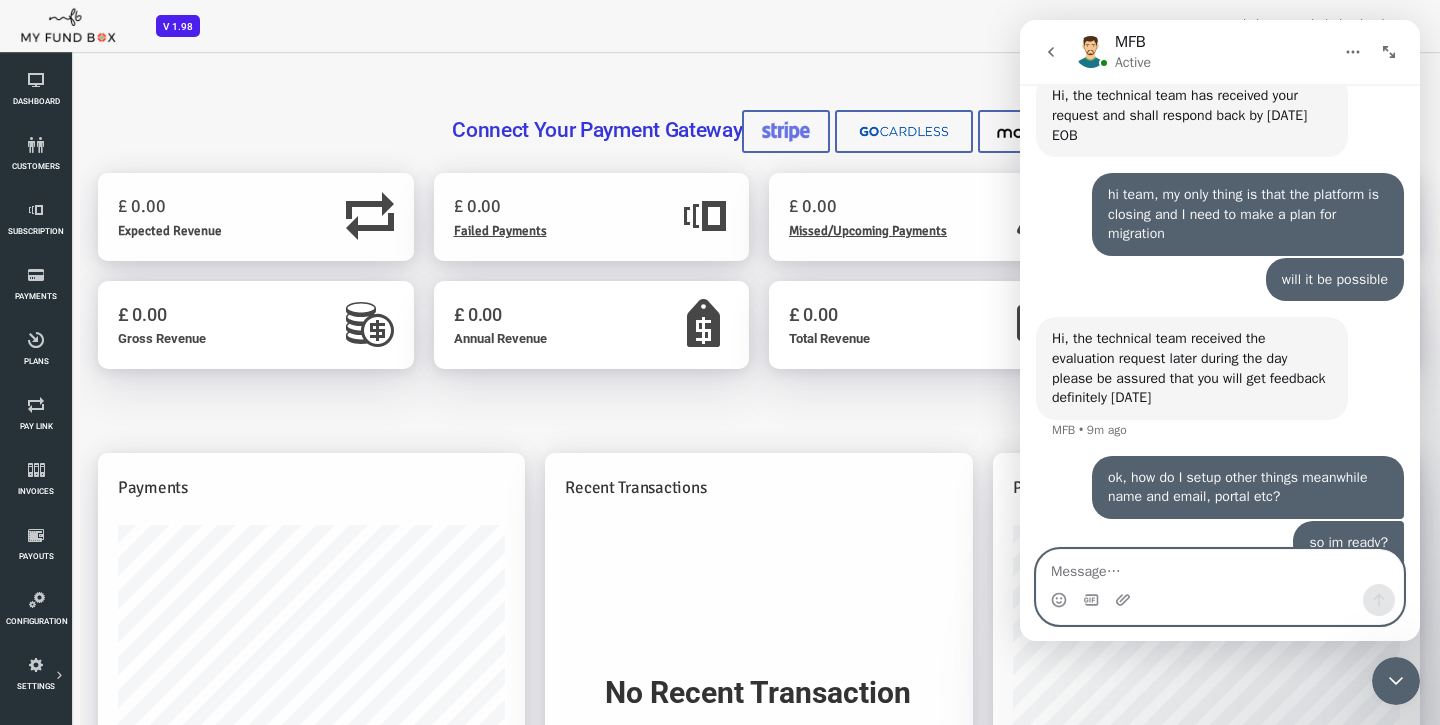 scroll, scrollTop: 9849, scrollLeft: 0, axis: vertical 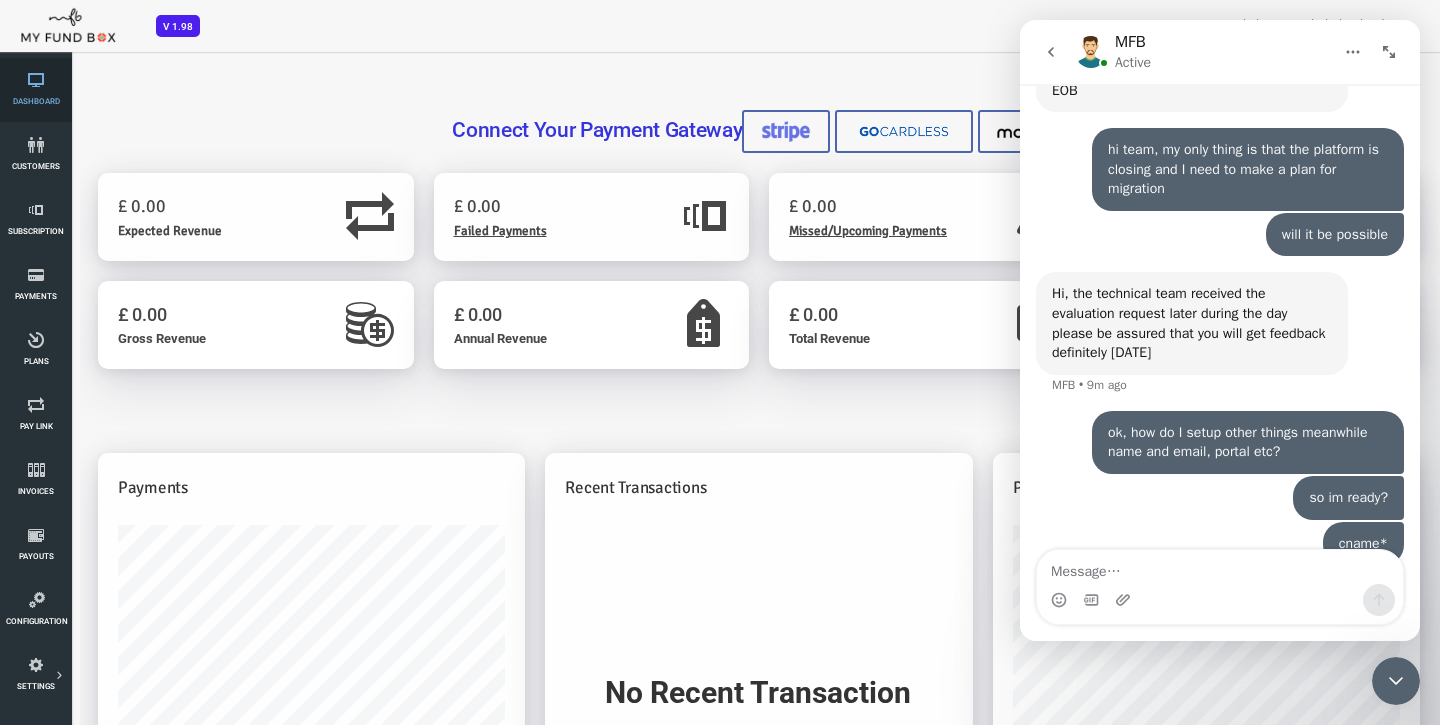 click at bounding box center (36, 80) 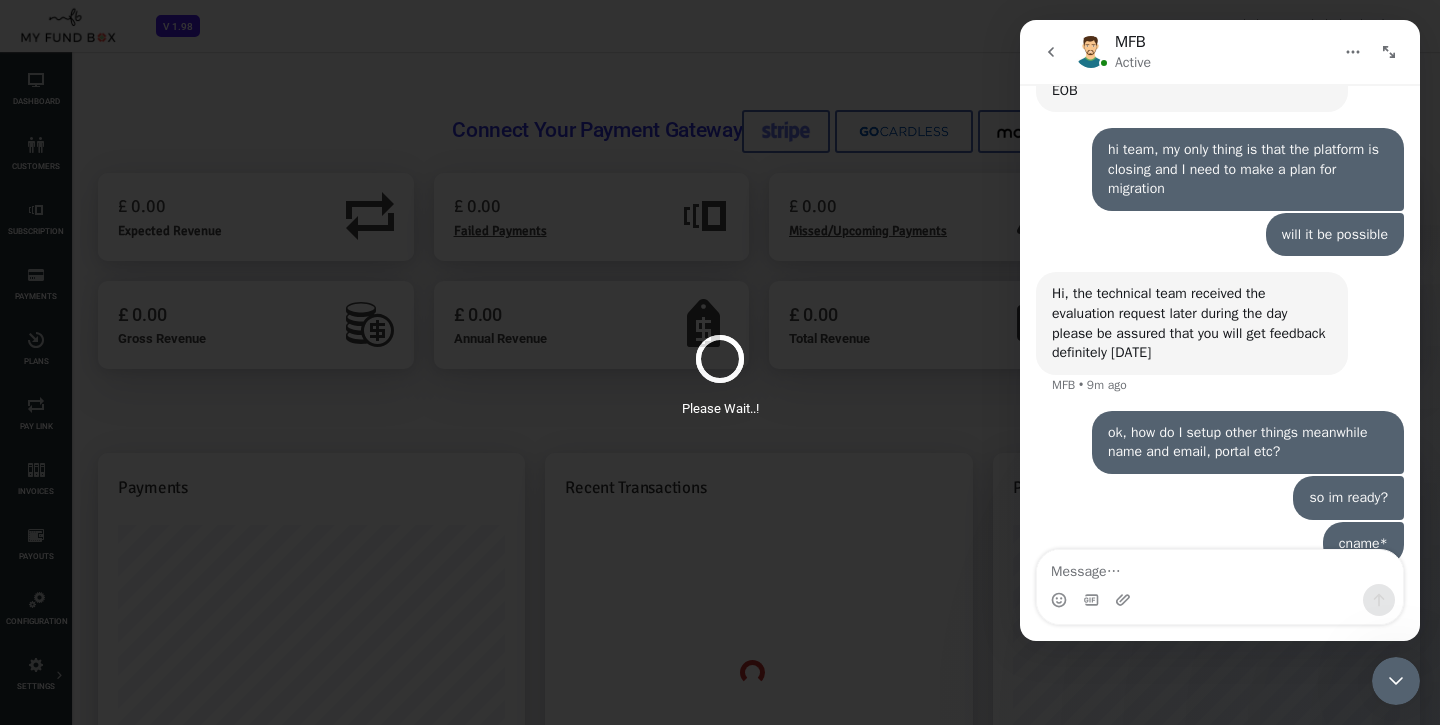 scroll, scrollTop: 0, scrollLeft: 0, axis: both 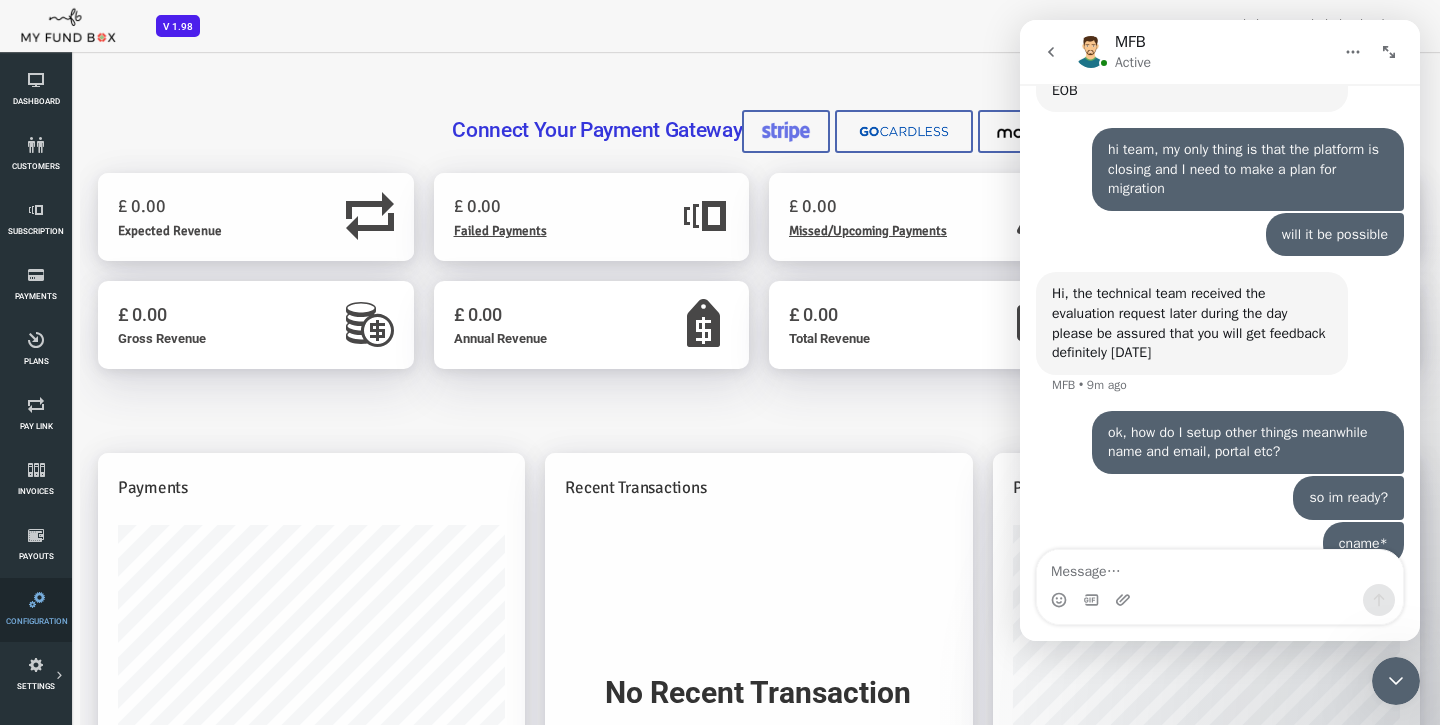 click on "Configuration" at bounding box center (36, 610) 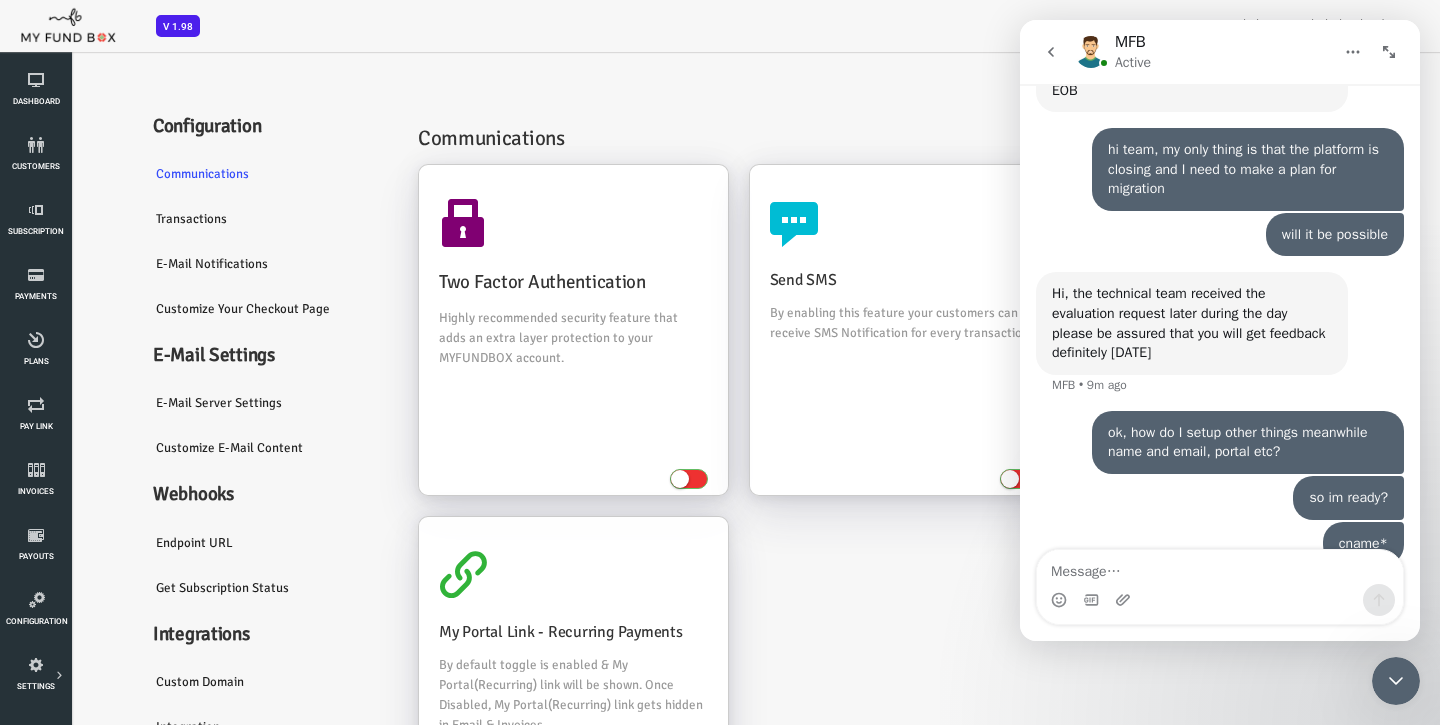 scroll, scrollTop: 0, scrollLeft: 0, axis: both 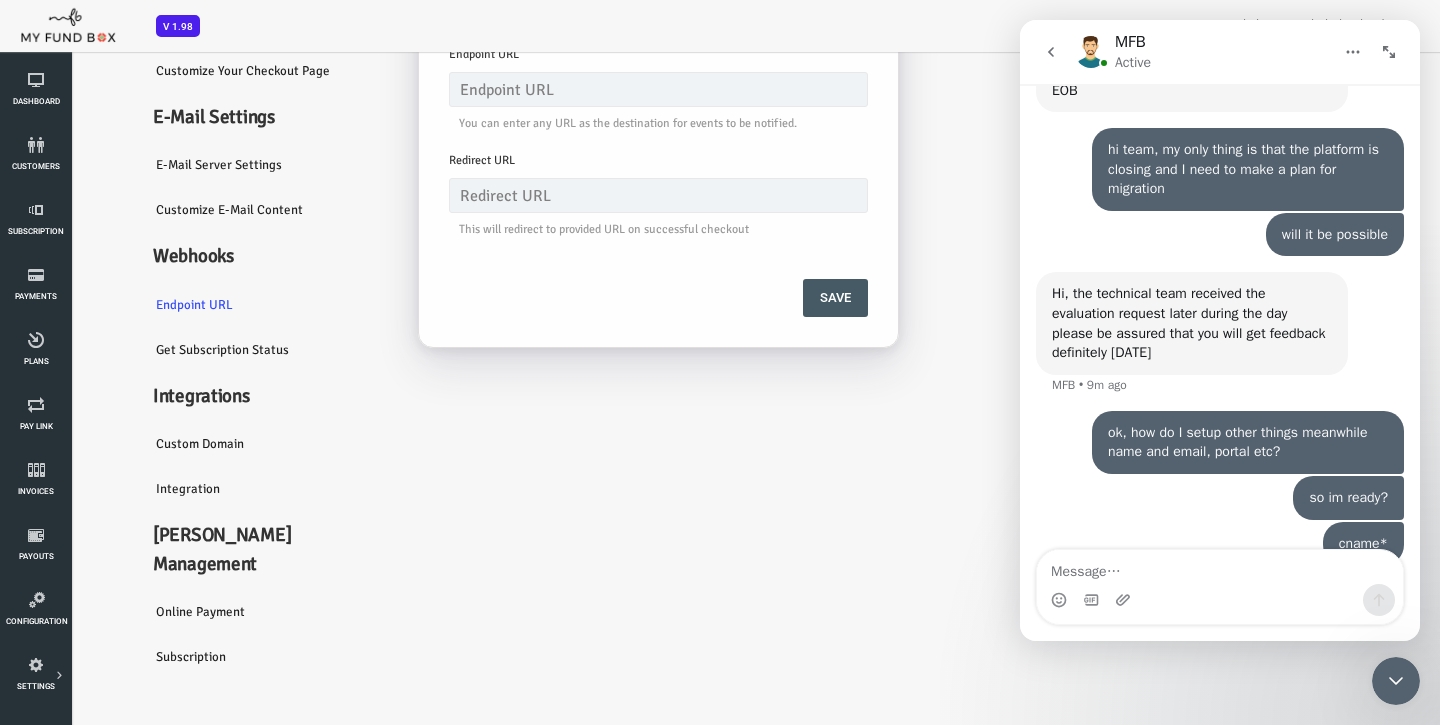 click on "Online payment" at bounding box center (210, 612) 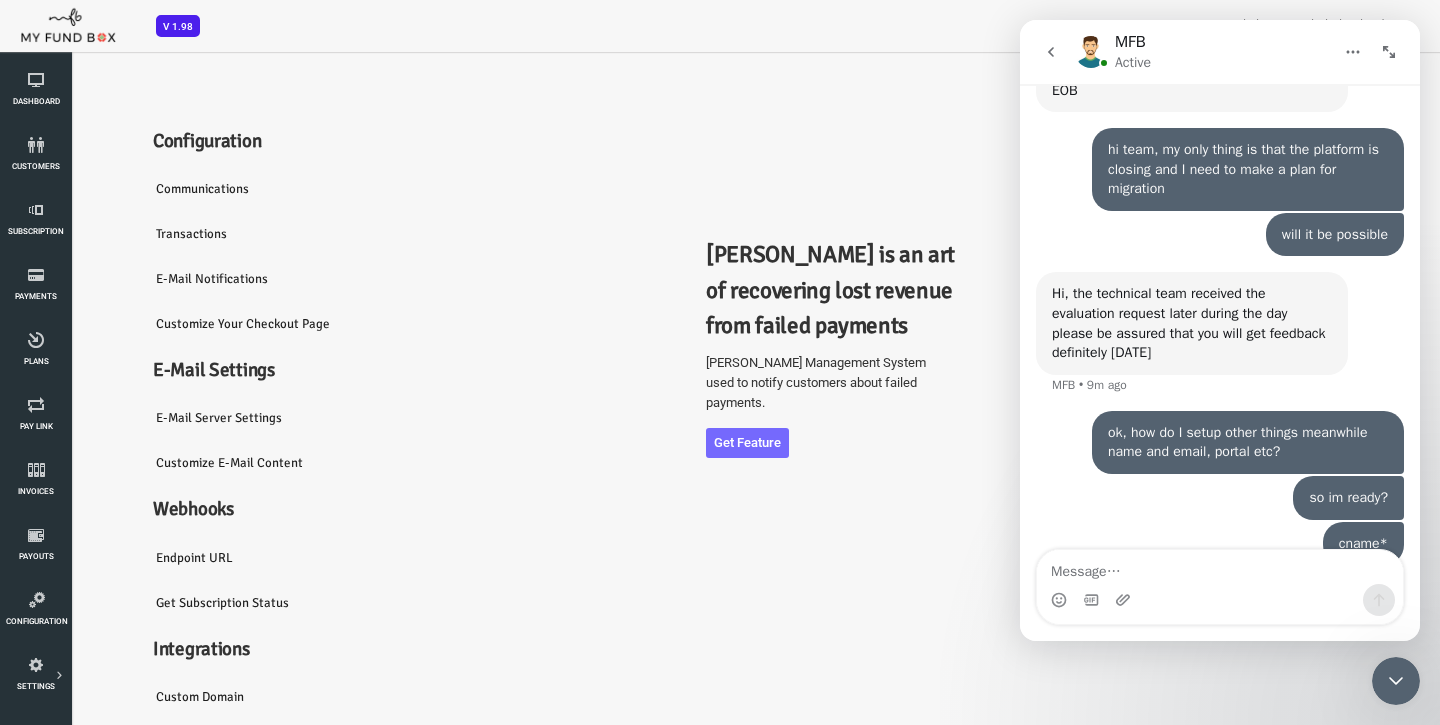 scroll, scrollTop: 0, scrollLeft: 0, axis: both 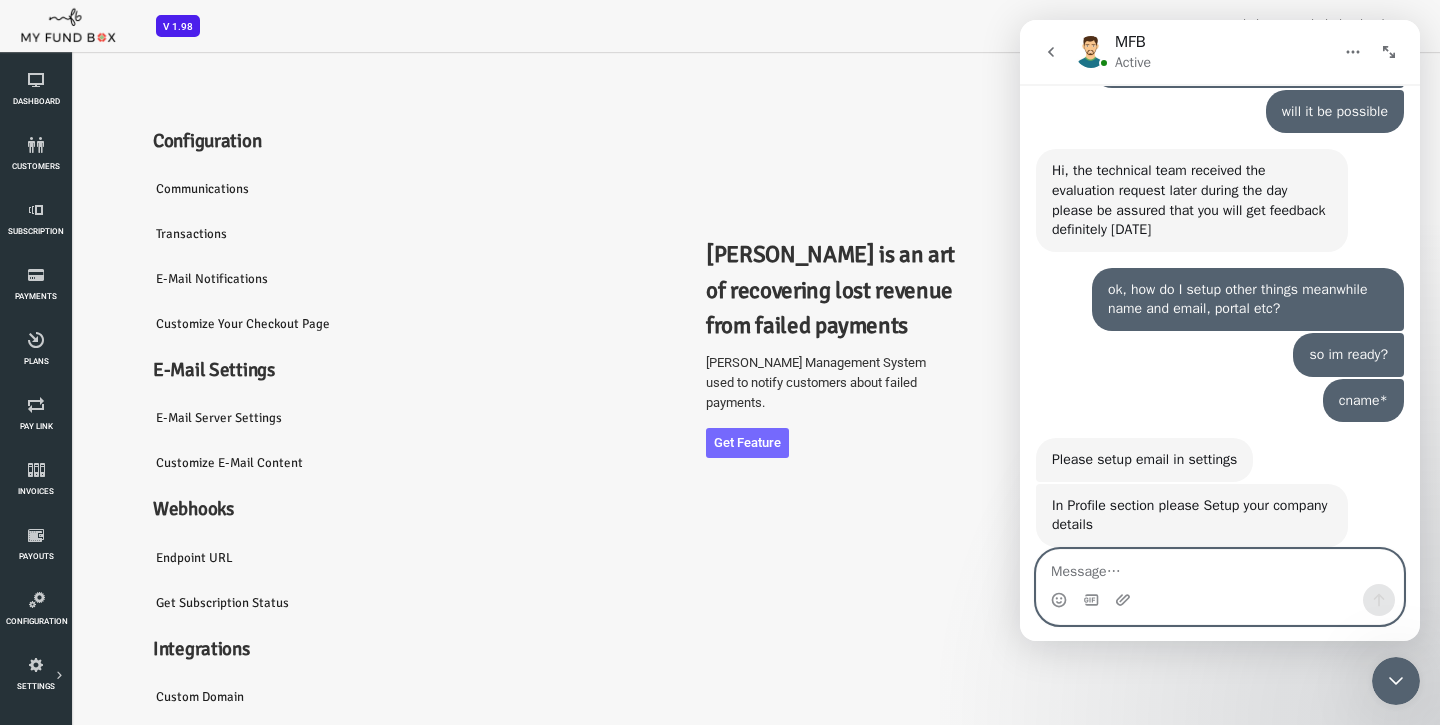 click at bounding box center [1220, 567] 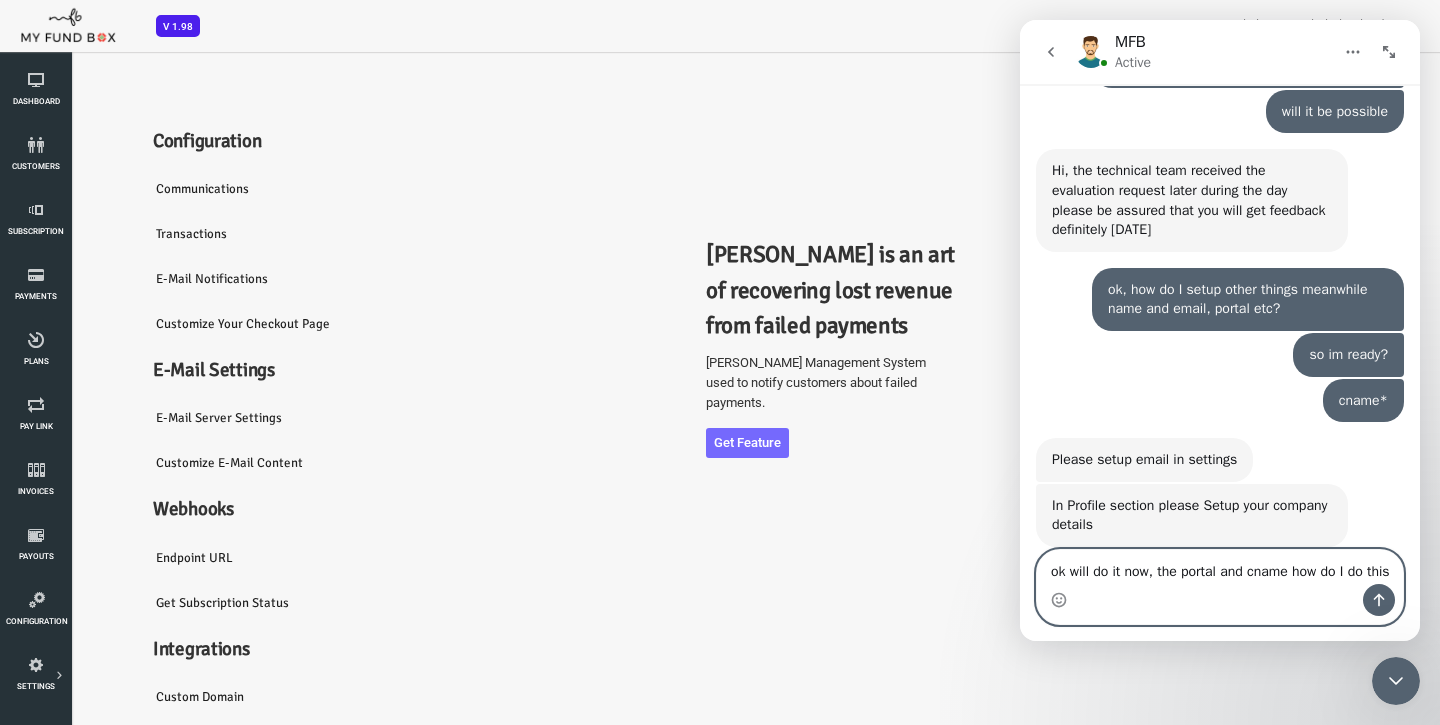scroll, scrollTop: 9992, scrollLeft: 0, axis: vertical 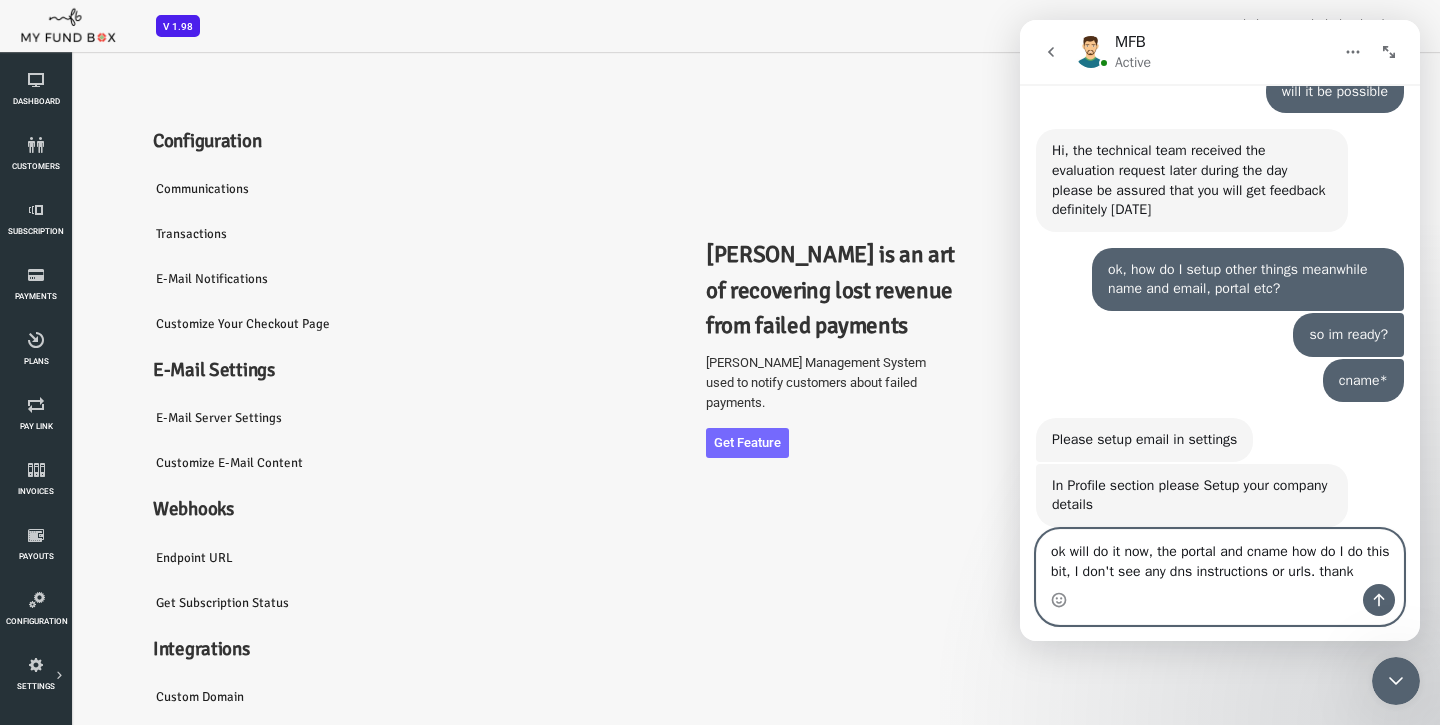 type on "ok will do it now, the portal and cname how do I do this bit, I don't see any dns instructions or urls. thanks" 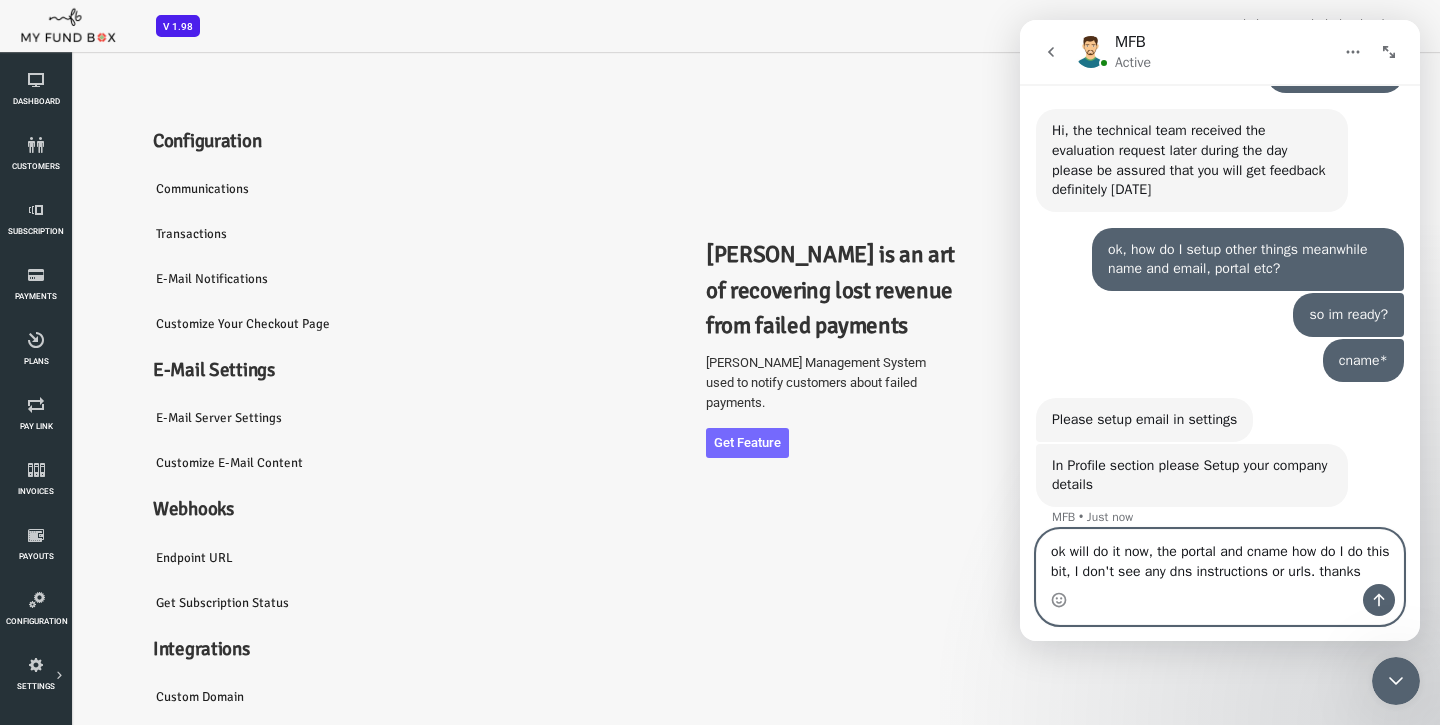 type 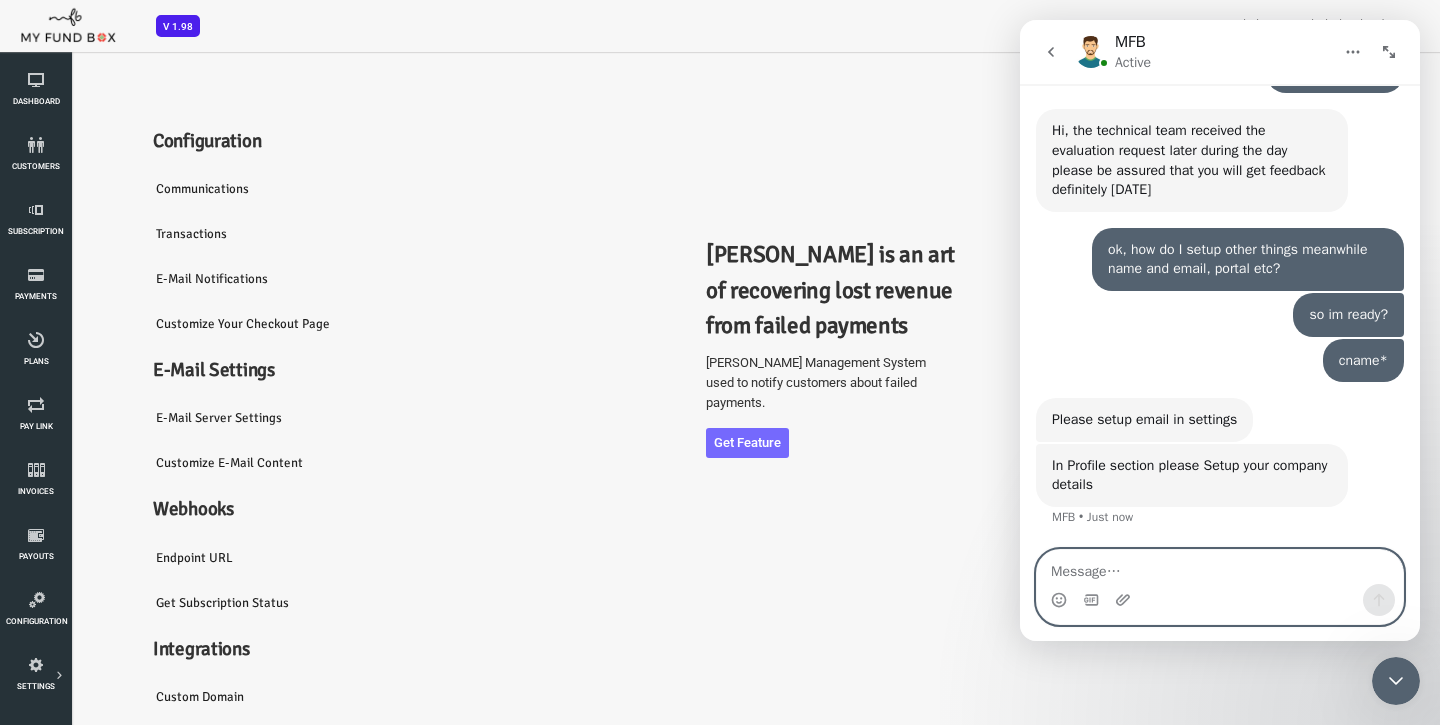 scroll, scrollTop: 10069, scrollLeft: 0, axis: vertical 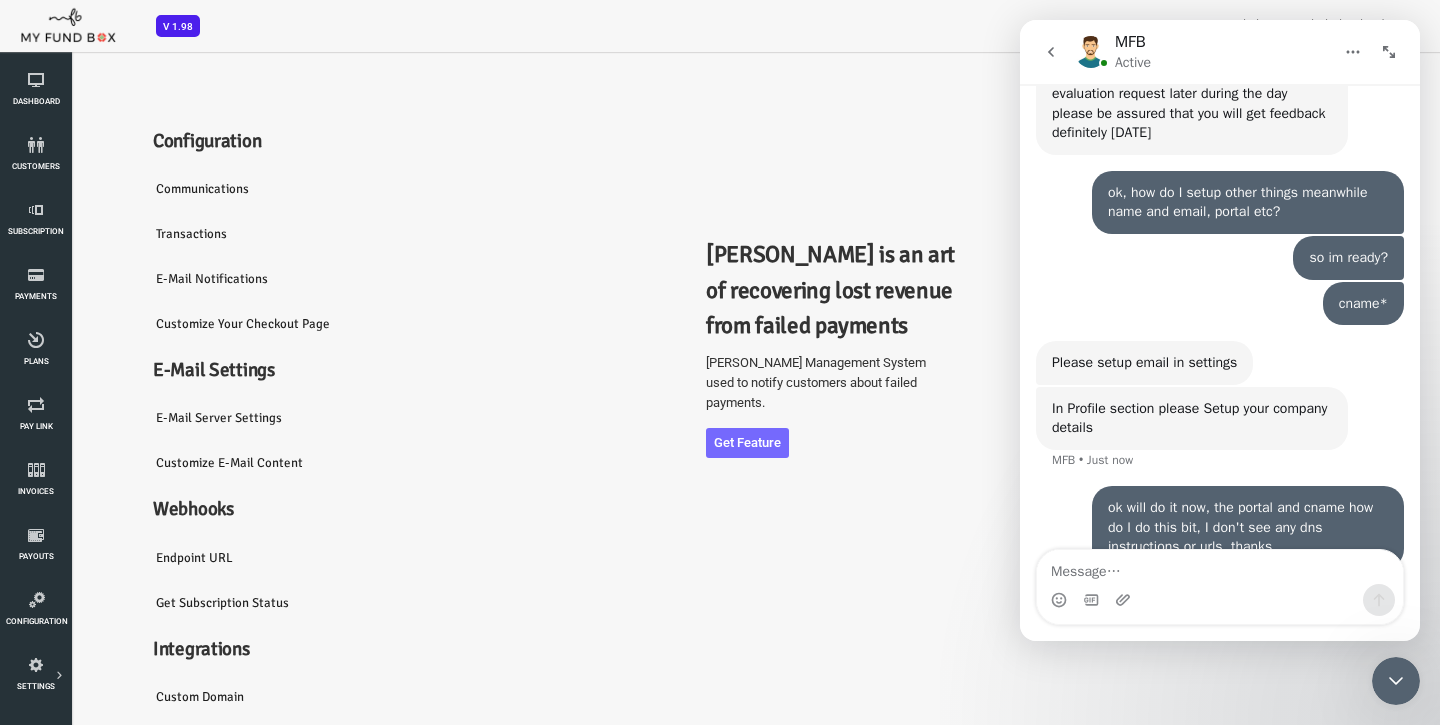 click at bounding box center (1396, 681) 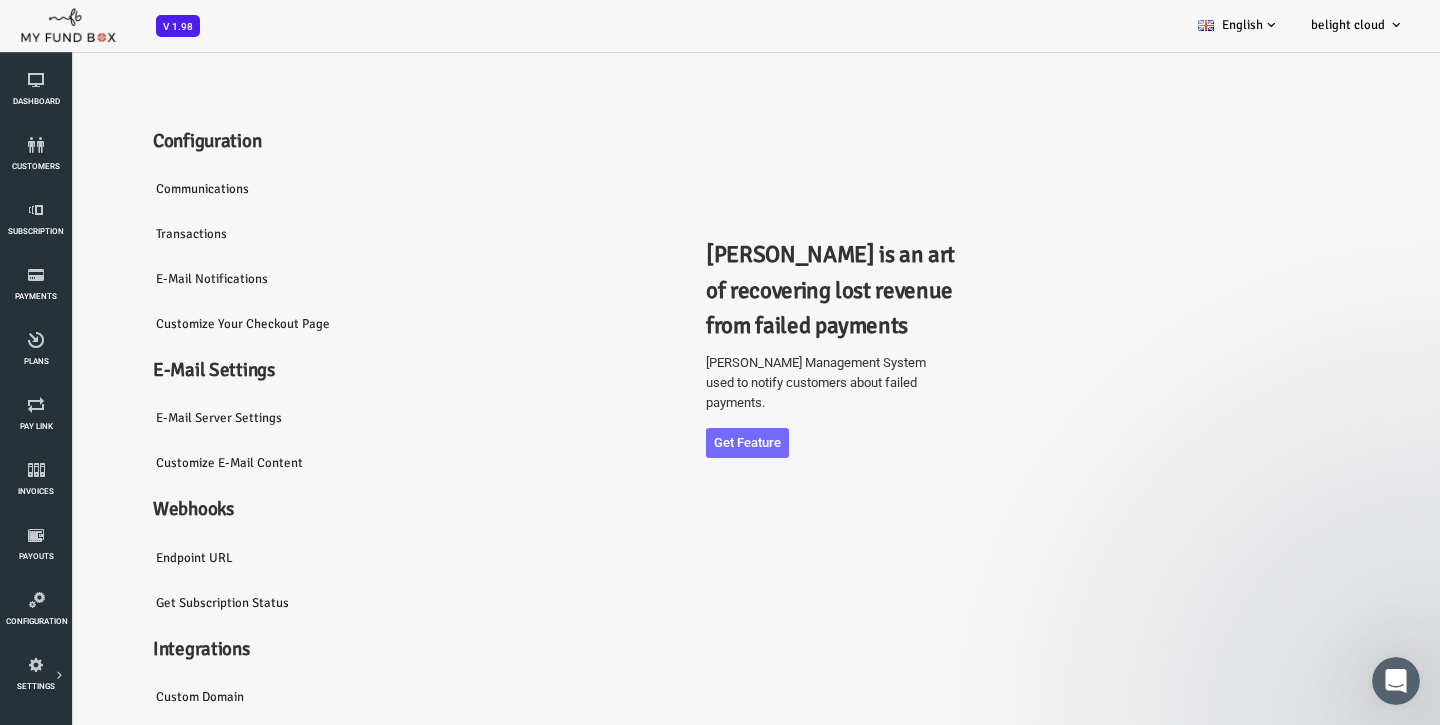 scroll, scrollTop: 0, scrollLeft: 0, axis: both 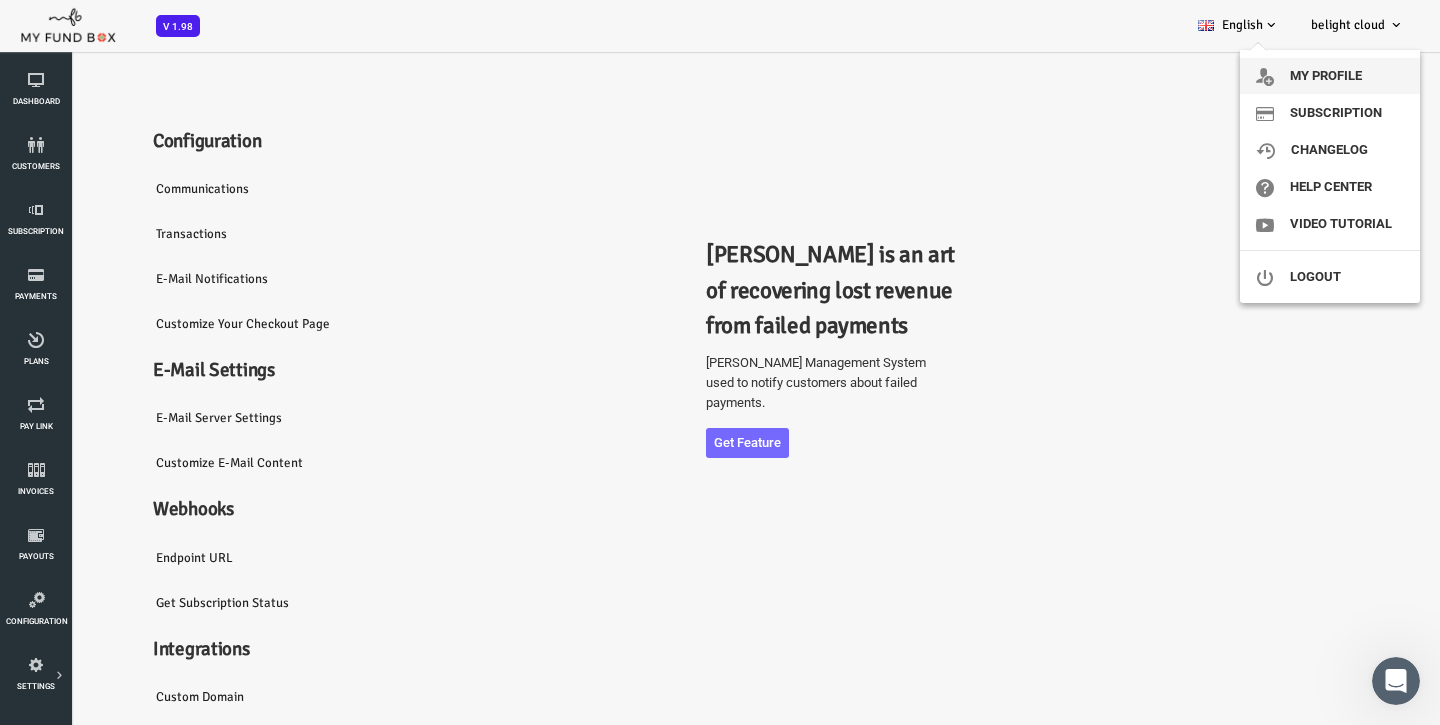 click on "My profile" at bounding box center (1330, 76) 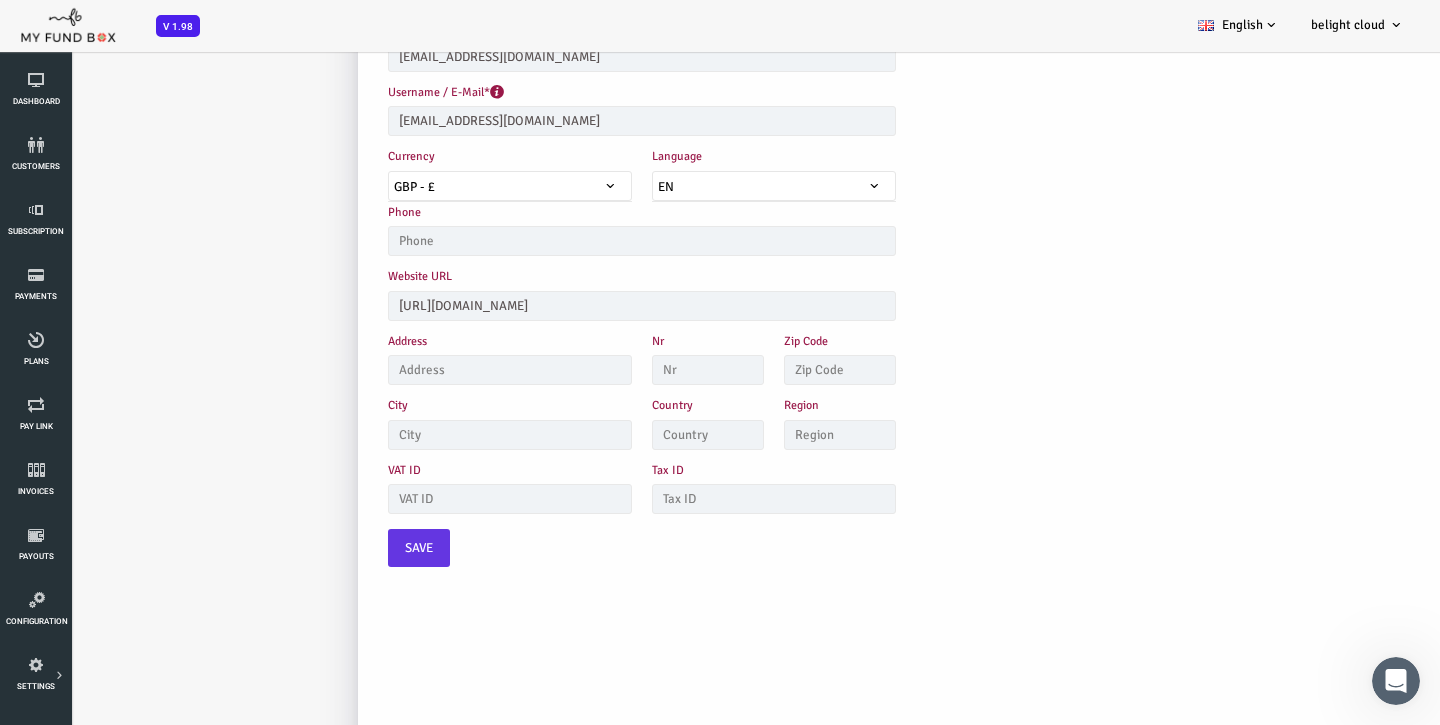 scroll, scrollTop: 268, scrollLeft: 0, axis: vertical 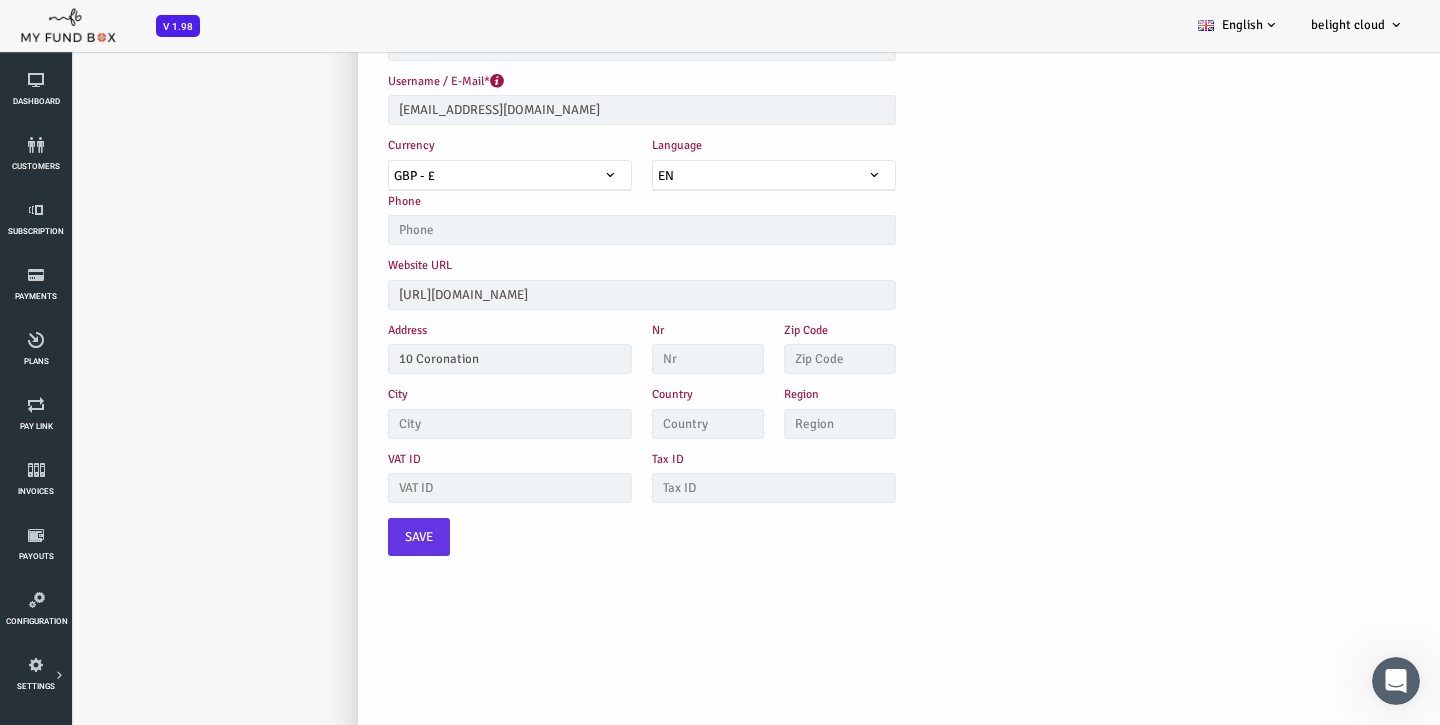 click on "belight cloud
cloud@fyf.is
× Close
Note: JPG, JPEG & PNG (Upto 100kb Max) are supported. For better resolution, 170*170 pixels is recommended
Company Name
belight cloud
cloud@fyf.is" at bounding box center (841, 464) 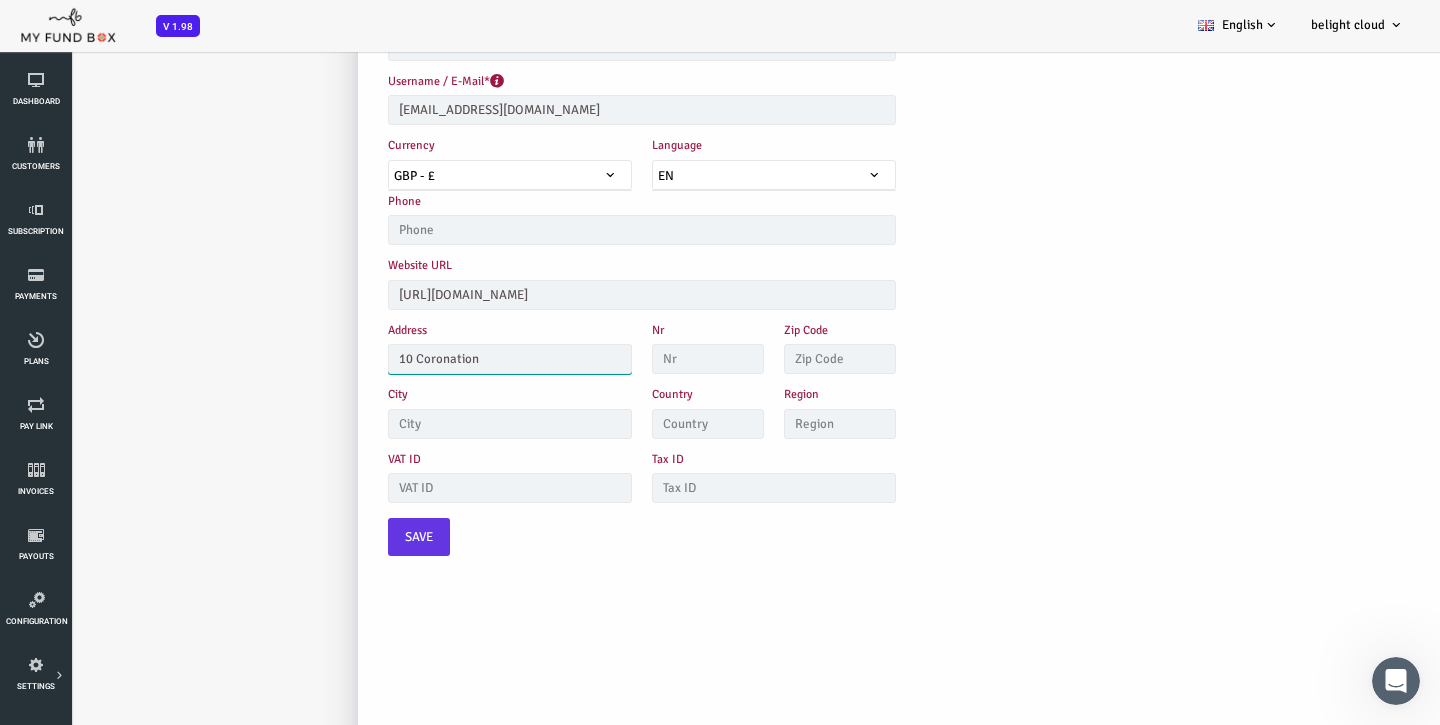 click on "10 Coronation" at bounding box center (452, 359) 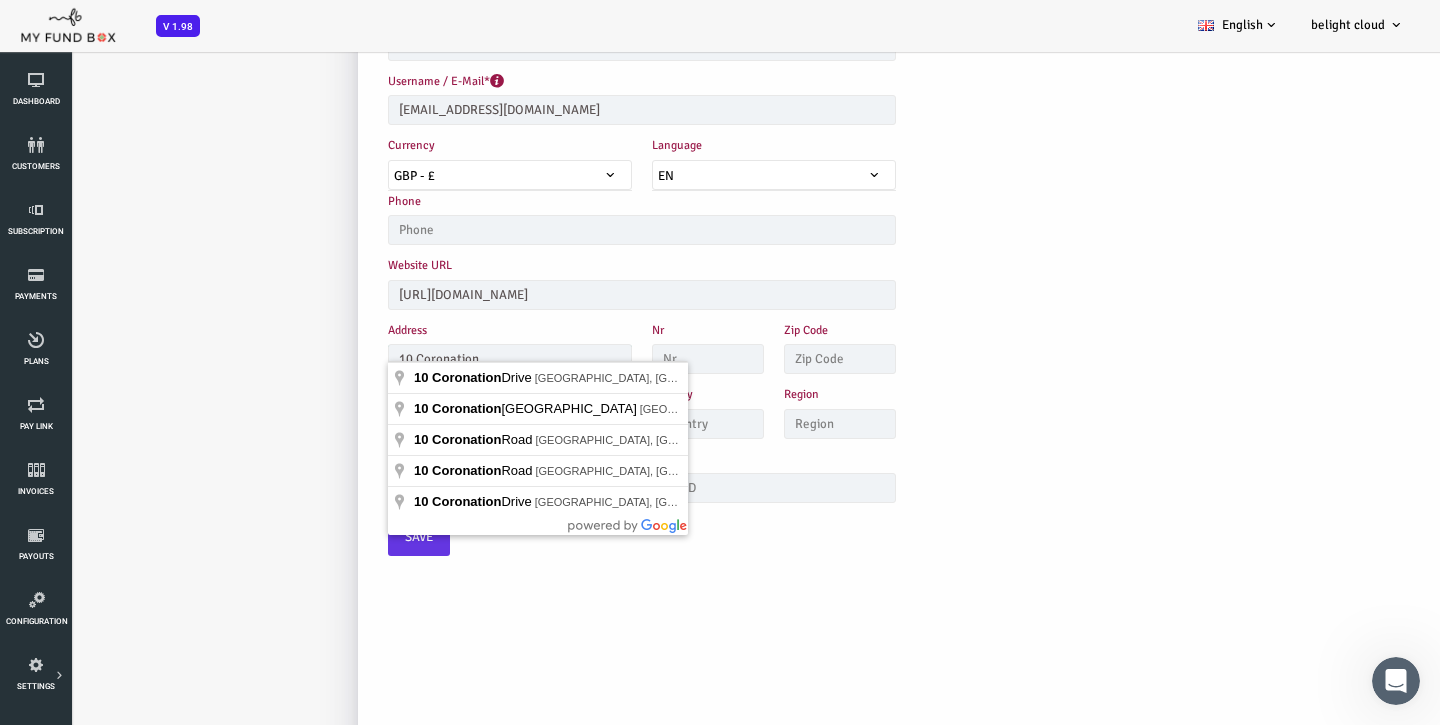click on "10 Coronation" at bounding box center [452, 359] 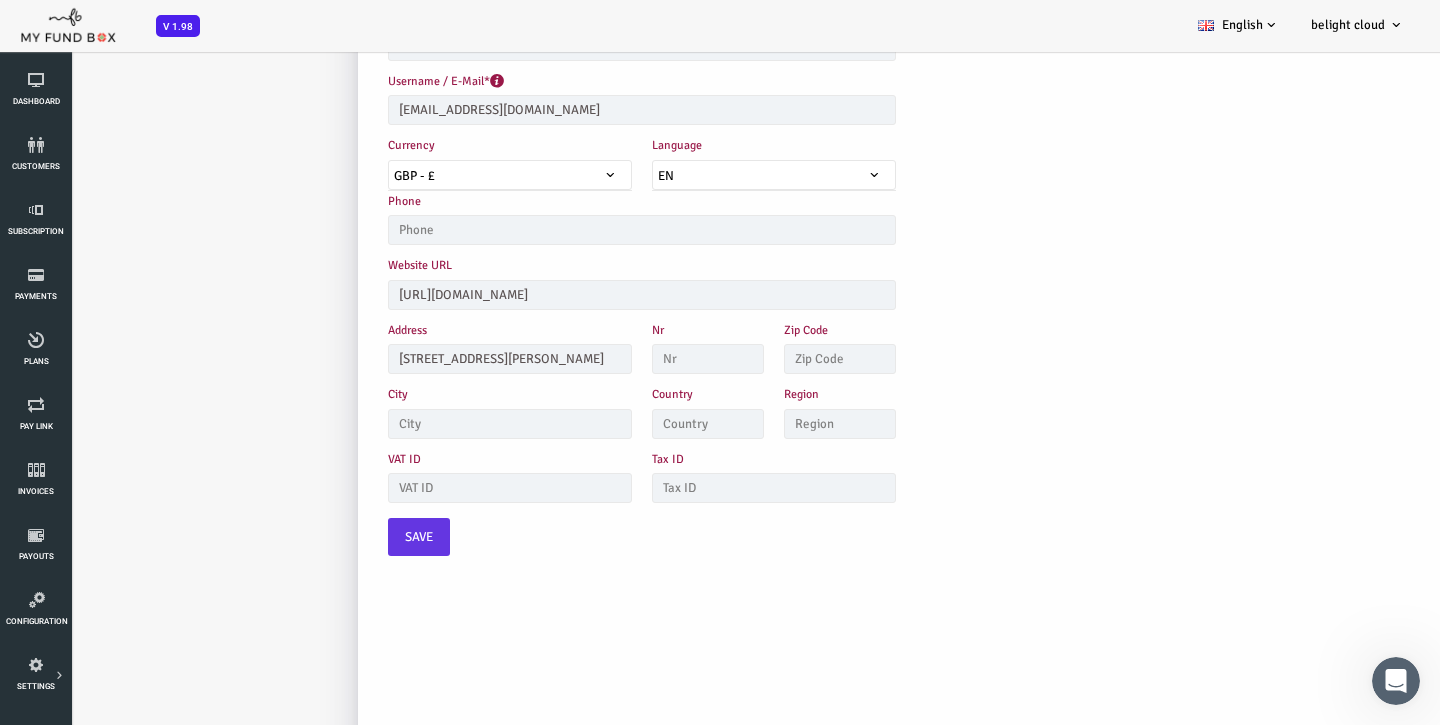 type on "Coronation Road" 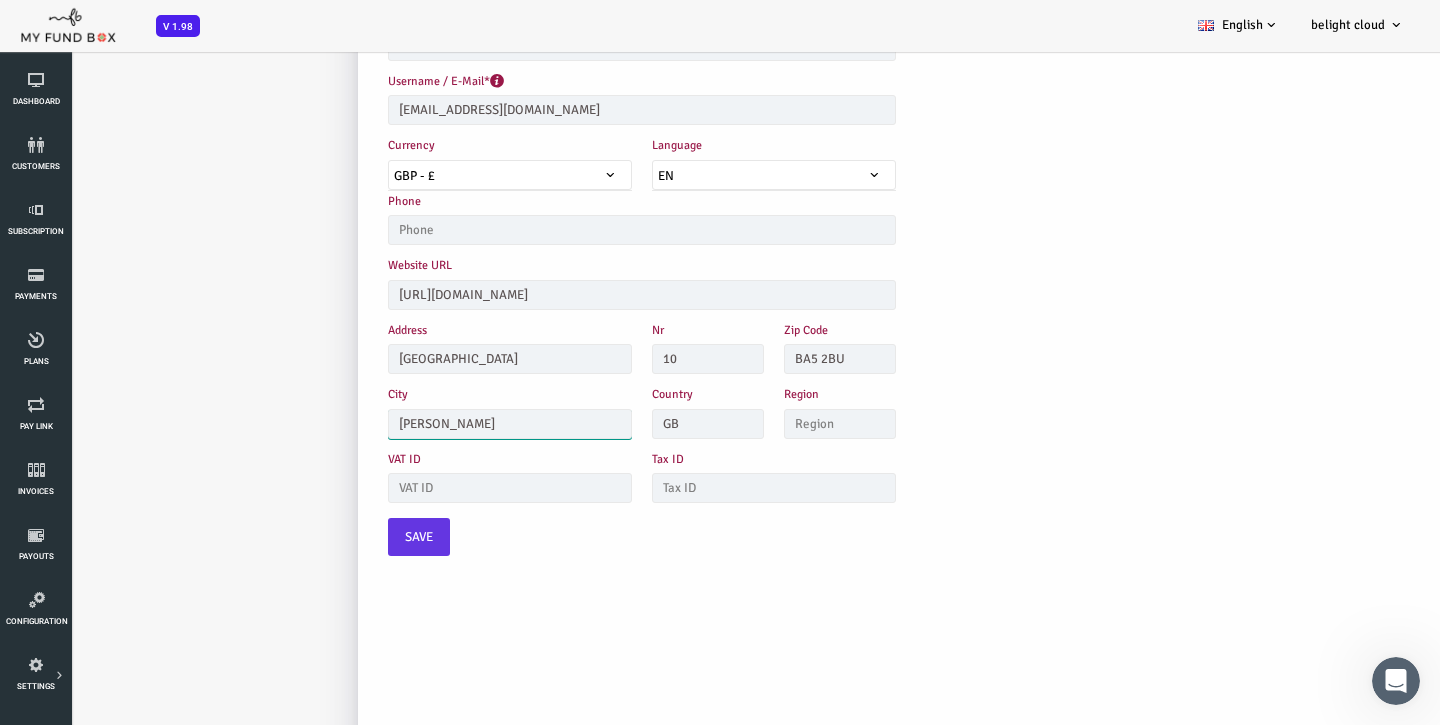 type on "Wells" 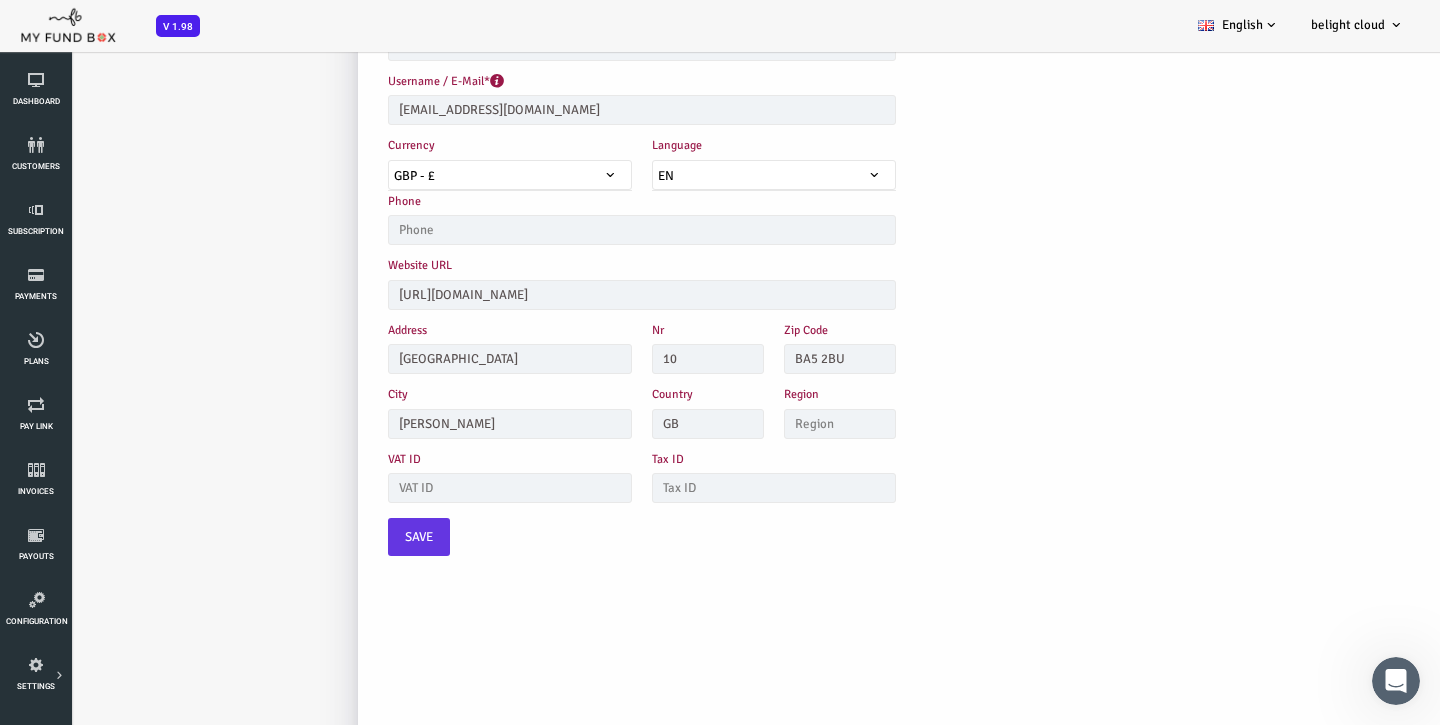 click on "Company Name
belight cloud
Please enter your company name with minimum three characters.
Description allows upto maximum of 255 characters.
Company E-Mail*
cloud@fyf.is
Please enter valid E-mail
cloud@fyf.is EN DE" at bounding box center [716, 254] 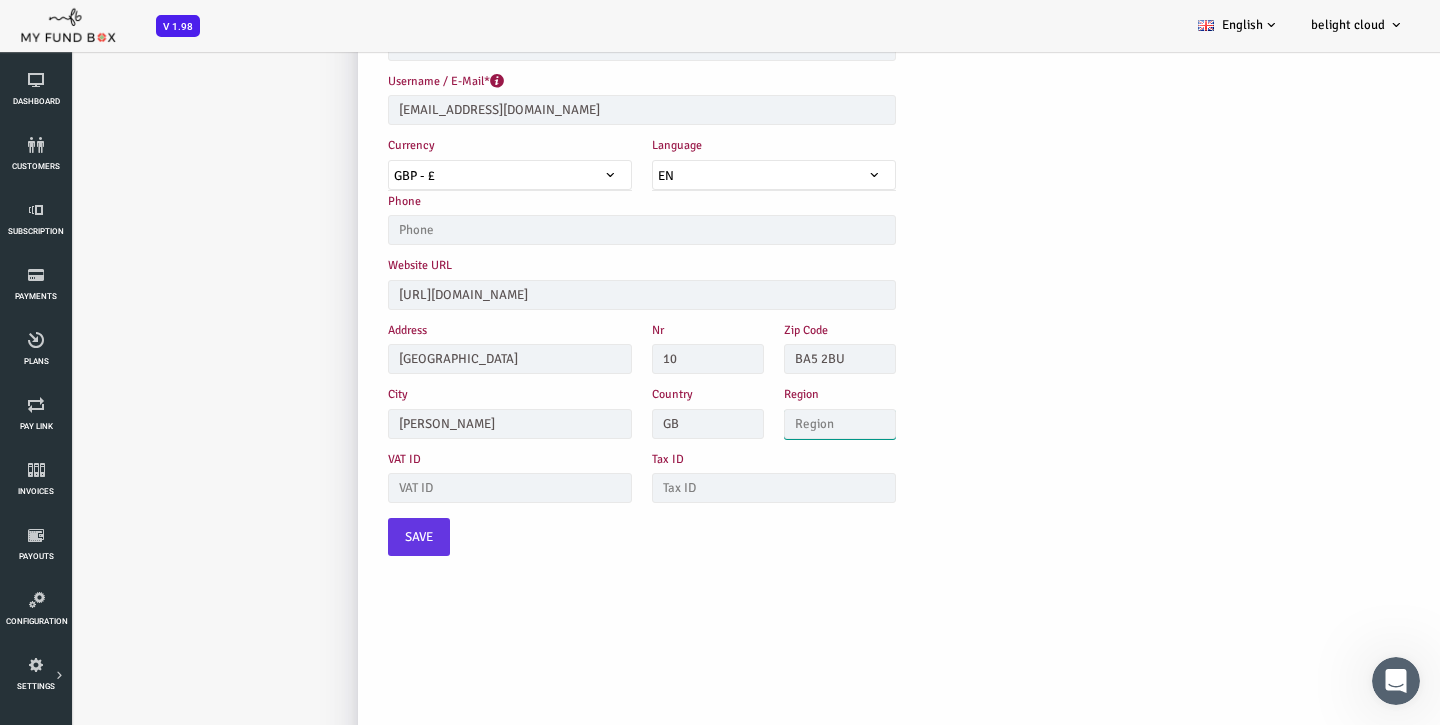click at bounding box center (782, 424) 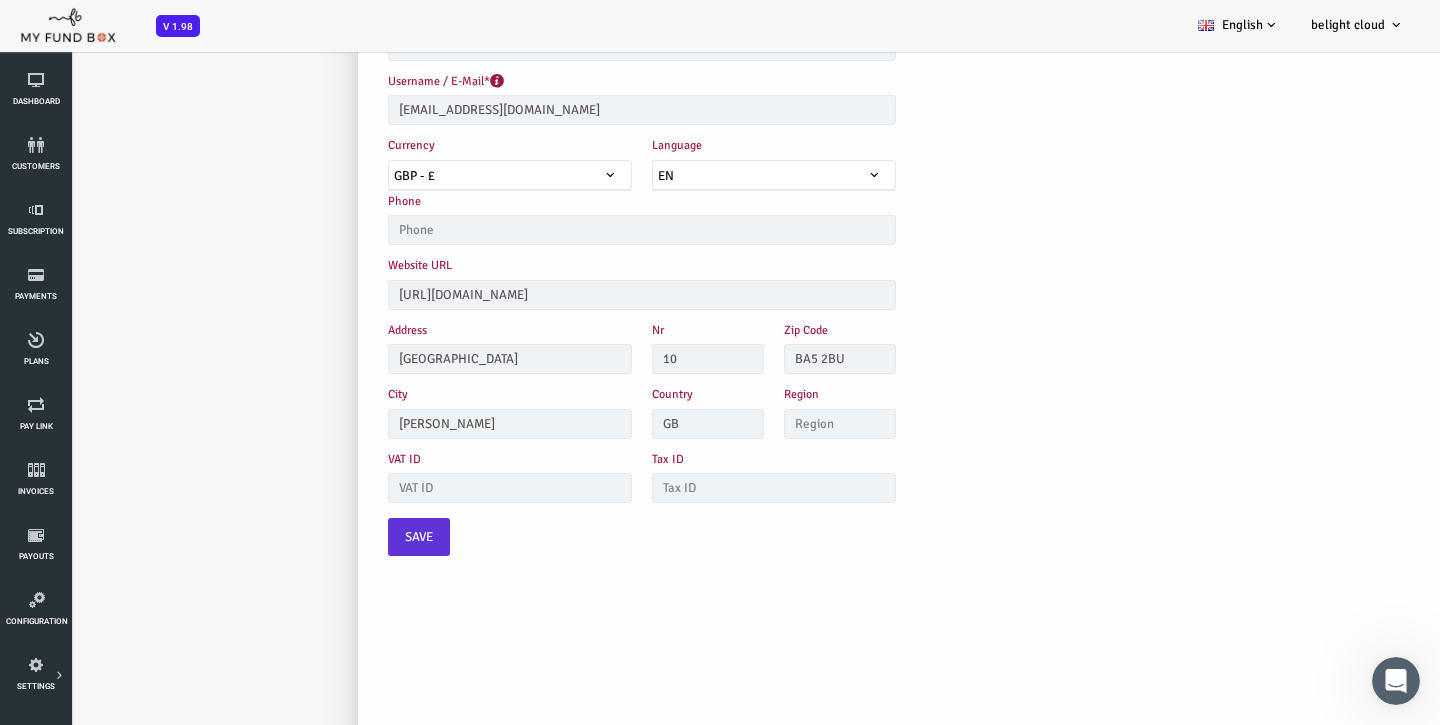 click on "Save" at bounding box center (361, 537) 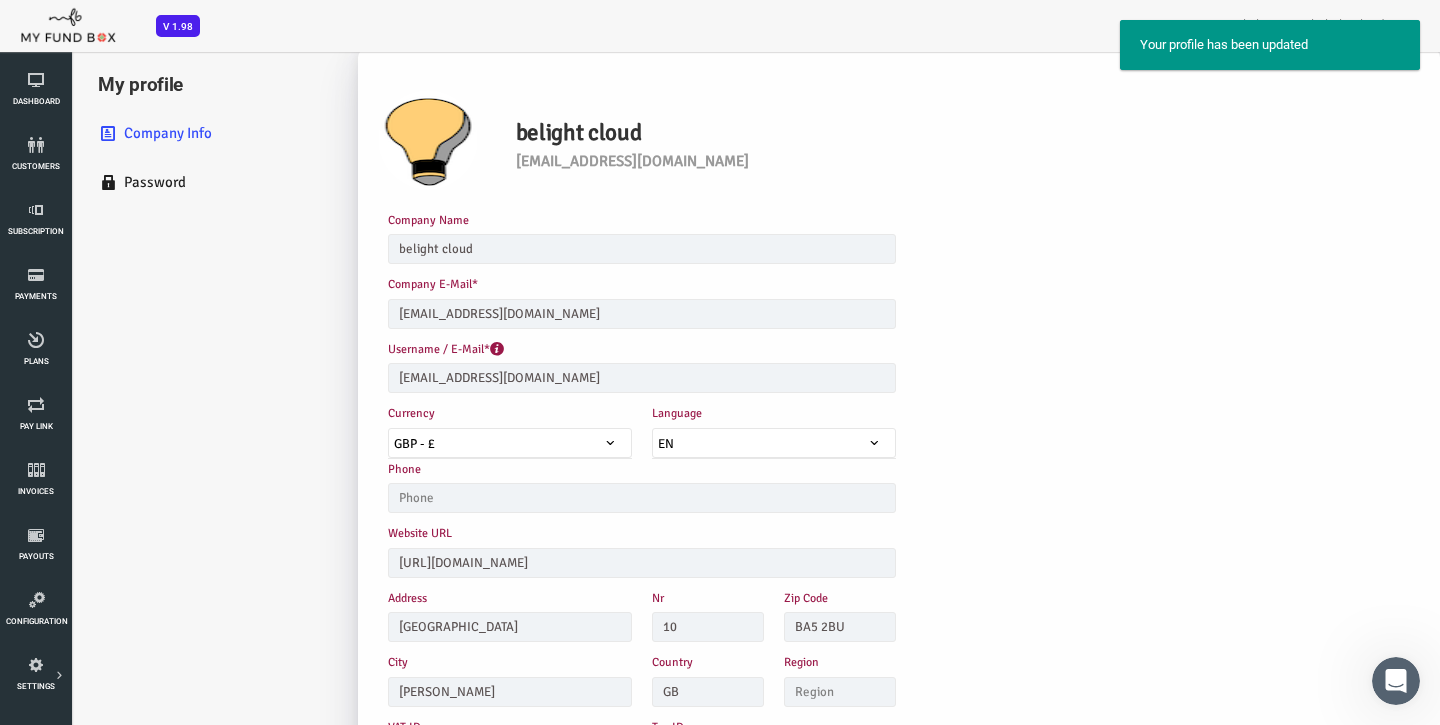 scroll, scrollTop: 0, scrollLeft: 0, axis: both 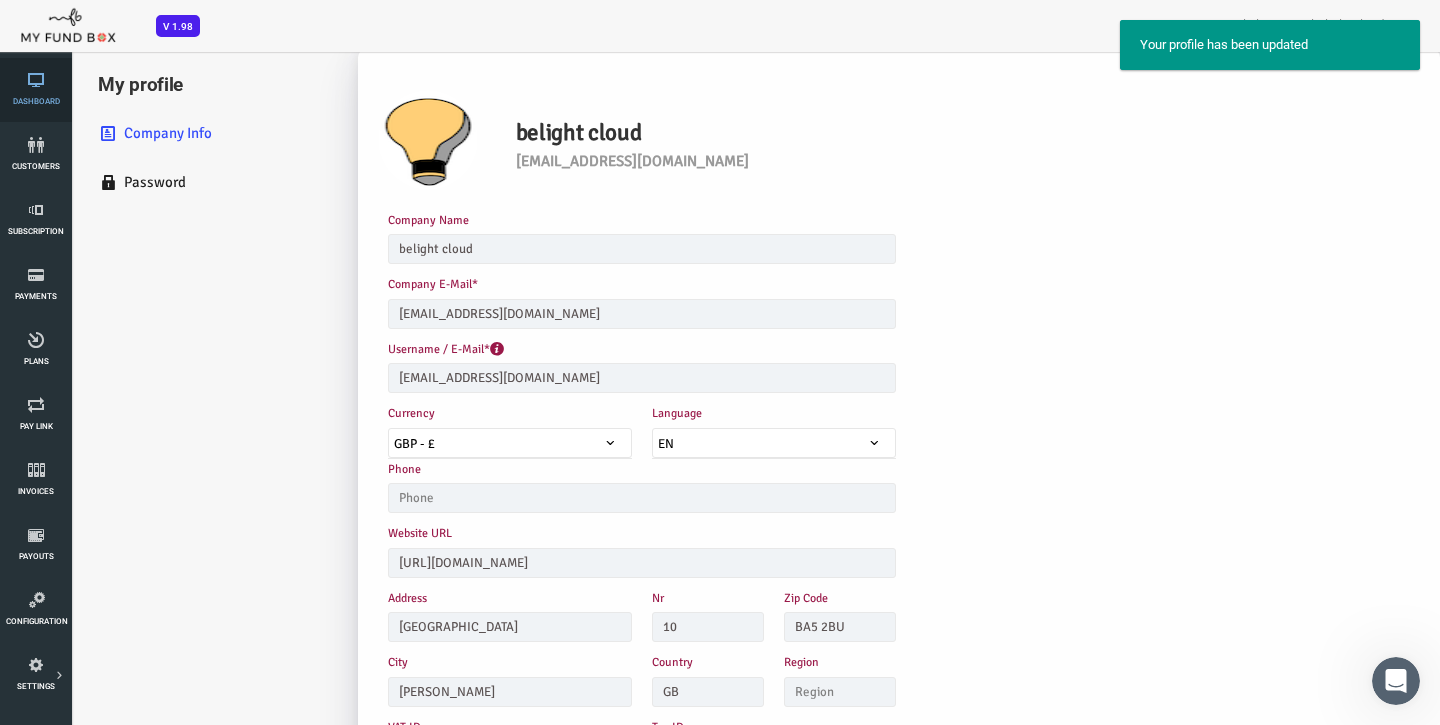 click on "Dashboard" at bounding box center [36, 90] 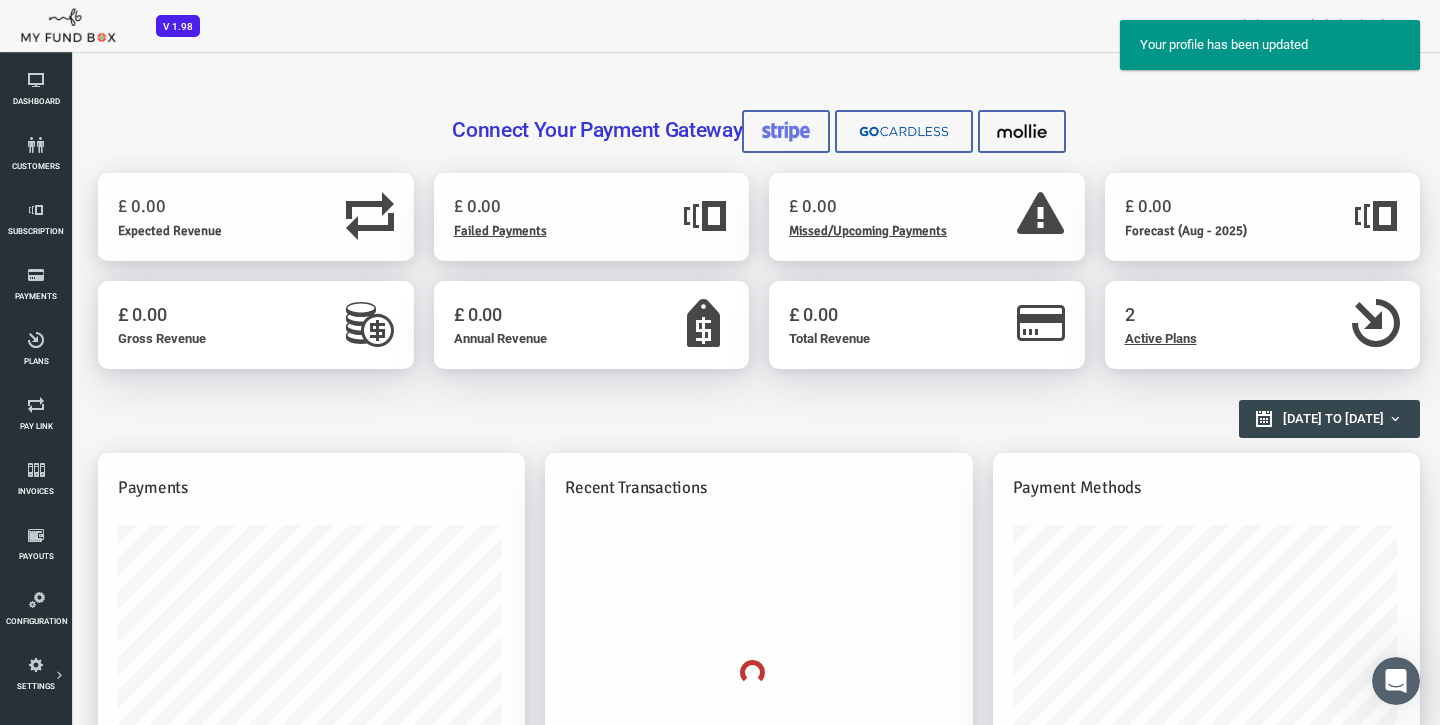 scroll, scrollTop: 0, scrollLeft: 0, axis: both 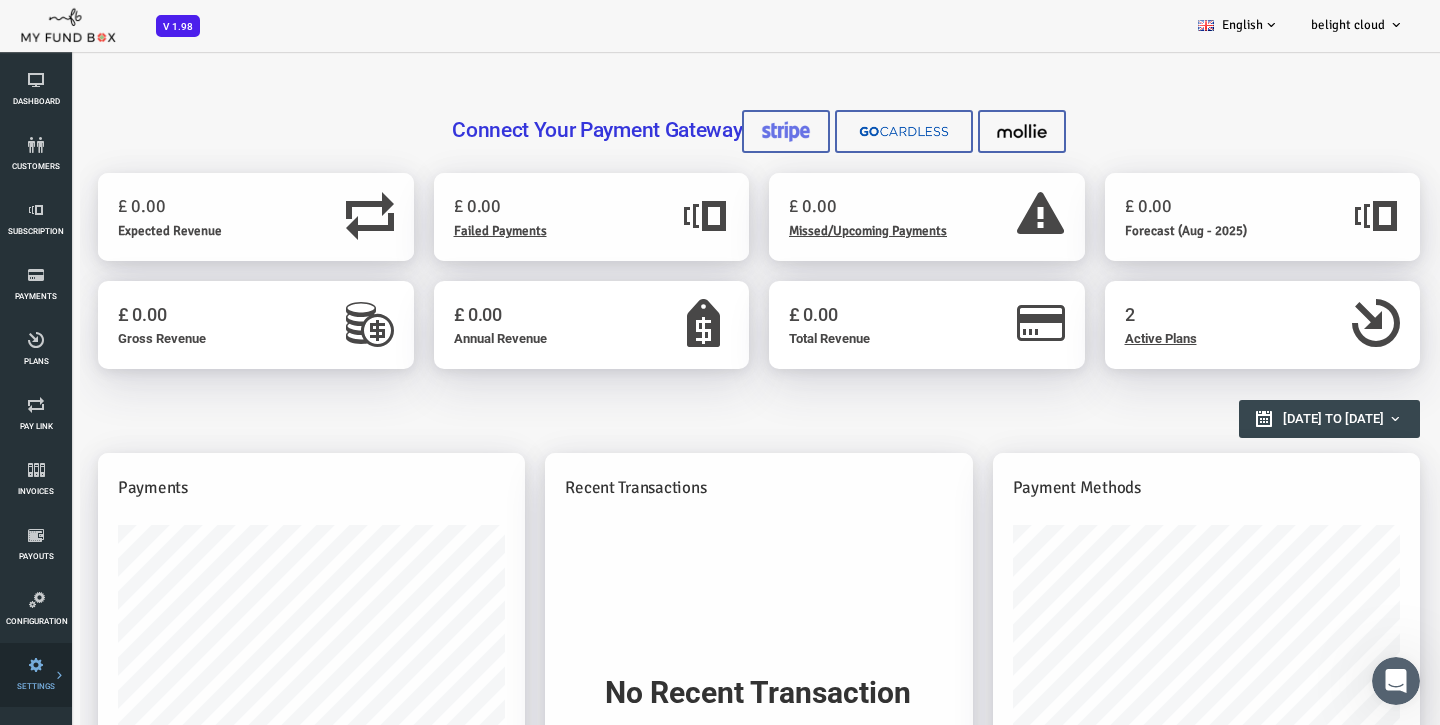 click on "Tax & Coupons" at bounding box center [0, 0] 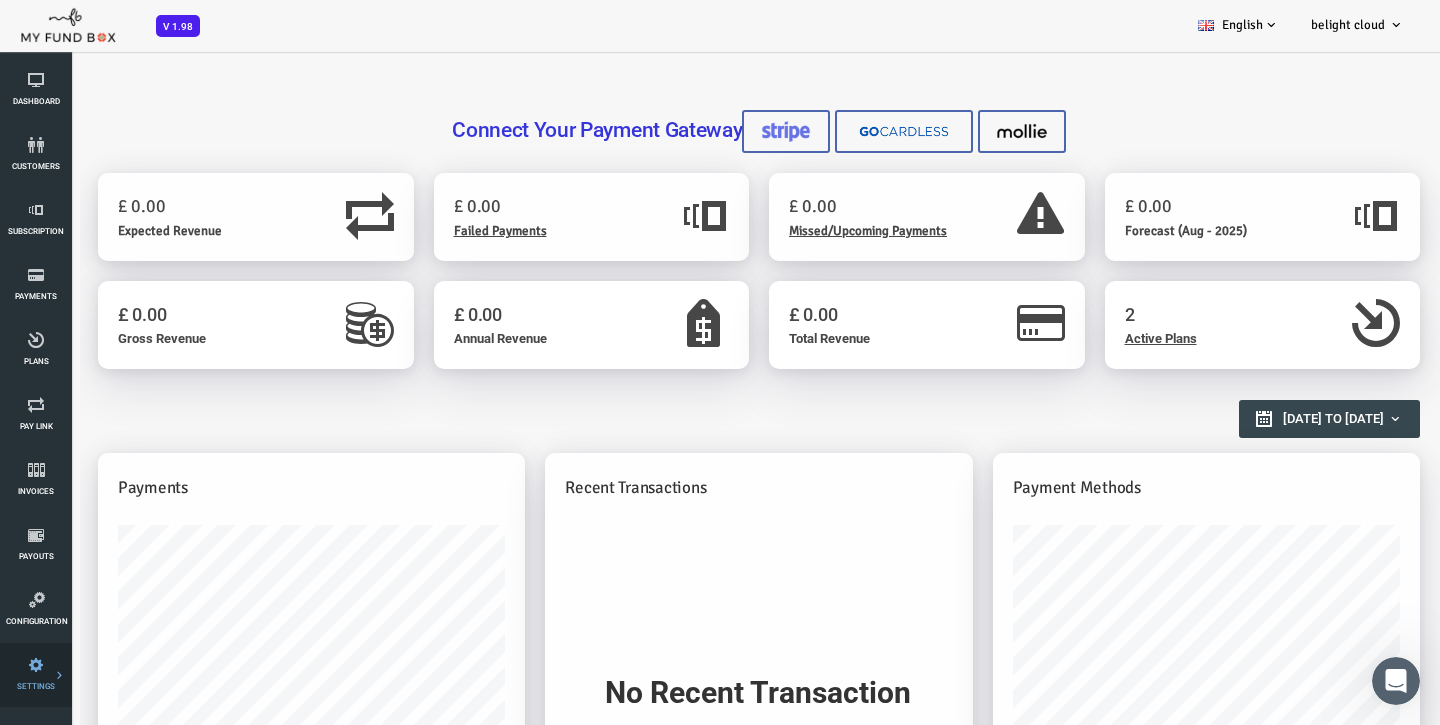 click on "Payment Gateway" at bounding box center (0, 0) 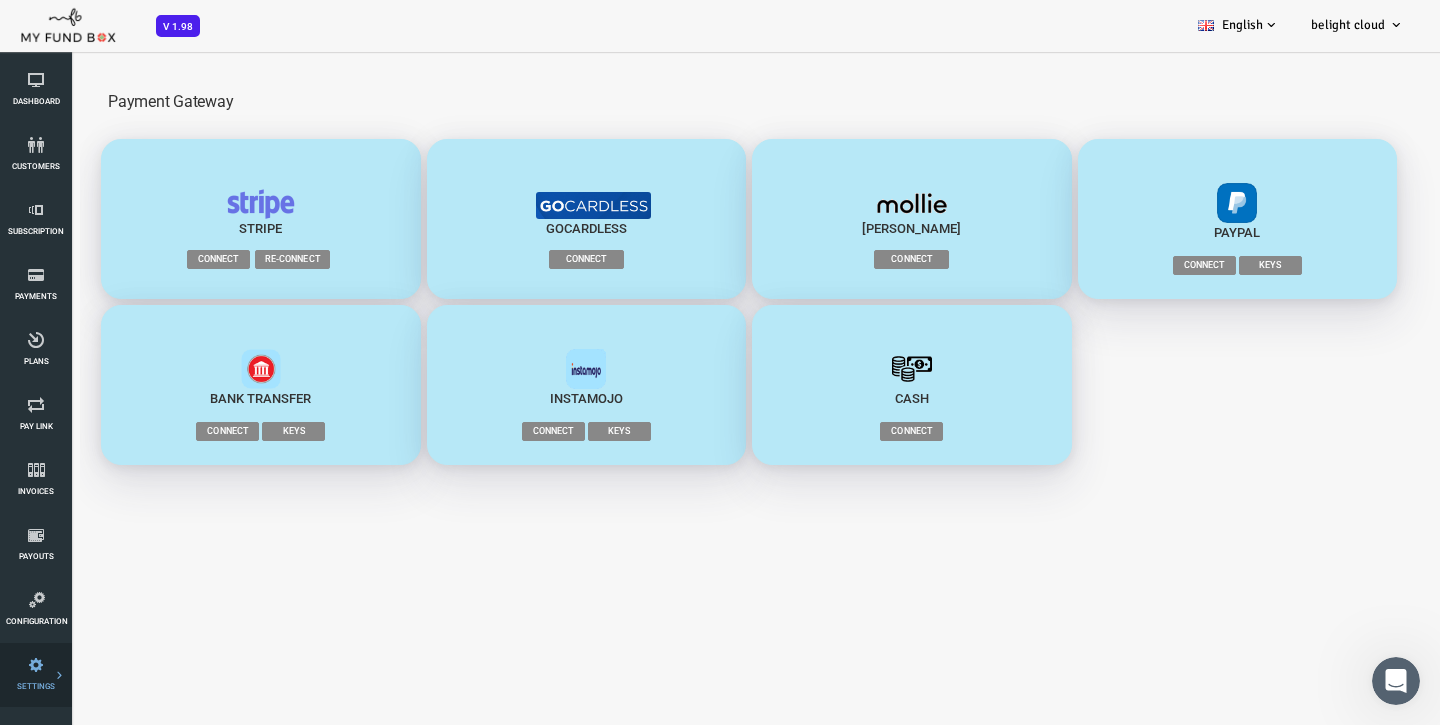scroll, scrollTop: 0, scrollLeft: 0, axis: both 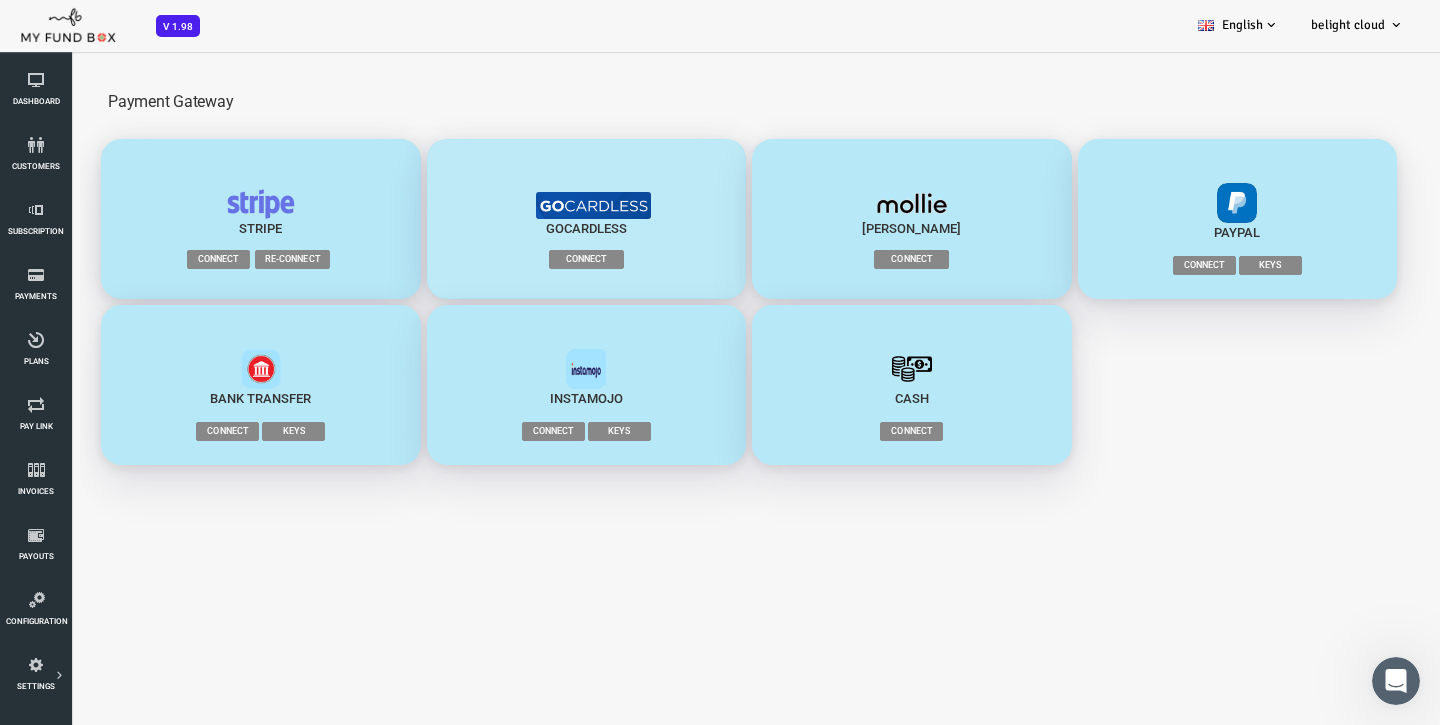 click on "Connect" at bounding box center (528, 259) 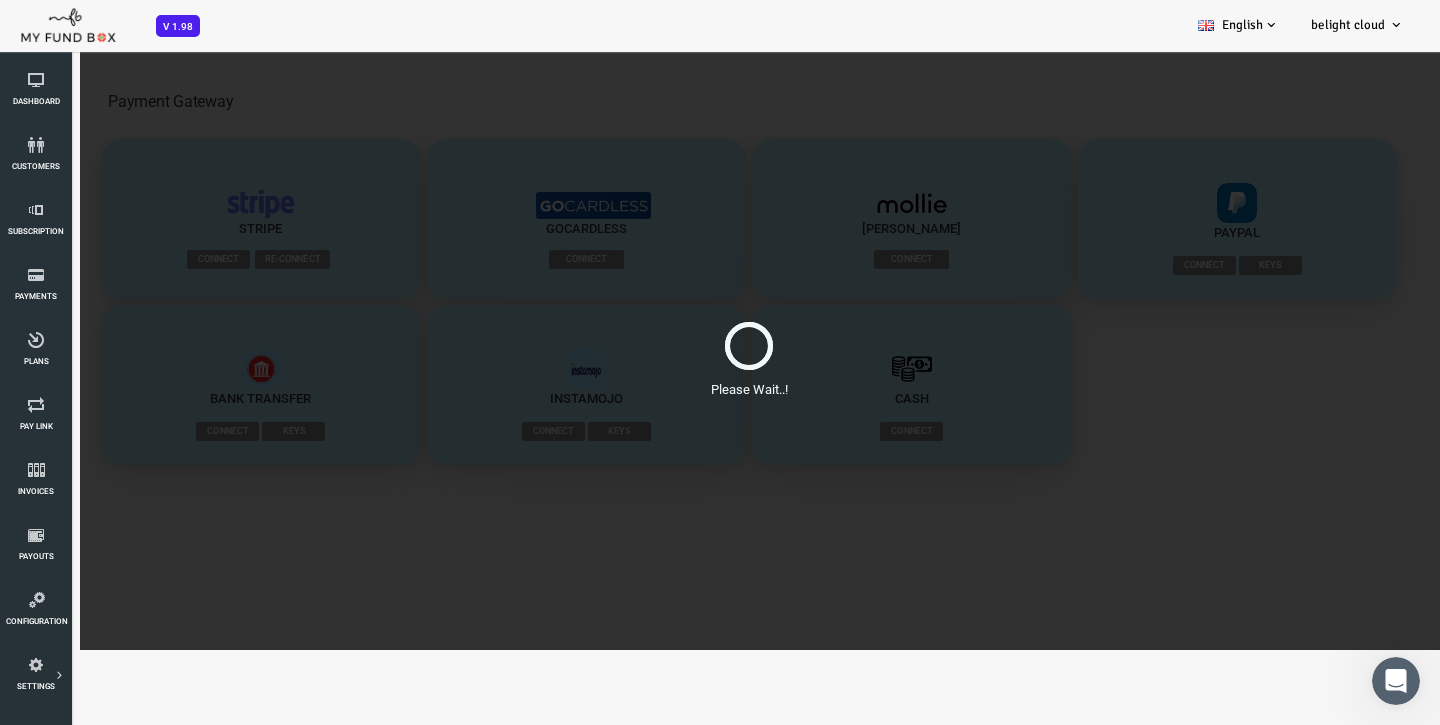 click on "Please Wait..!" at bounding box center (691, 350) 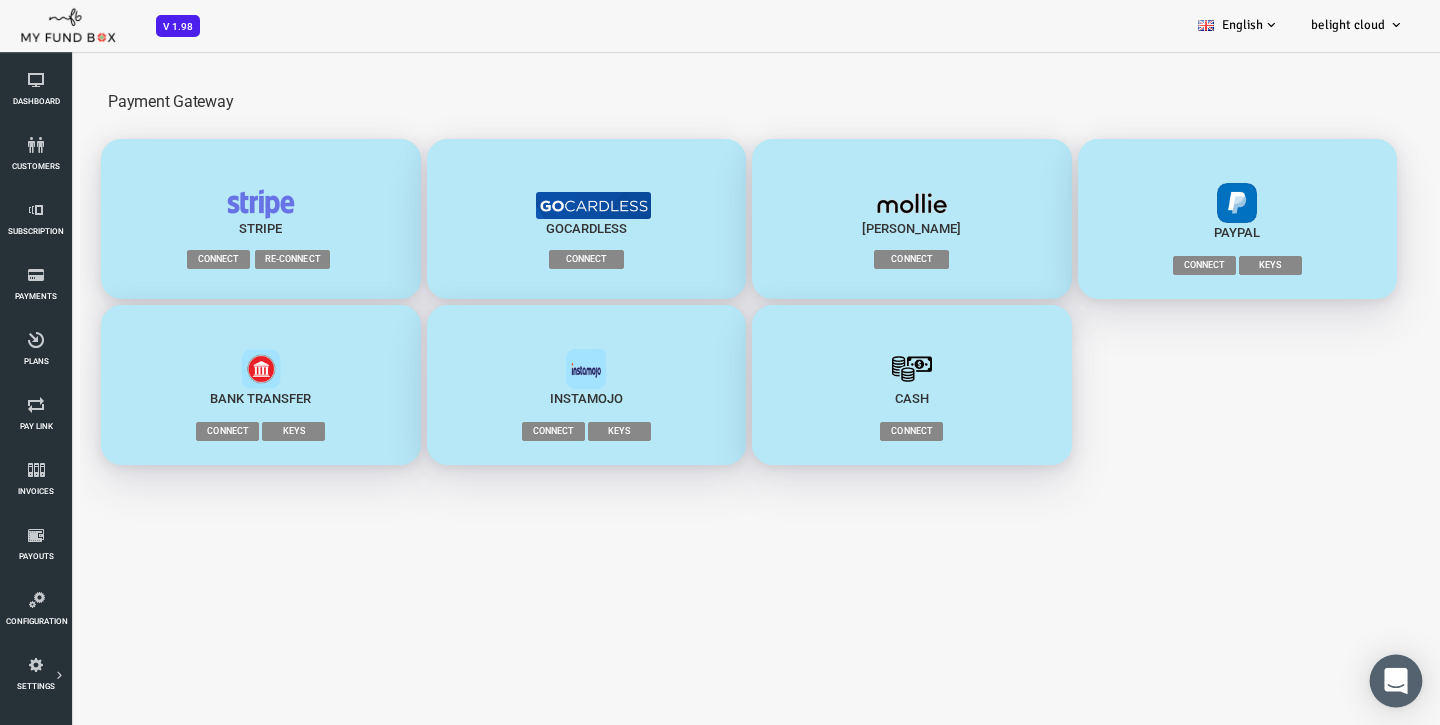 scroll, scrollTop: 0, scrollLeft: 0, axis: both 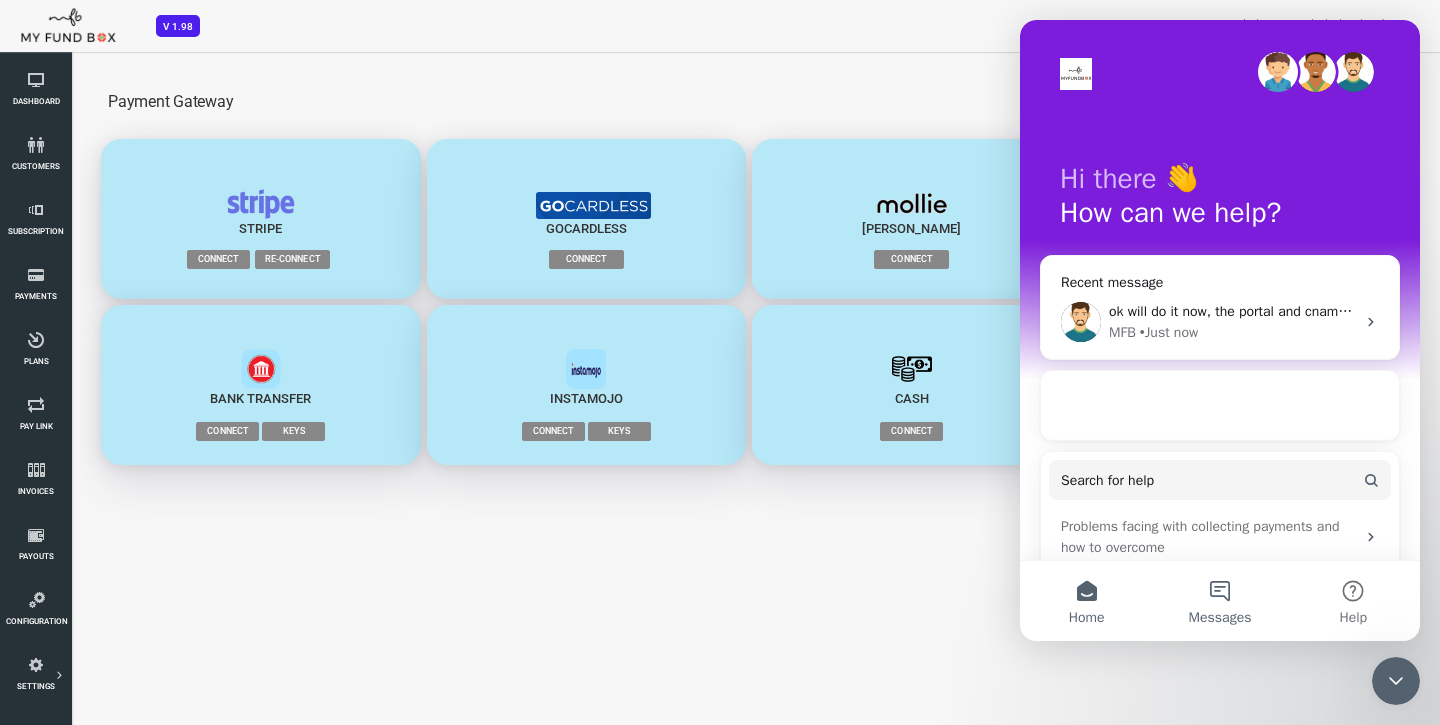 click on "Messages" at bounding box center [1219, 601] 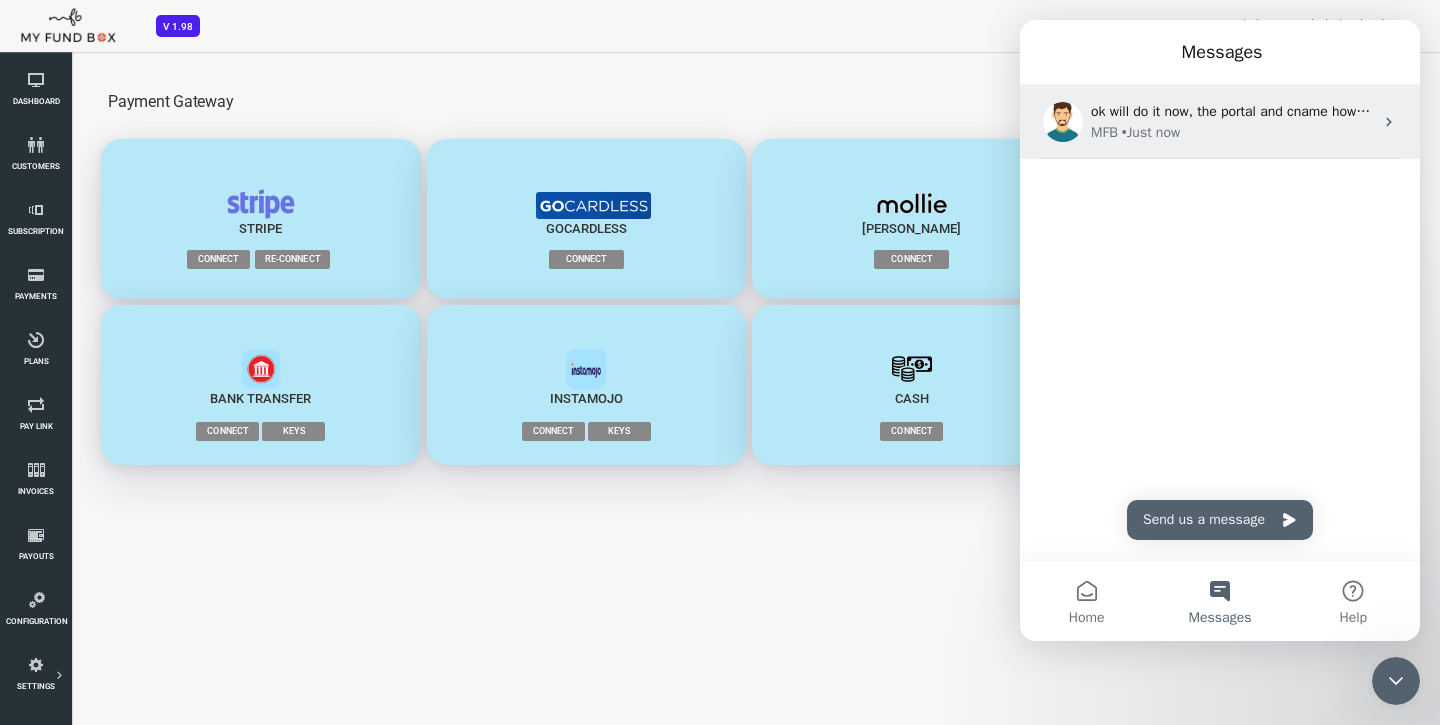 click on "ok will do it now, the portal and cname how do I do this bit, I don't see any dns instructions or urls. thanks" at bounding box center [1417, 111] 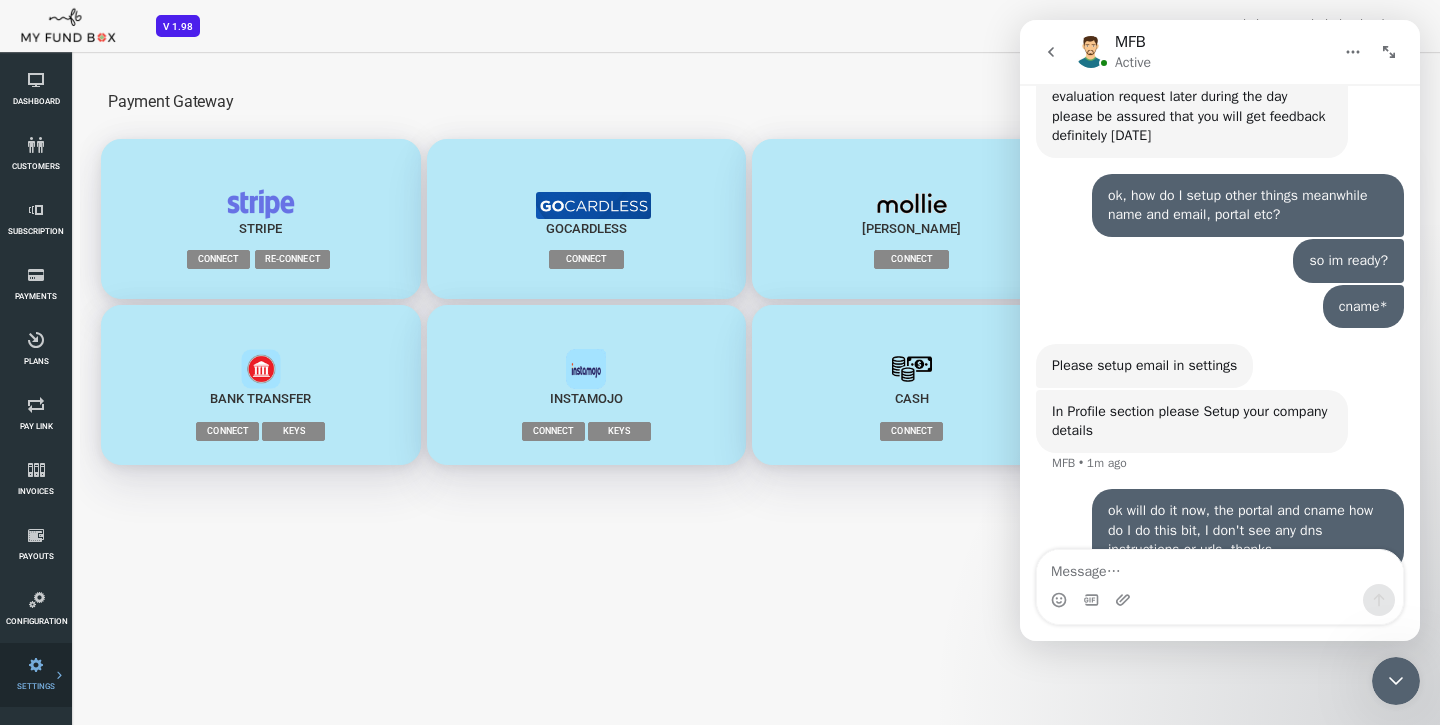 click on "Tax & Coupons" at bounding box center [0, 0] 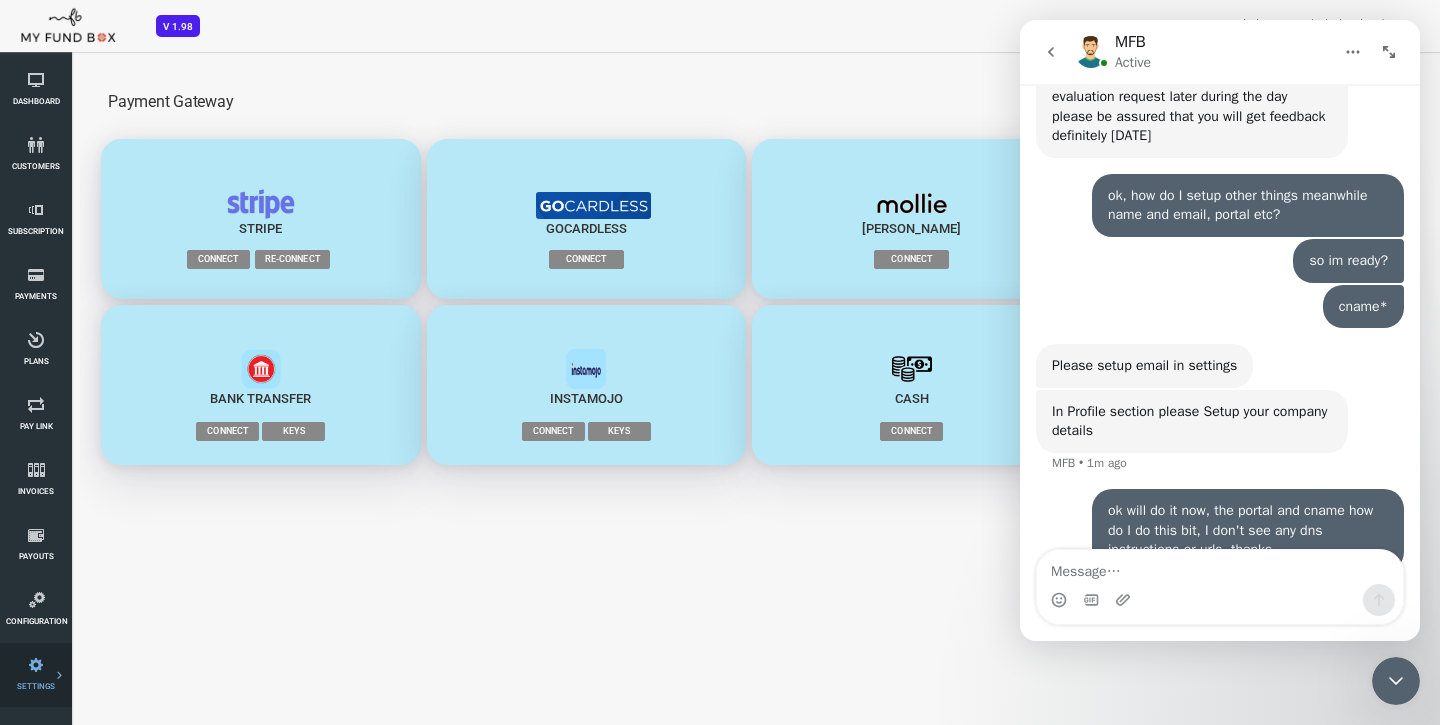 click at bounding box center (0, 0) 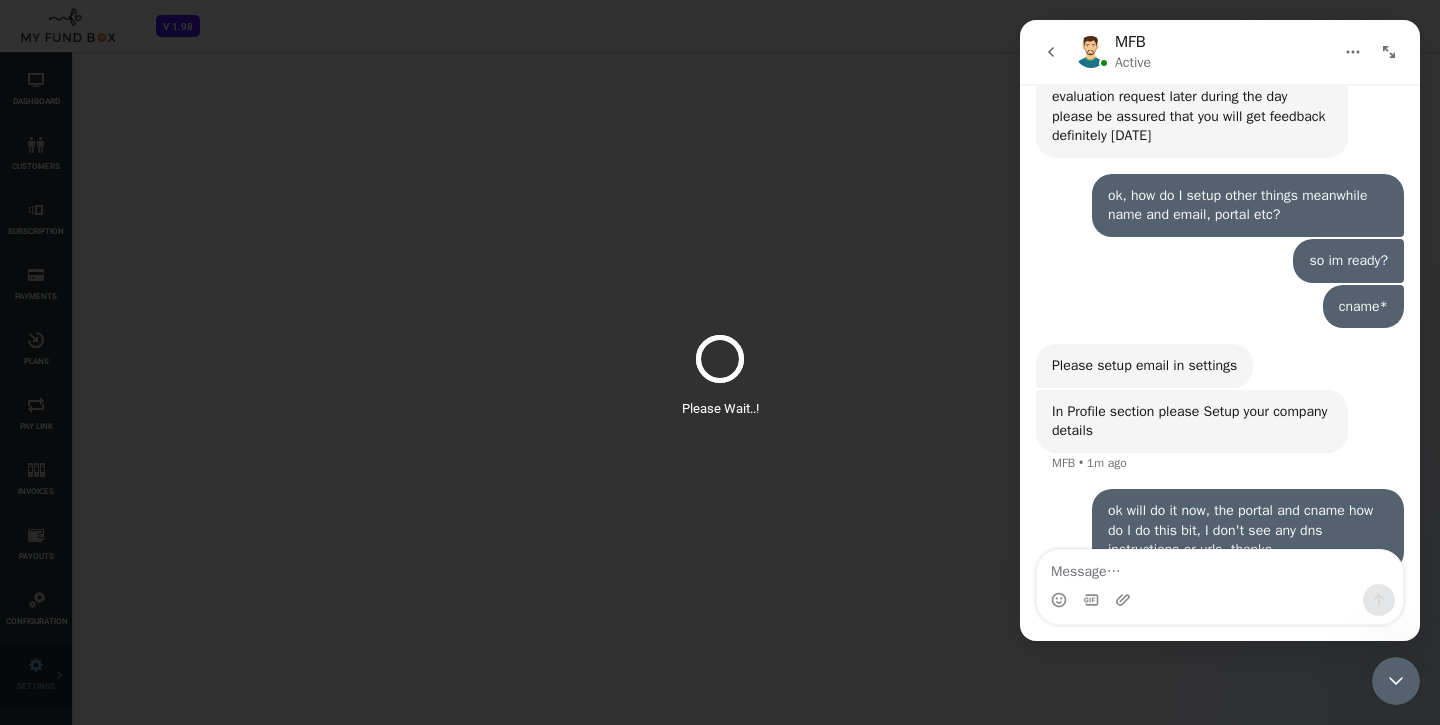 select on "100" 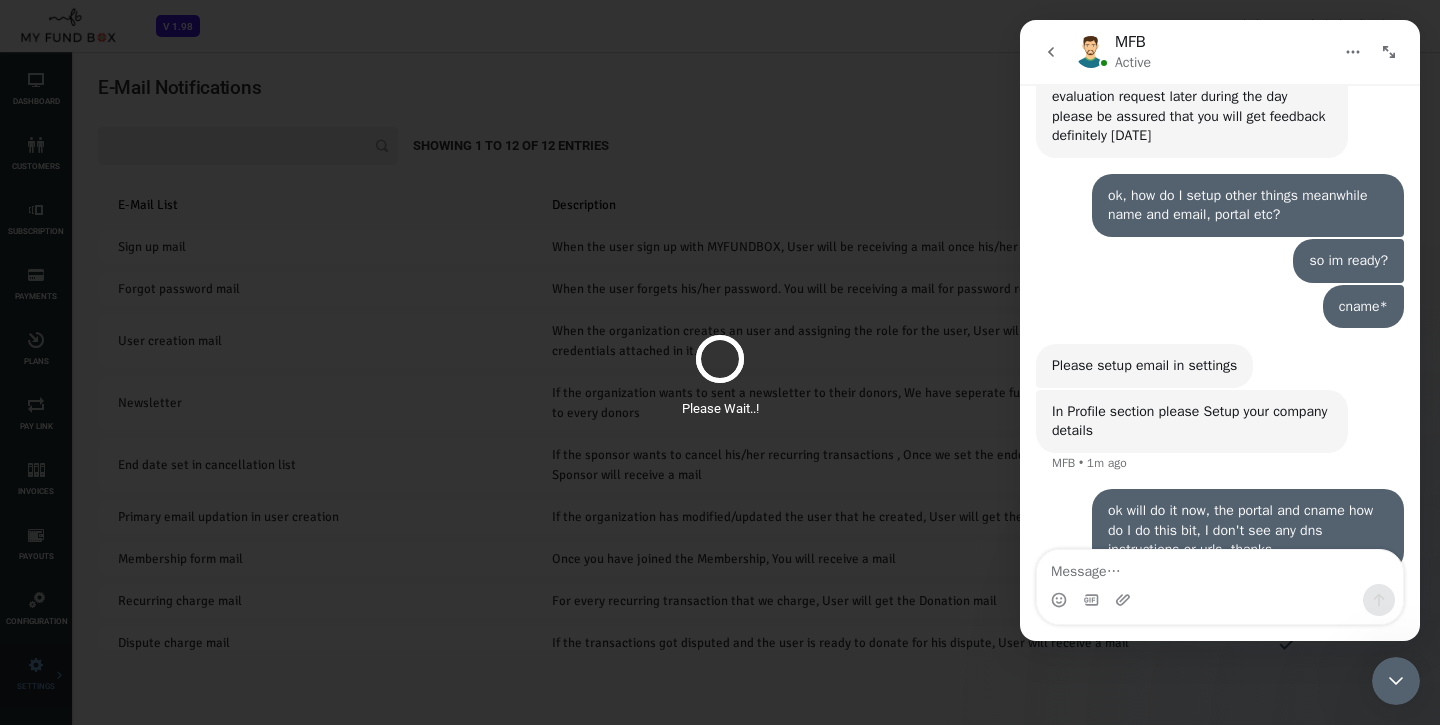 scroll, scrollTop: 0, scrollLeft: 0, axis: both 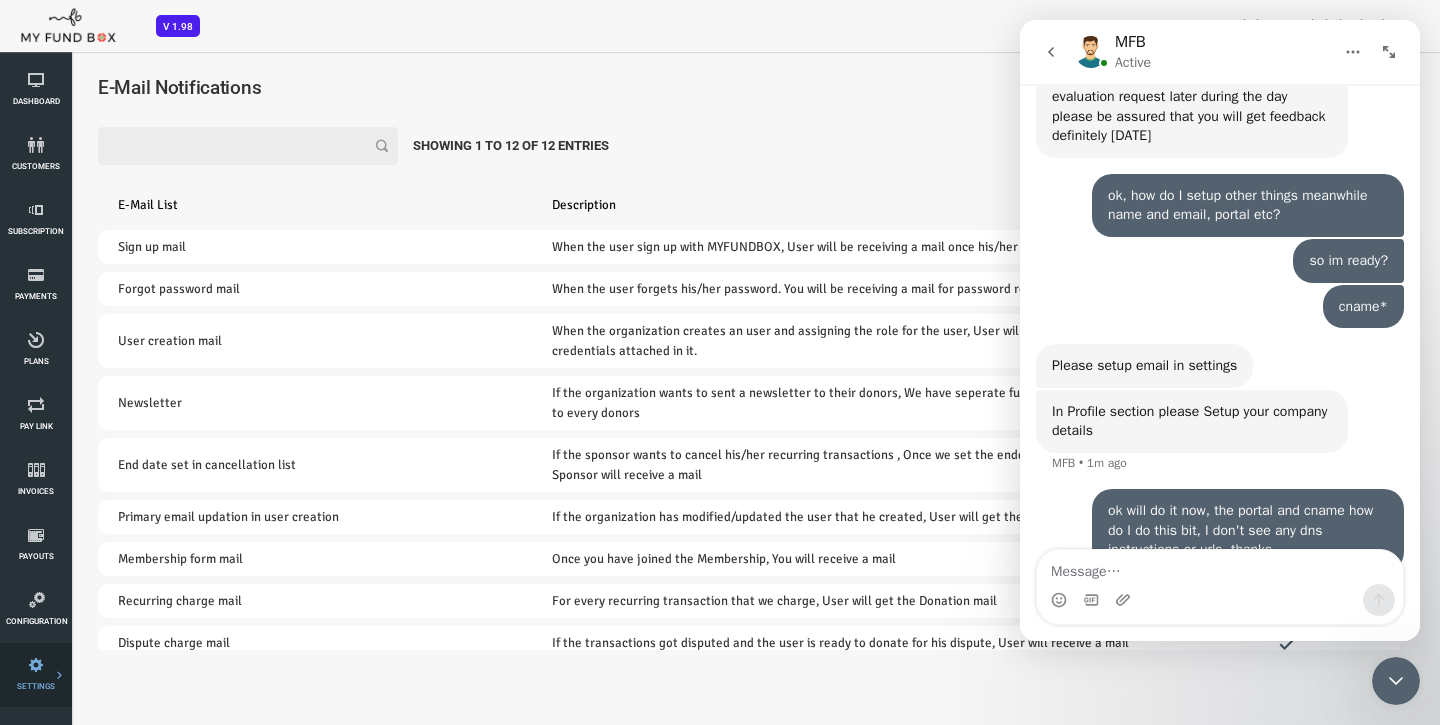 click on "Payment Gateway" at bounding box center [0, 0] 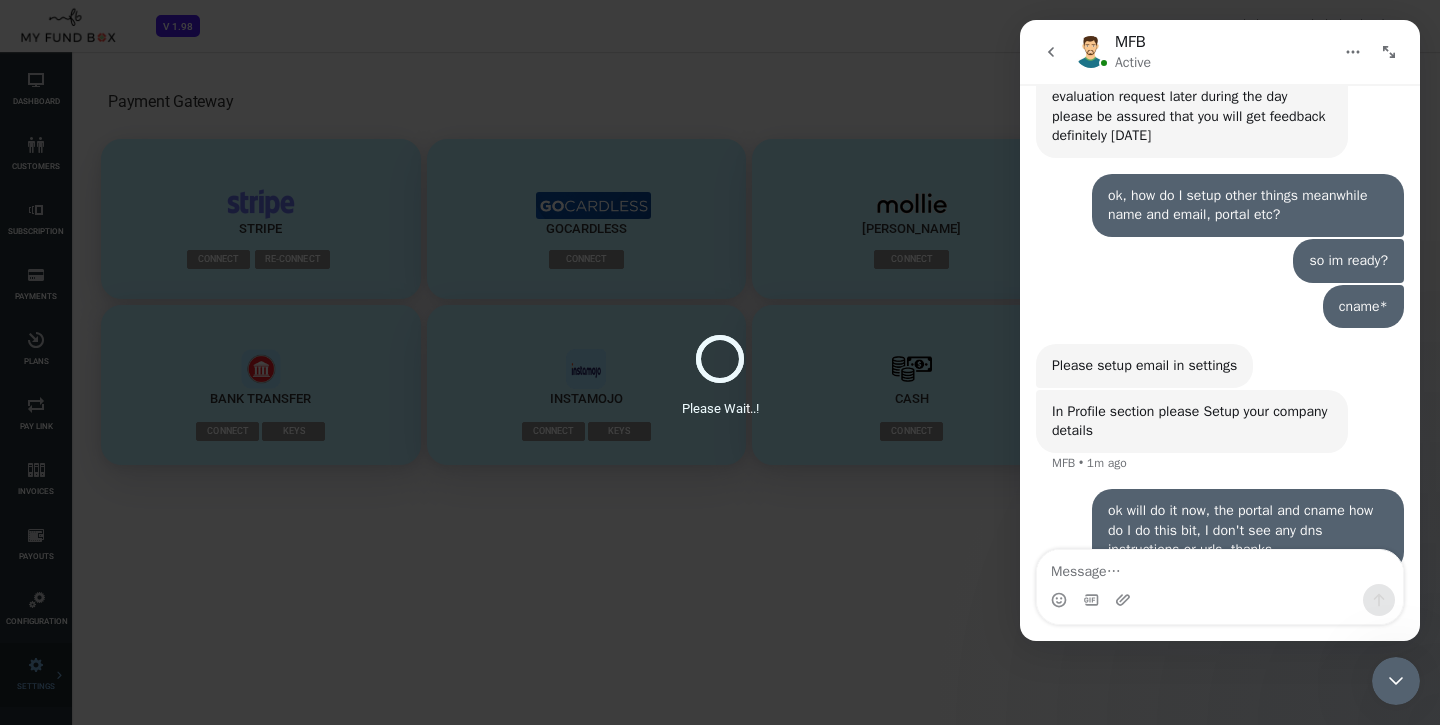 scroll, scrollTop: 0, scrollLeft: 0, axis: both 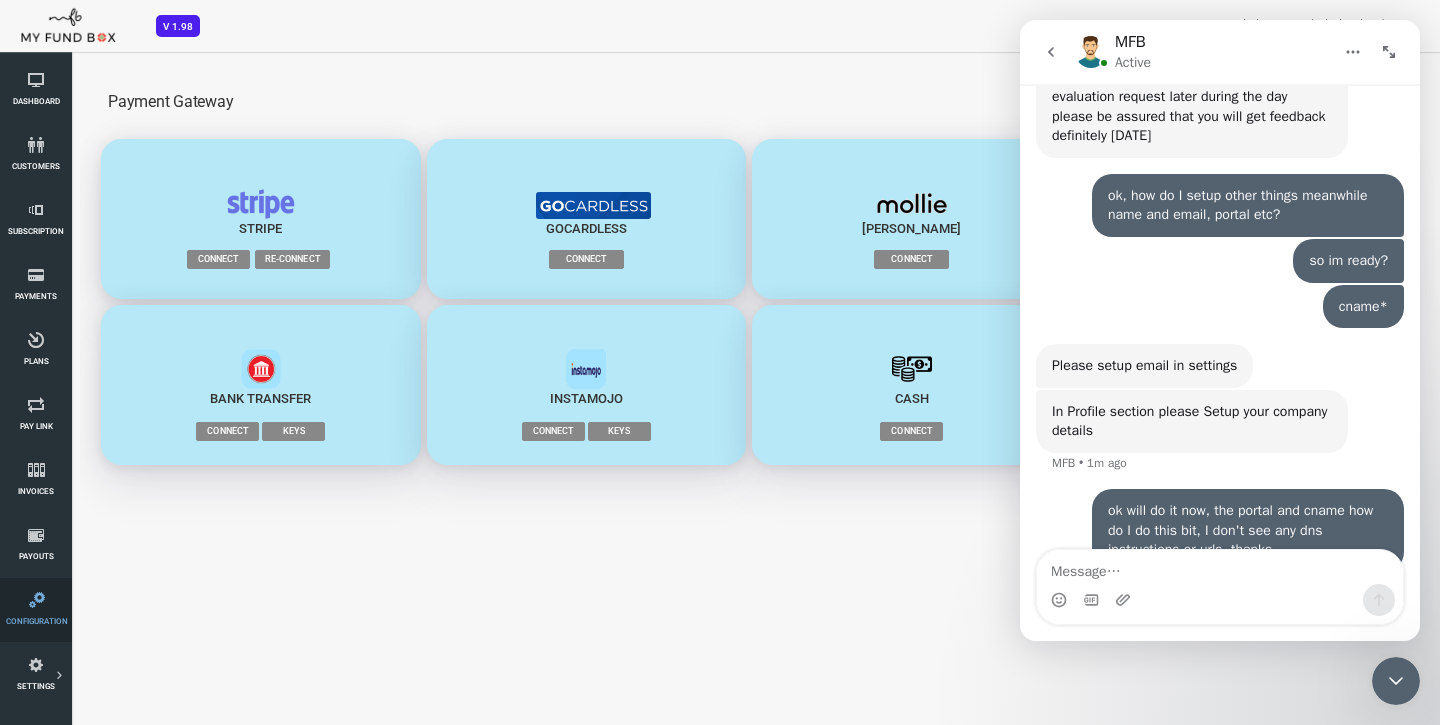 click at bounding box center [37, 600] 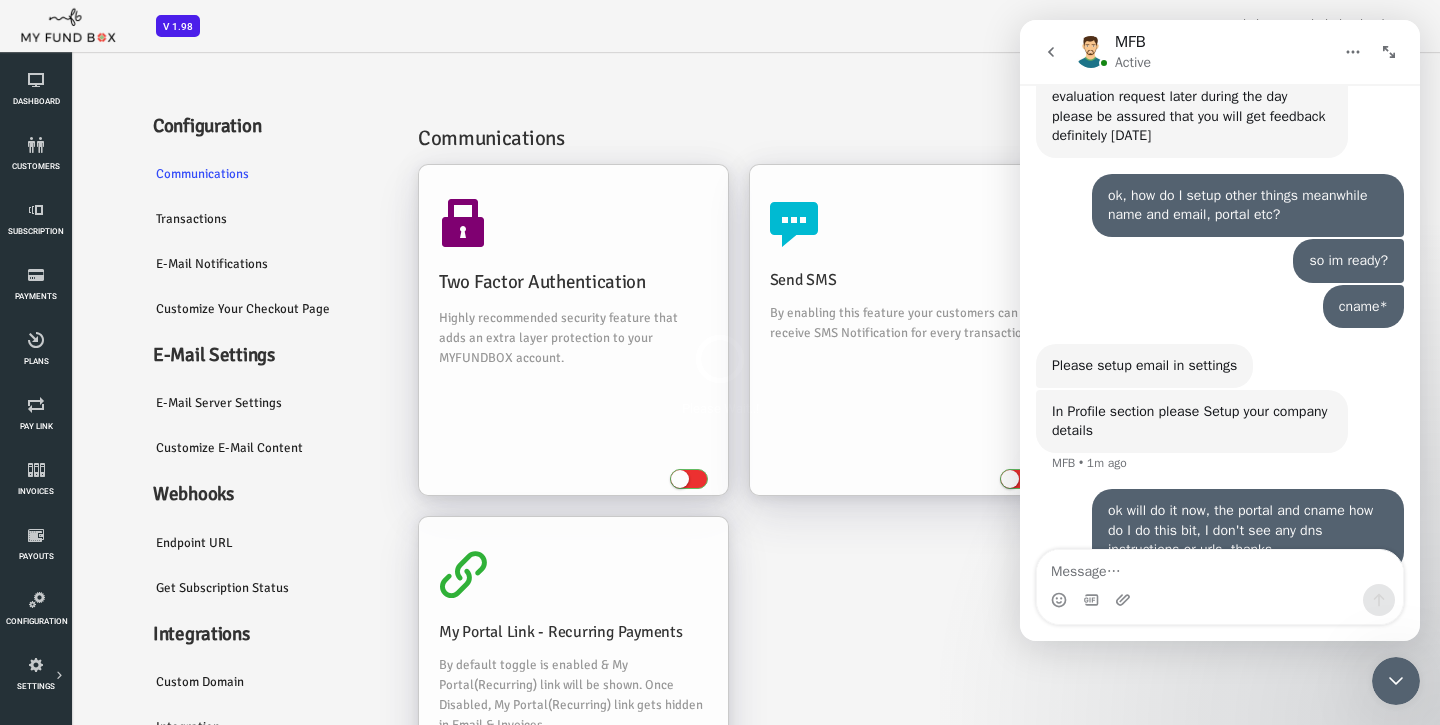 scroll, scrollTop: 0, scrollLeft: 0, axis: both 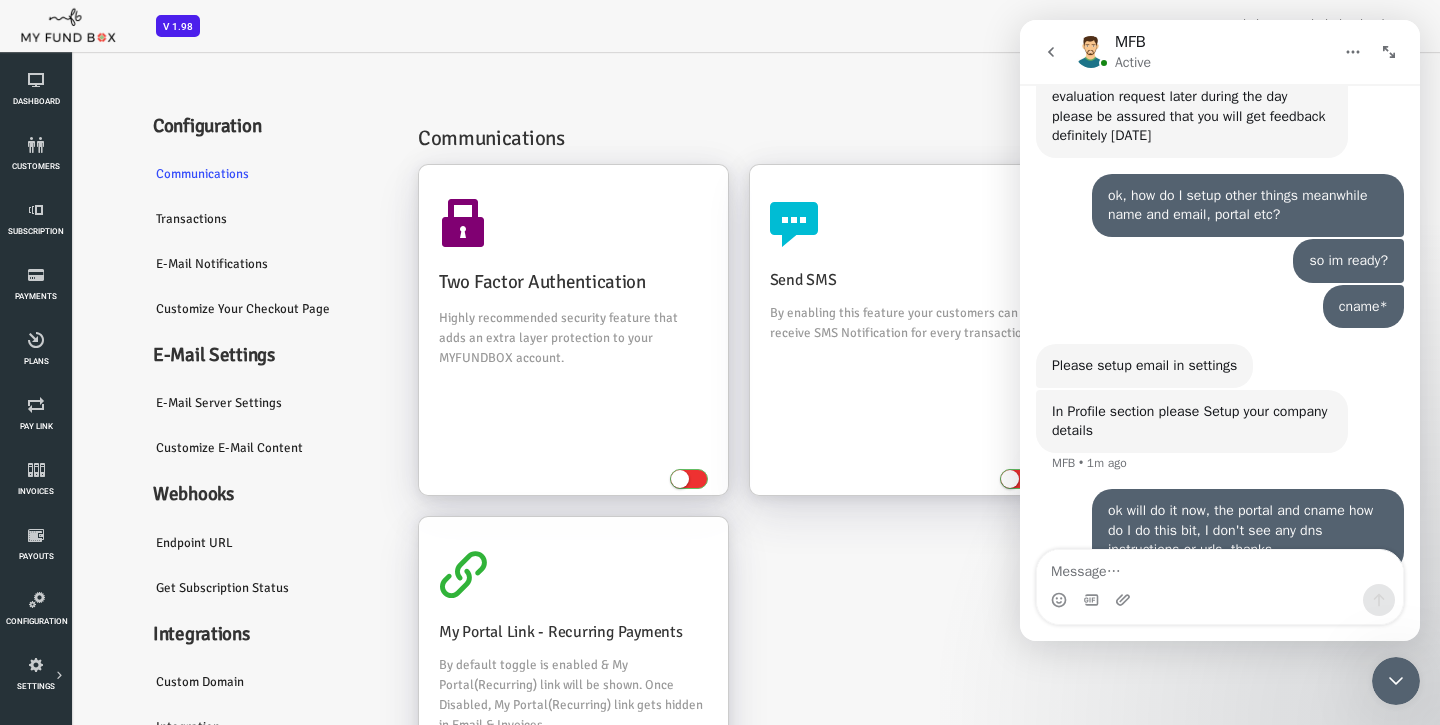 click on "Transactions" at bounding box center (210, 219) 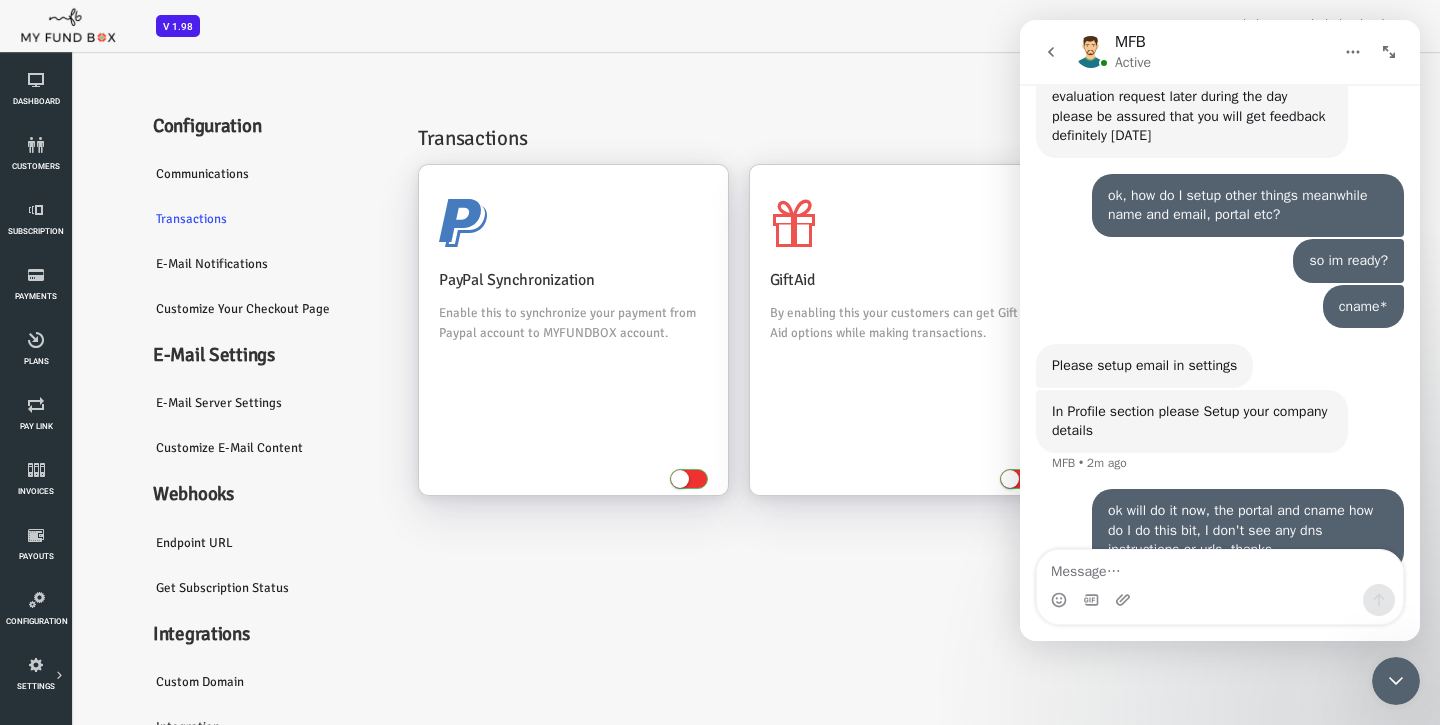 scroll, scrollTop: 0, scrollLeft: 0, axis: both 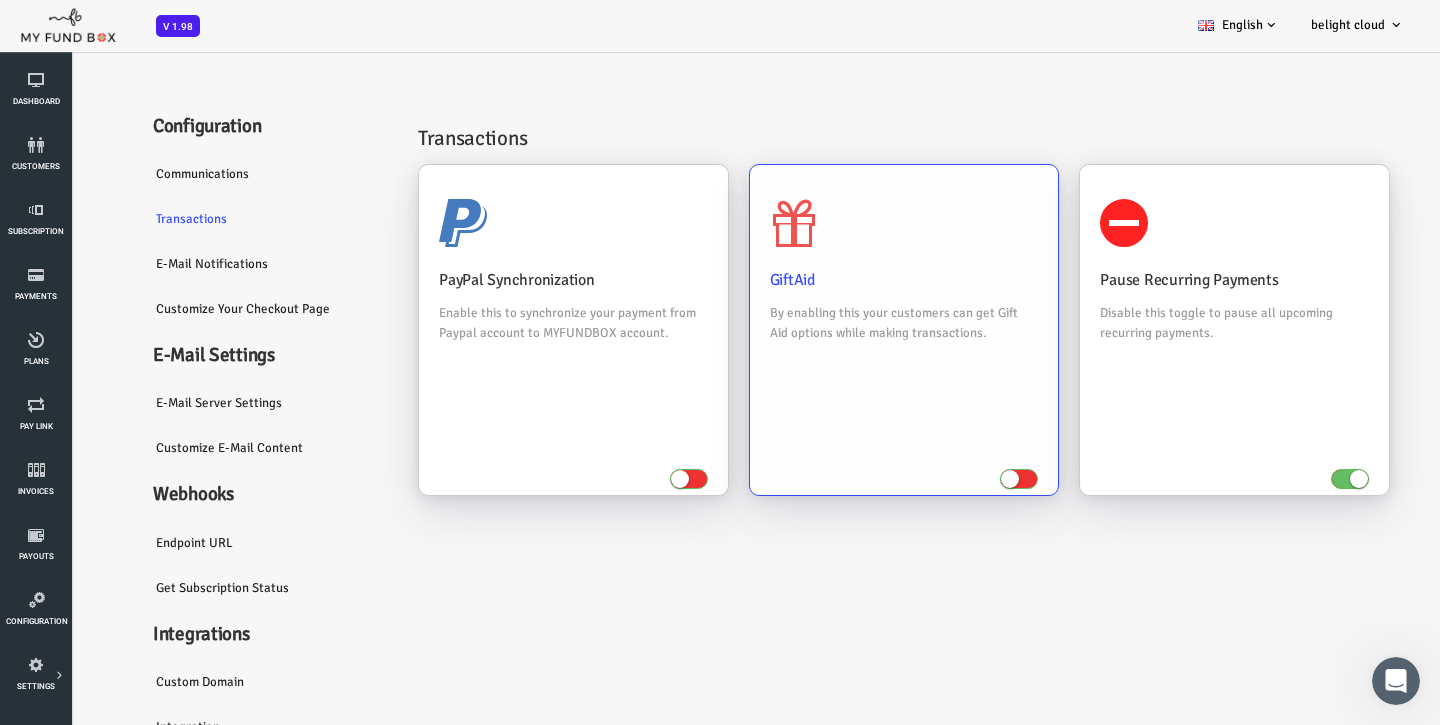 click on "GiftAid
By enabling this your customers can get Gift Aid options while making transactions." at bounding box center (846, 315) 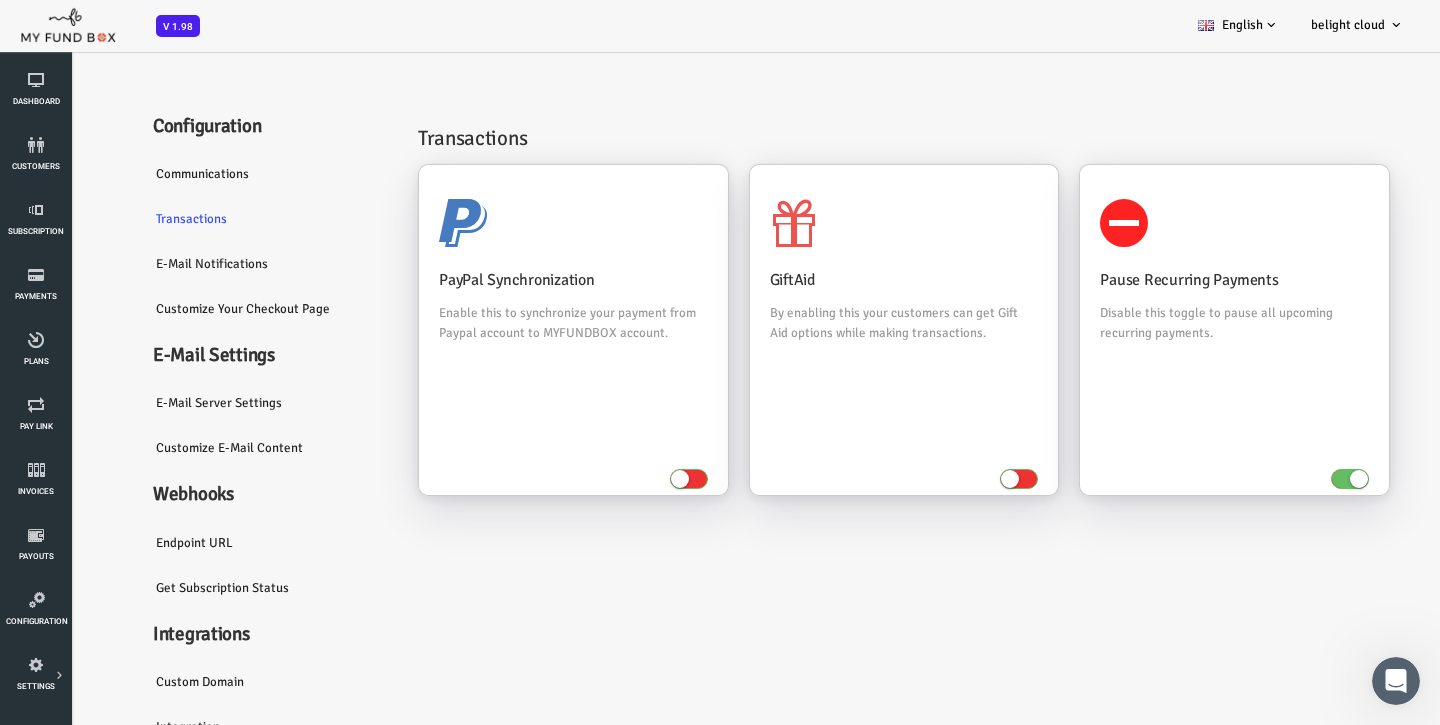 click on "Communications" at bounding box center [210, 174] 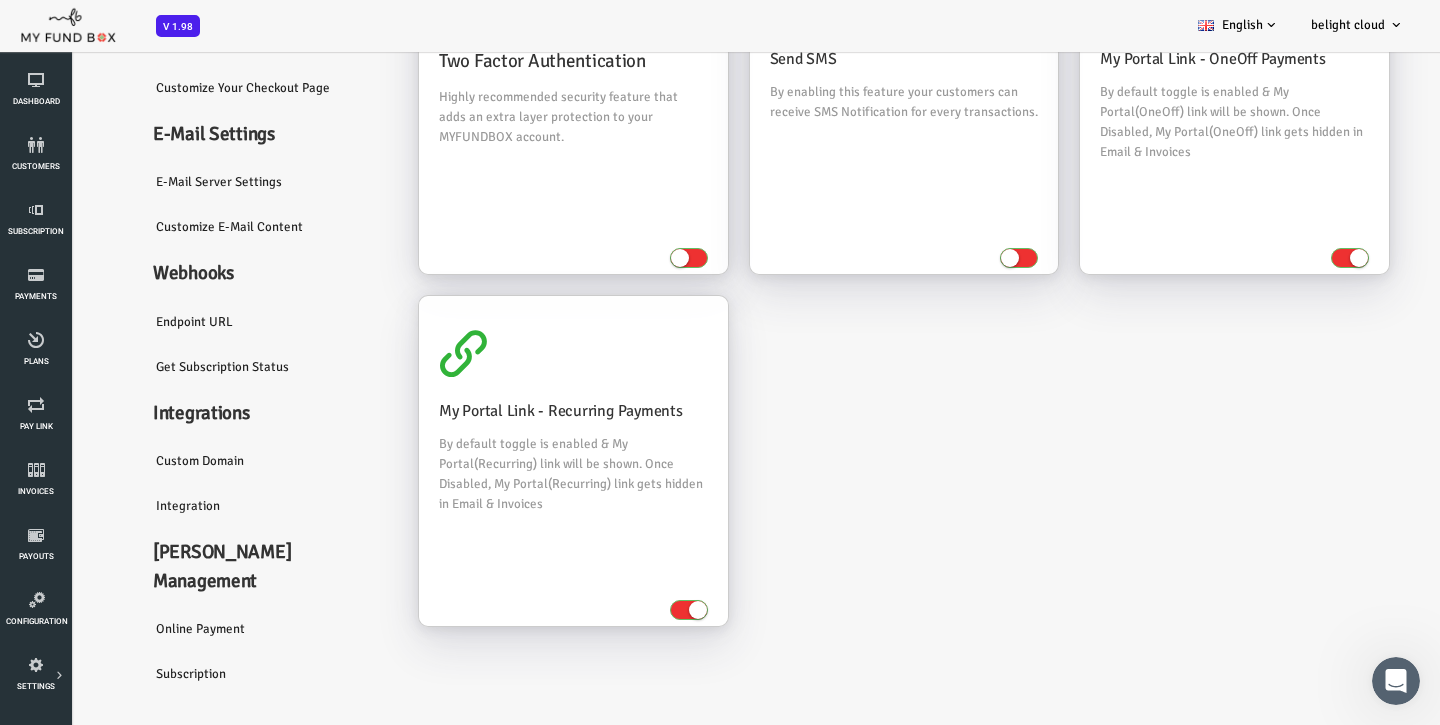 scroll, scrollTop: 191, scrollLeft: 0, axis: vertical 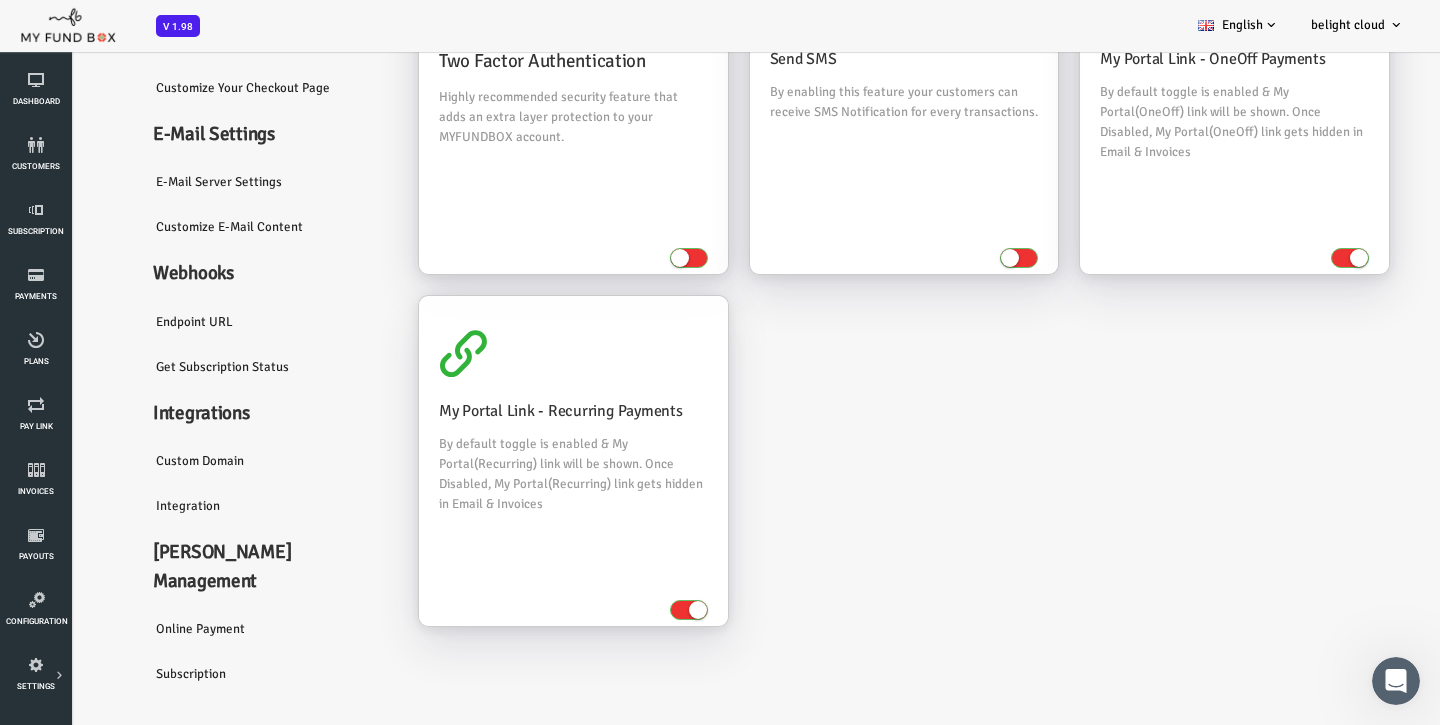 click on "Custom Domain" at bounding box center (210, 461) 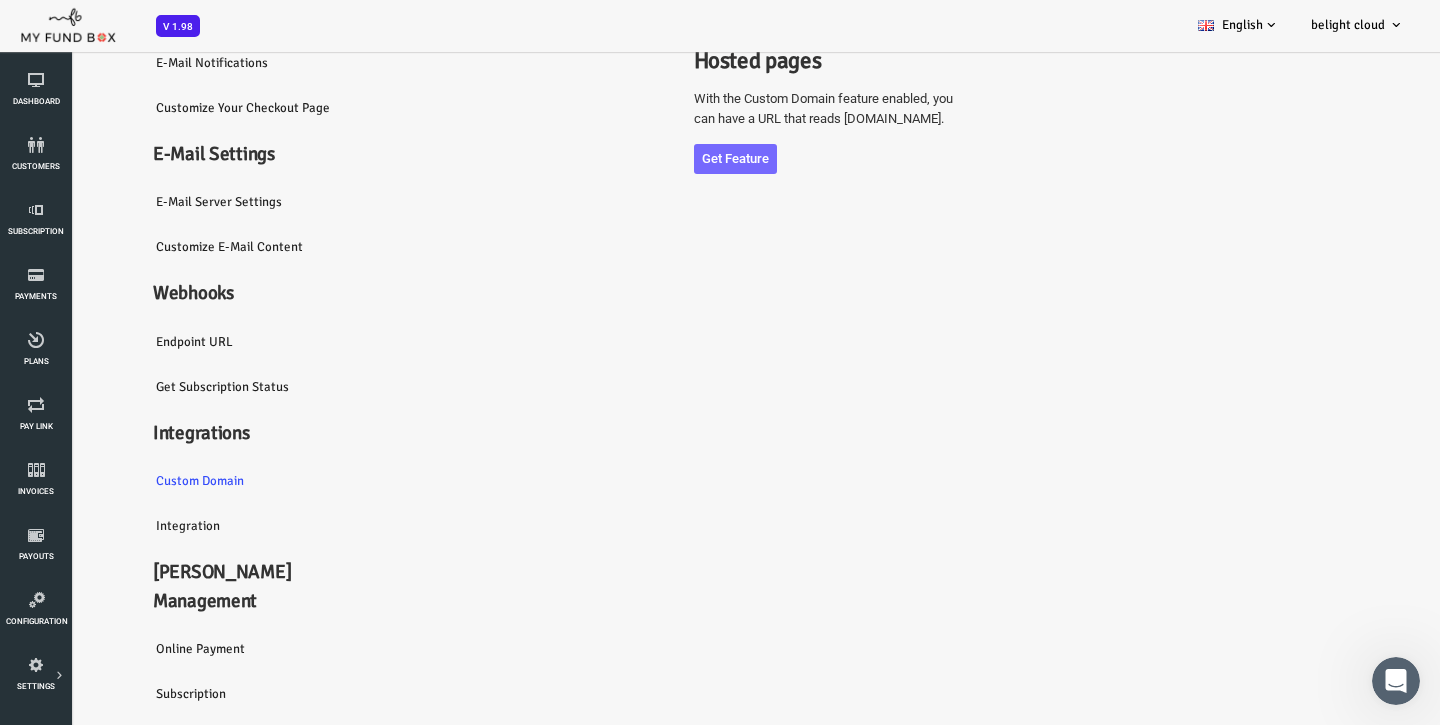 click on "Integration" at bounding box center (210, 526) 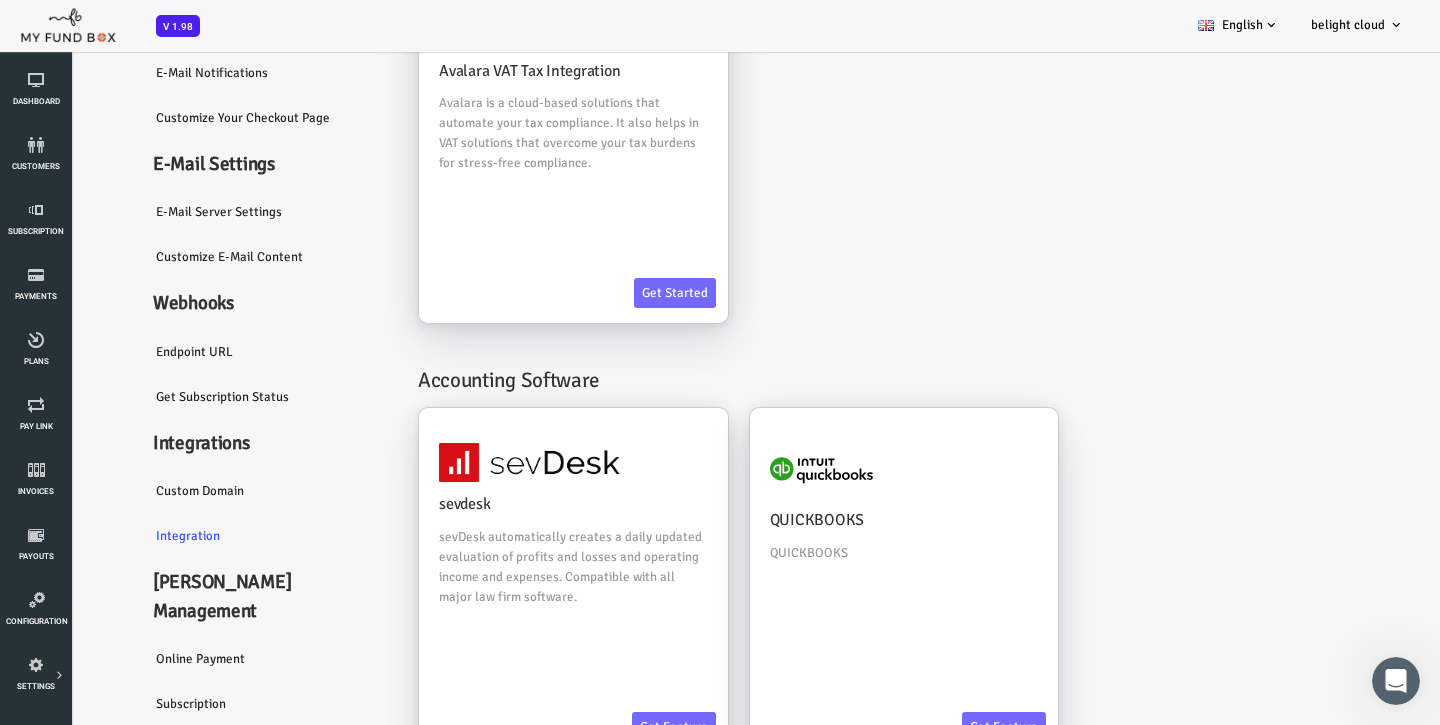 scroll, scrollTop: 0, scrollLeft: 0, axis: both 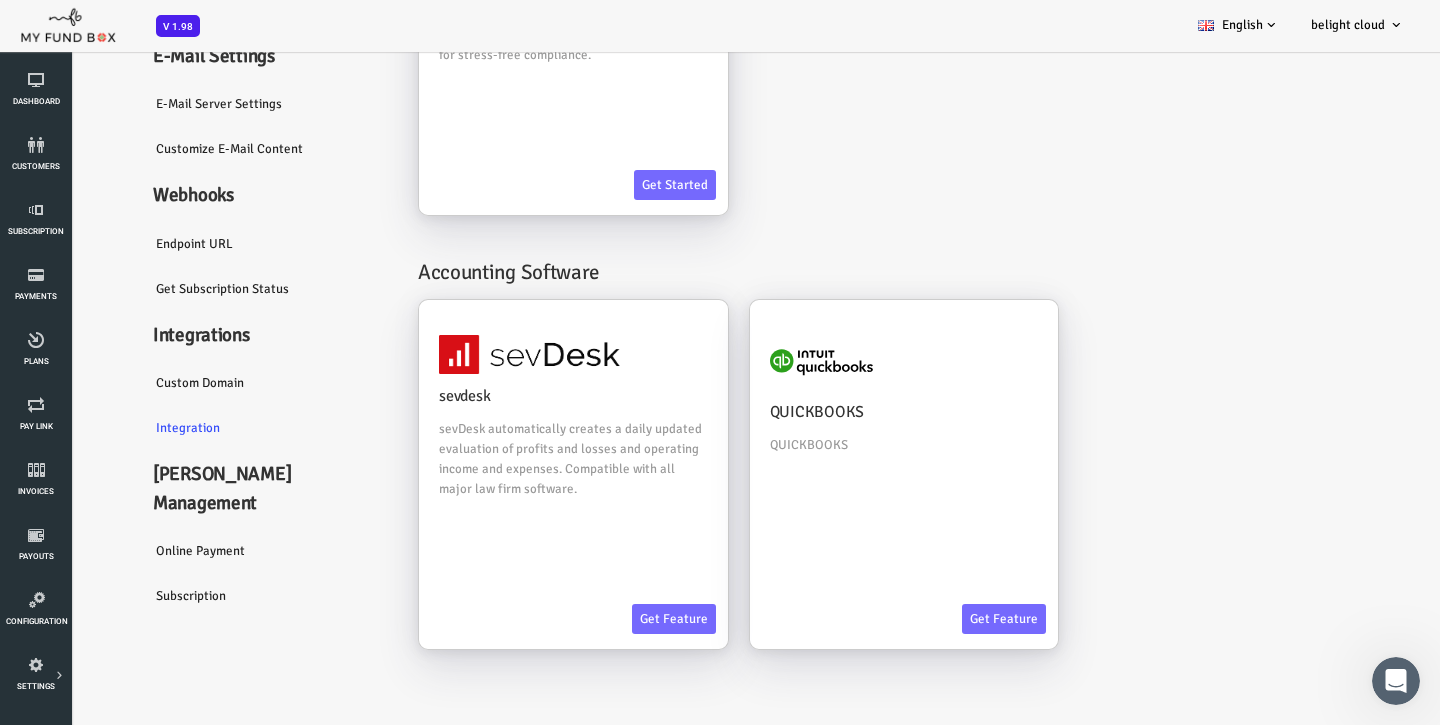 click on "Online payment" at bounding box center (210, 551) 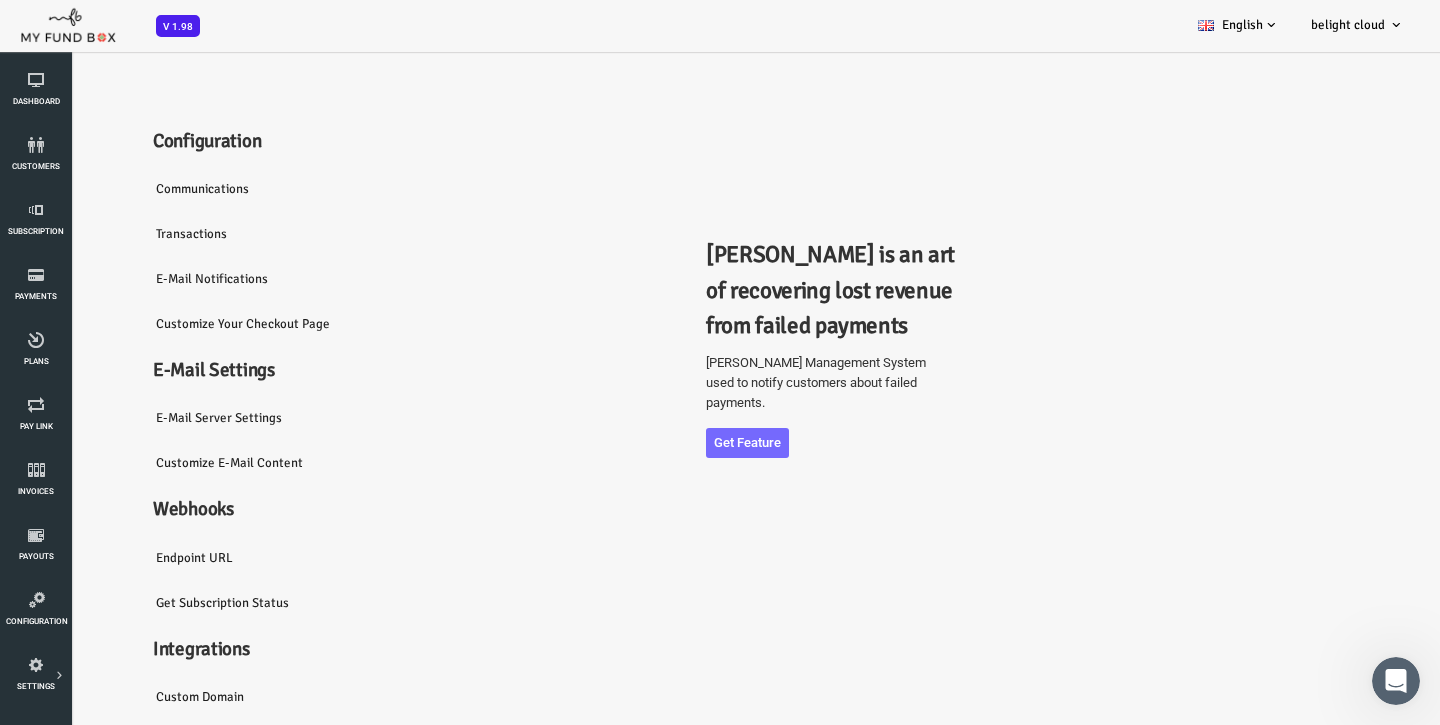 scroll, scrollTop: 0, scrollLeft: 0, axis: both 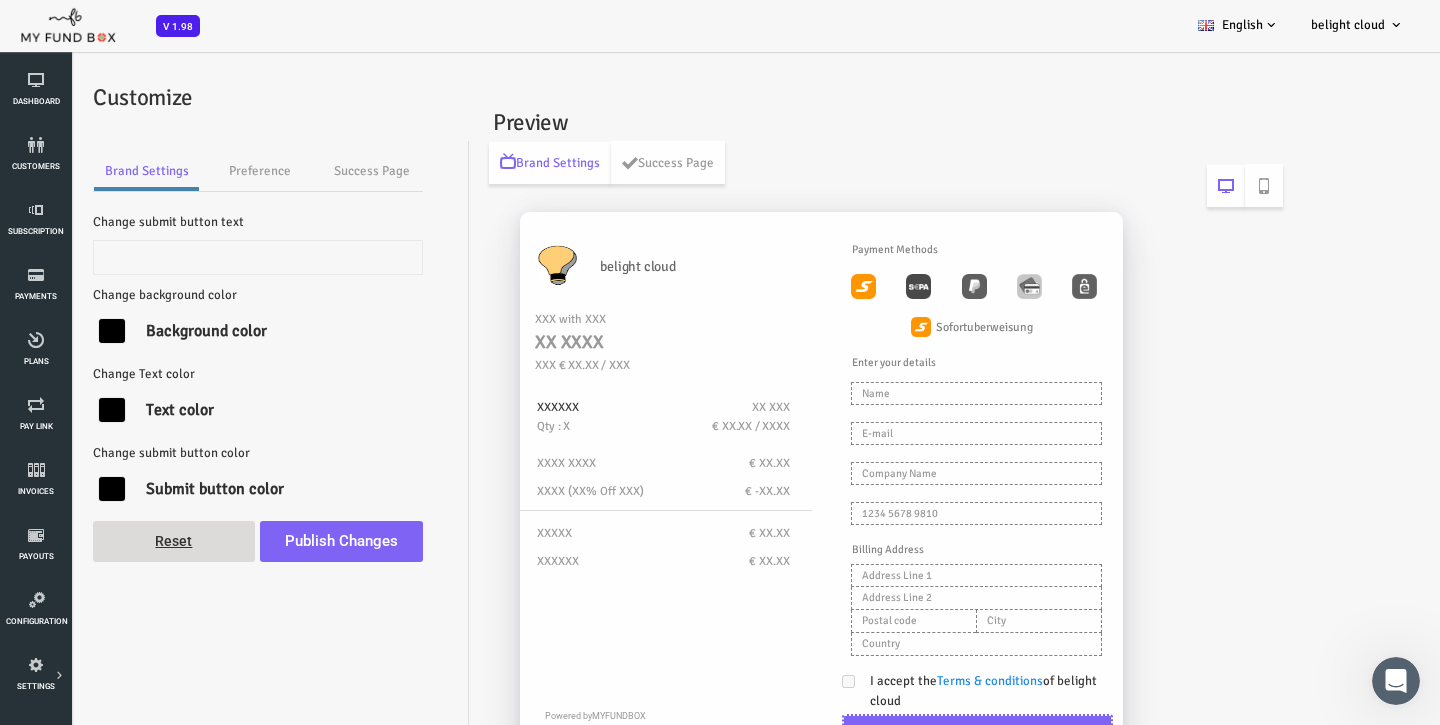 type on "Pay Now" 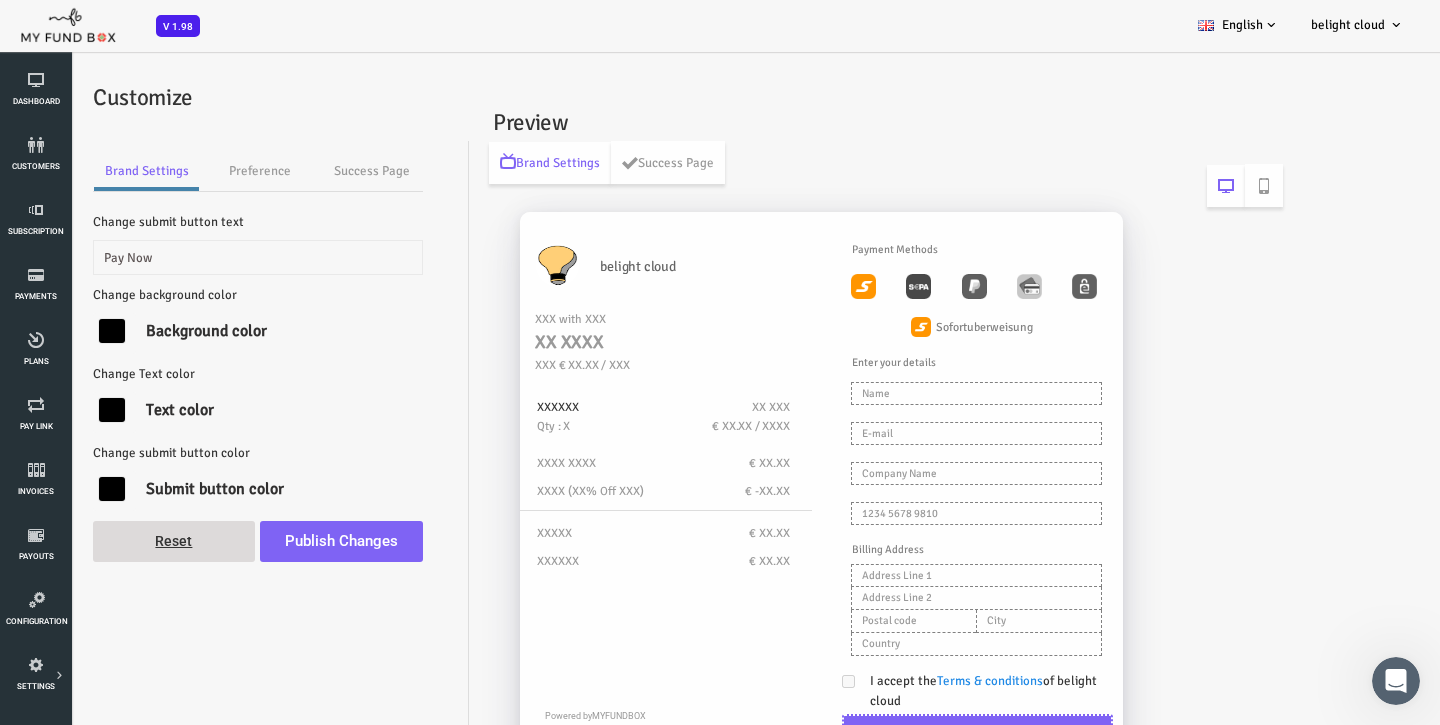 scroll, scrollTop: 0, scrollLeft: 0, axis: both 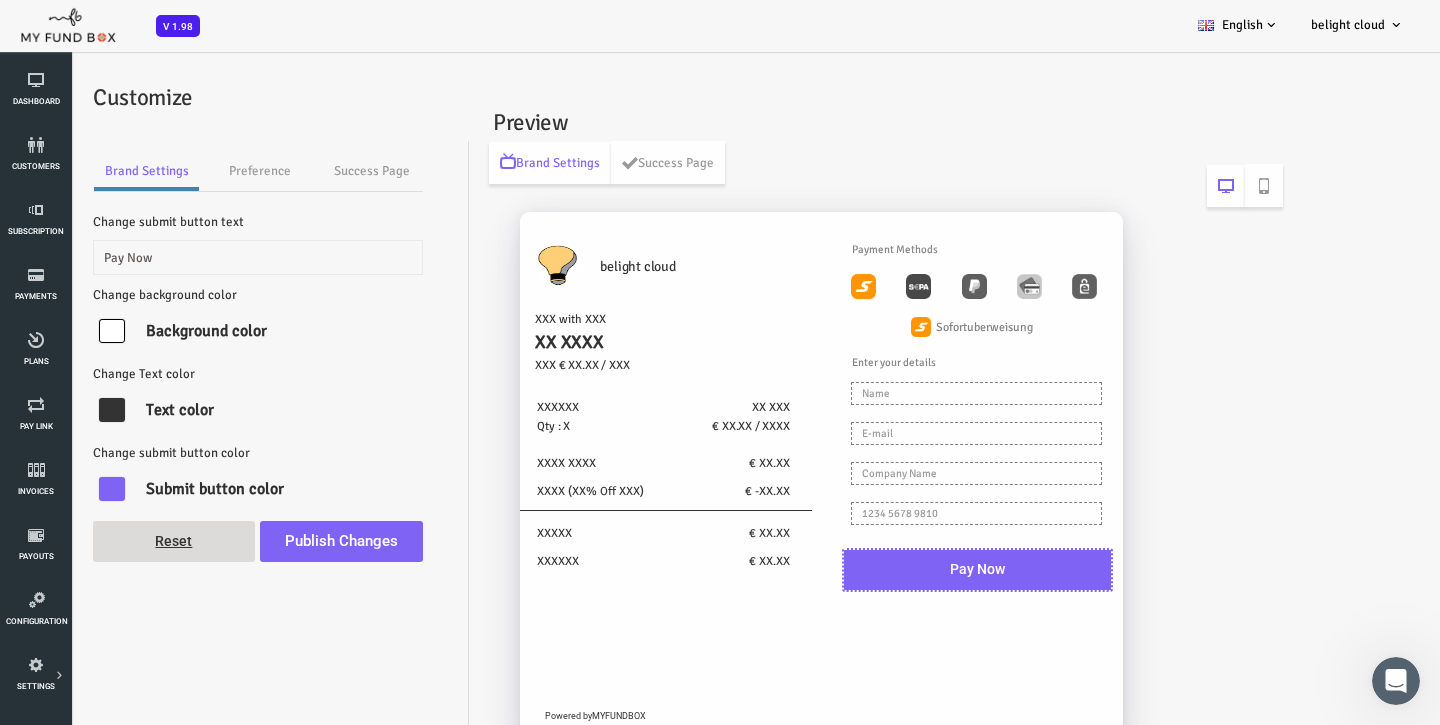 click on "belight cloud" at bounding box center [642, 267] 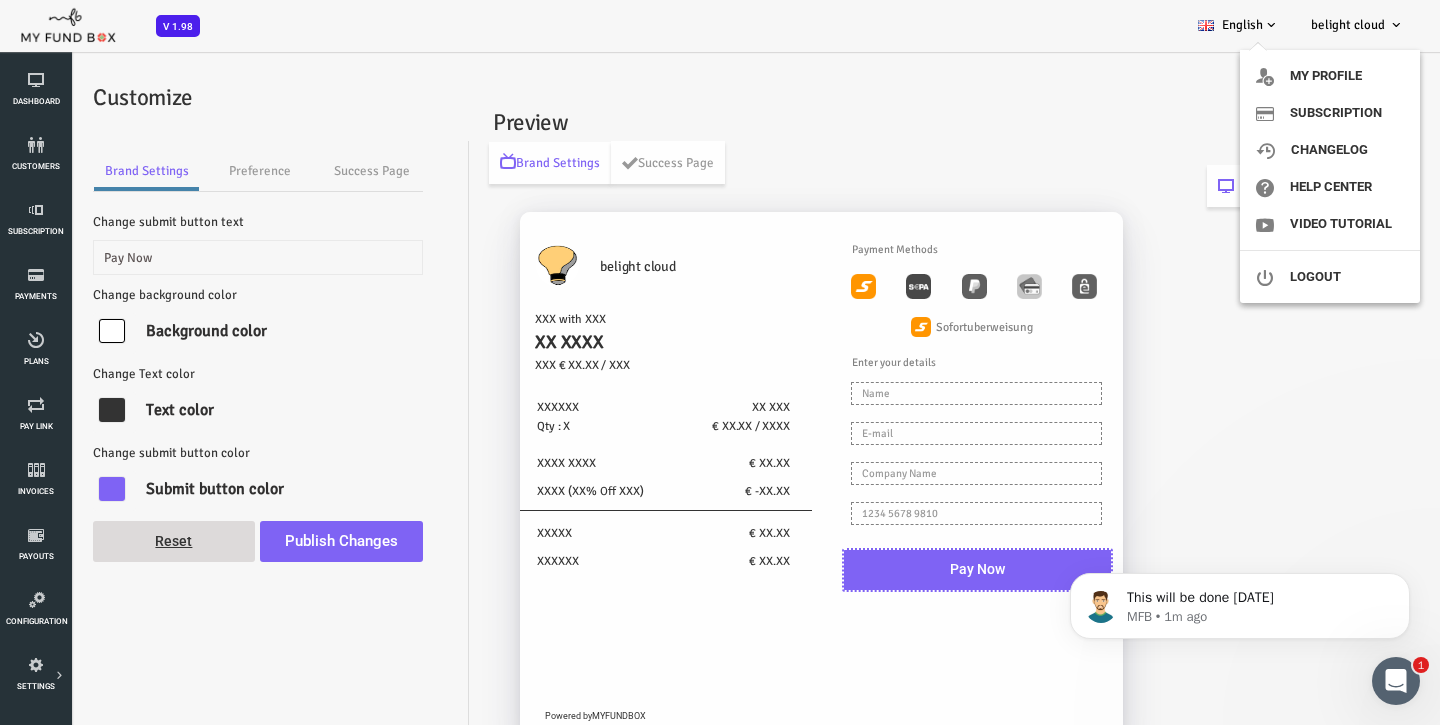 scroll, scrollTop: 0, scrollLeft: 0, axis: both 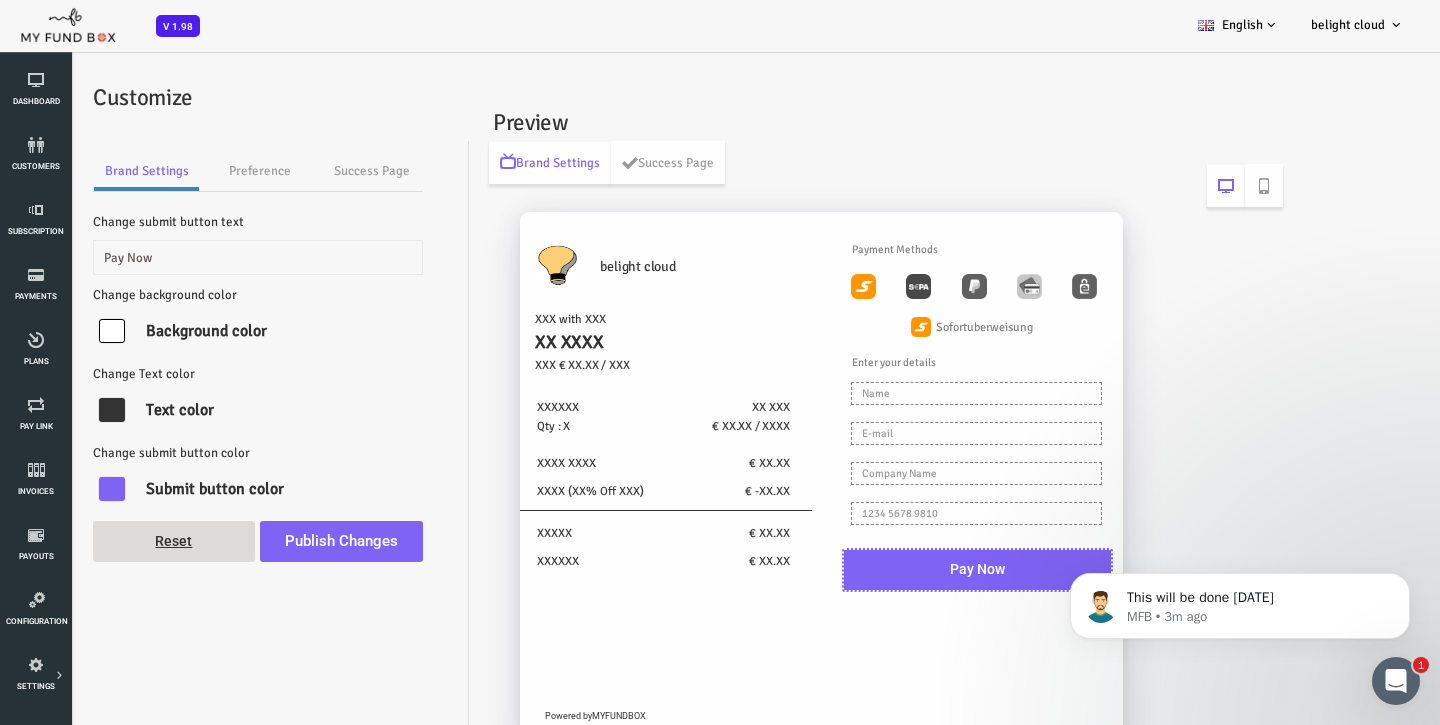 click at bounding box center (54, 331) 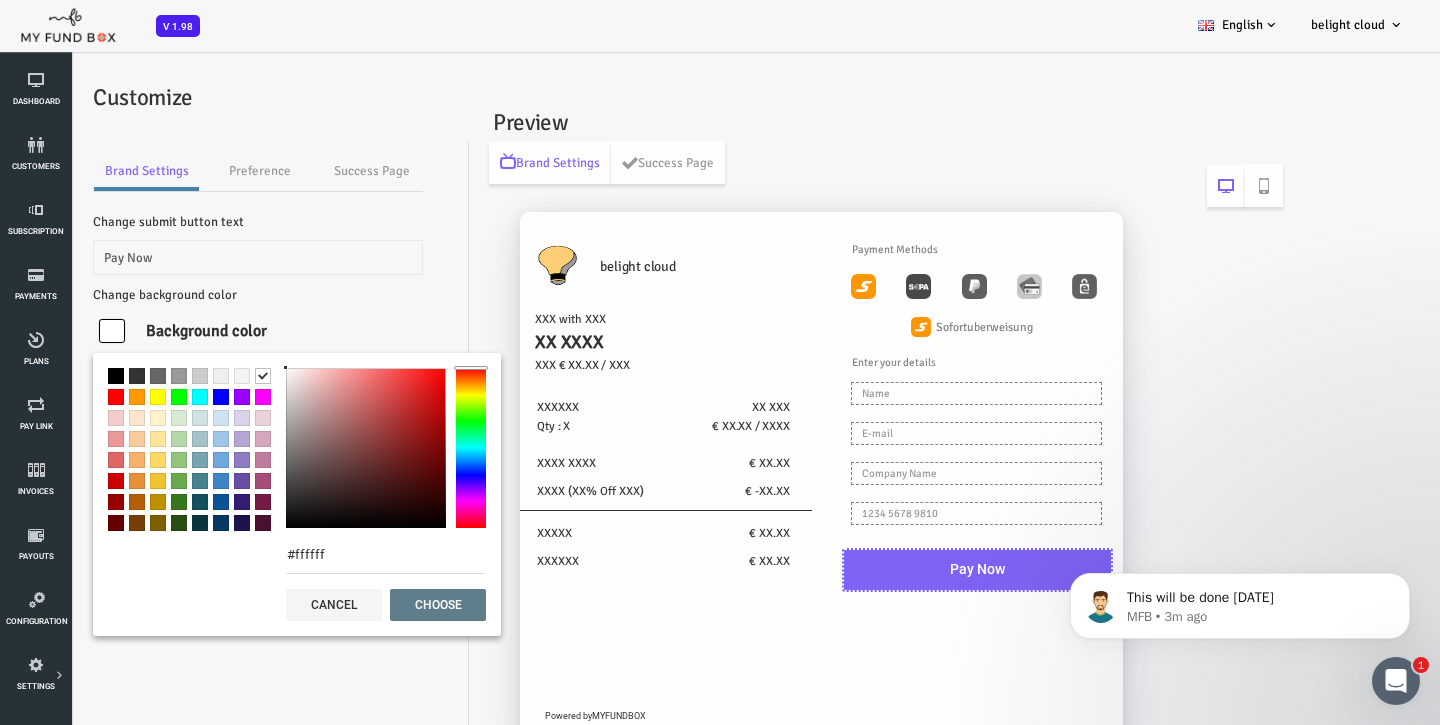 click on "#ffffff" at bounding box center [328, 555] 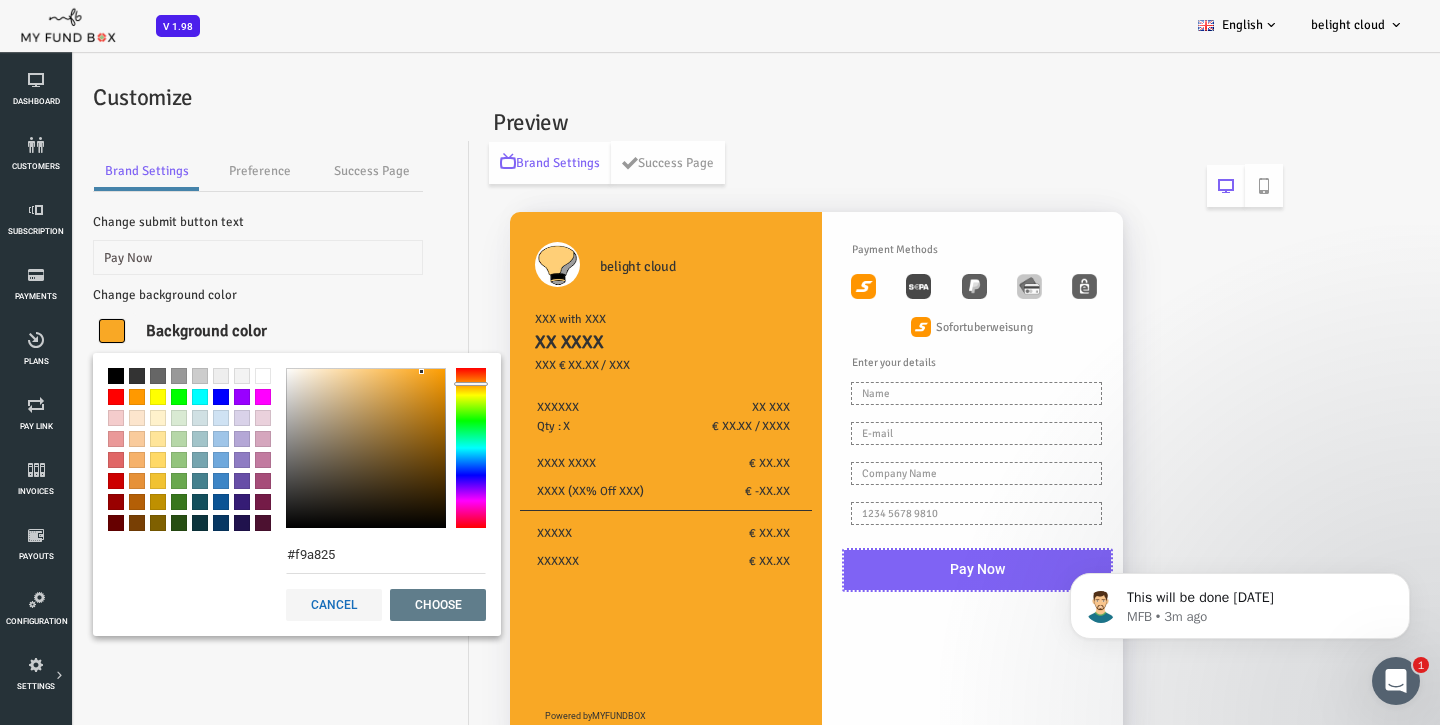 type on "#f9a825" 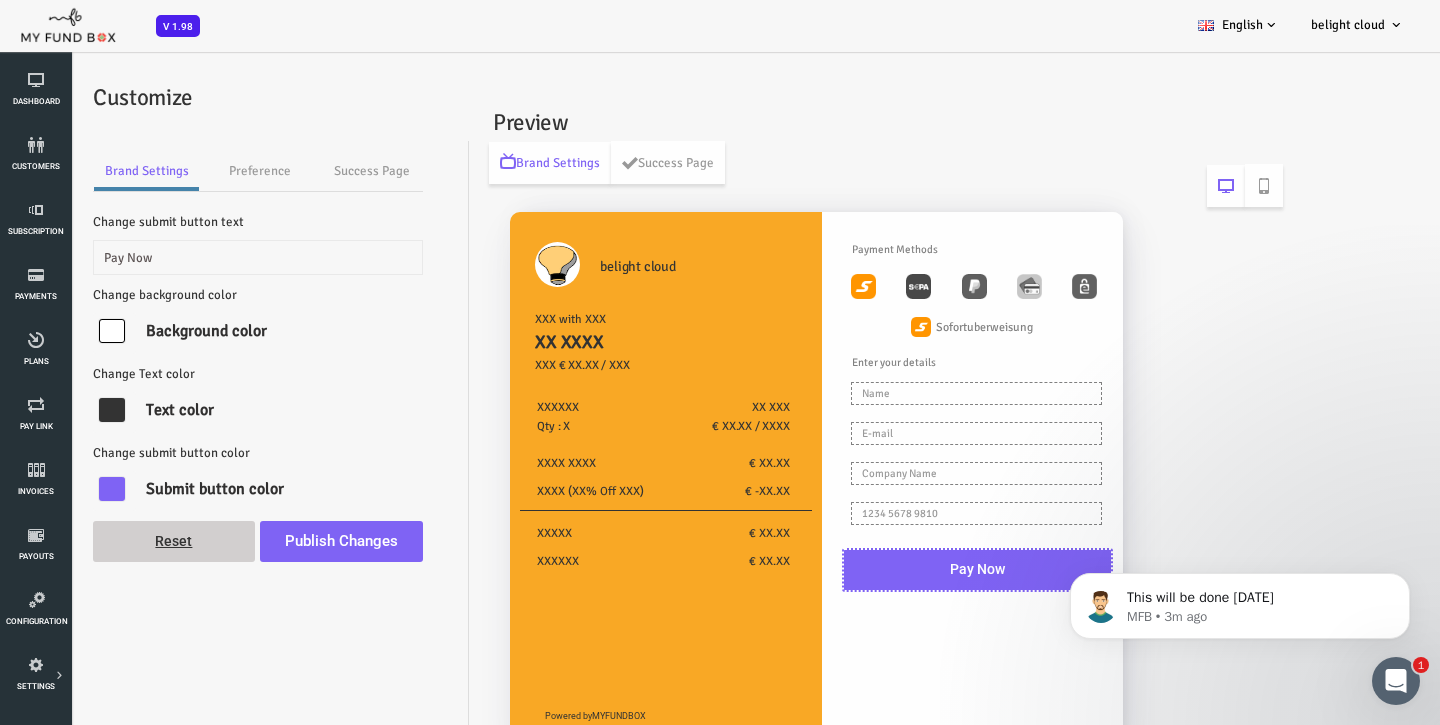click on "Reset" at bounding box center (116, 541) 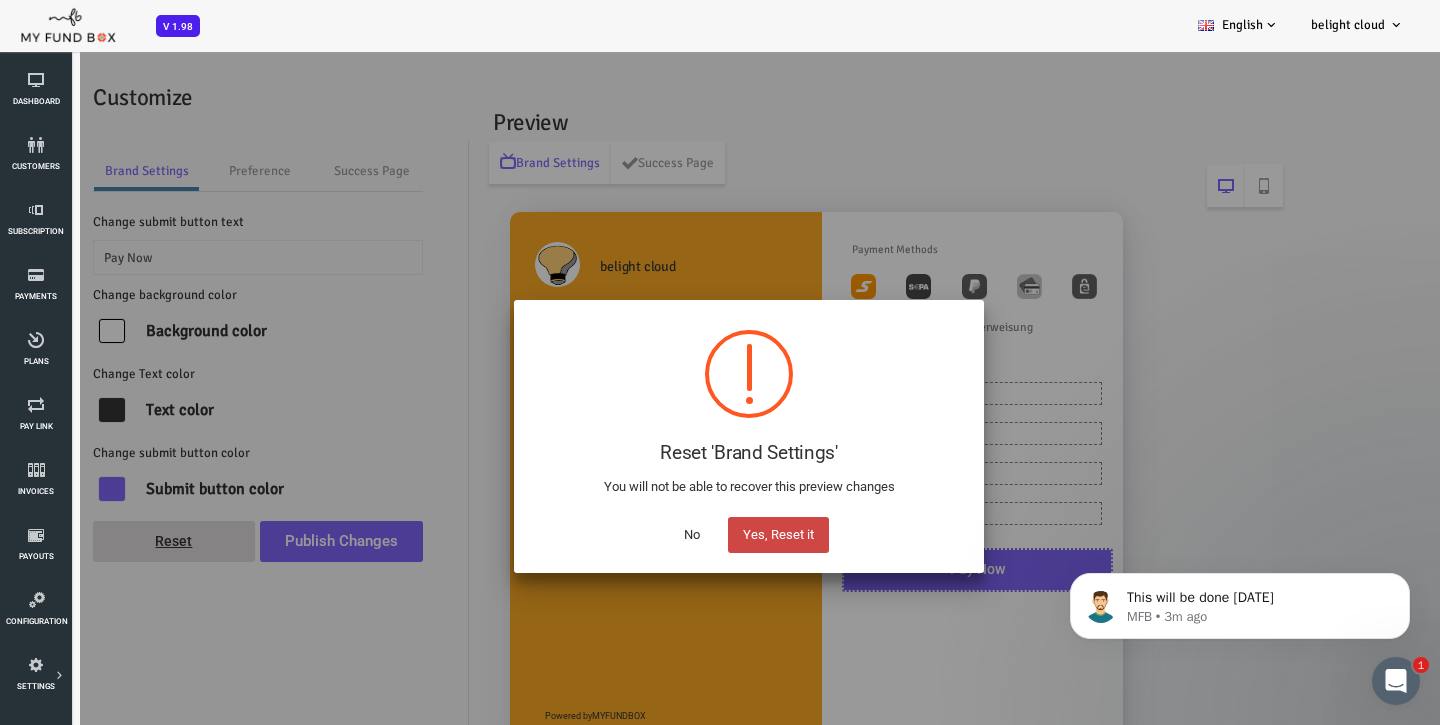 click on "Yes, Reset it" at bounding box center [720, 535] 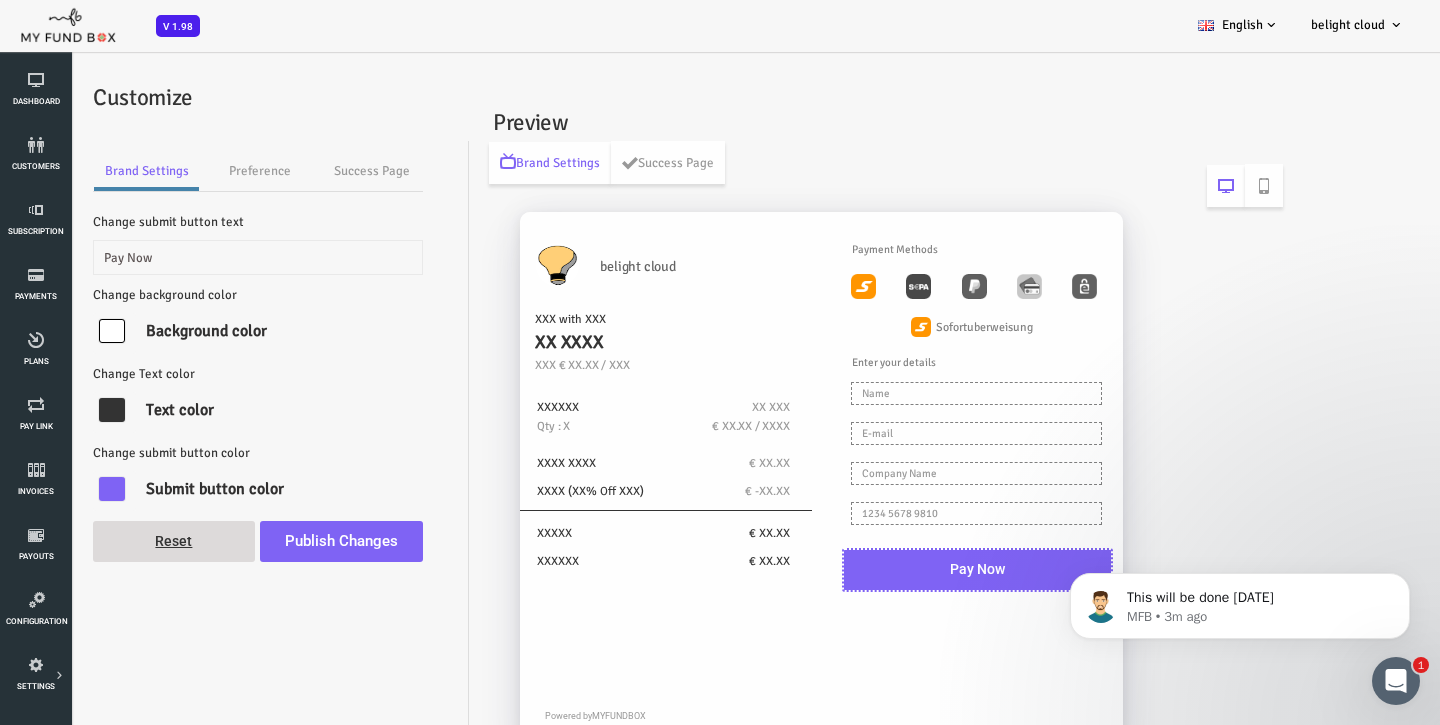 click on "XXXXXX" at bounding box center (535, 561) 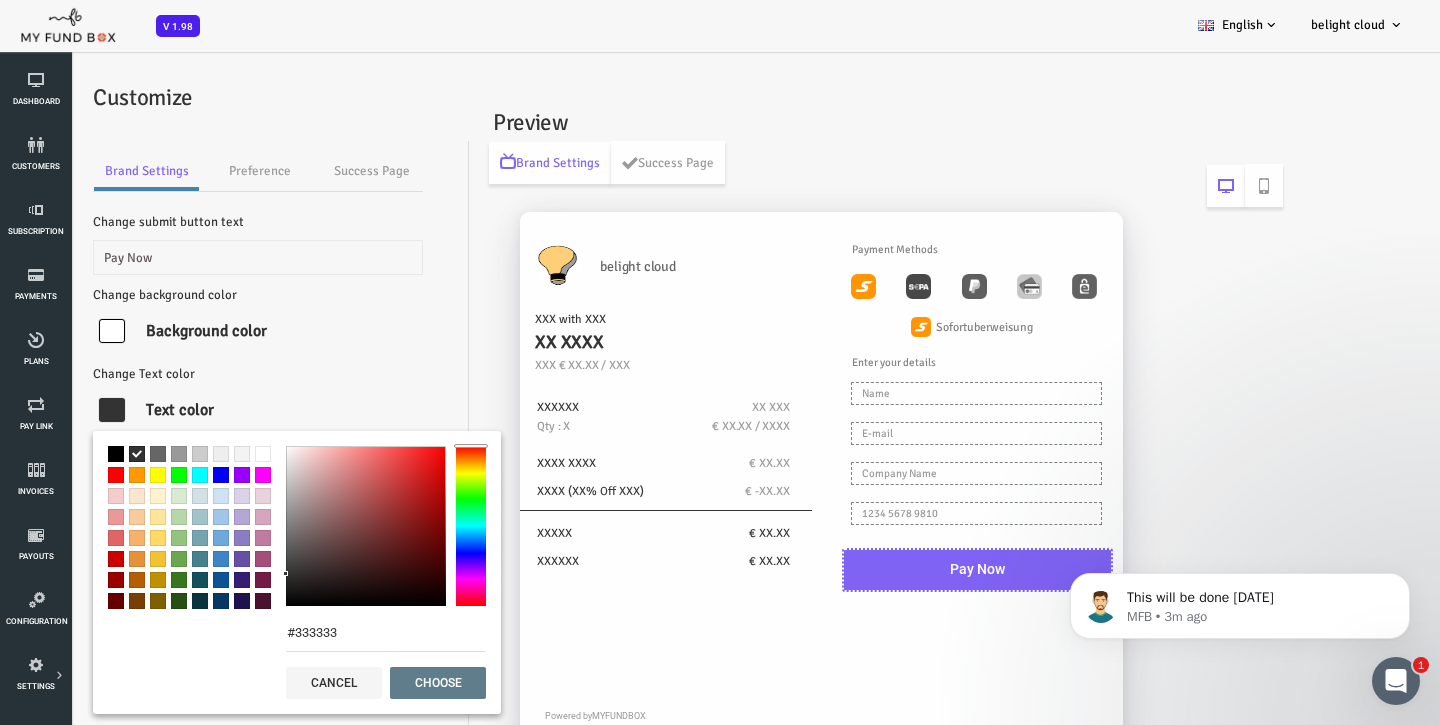 click on "#333333" at bounding box center [328, 633] 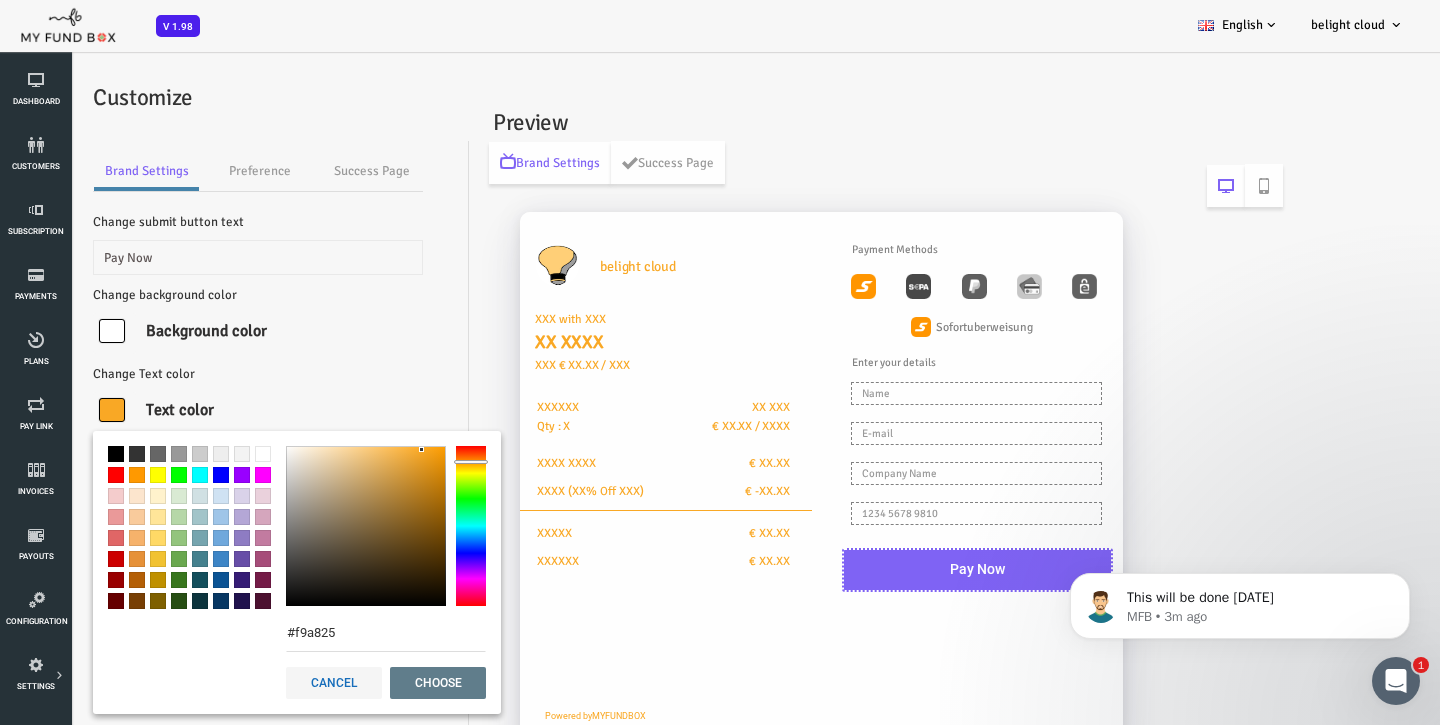 type on "#f9a825" 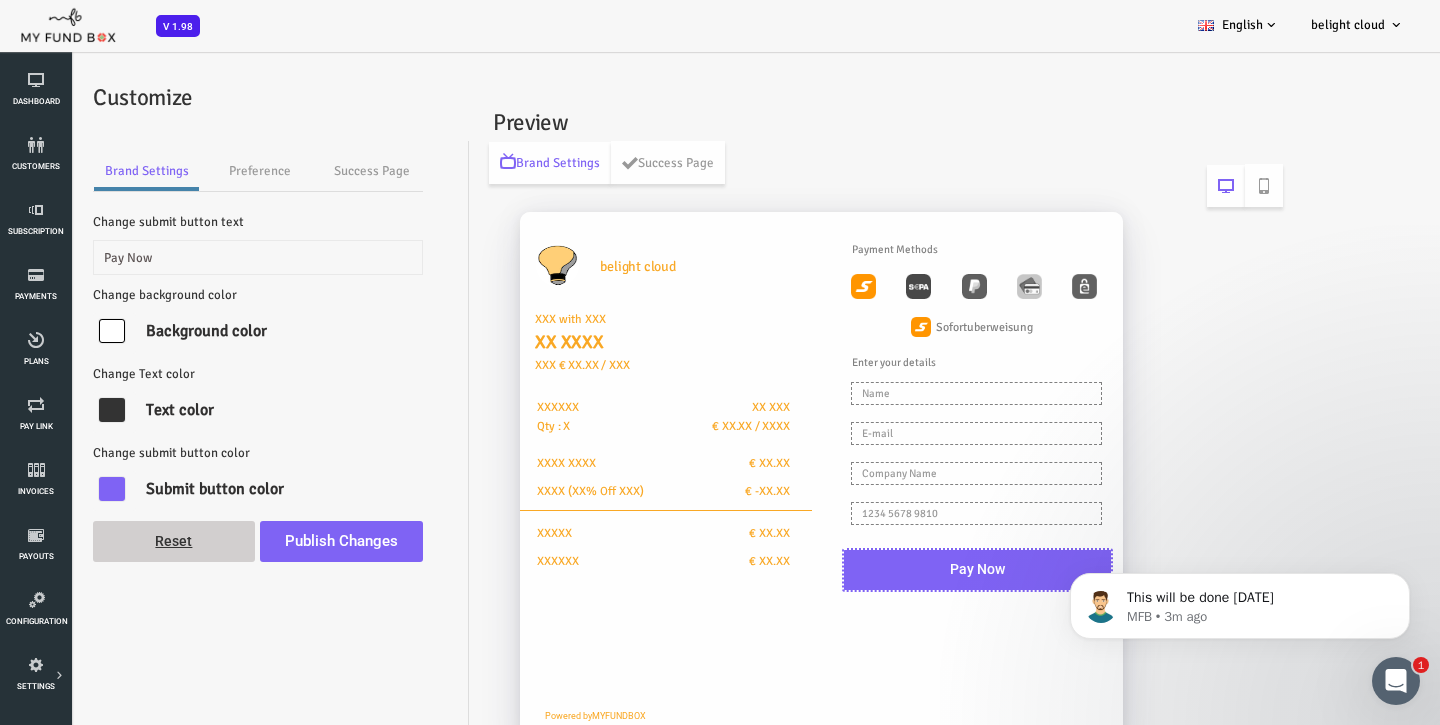 click on "Reset" at bounding box center [116, 541] 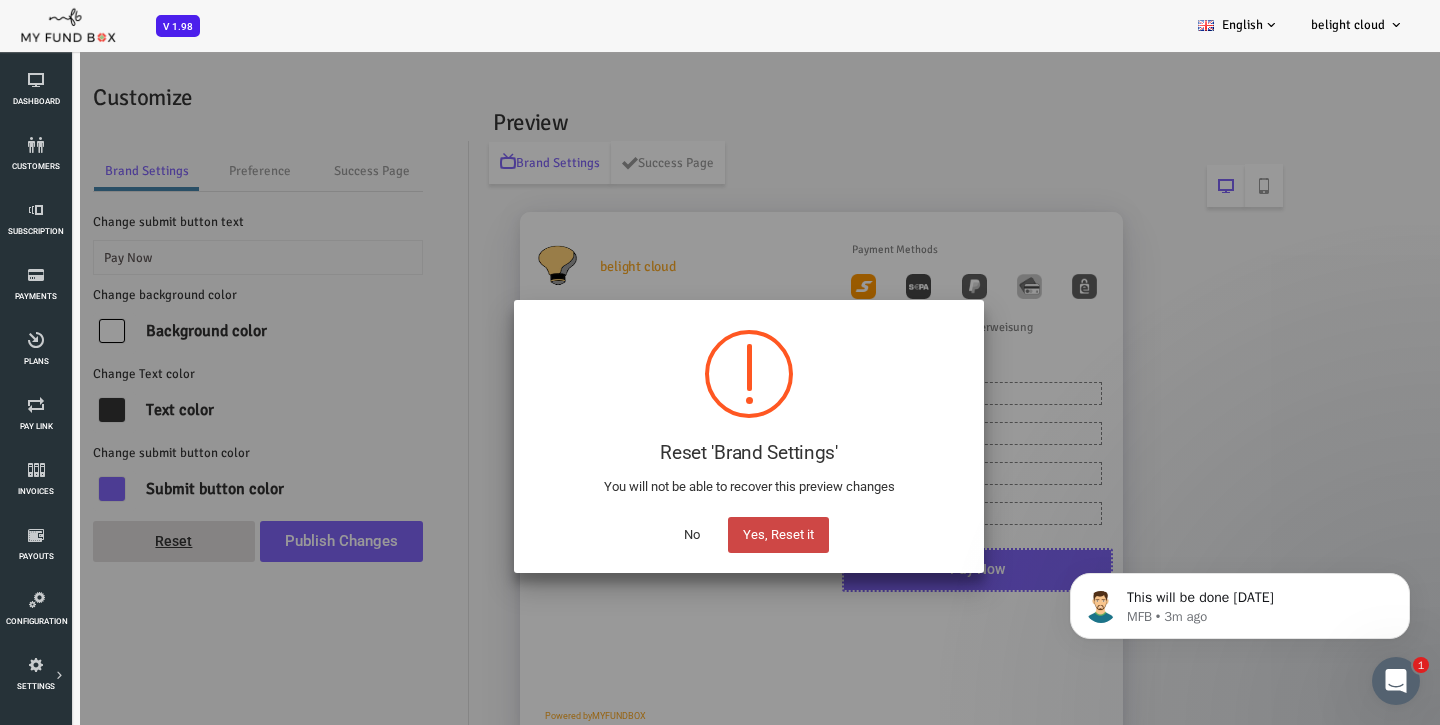 click on "Yes, Reset it" at bounding box center [720, 535] 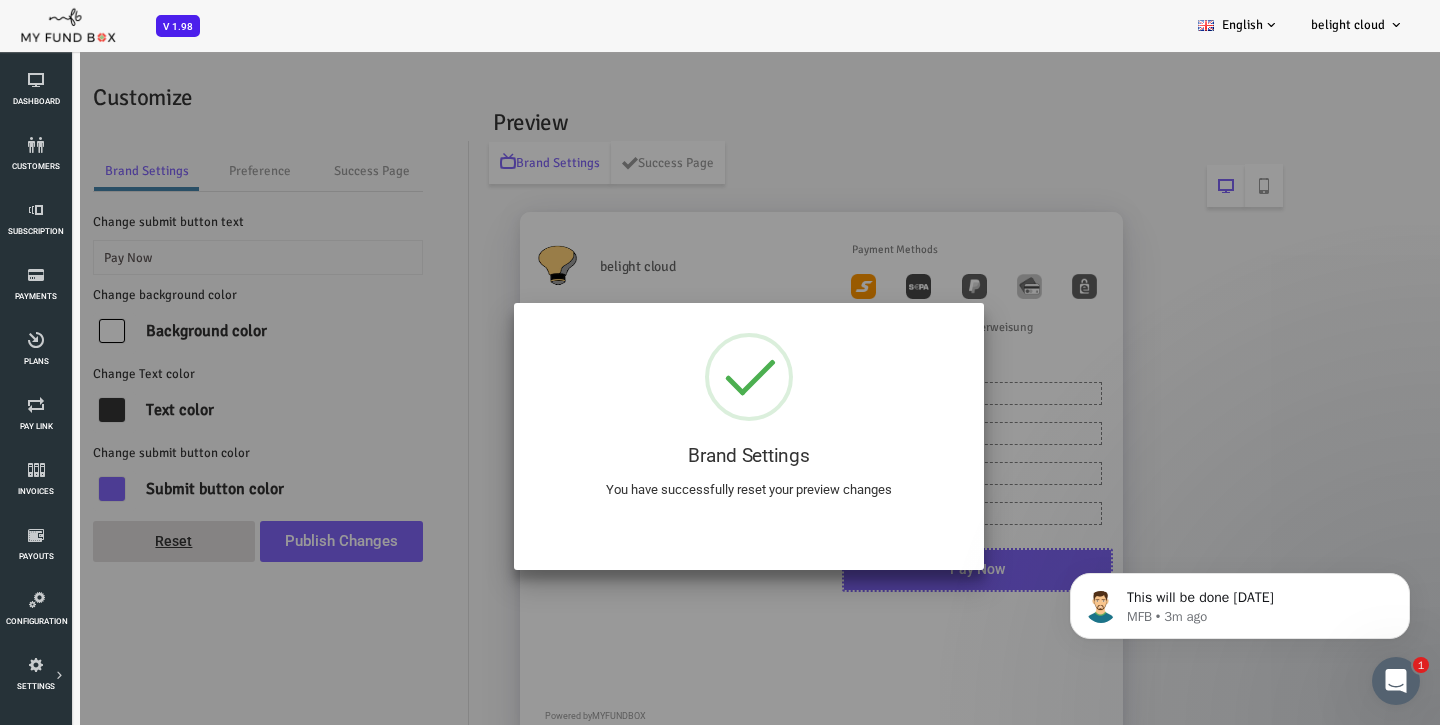 click at bounding box center [691, 446] 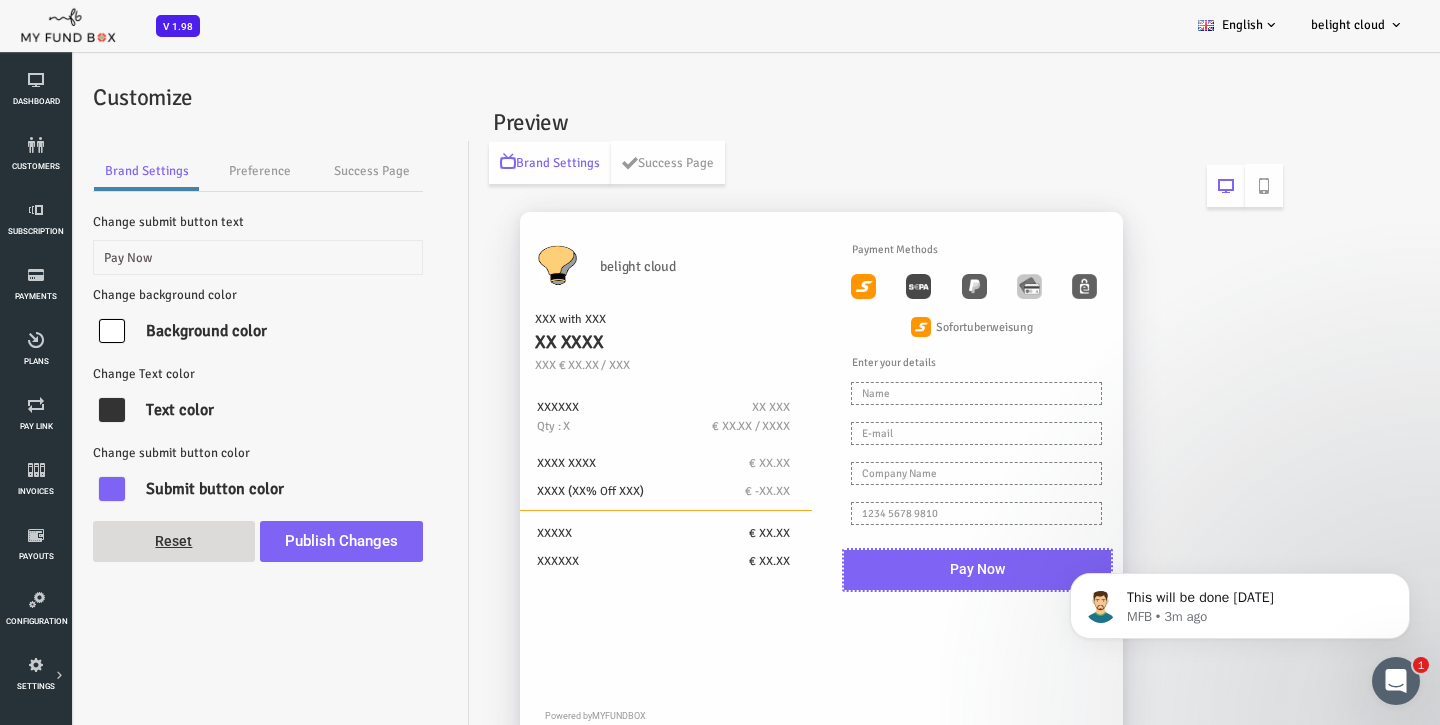 click at bounding box center [54, 489] 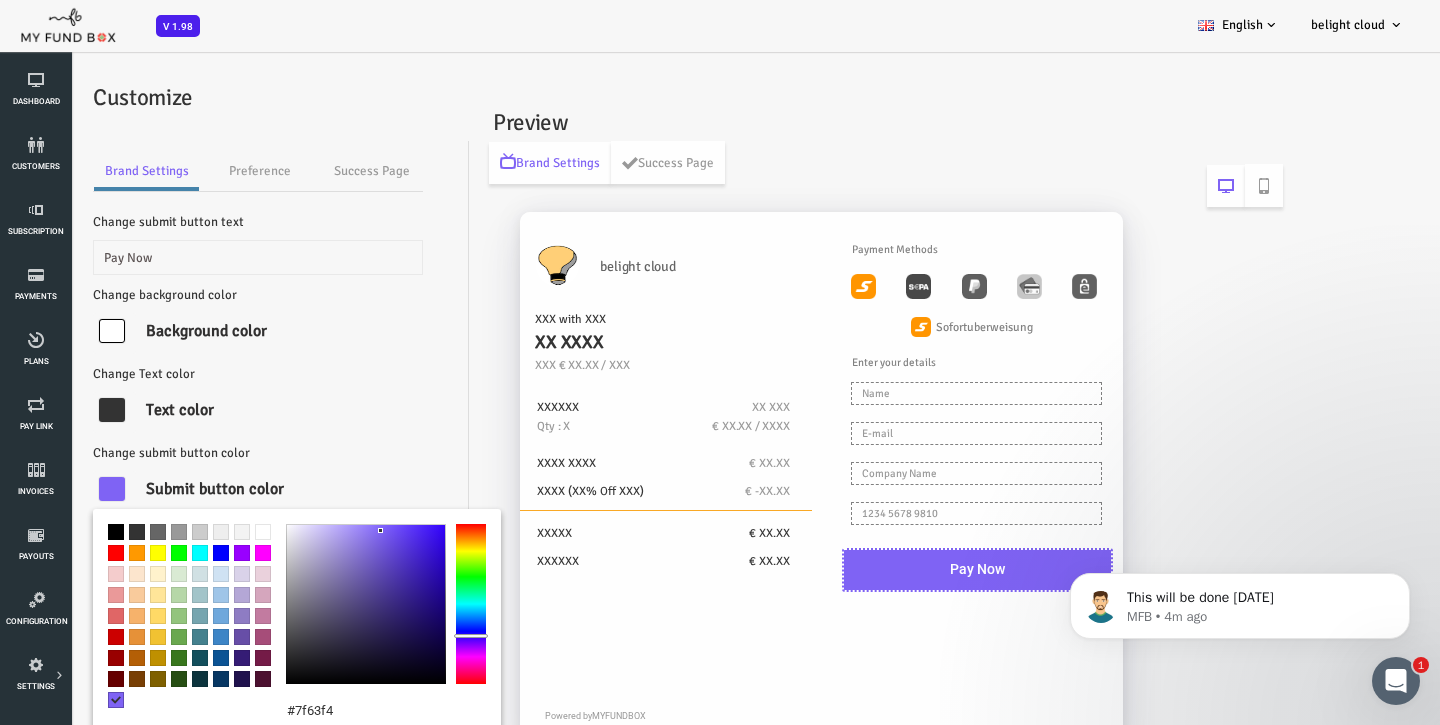 click on "#7f63f4" at bounding box center (328, 711) 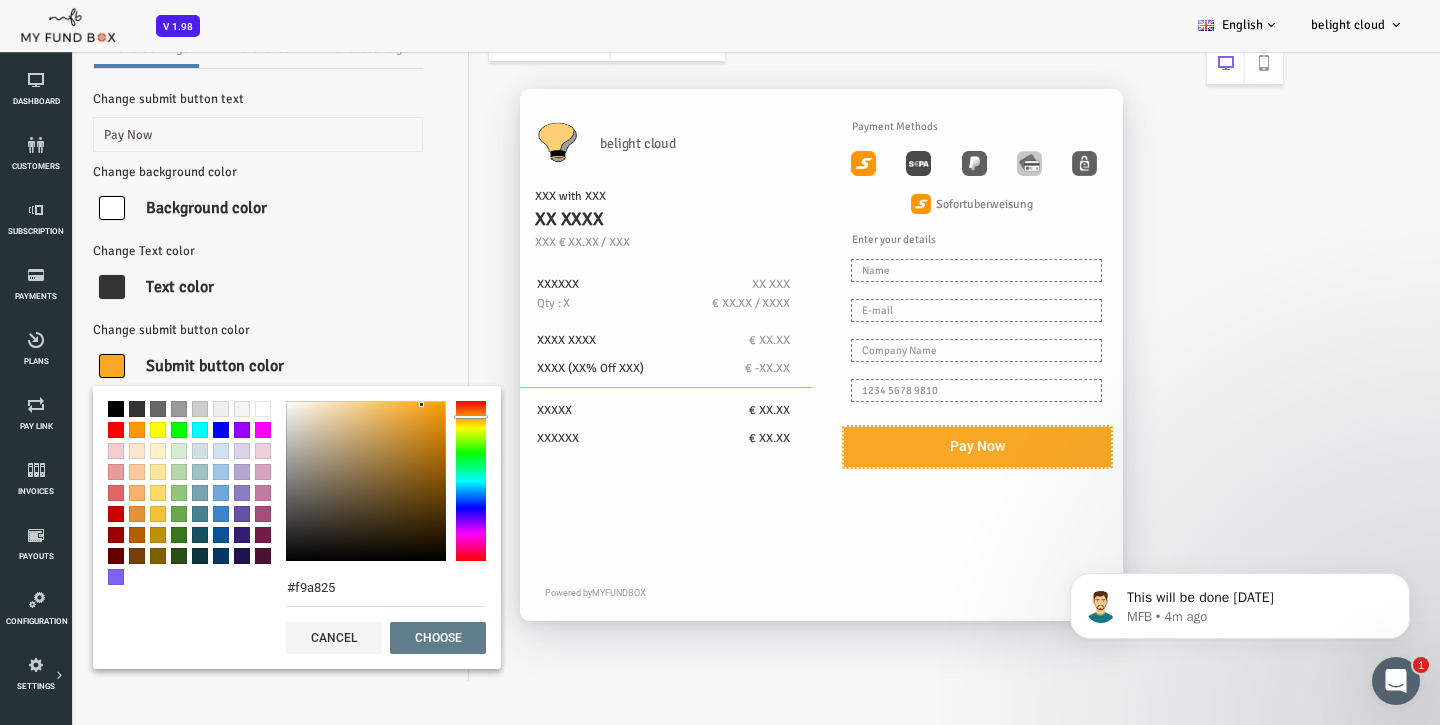 scroll, scrollTop: 123, scrollLeft: 0, axis: vertical 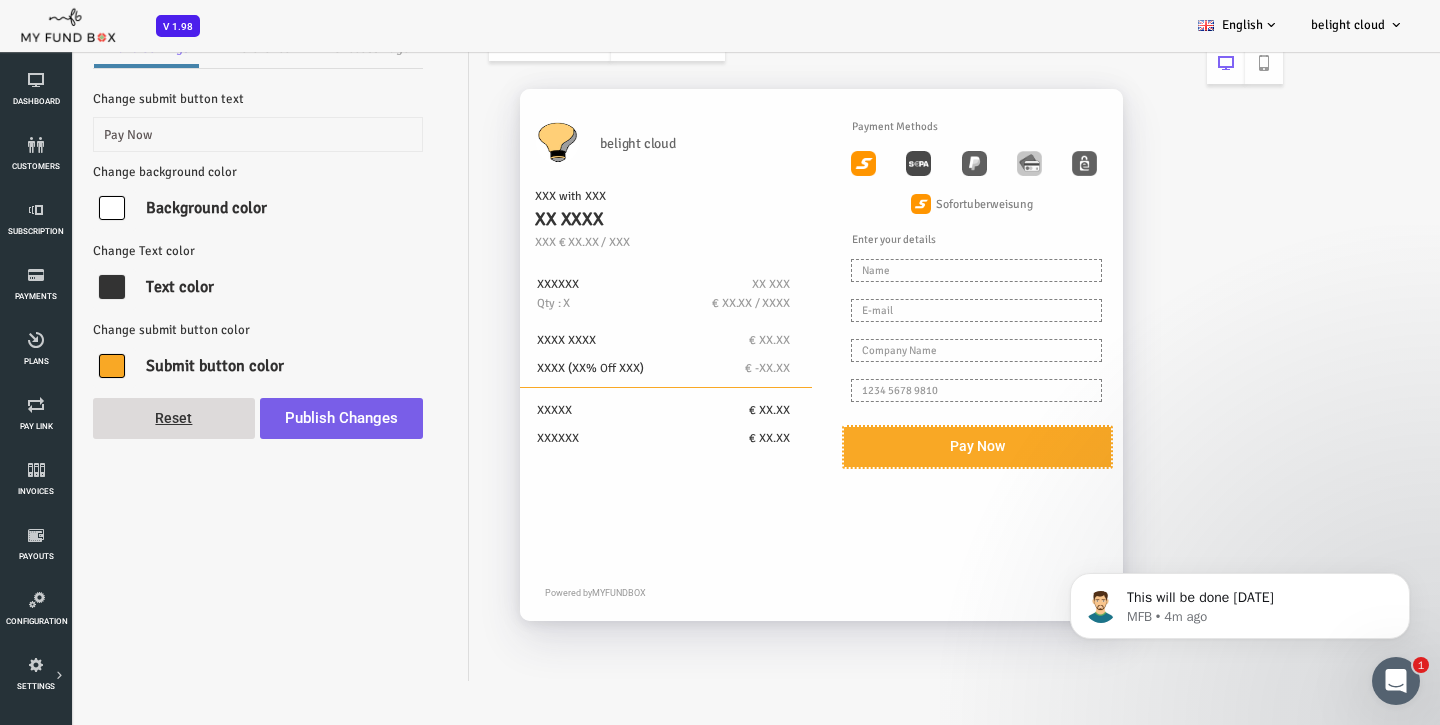 click on "Publish Changes" at bounding box center [283, 418] 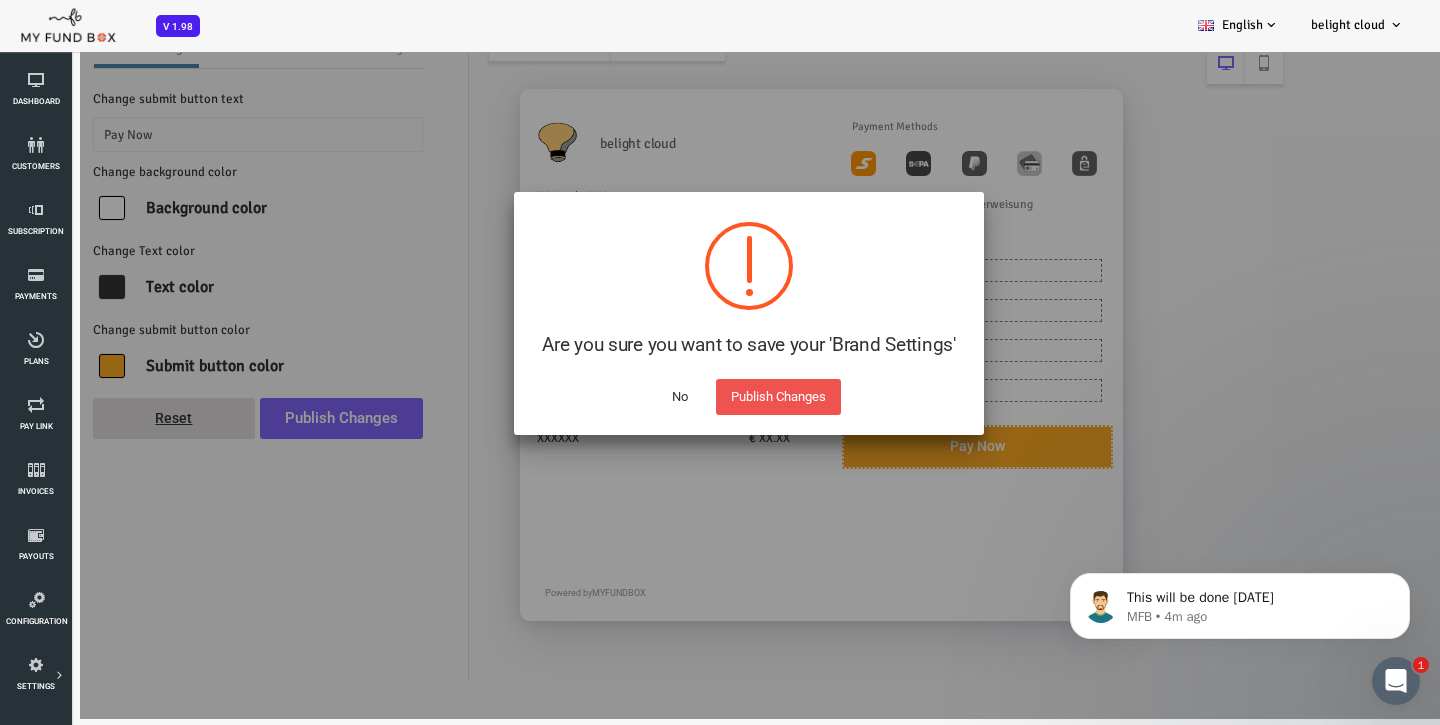 click on "Publish Changes" at bounding box center [720, 392] 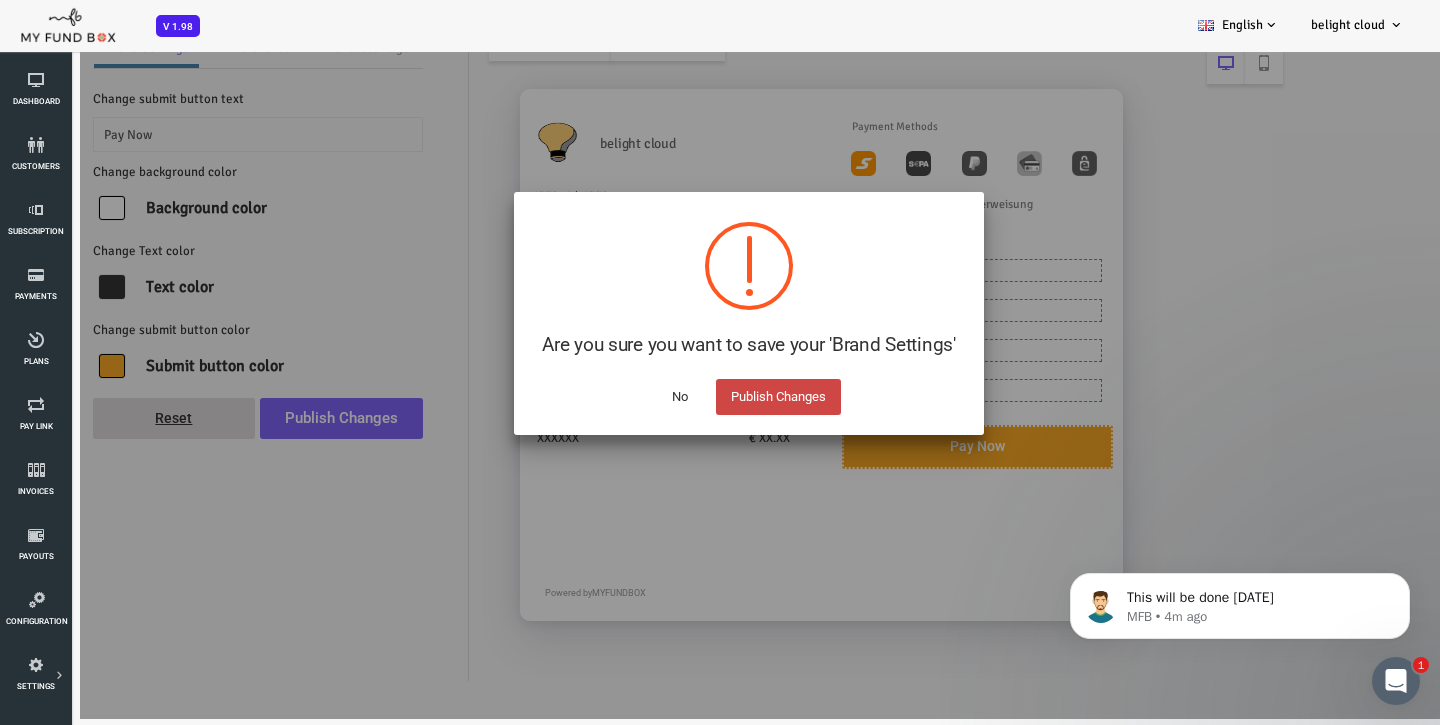 click on "Publish Changes" at bounding box center [720, 397] 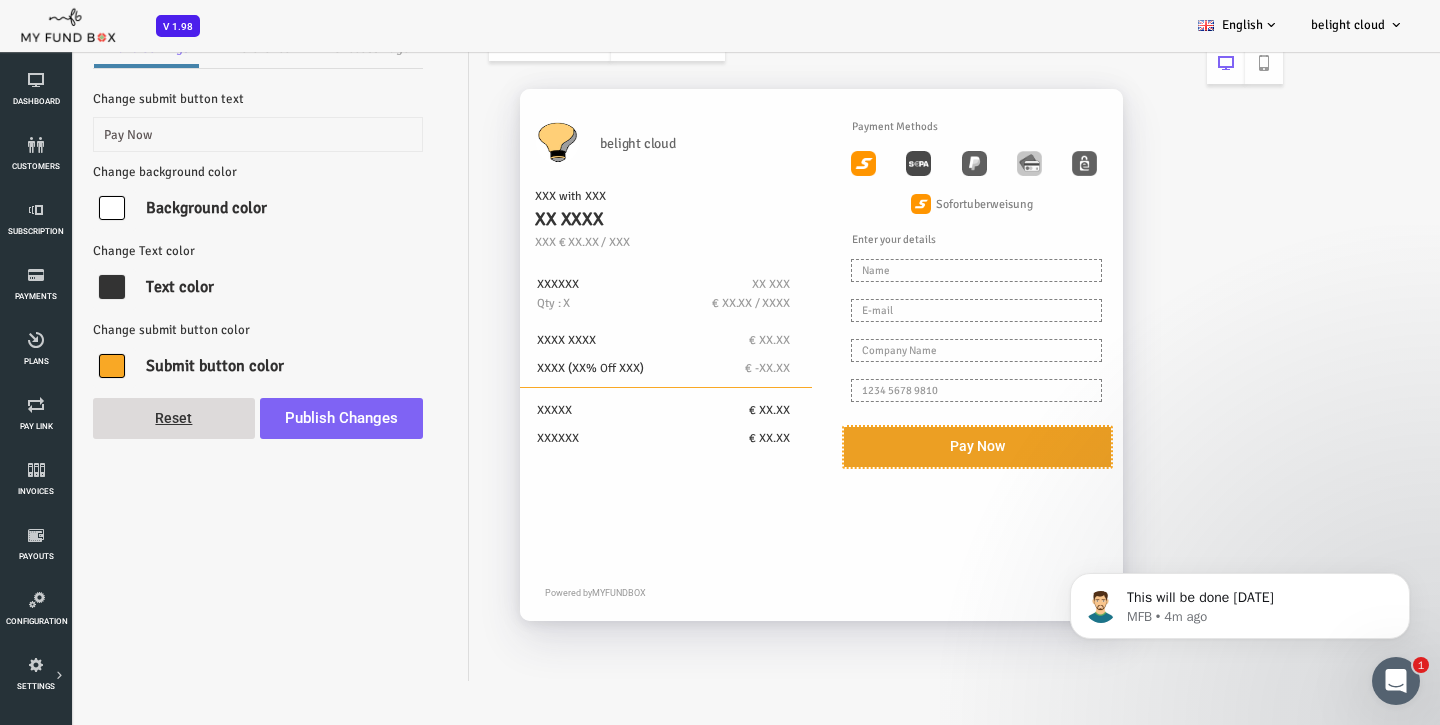 scroll, scrollTop: 123, scrollLeft: 0, axis: vertical 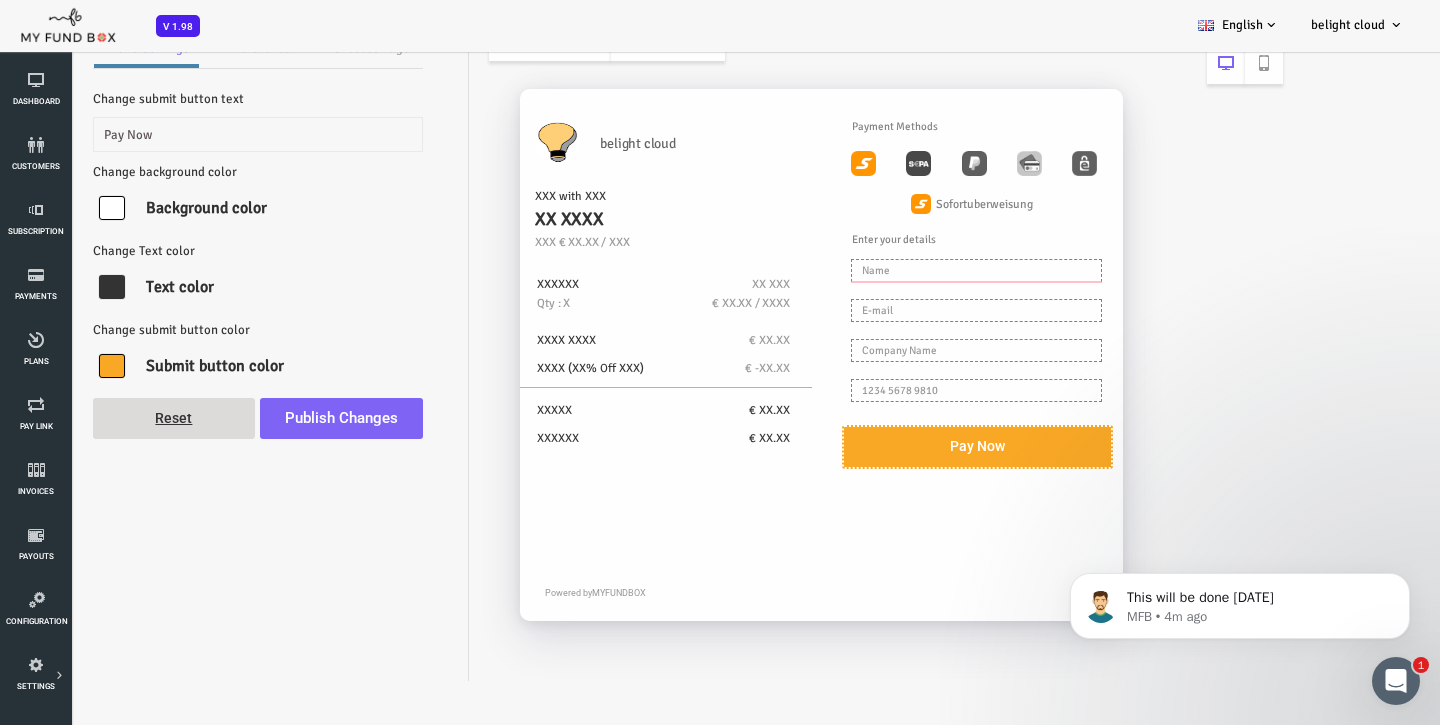 click at bounding box center [918, 270] 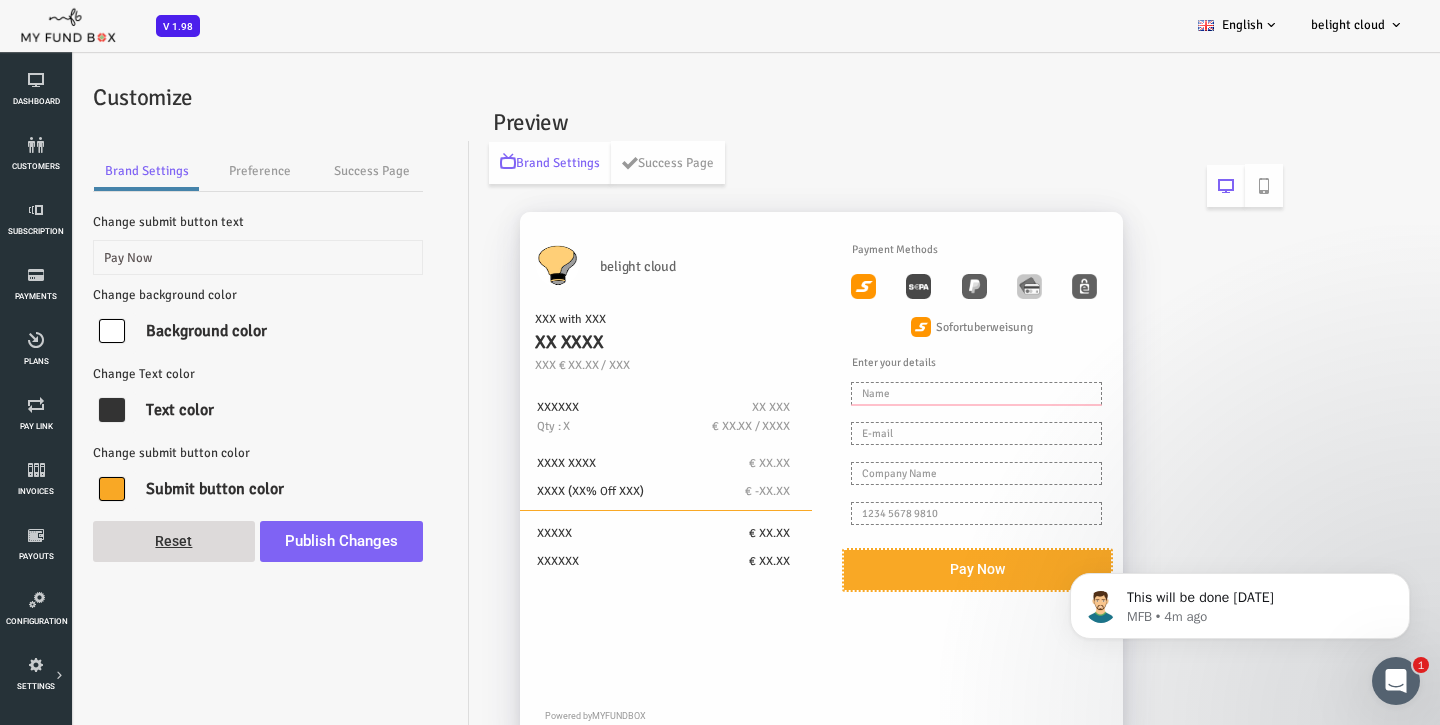 scroll, scrollTop: 0, scrollLeft: 0, axis: both 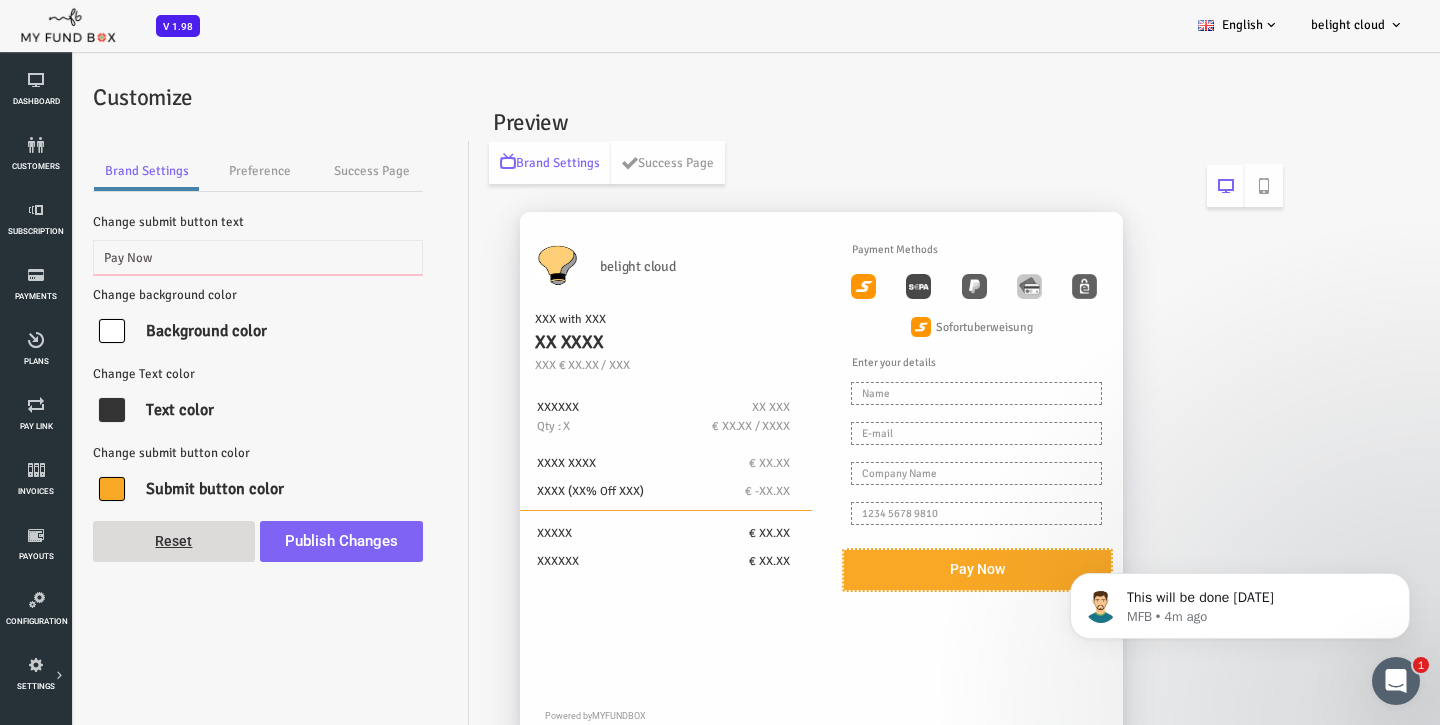click on "Pay Now" at bounding box center (200, 257) 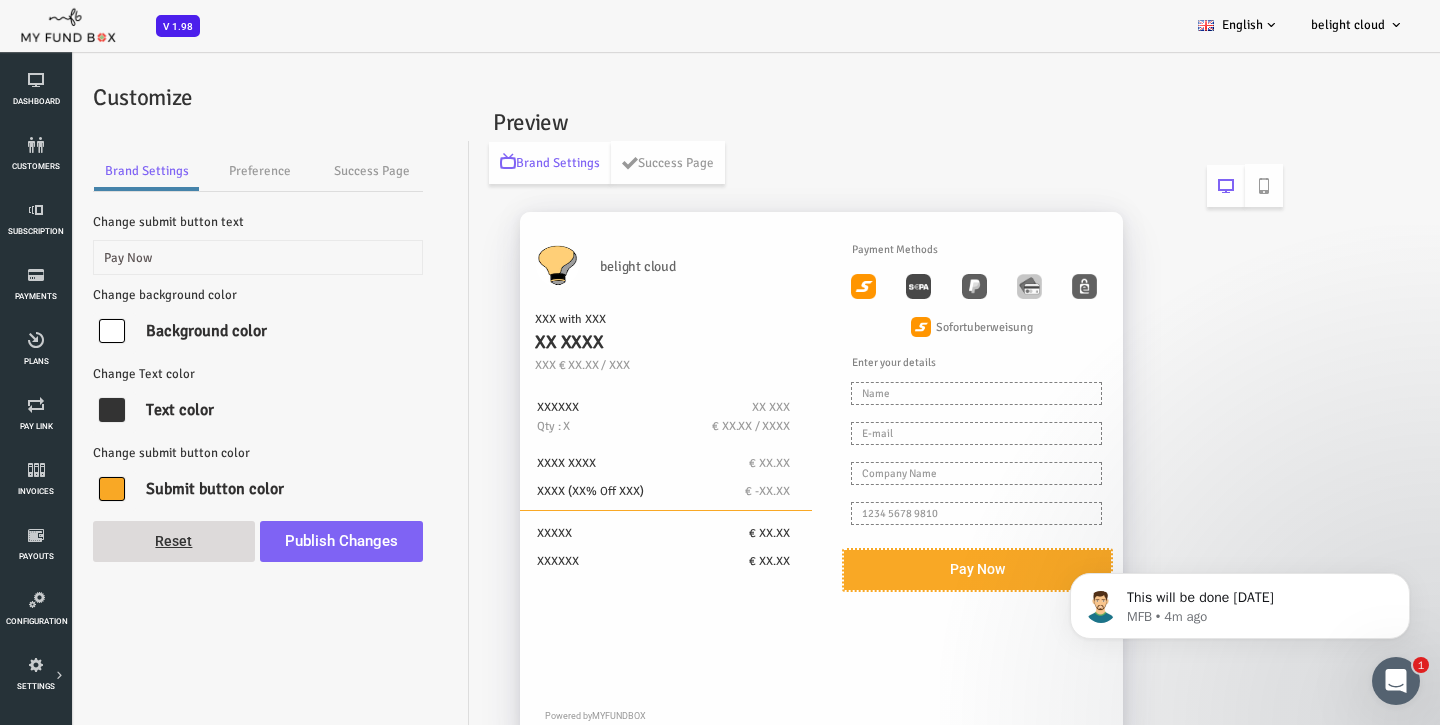 click on "Brand Settings
Preference
Success Page
Change submit button text
Pay Now
Change background color
#ffffff ▼
Background color
Change Text color
#333333 ▼
Text color
Change submit button color
#f9a825 ▼
Submit button color
Reset" at bounding box center [200, 356] 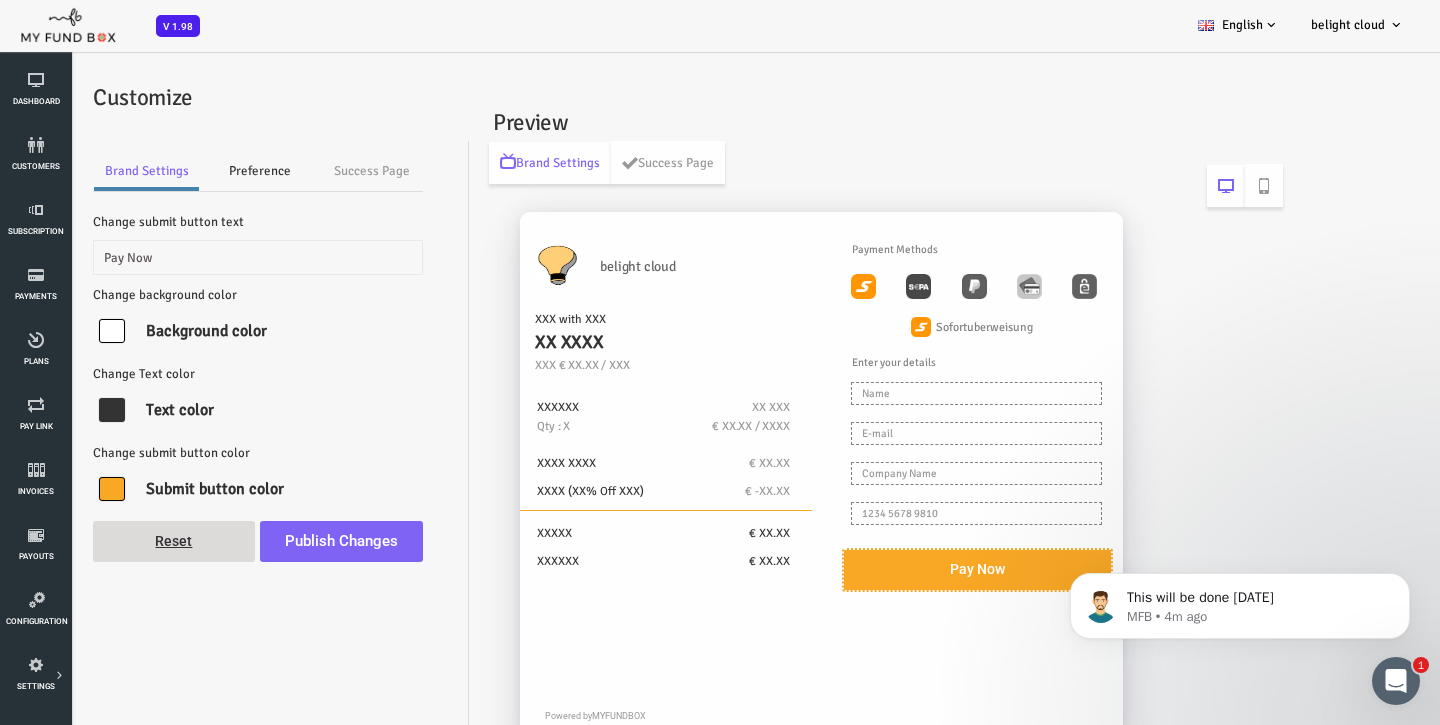 click on "Preference" at bounding box center [202, 171] 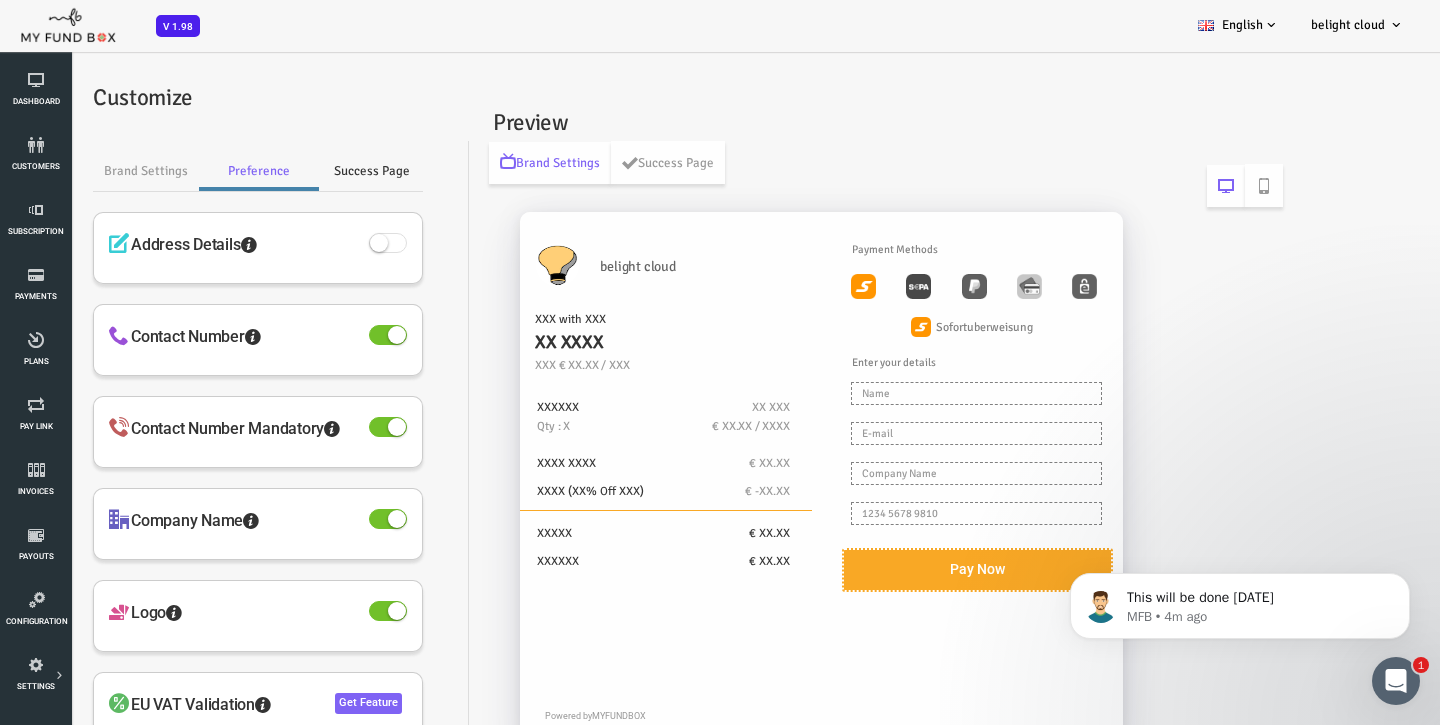 scroll, scrollTop: 0, scrollLeft: 0, axis: both 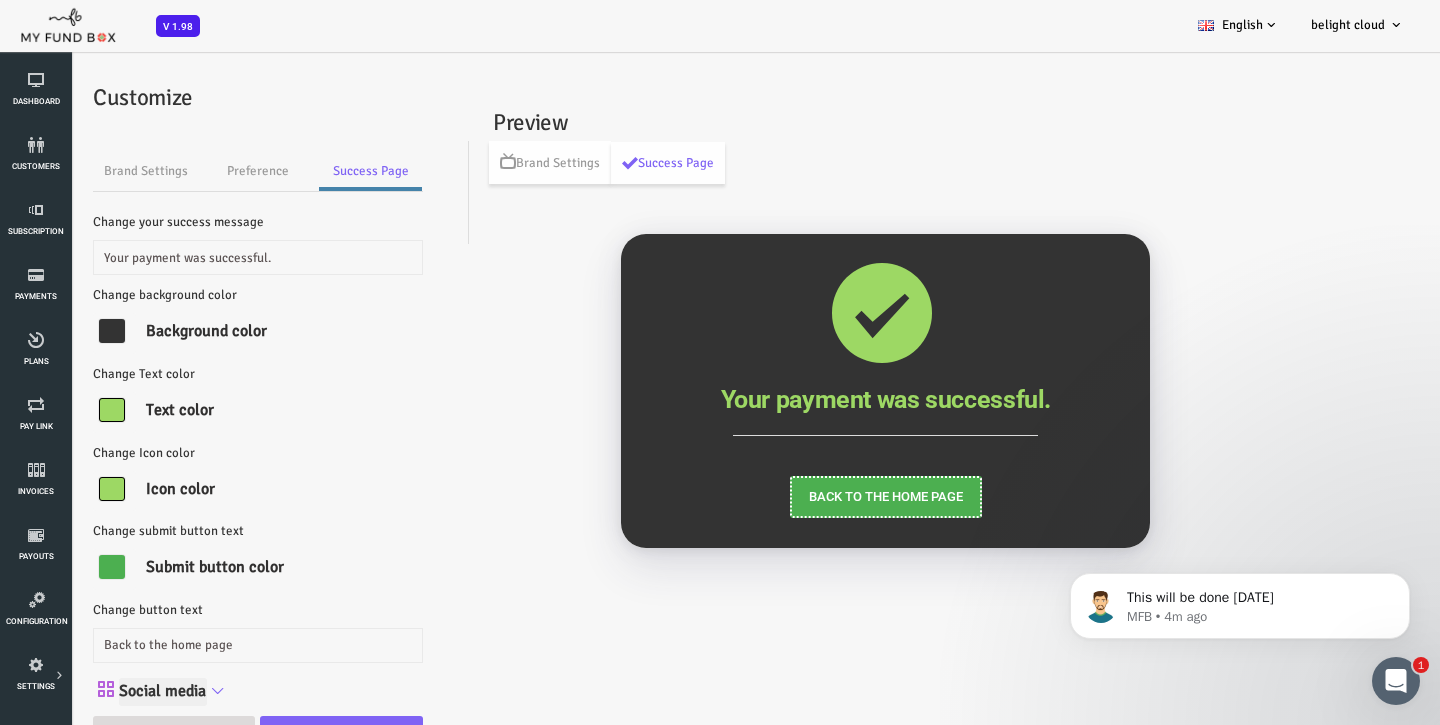 click at bounding box center (54, 331) 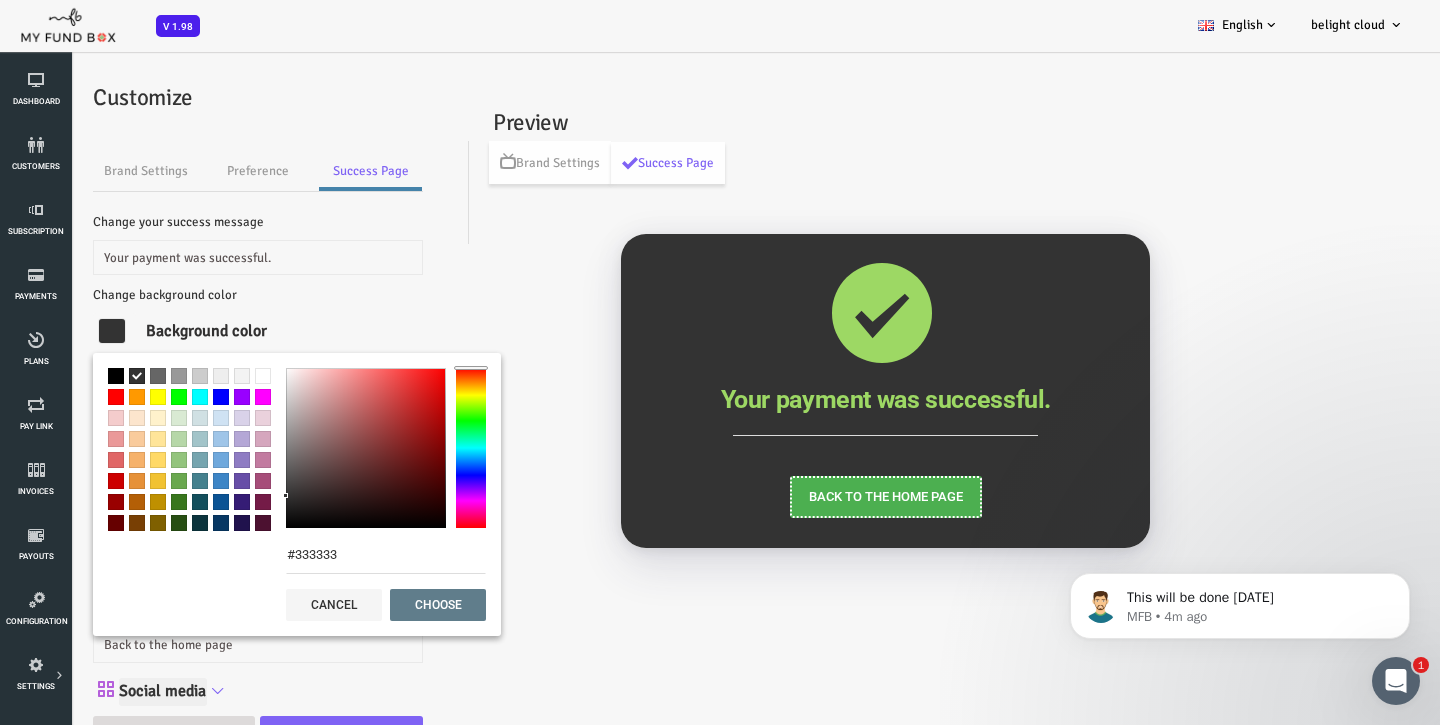click on "#333333 ▼
Background color" at bounding box center [200, 333] 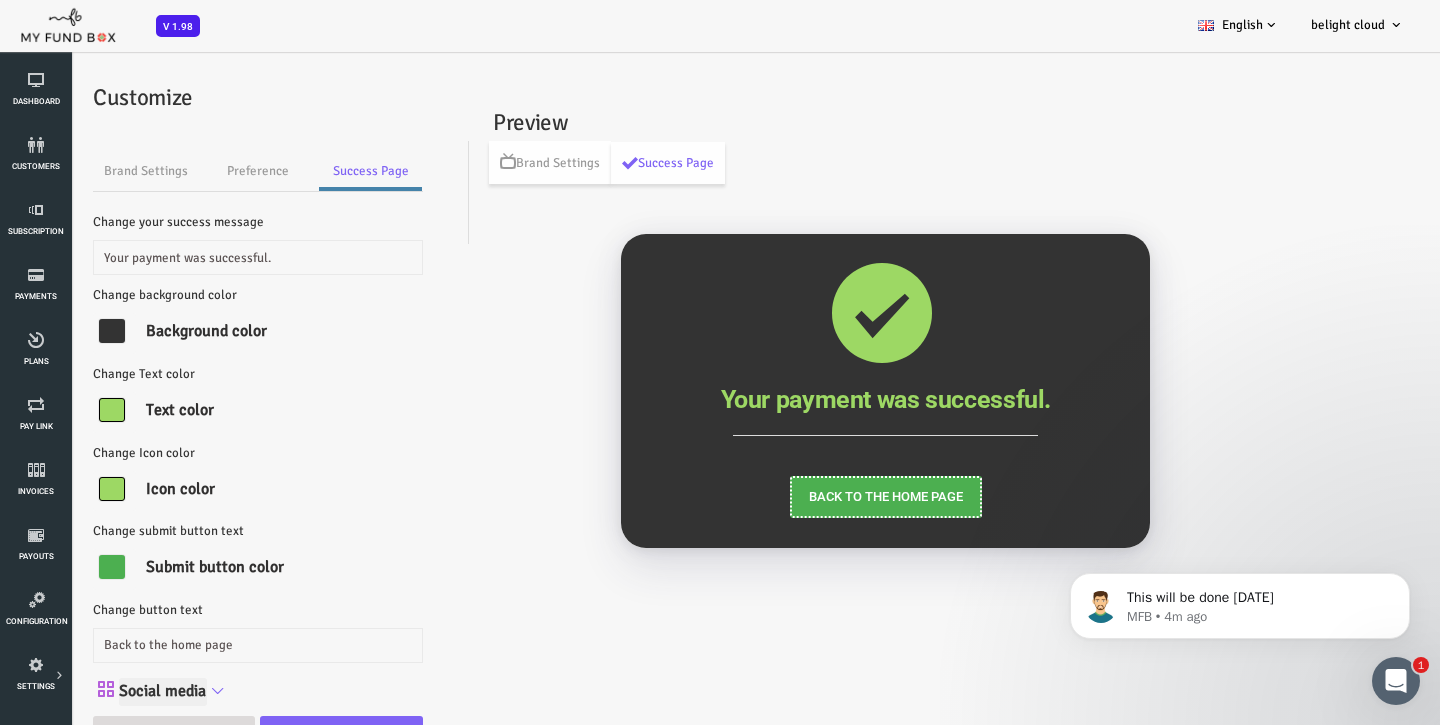 click at bounding box center [54, 331] 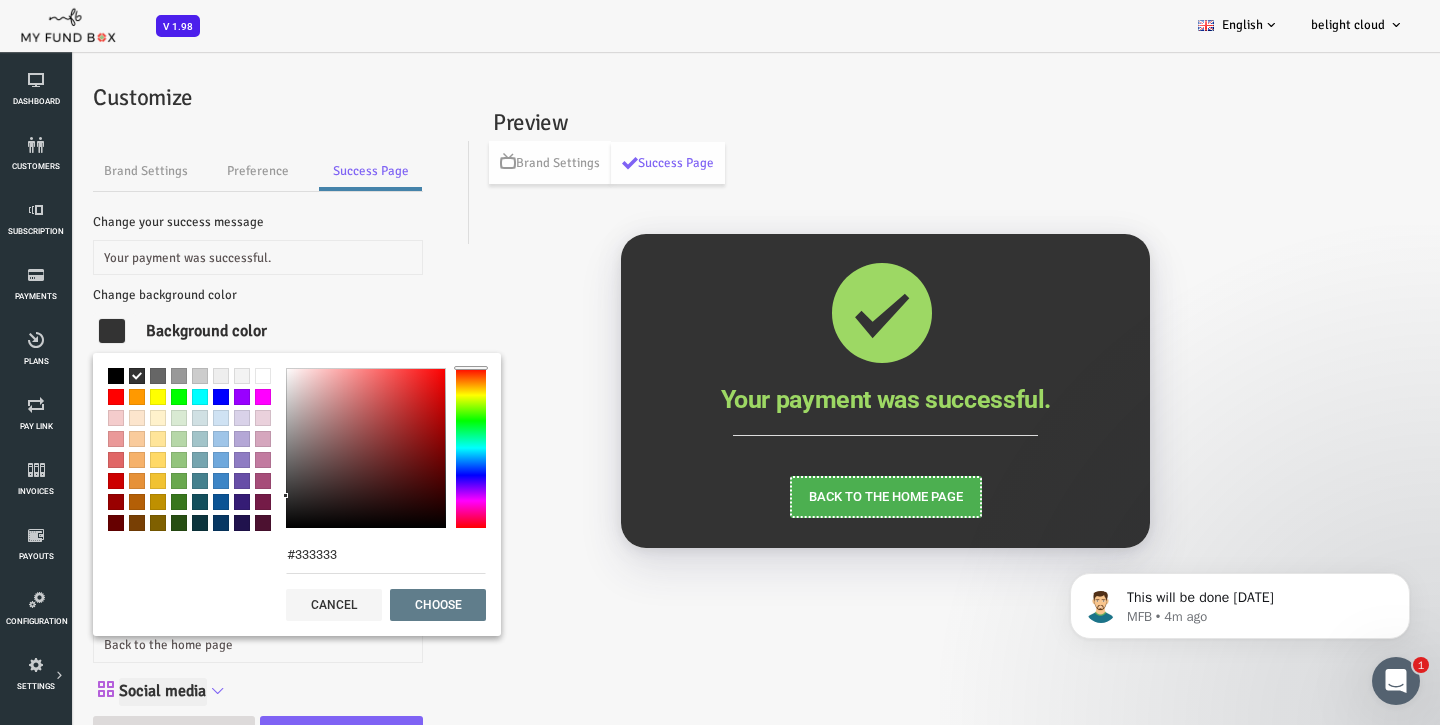 click on "#333333" at bounding box center (328, 555) 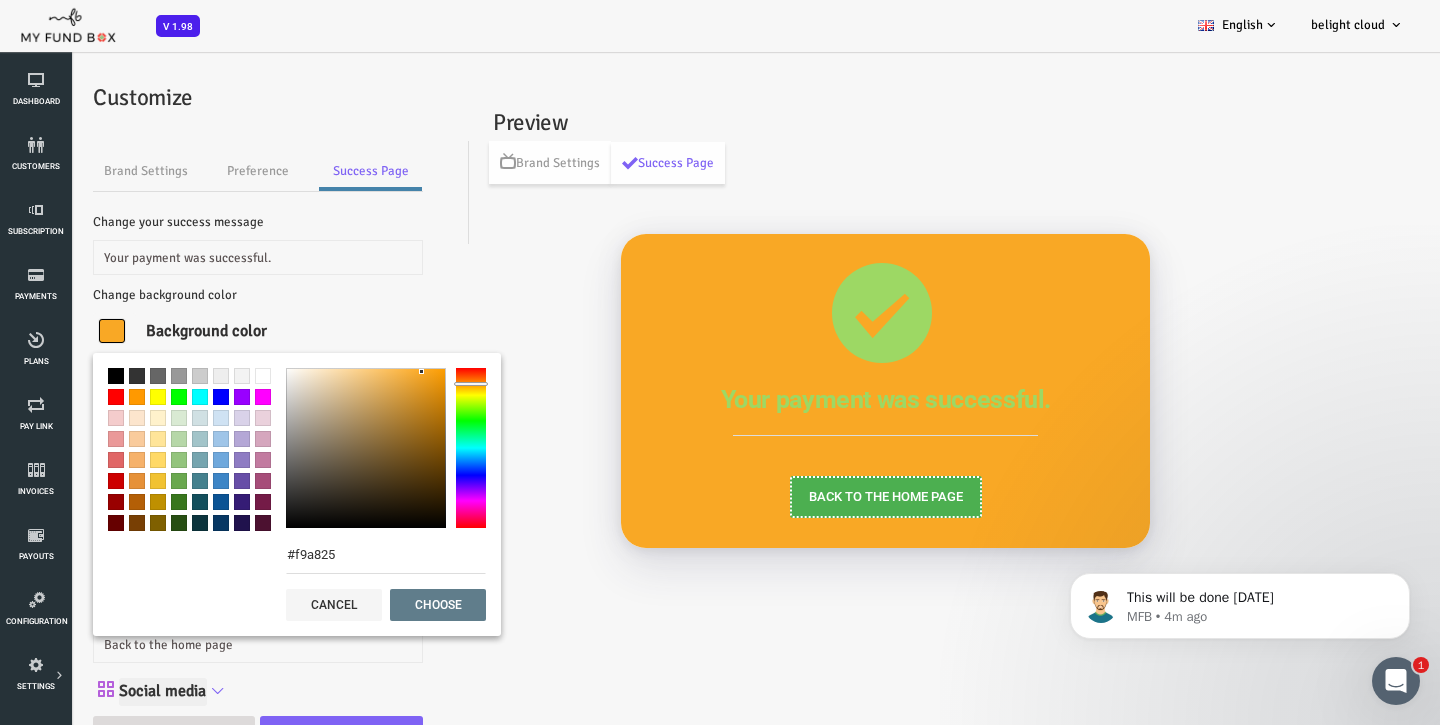 type on "#f9a825" 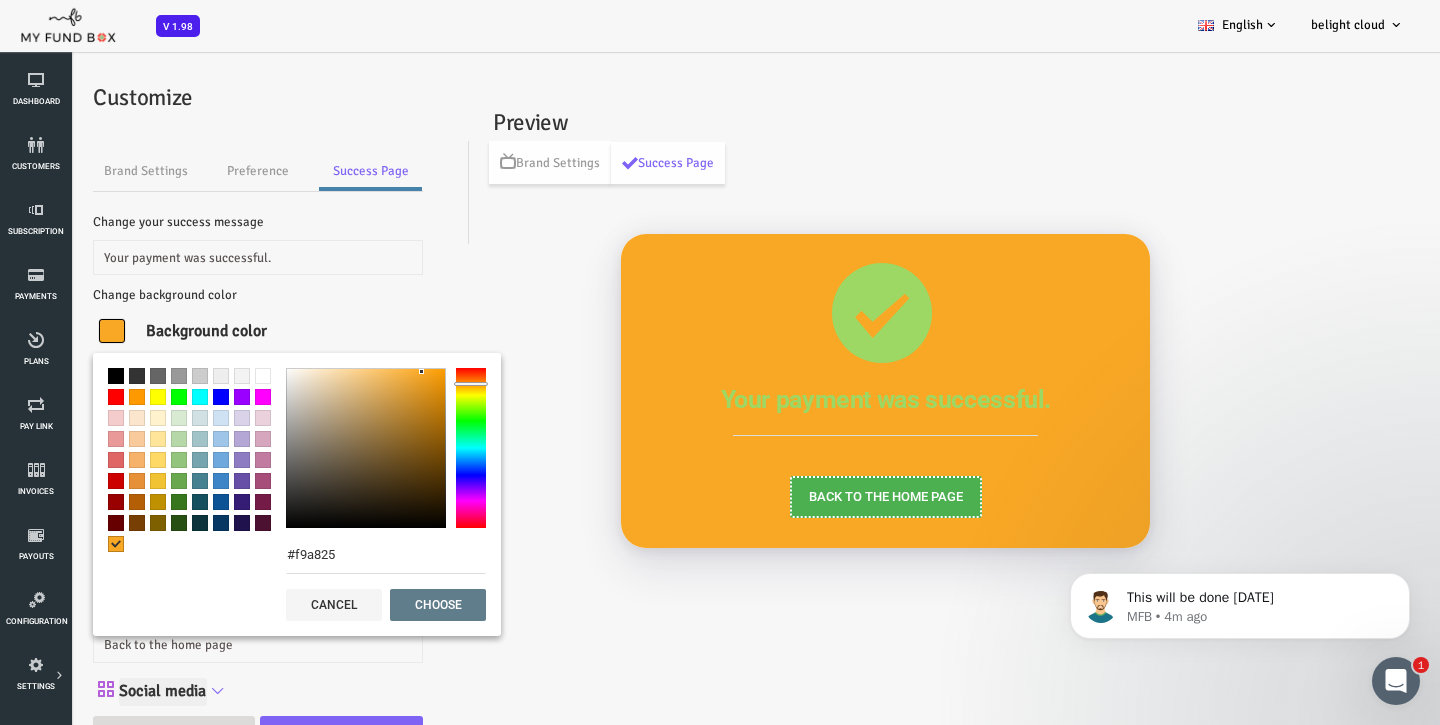 click on "choose" at bounding box center (380, 605) 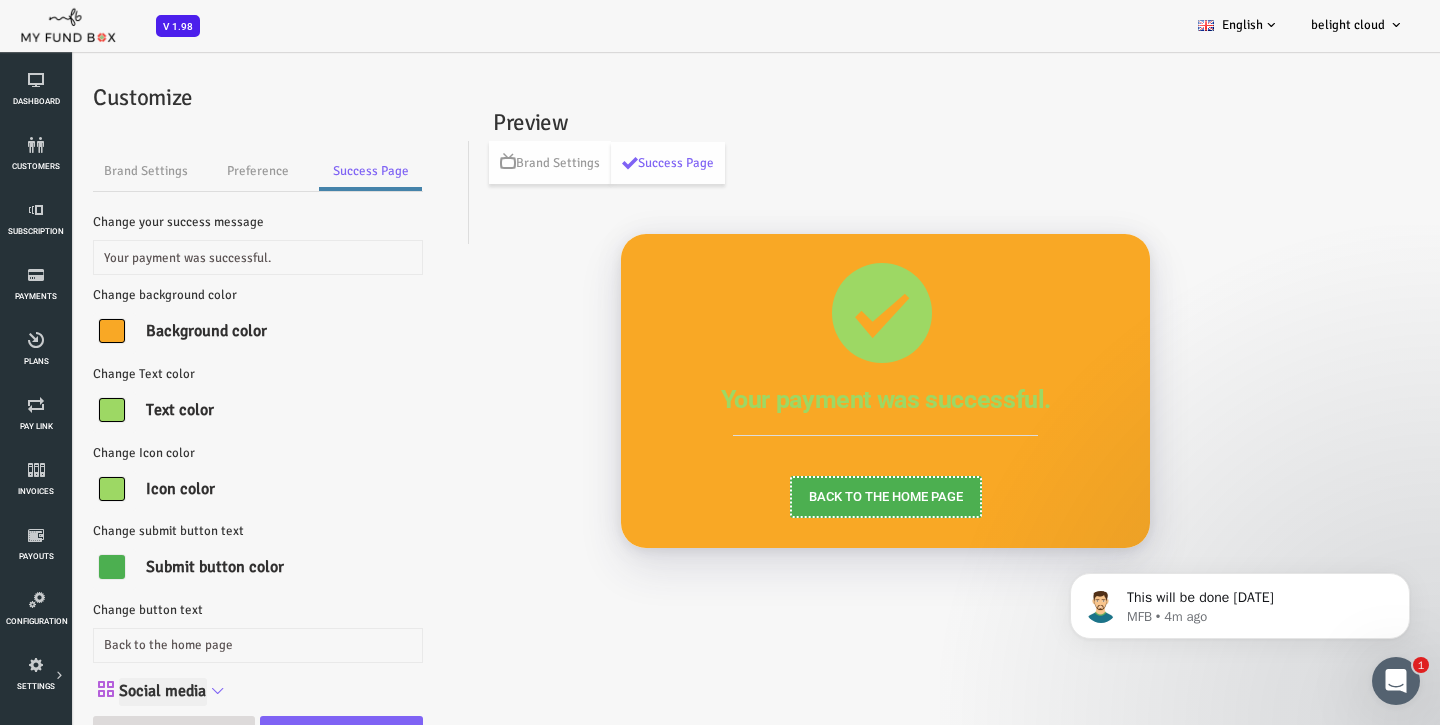 click at bounding box center [54, 410] 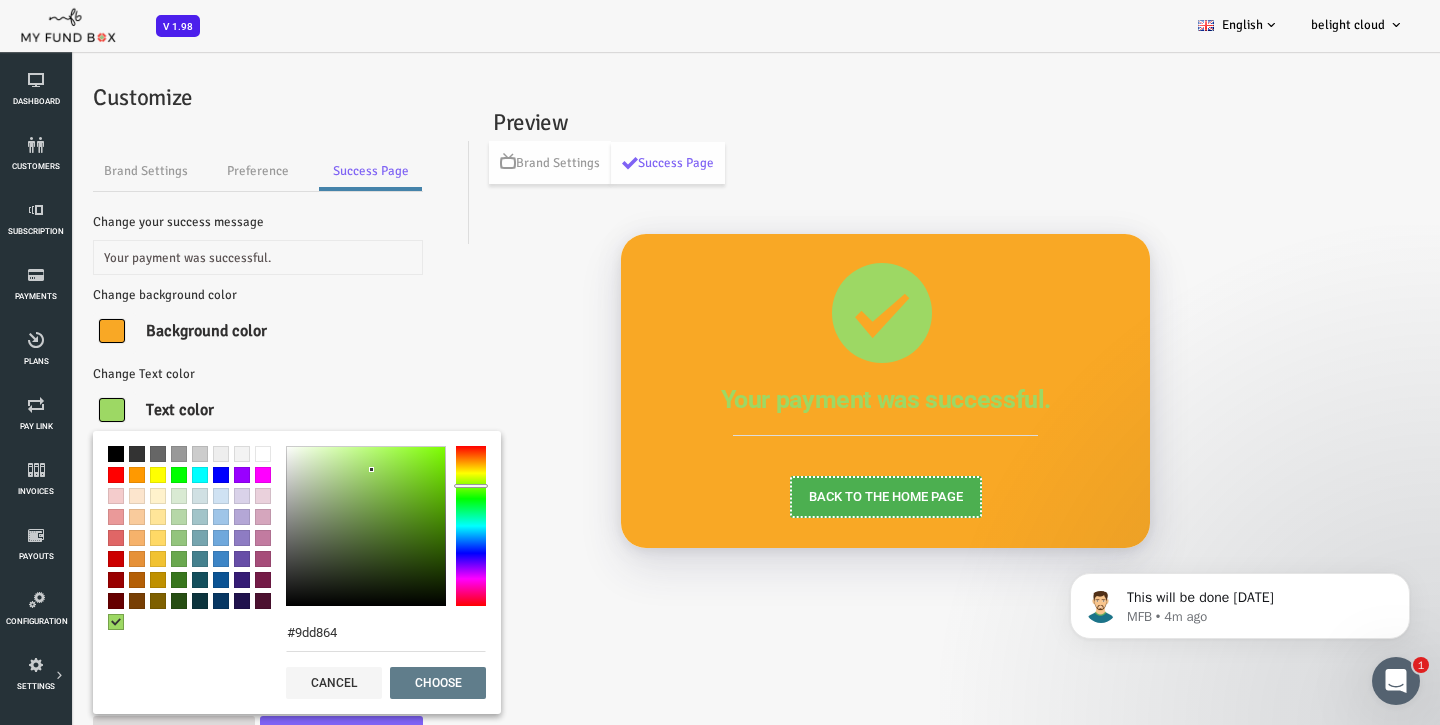 click at bounding box center (205, 454) 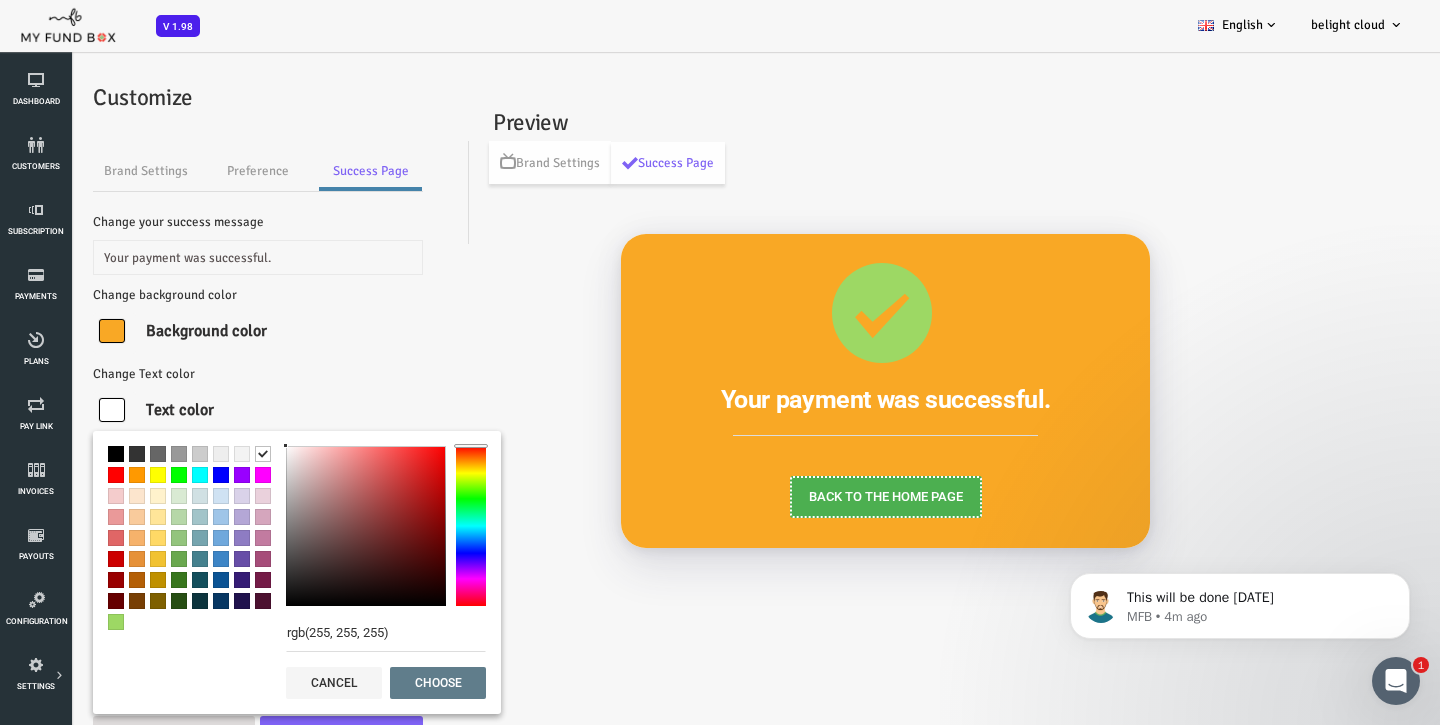 click on "choose" at bounding box center [380, 683] 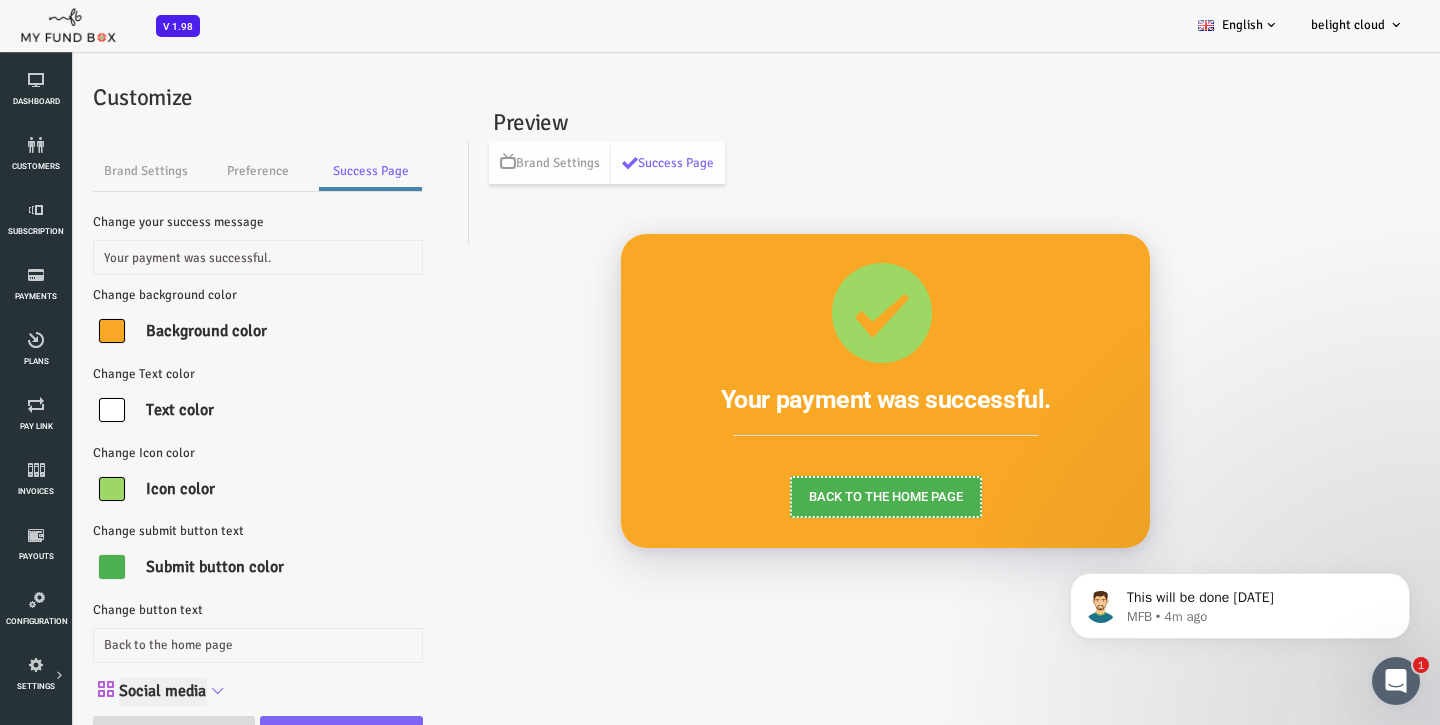 click at bounding box center [54, 489] 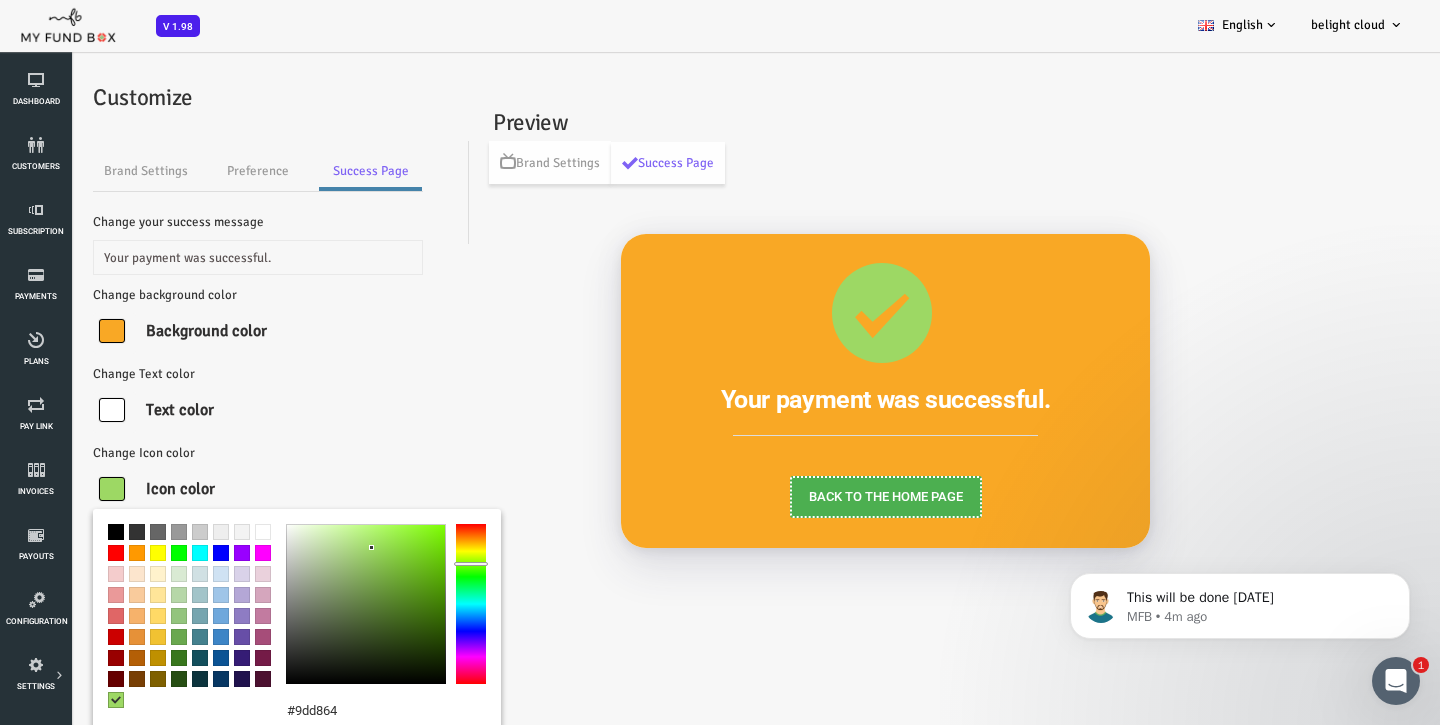 click at bounding box center (205, 532) 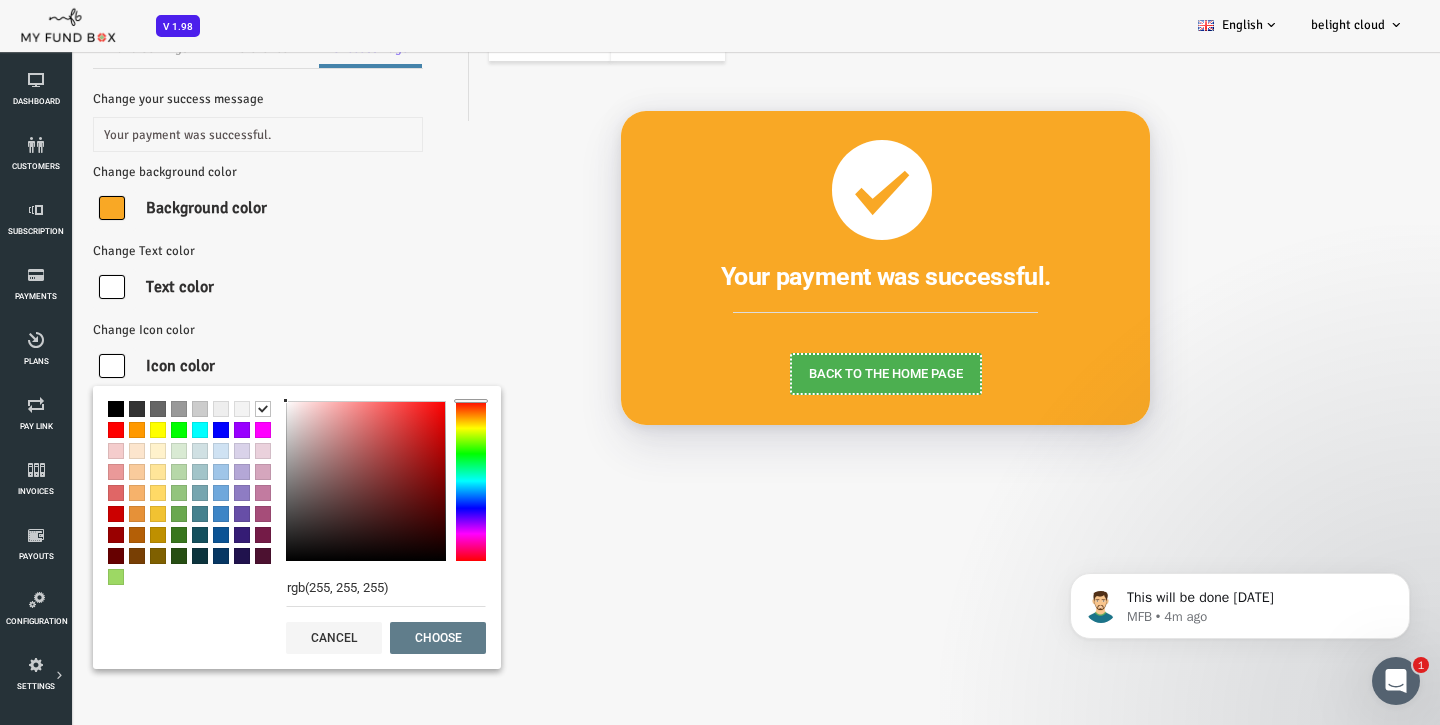 scroll, scrollTop: 123, scrollLeft: 0, axis: vertical 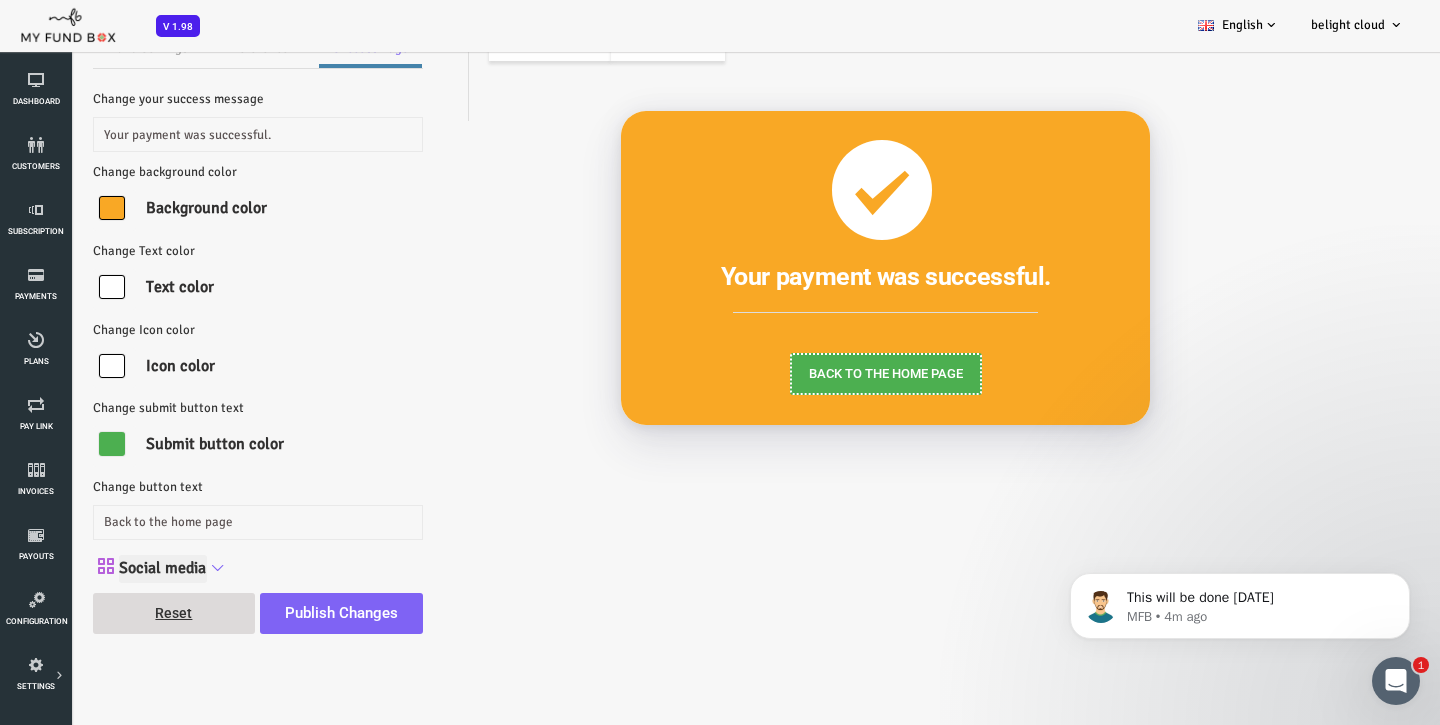 click at bounding box center [54, 444] 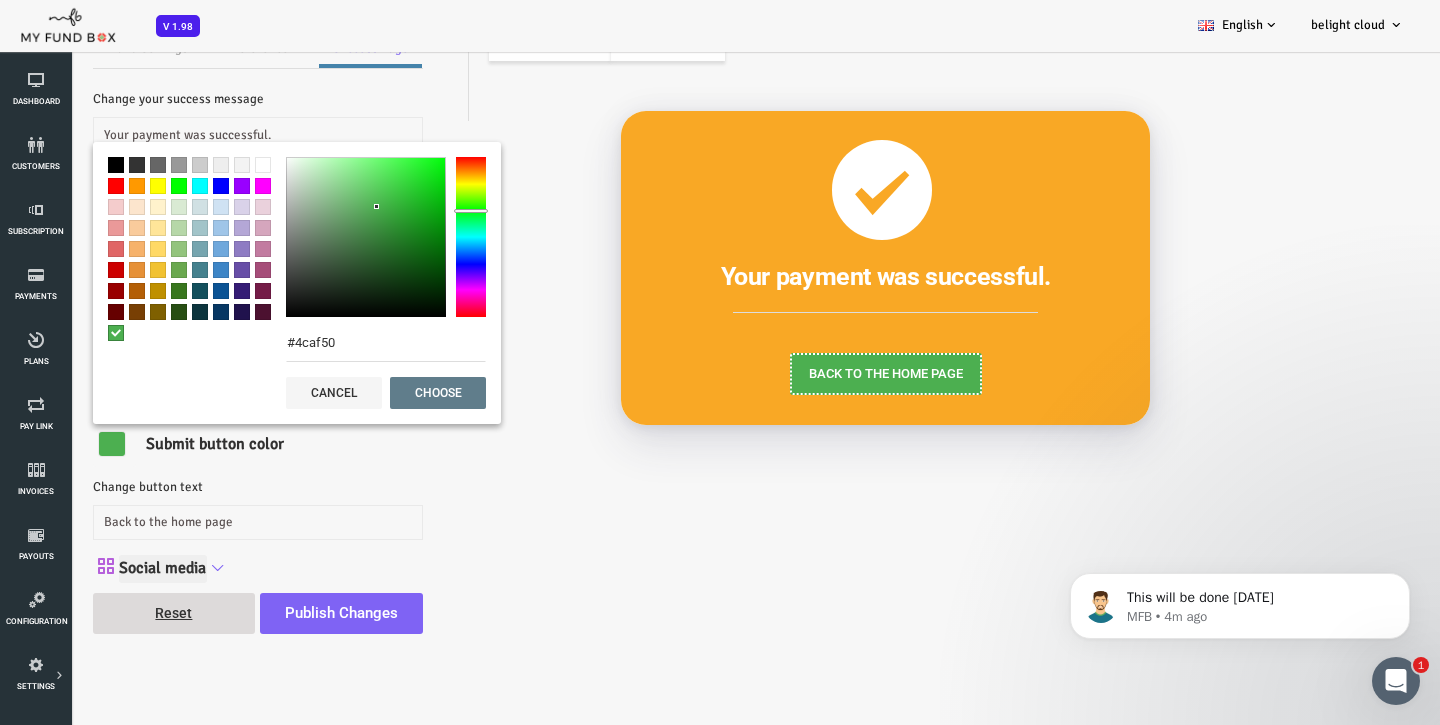 click at bounding box center (205, 165) 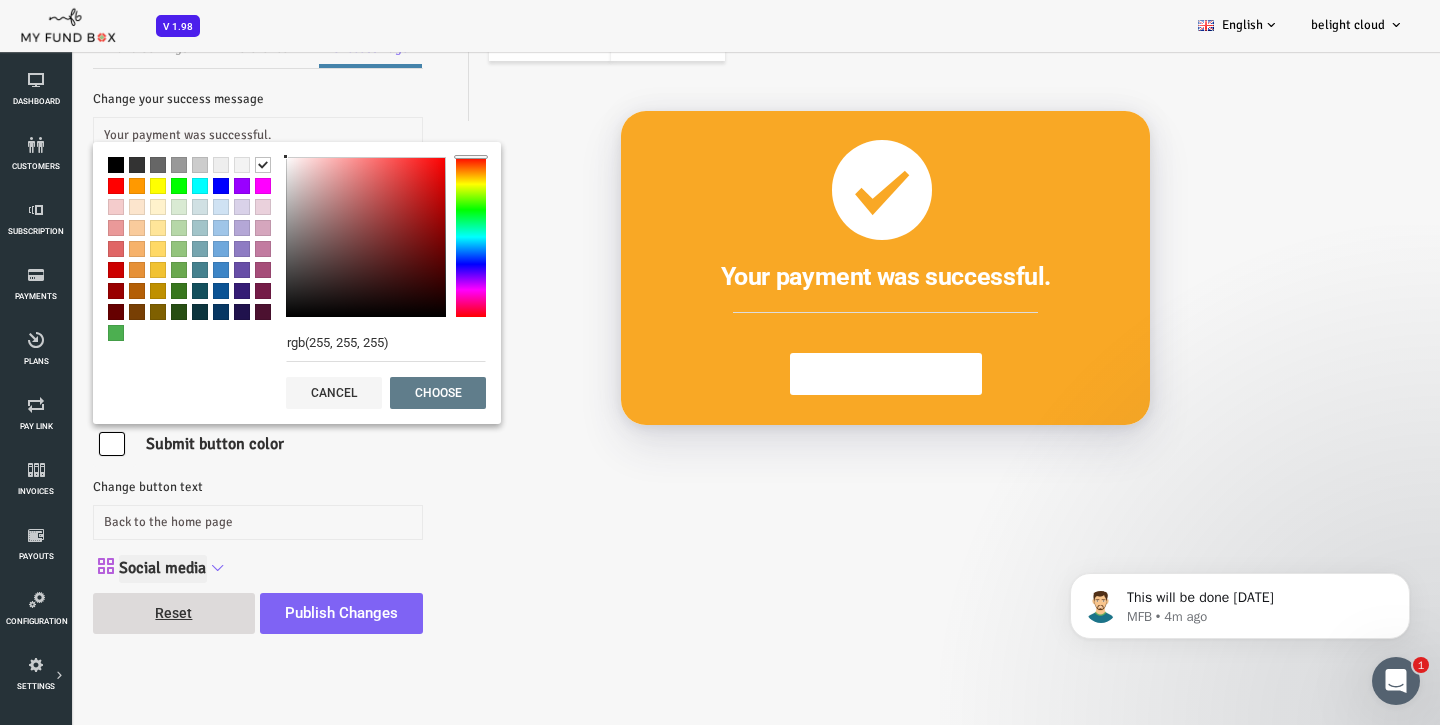 click at bounding box center [58, 165] 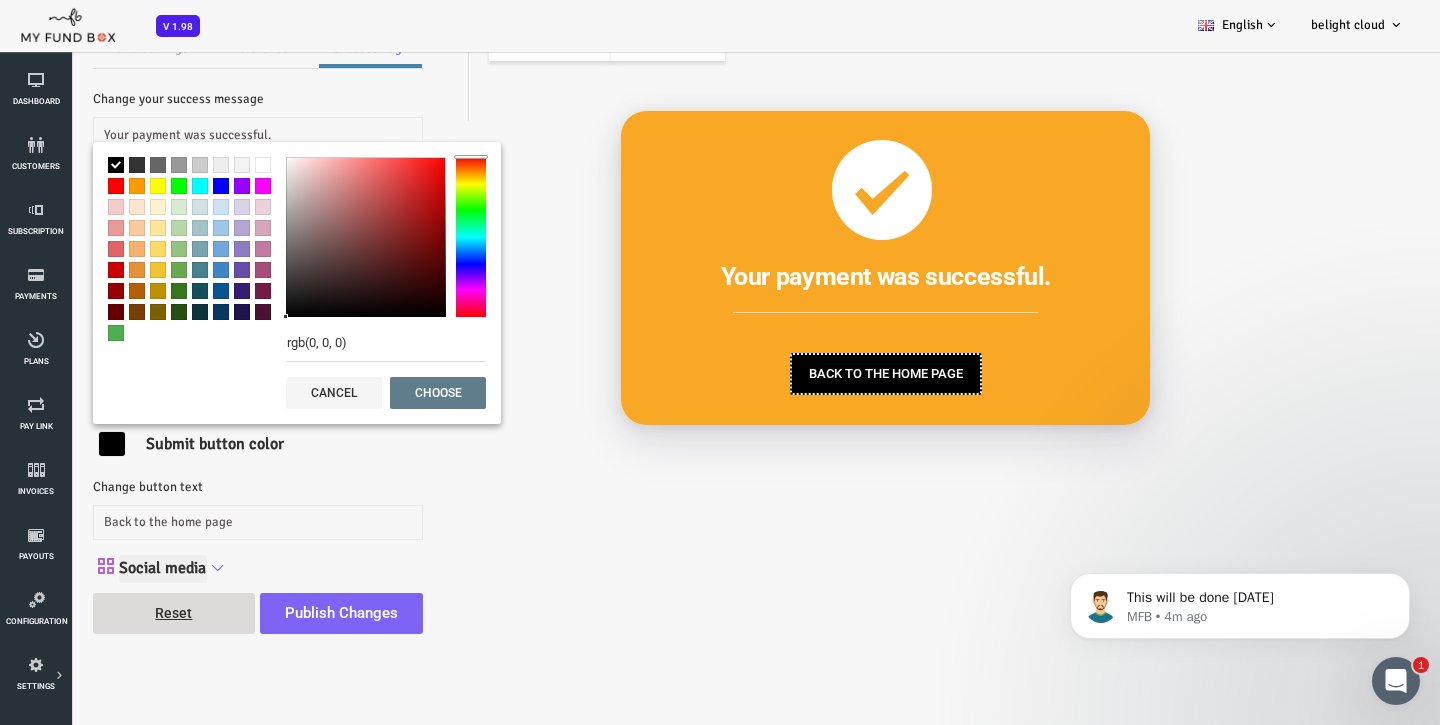 click on "rgb(0, 0, 0)" at bounding box center [328, 343] 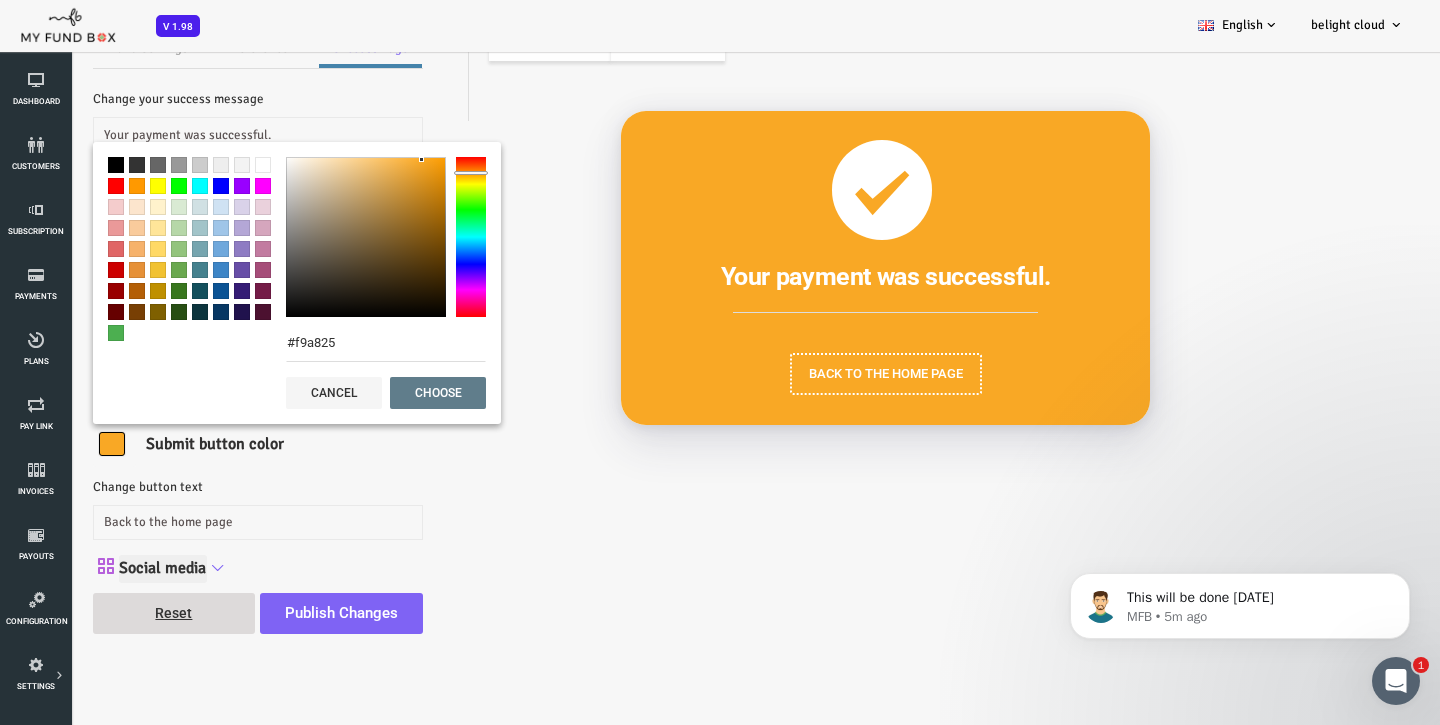 click on "choose" at bounding box center (380, 393) 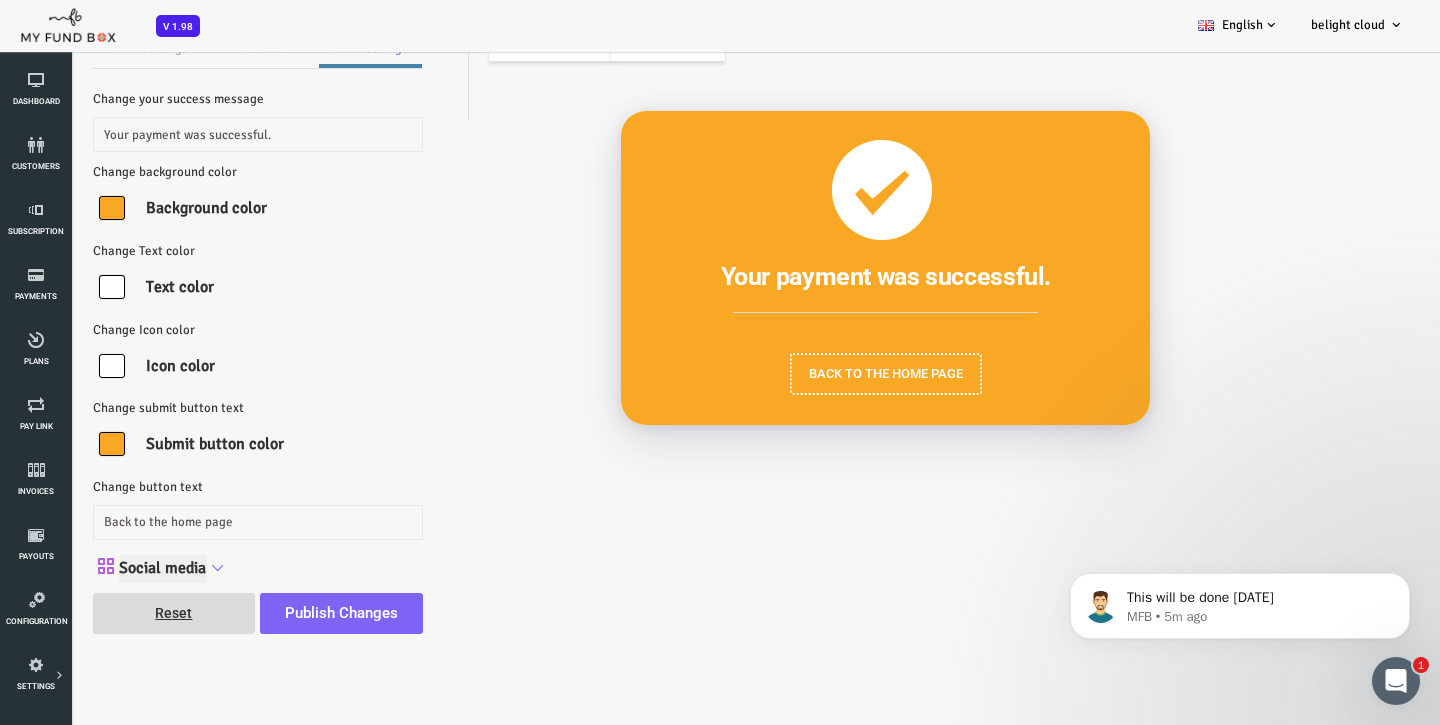 click on "Preview
Brand Settings
Success Page
belight cloud
XXXXXXXX  with XXX
€ XX per XXX
XXX :
XX
Payment Methods" at bounding box center [827, 330] 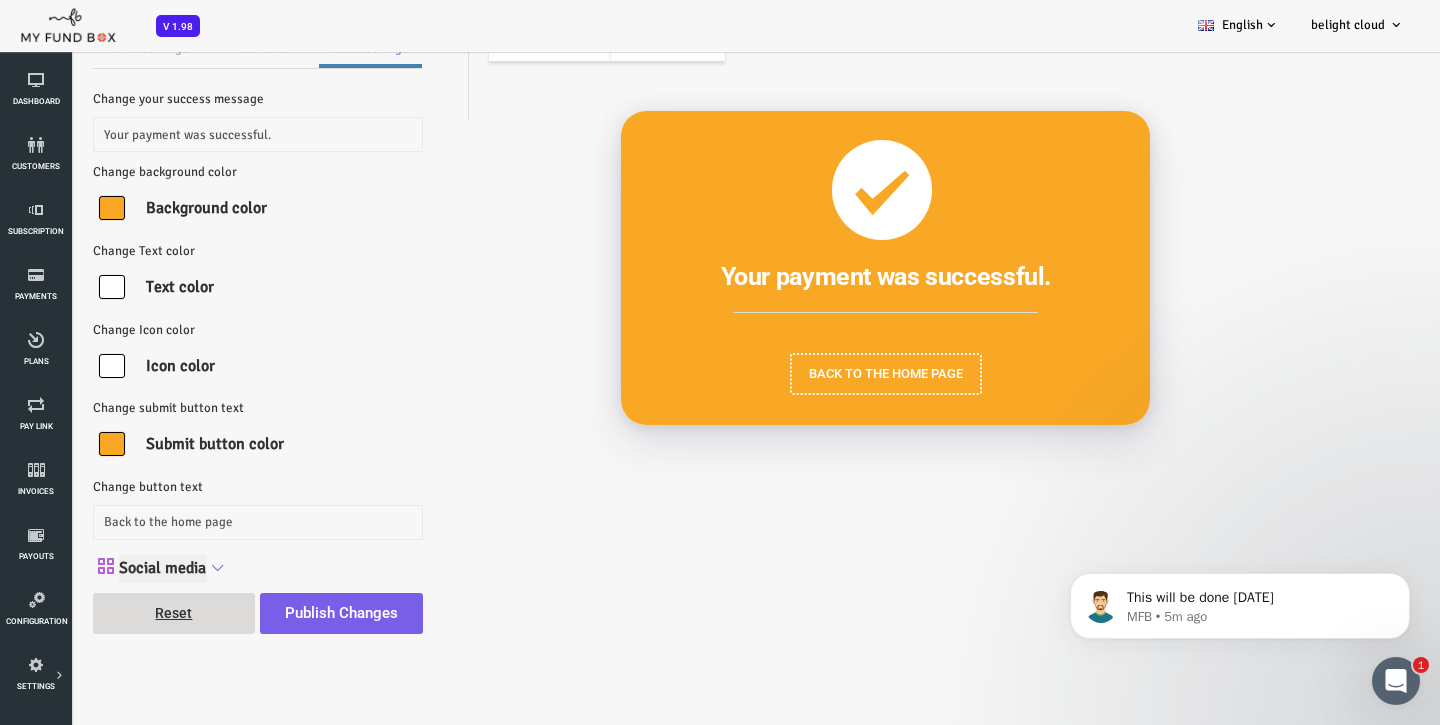 click on "Publish Changes" at bounding box center [283, 613] 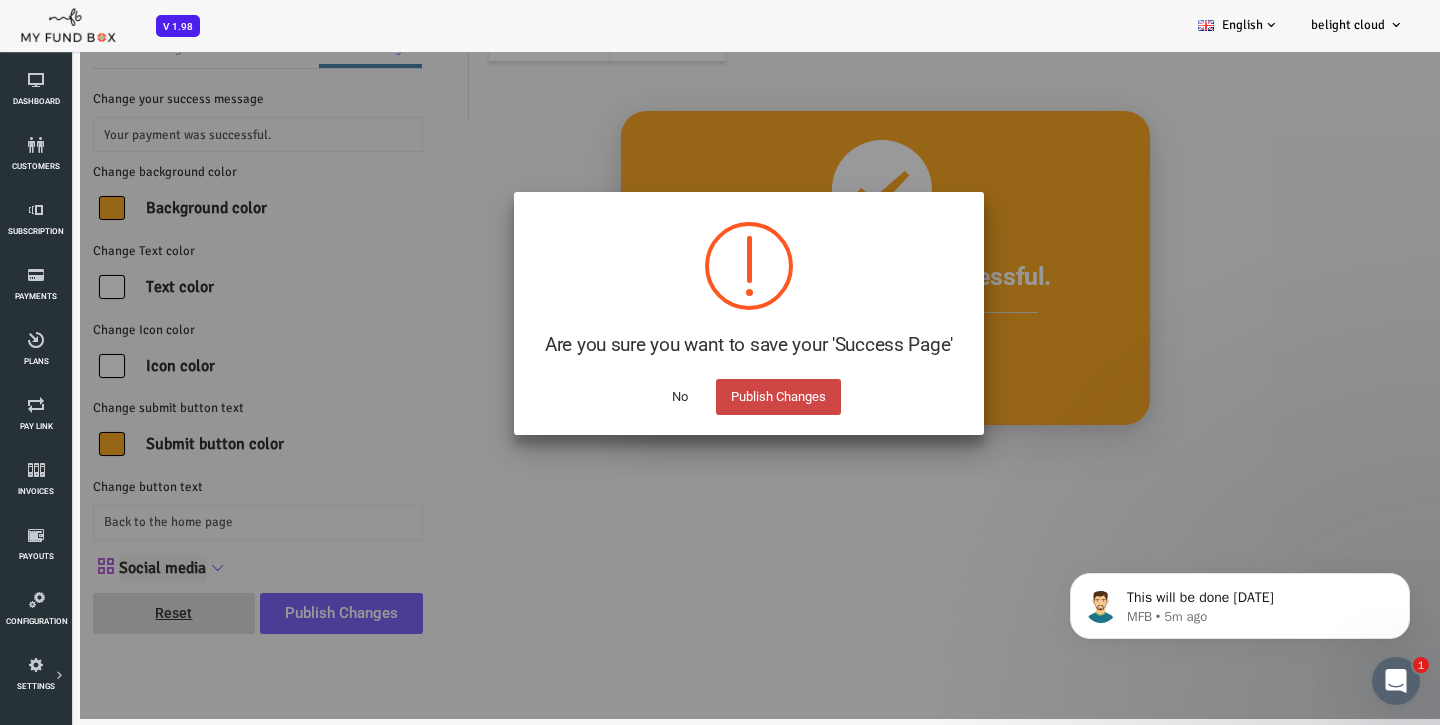 click on "Publish Changes" at bounding box center (720, 397) 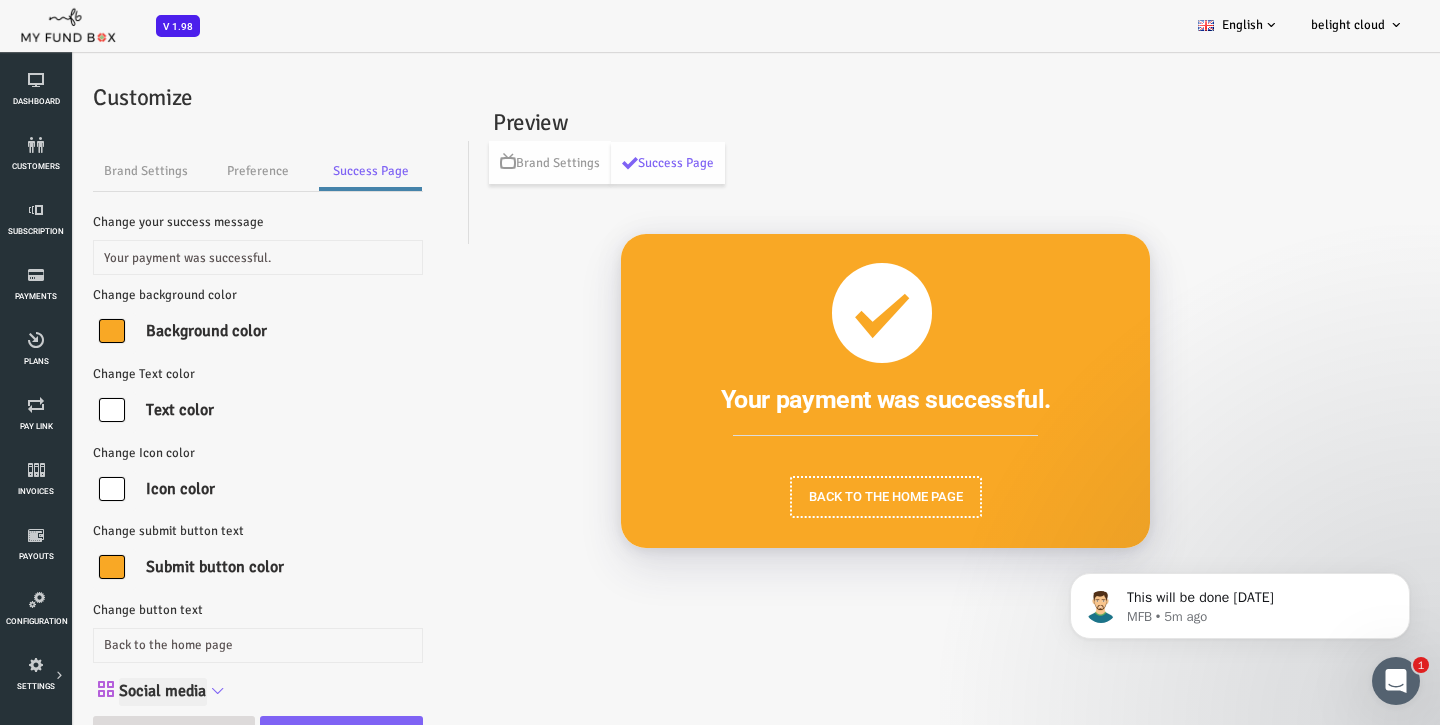 scroll, scrollTop: 0, scrollLeft: 0, axis: both 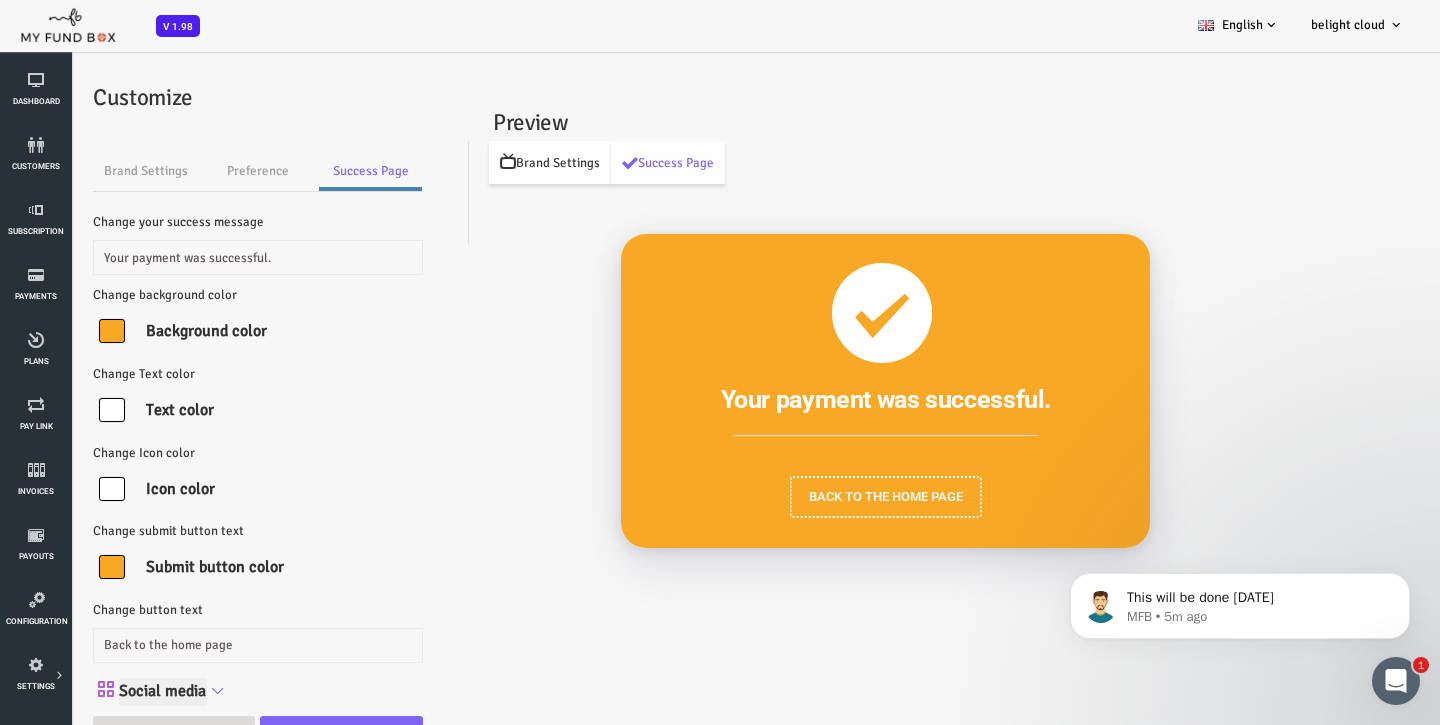 click on "Brand Settings" at bounding box center (492, 162) 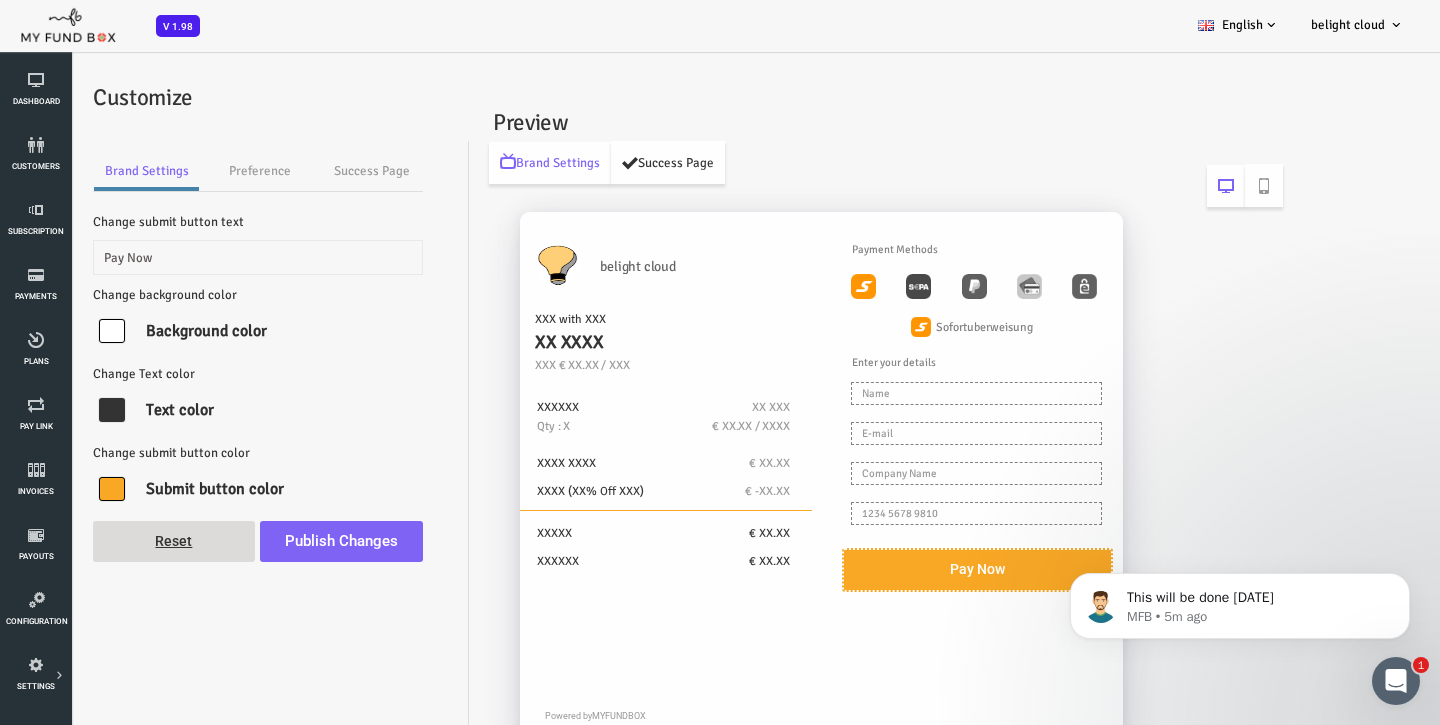 click on "Success Page" at bounding box center [610, 162] 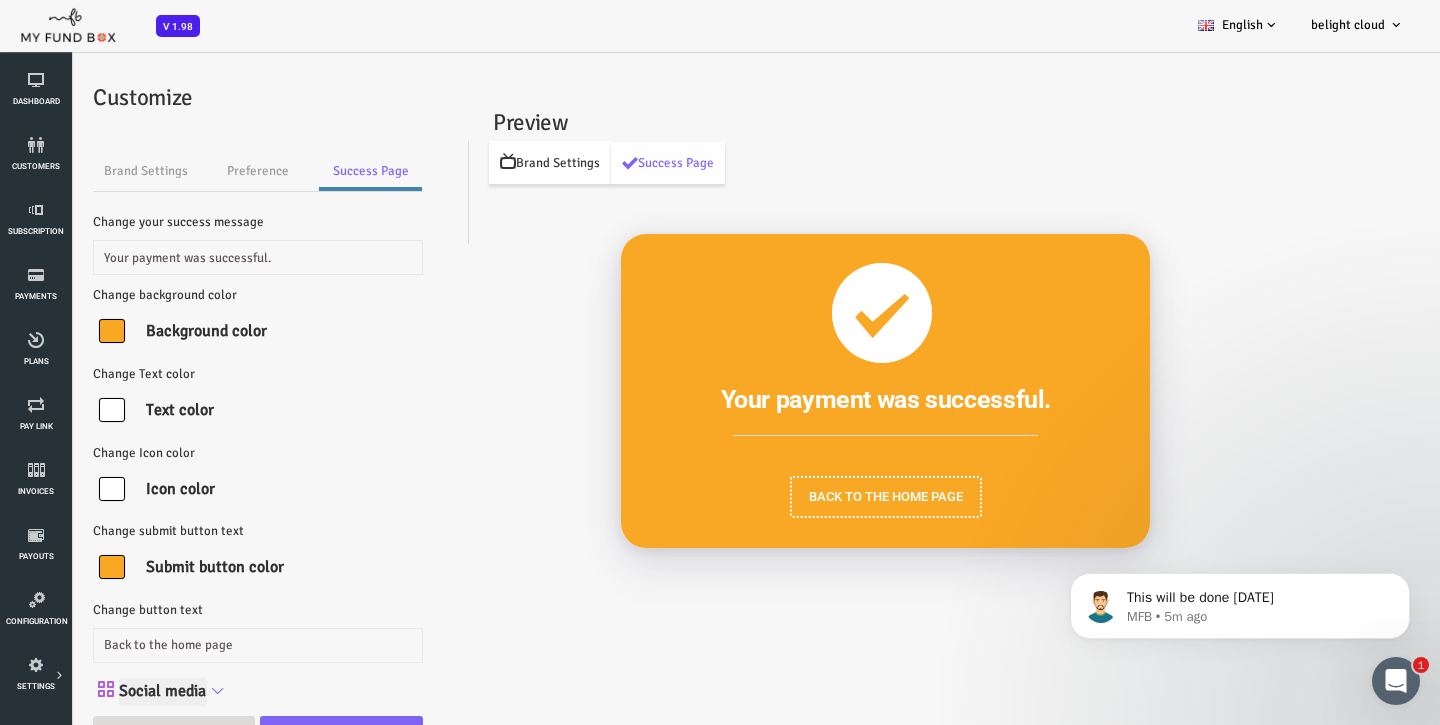 click on "Brand Settings" at bounding box center [492, 162] 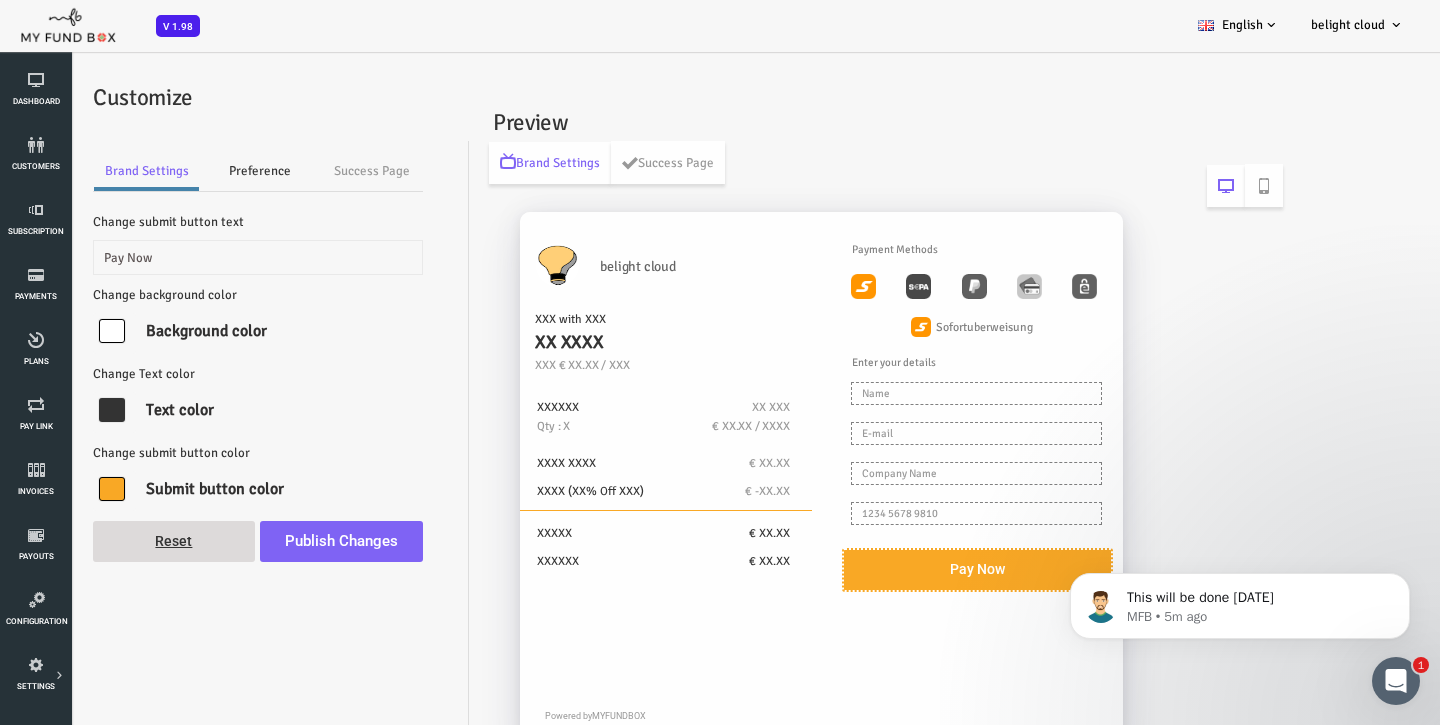 click on "Preference" at bounding box center (202, 171) 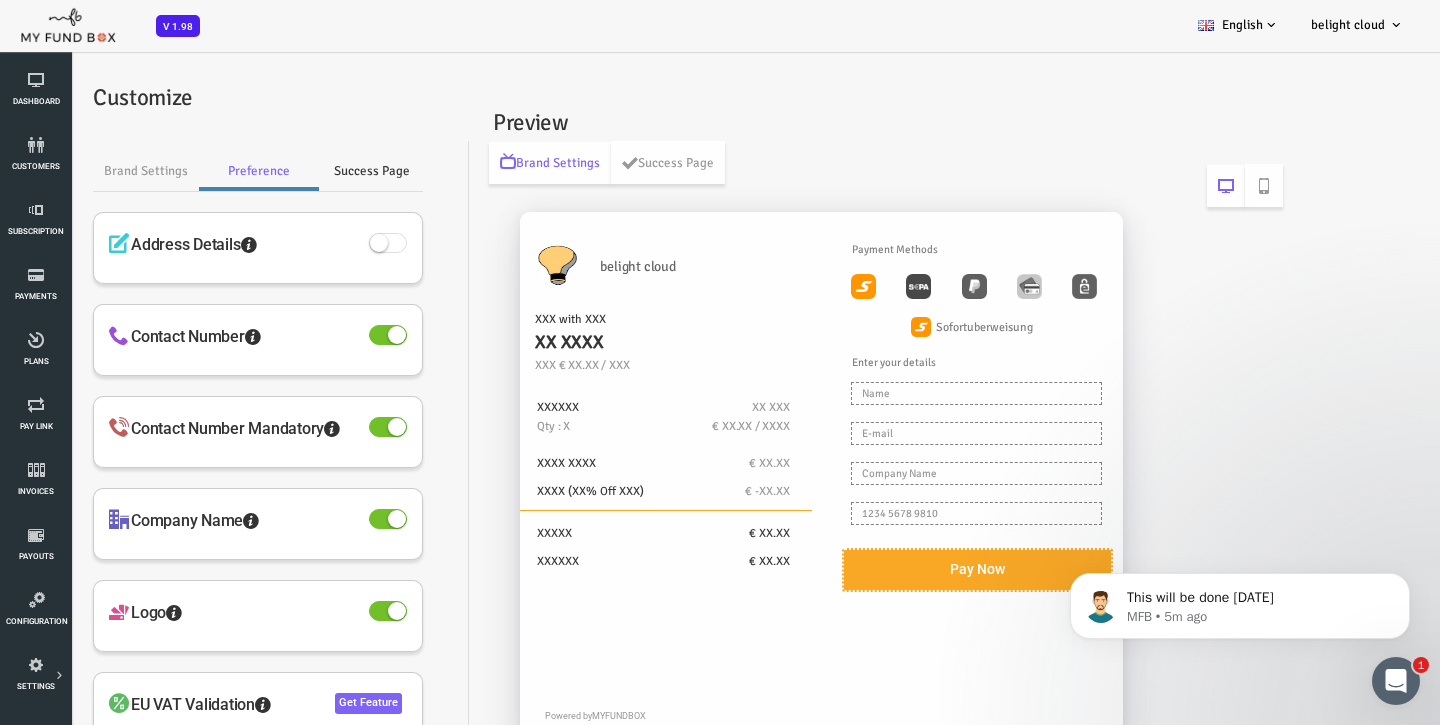 click on "Success Page" at bounding box center (313, 171) 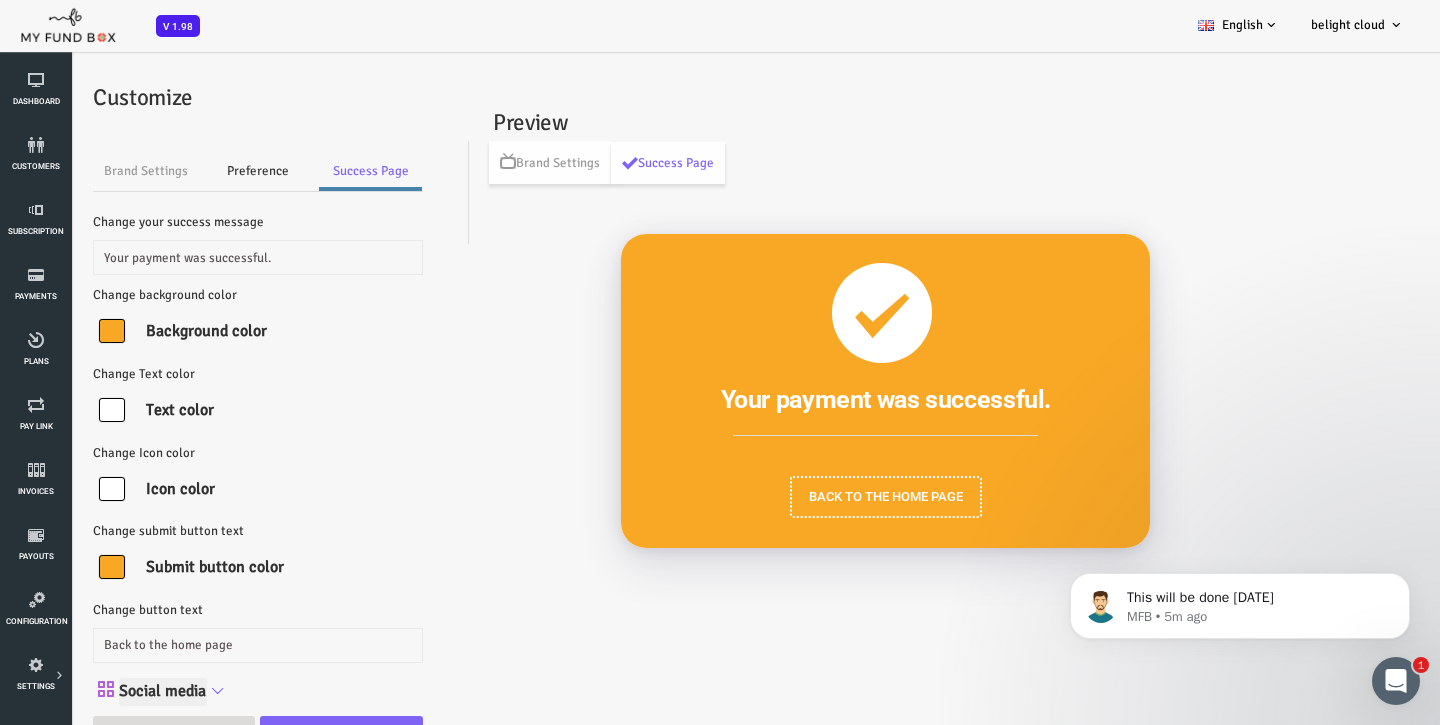 click on "Preference" at bounding box center (200, 171) 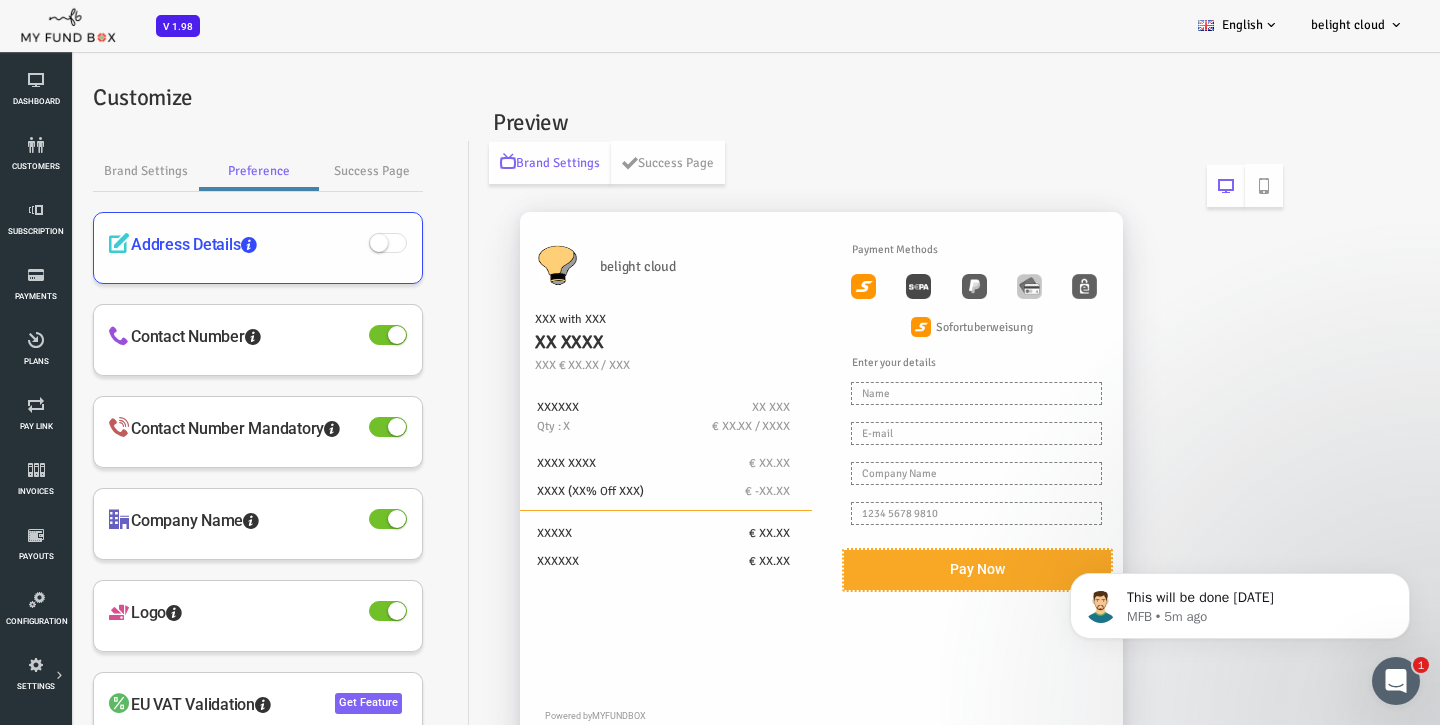 click at bounding box center [321, 243] 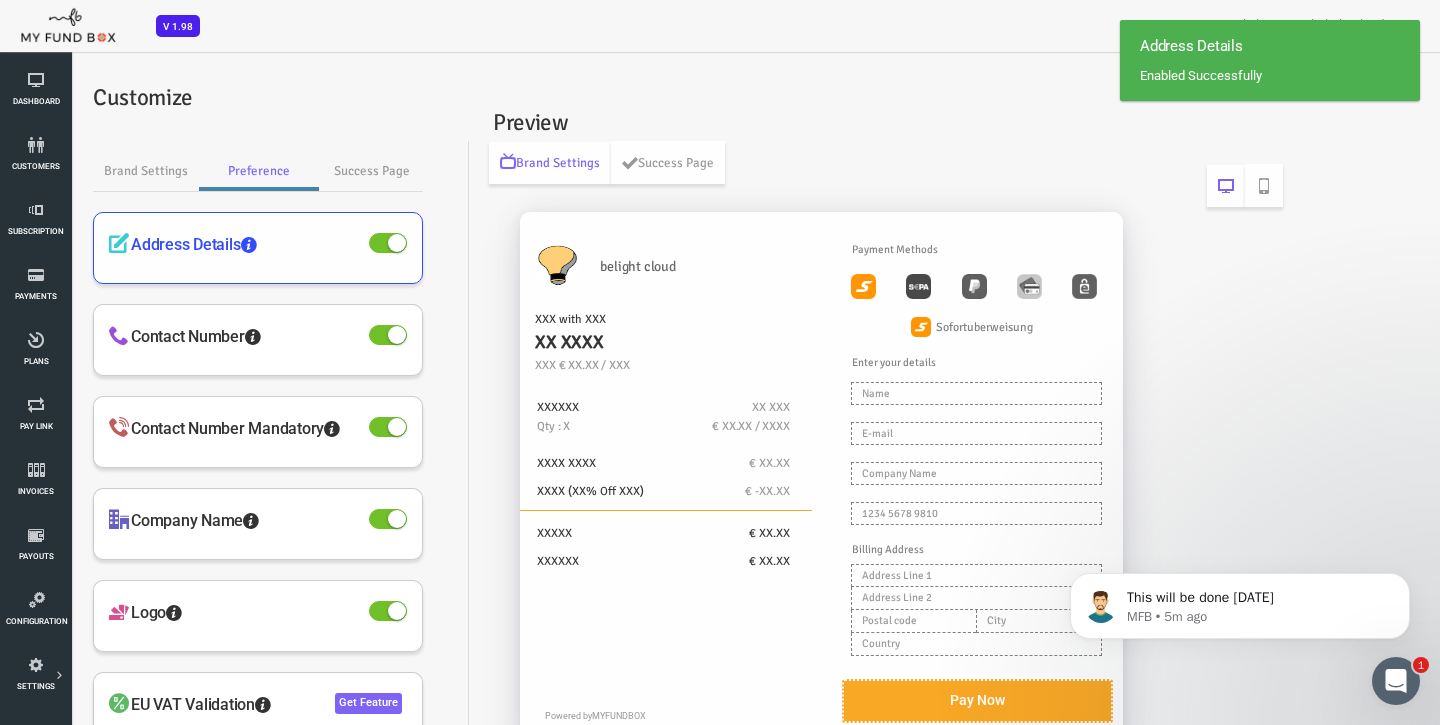 click at bounding box center (330, 243) 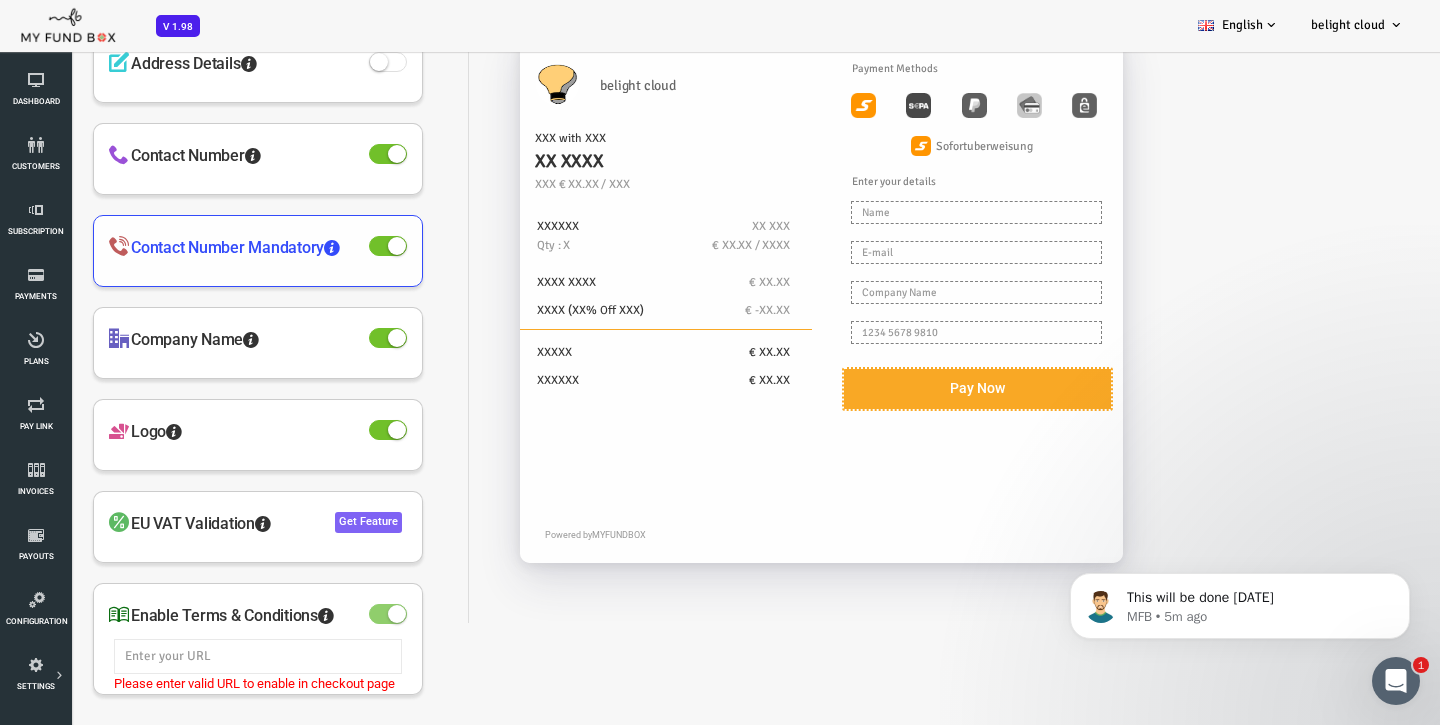 scroll, scrollTop: 67, scrollLeft: 0, axis: vertical 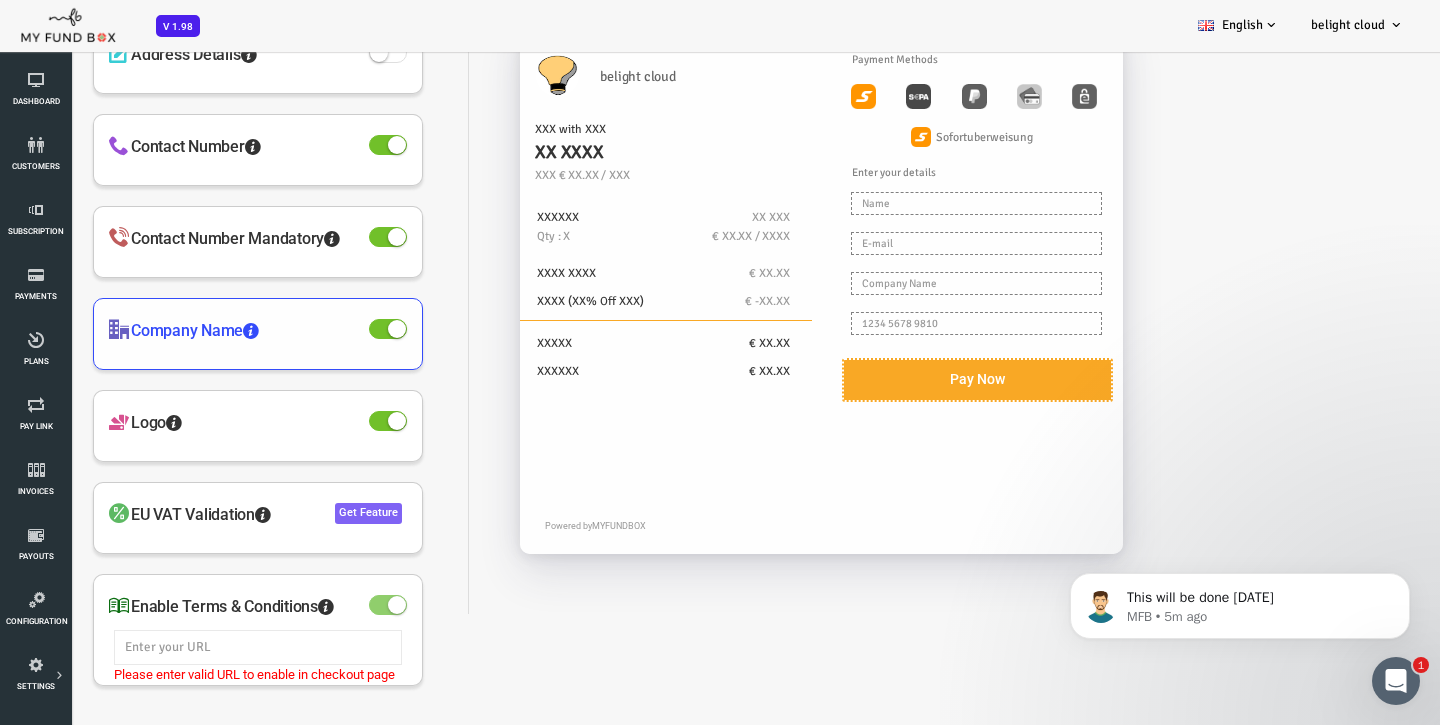 click at bounding box center [339, 329] 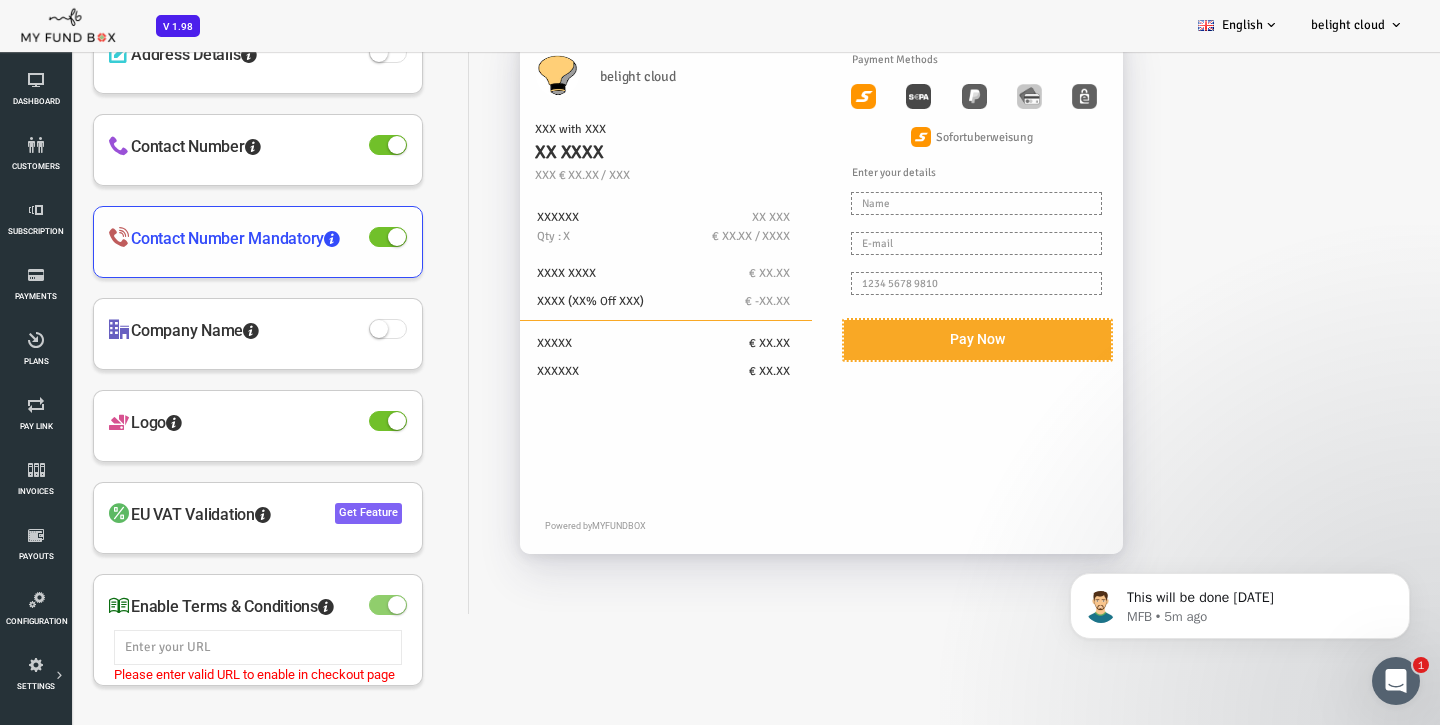 click at bounding box center [339, 237] 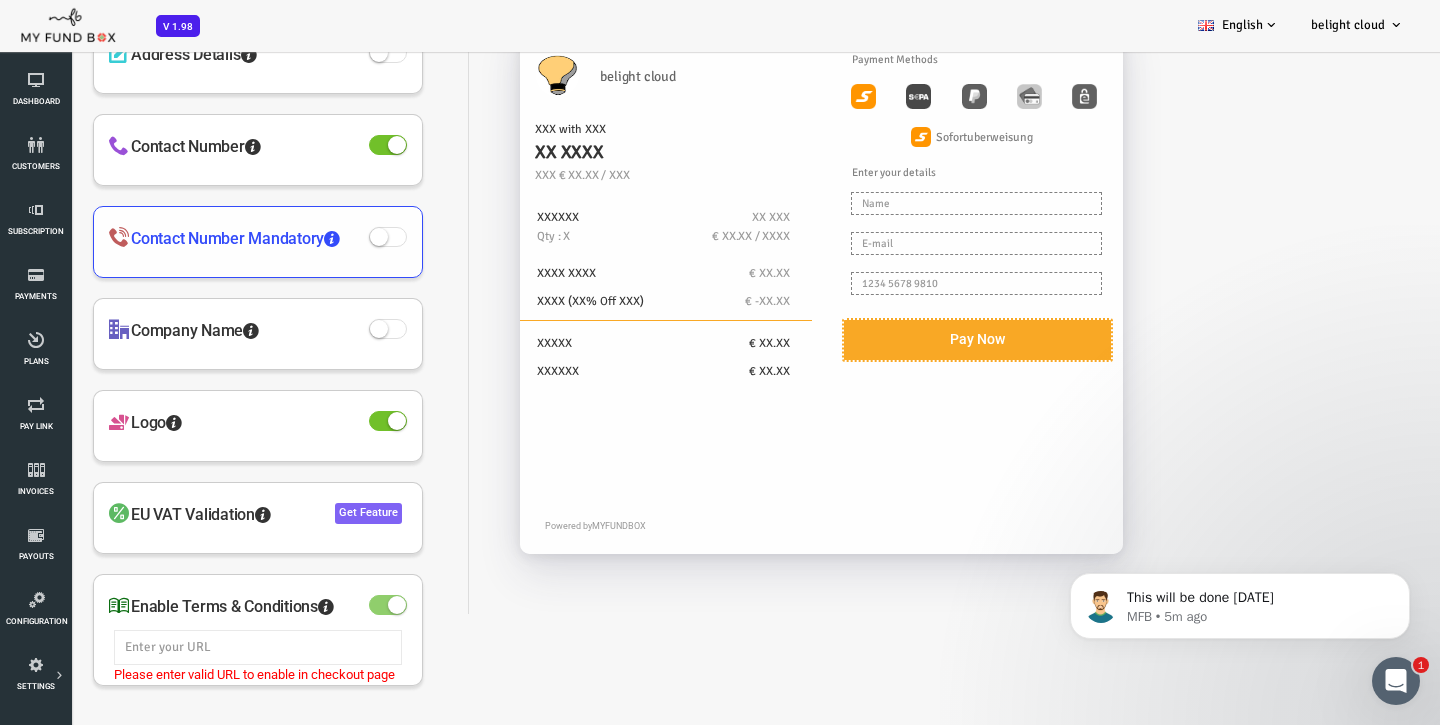click at bounding box center (321, 237) 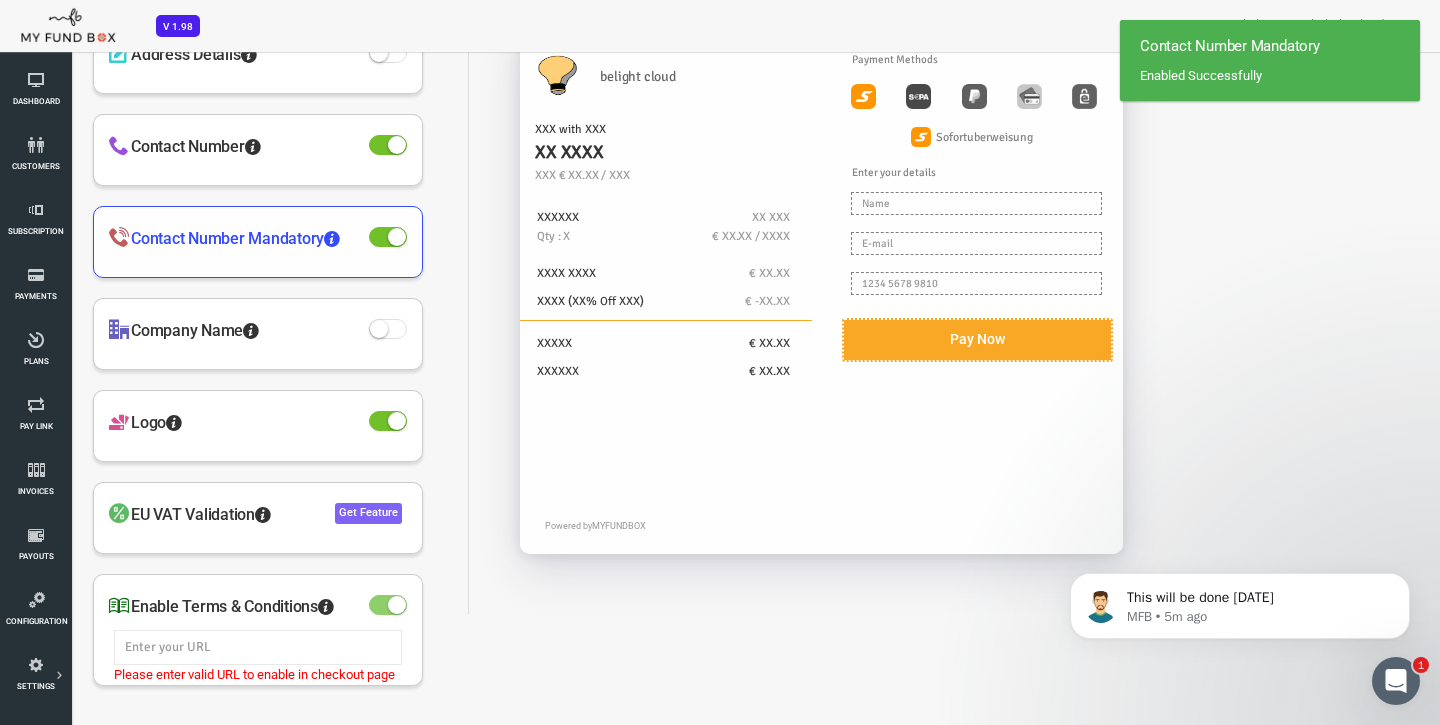 click at bounding box center (330, 237) 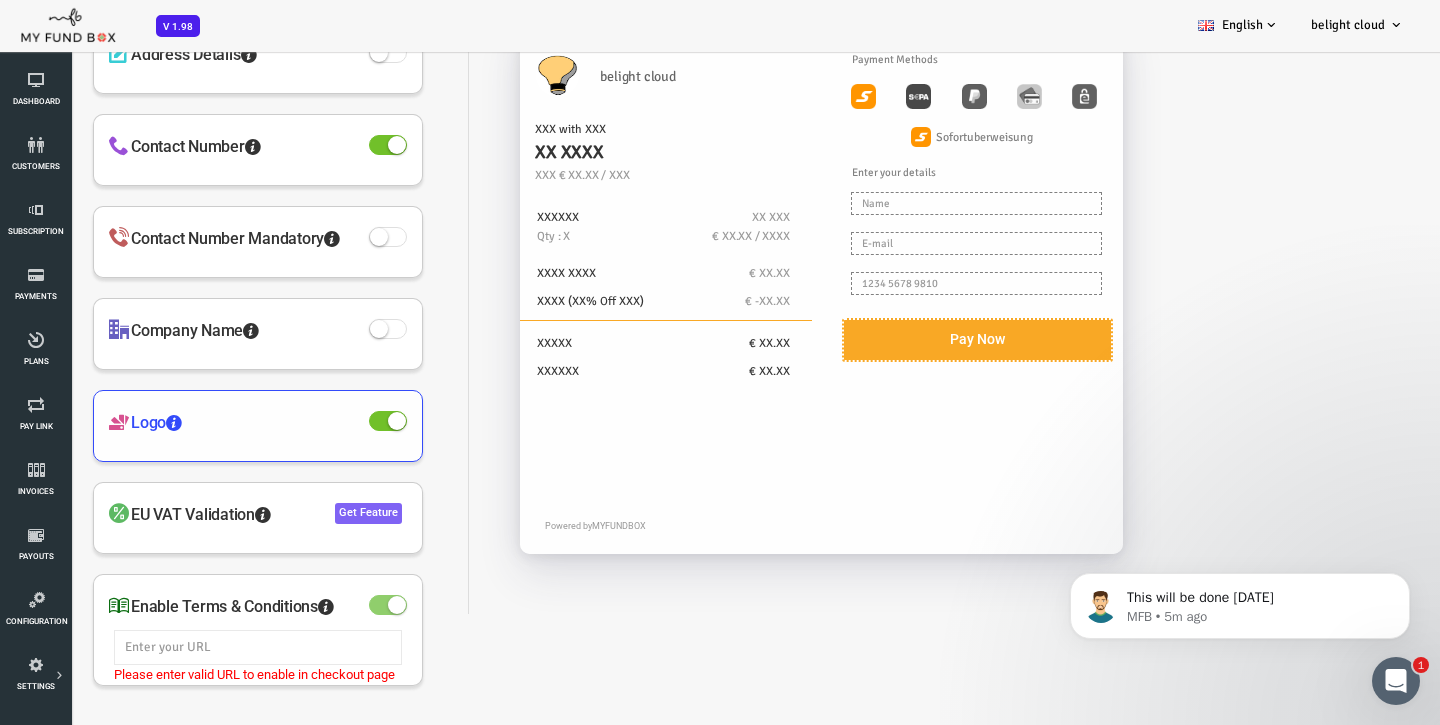 click at bounding box center (339, 421) 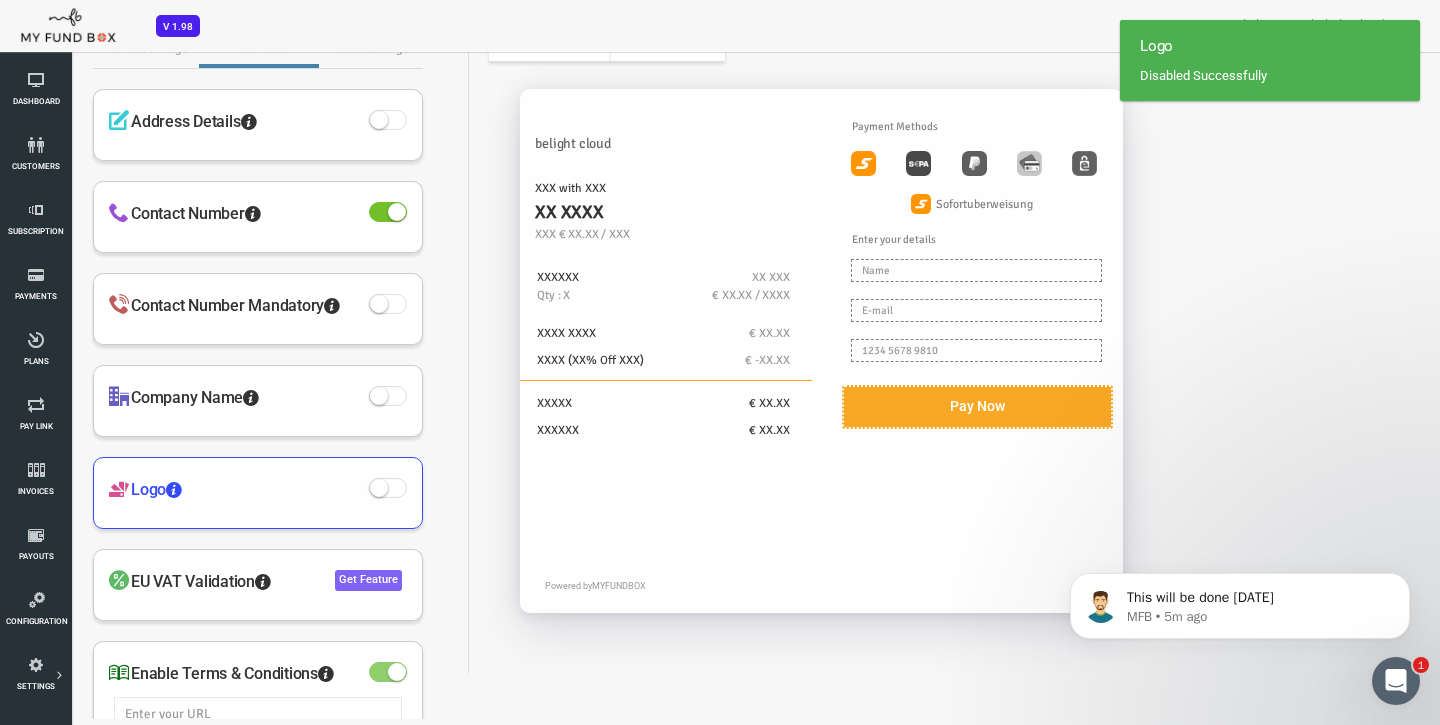 scroll, scrollTop: 0, scrollLeft: 0, axis: both 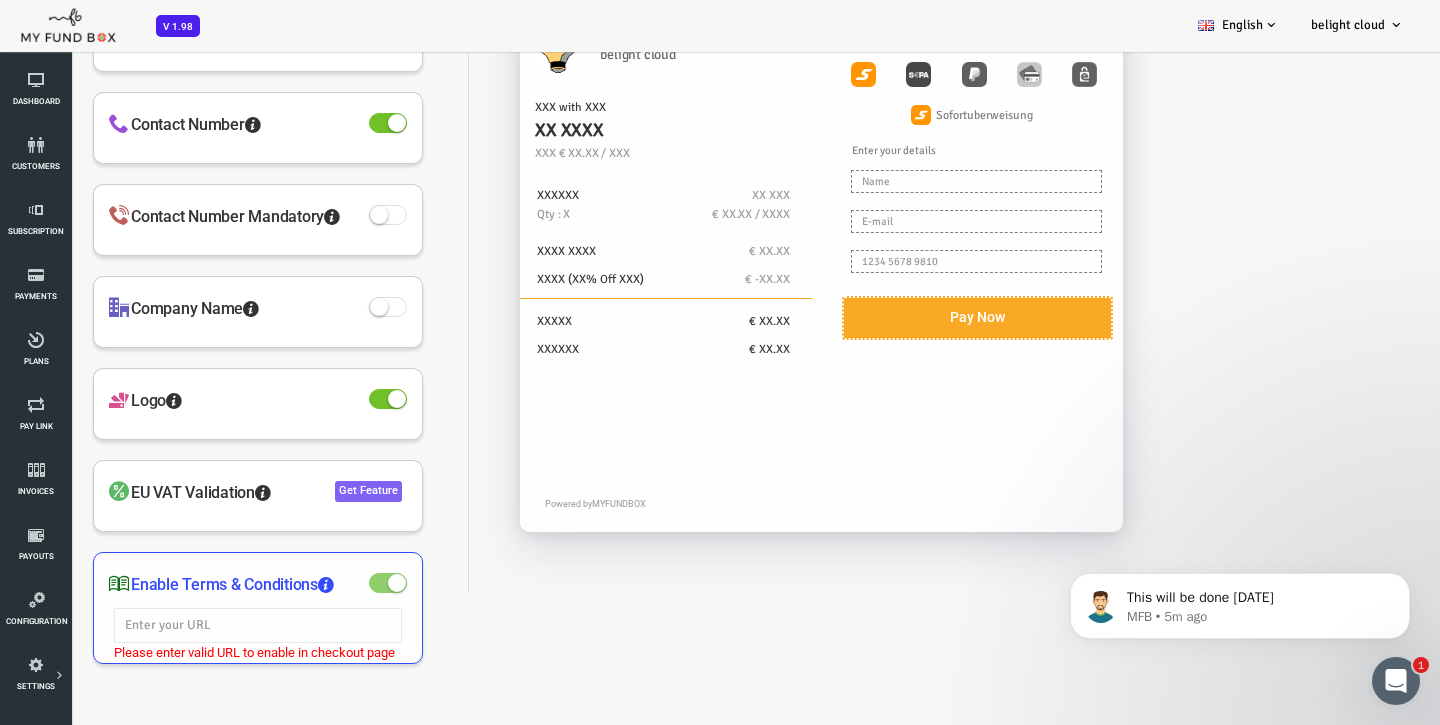 click at bounding box center [339, 583] 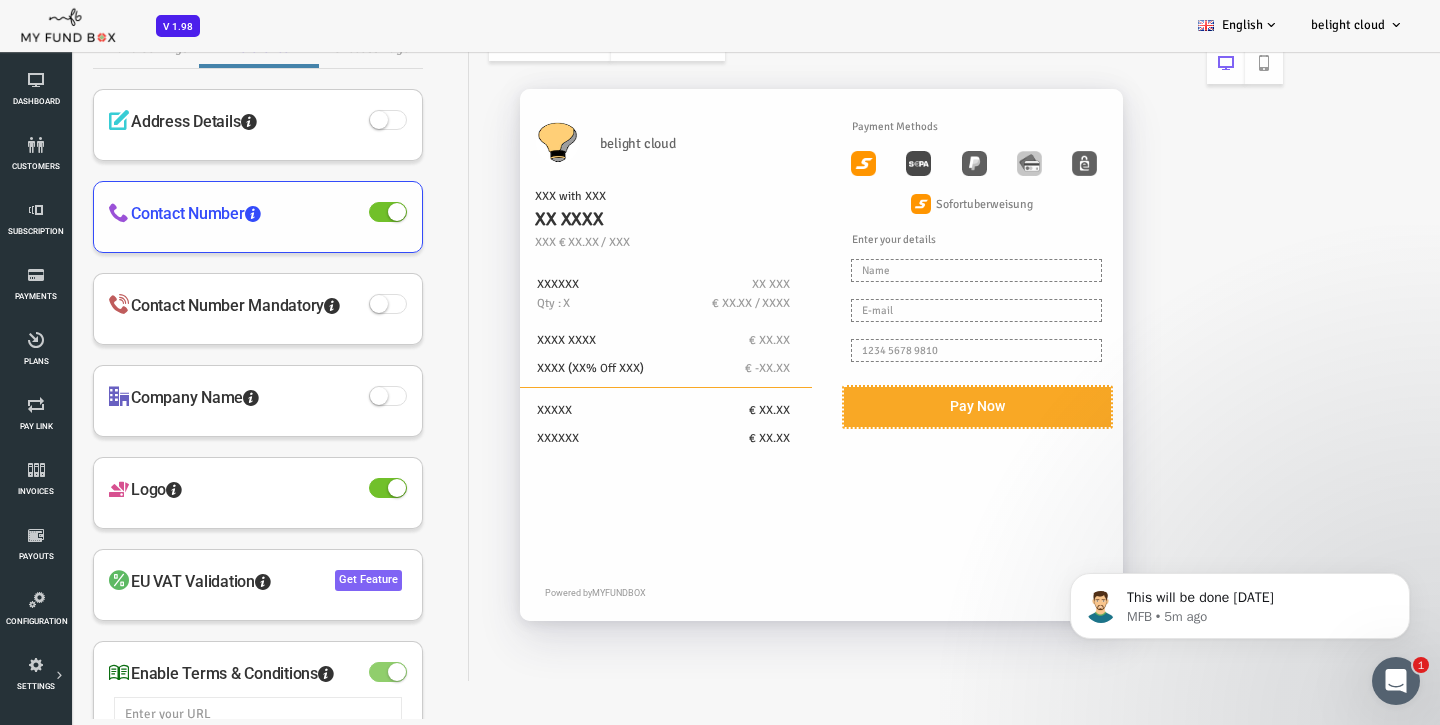 scroll, scrollTop: 0, scrollLeft: 0, axis: both 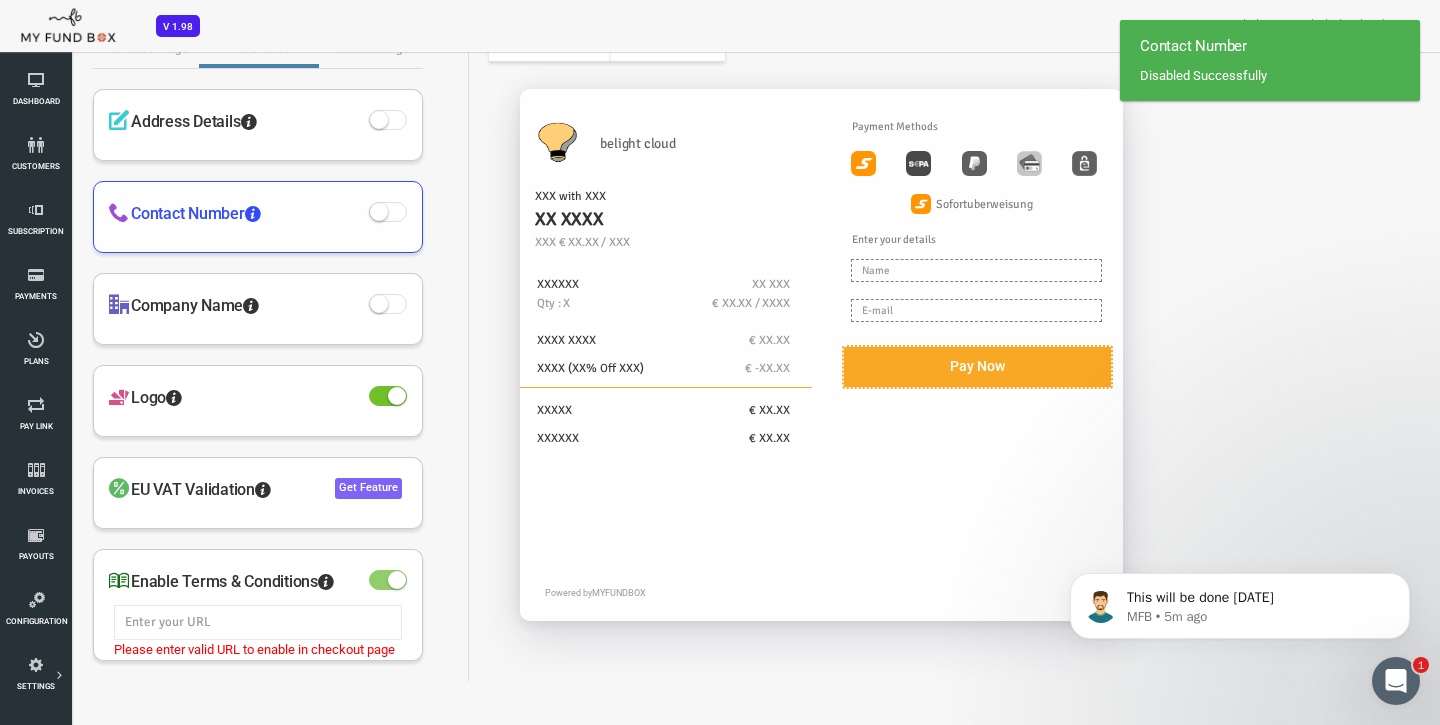 click at bounding box center (321, 212) 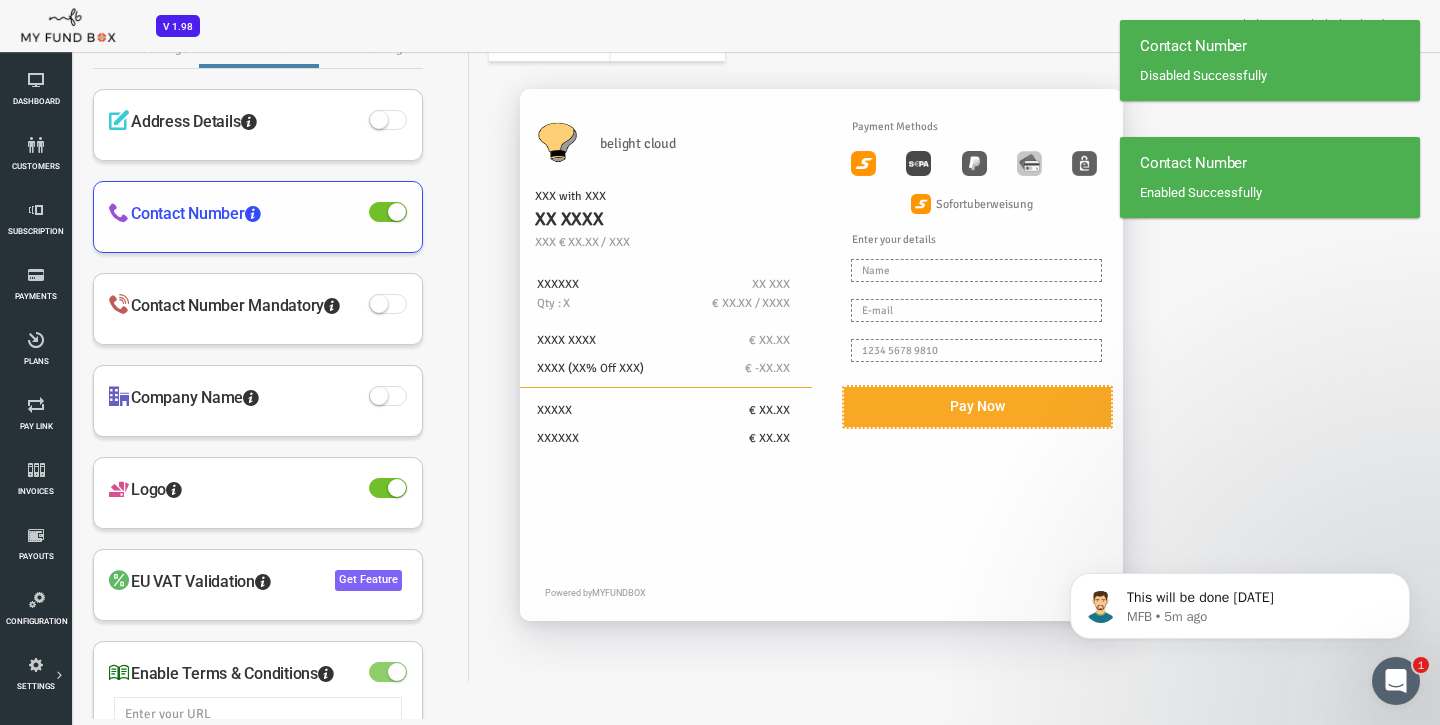 click at bounding box center [330, 212] 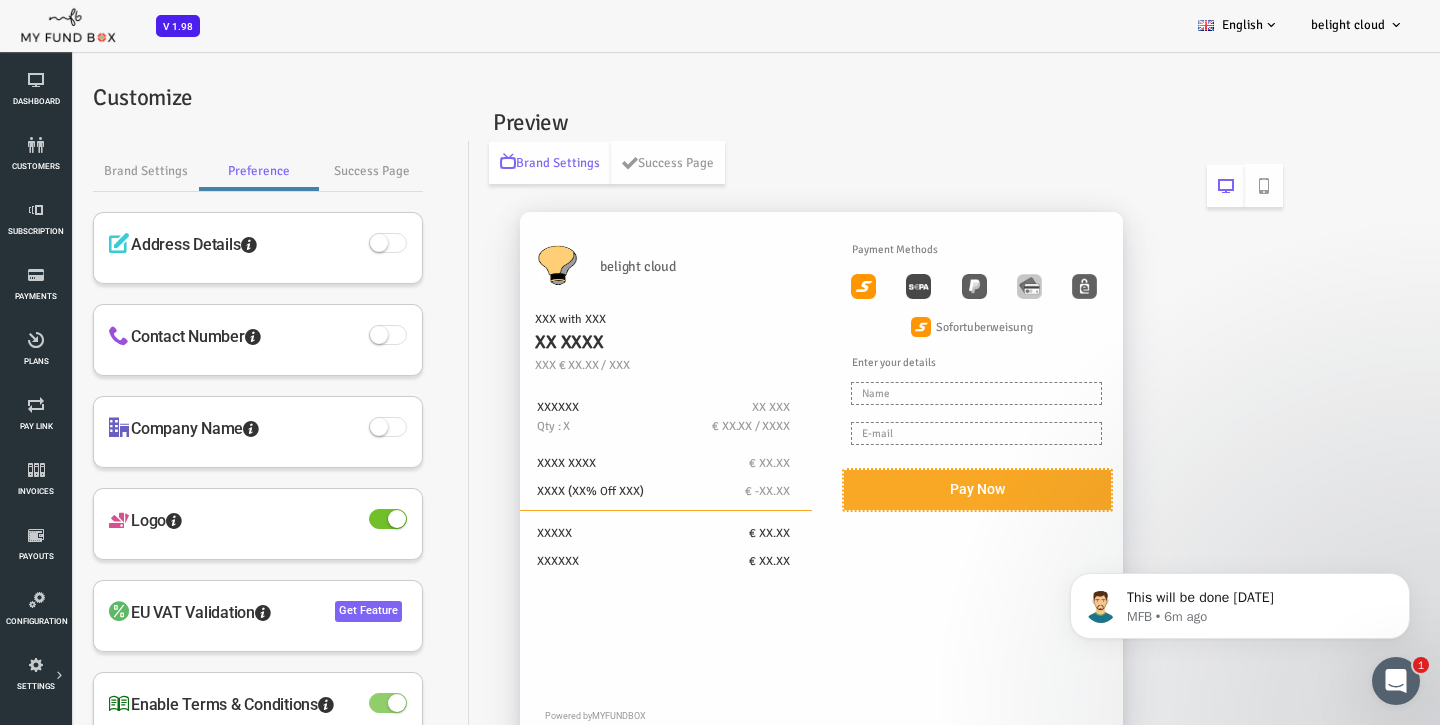 scroll, scrollTop: 0, scrollLeft: 0, axis: both 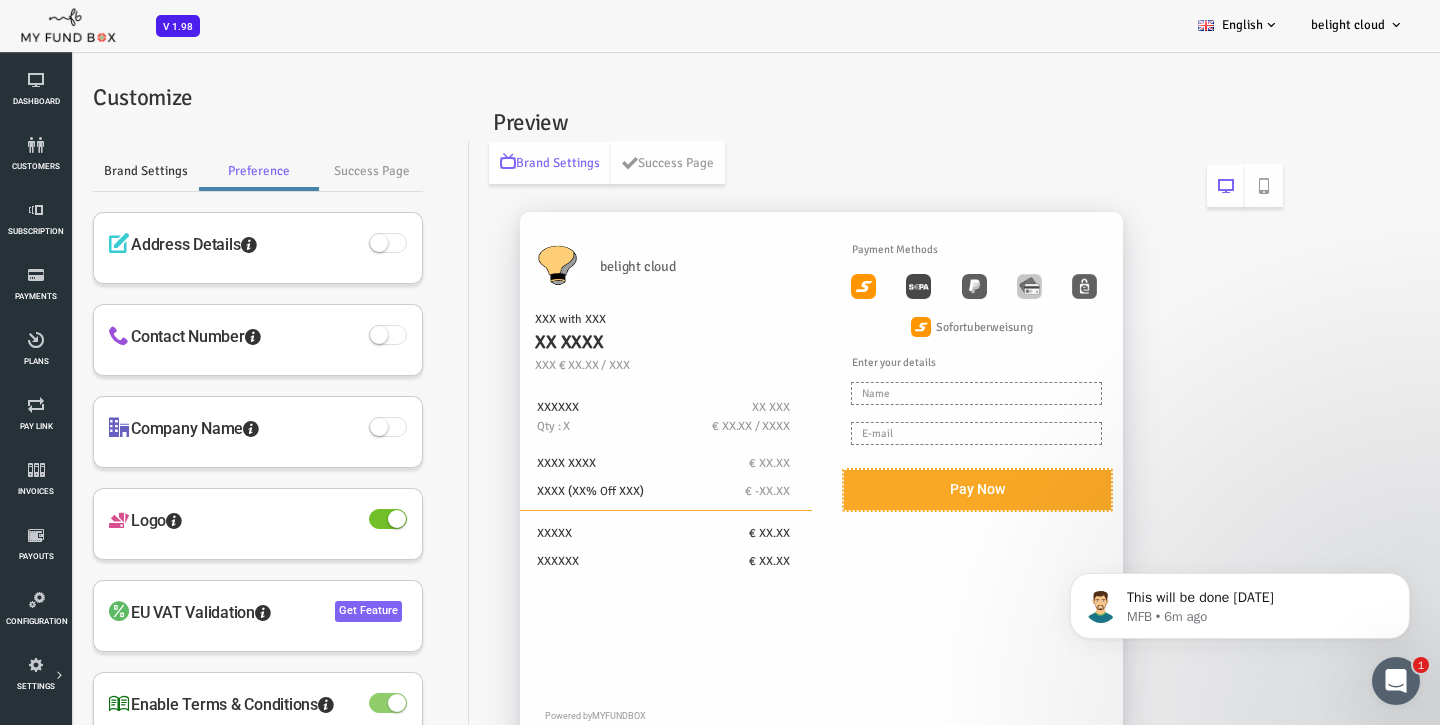 click on "Brand Settings" at bounding box center [87, 171] 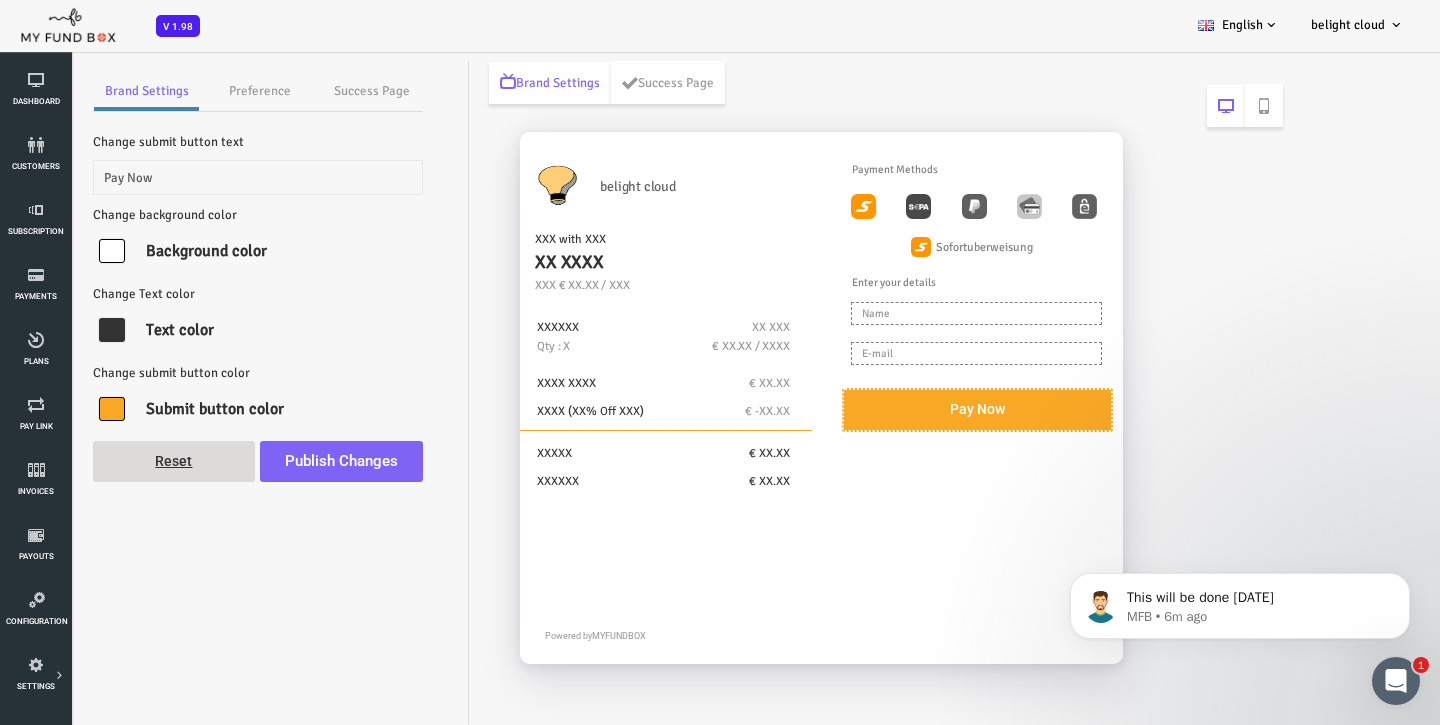 scroll, scrollTop: 123, scrollLeft: 0, axis: vertical 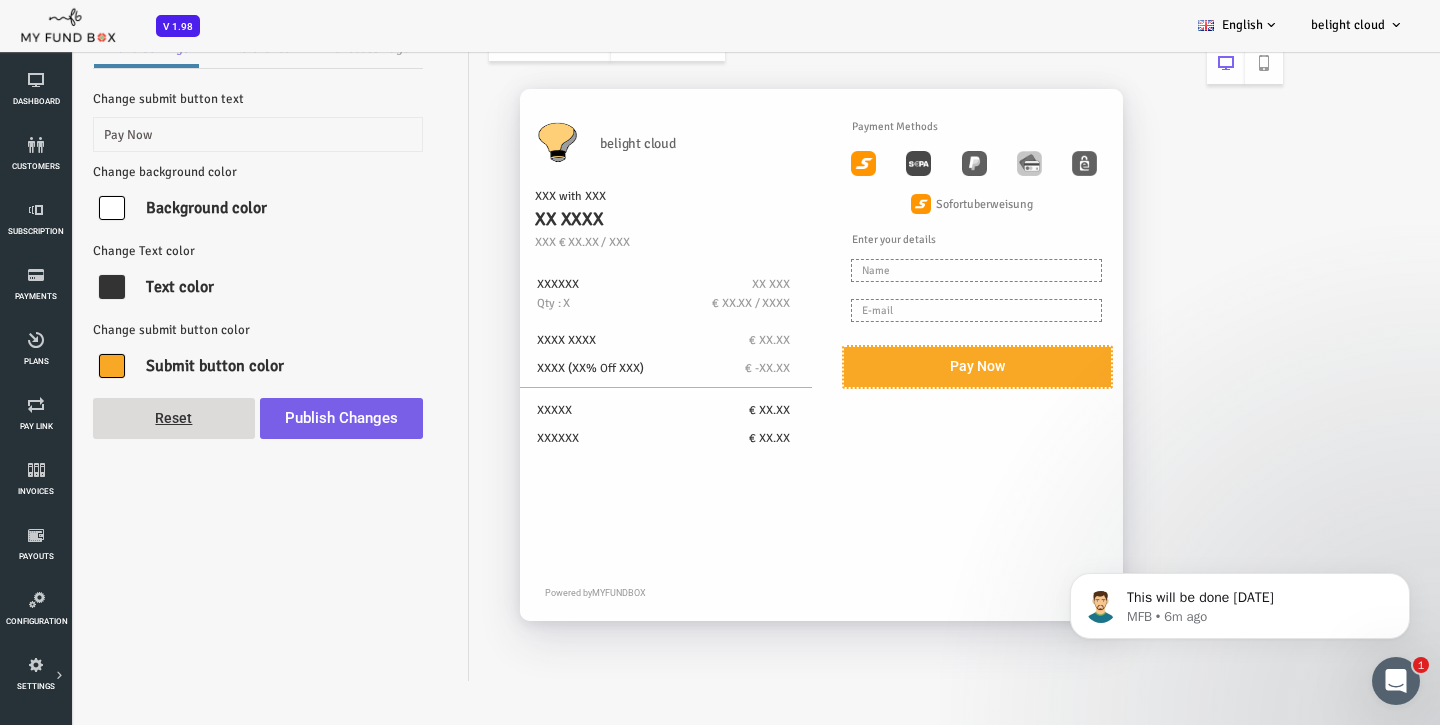 click on "Publish Changes" at bounding box center (283, 418) 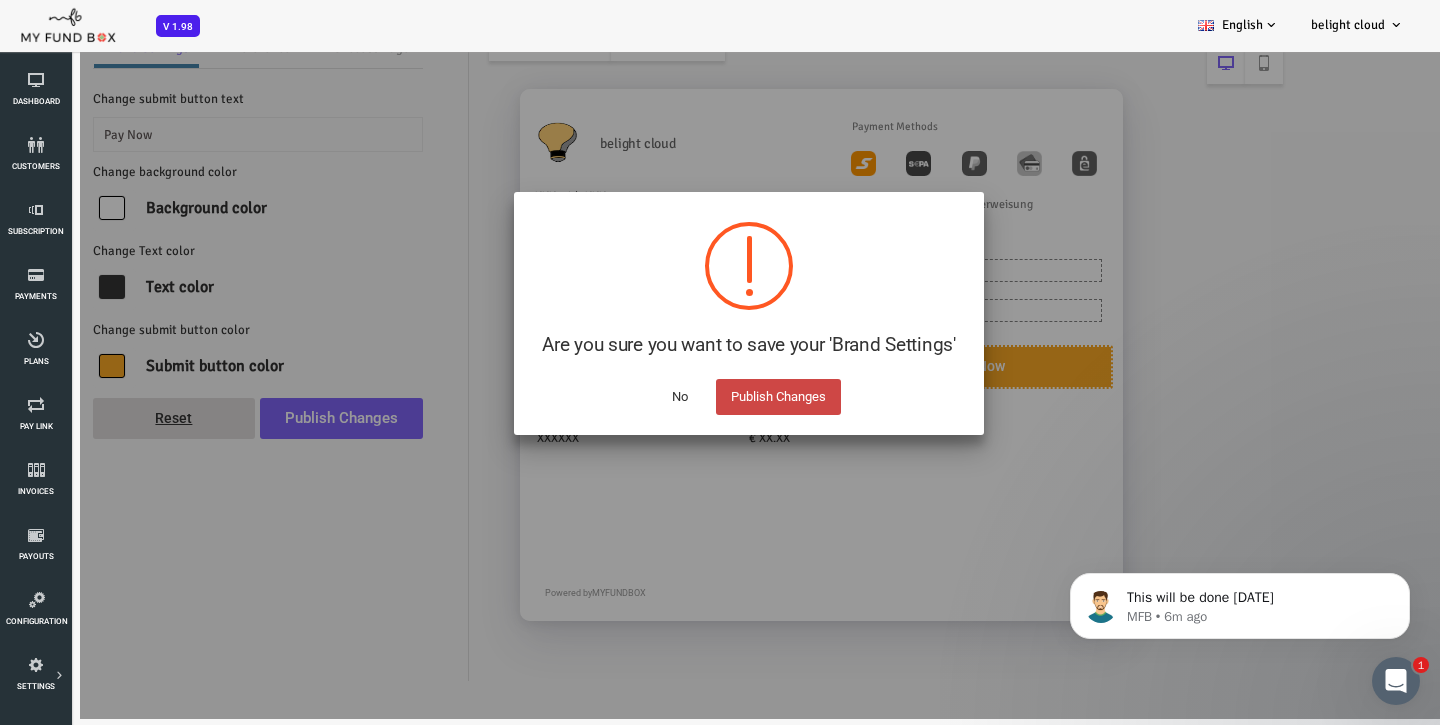 click on "Publish Changes" at bounding box center (720, 397) 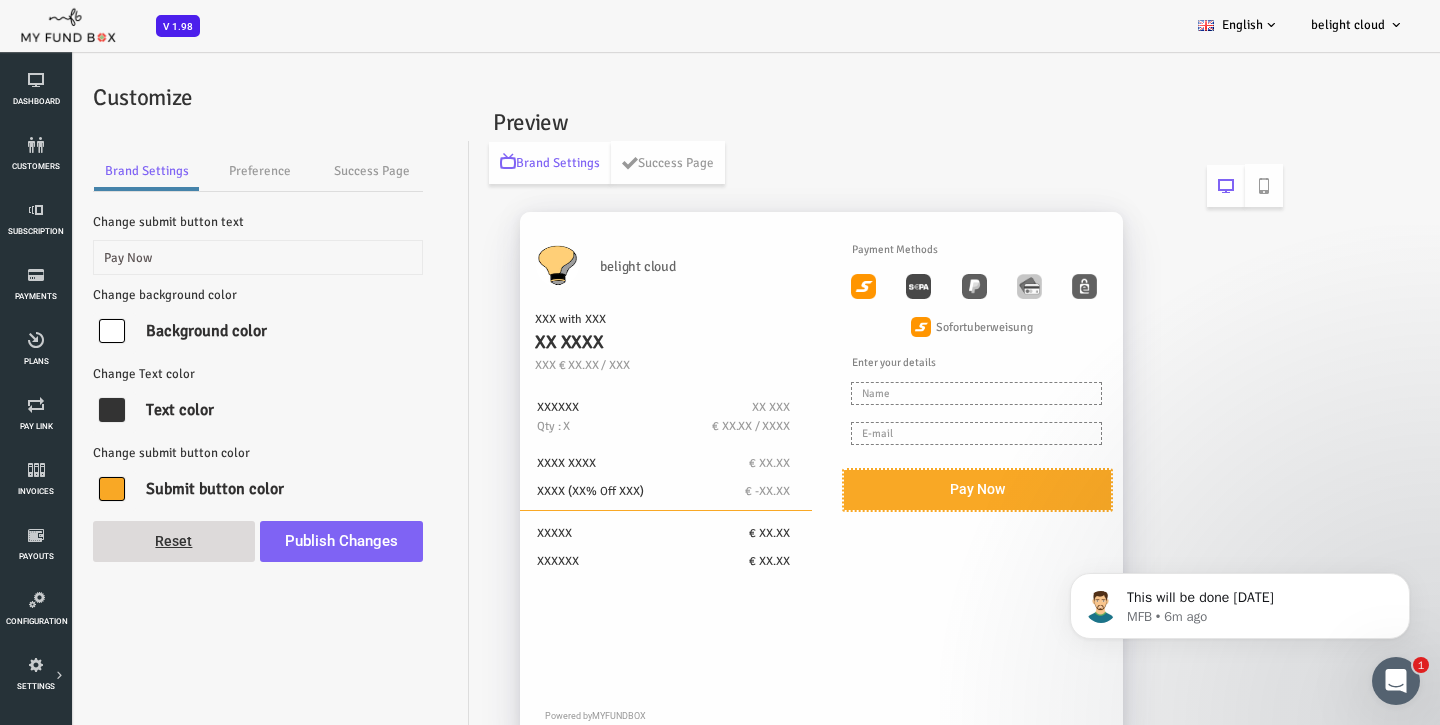 scroll, scrollTop: 0, scrollLeft: 0, axis: both 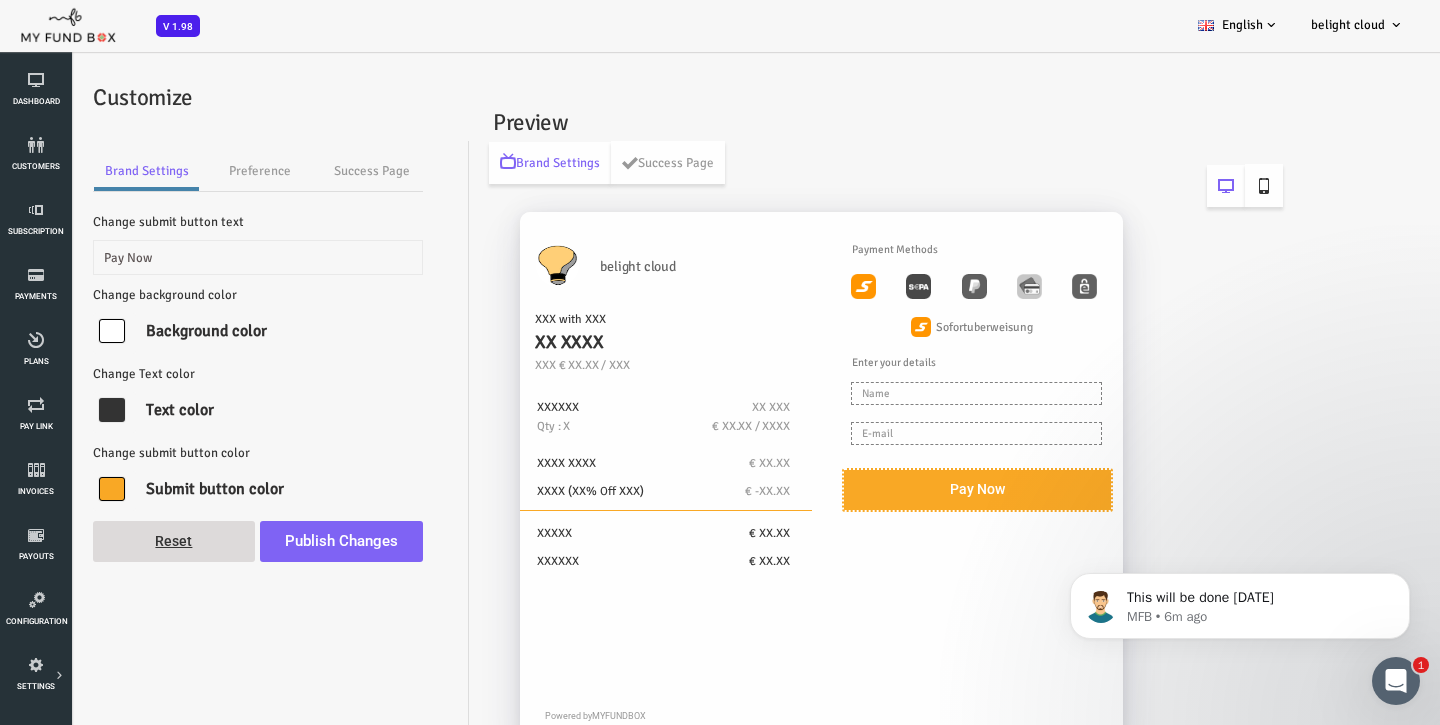 click at bounding box center (1206, 186) 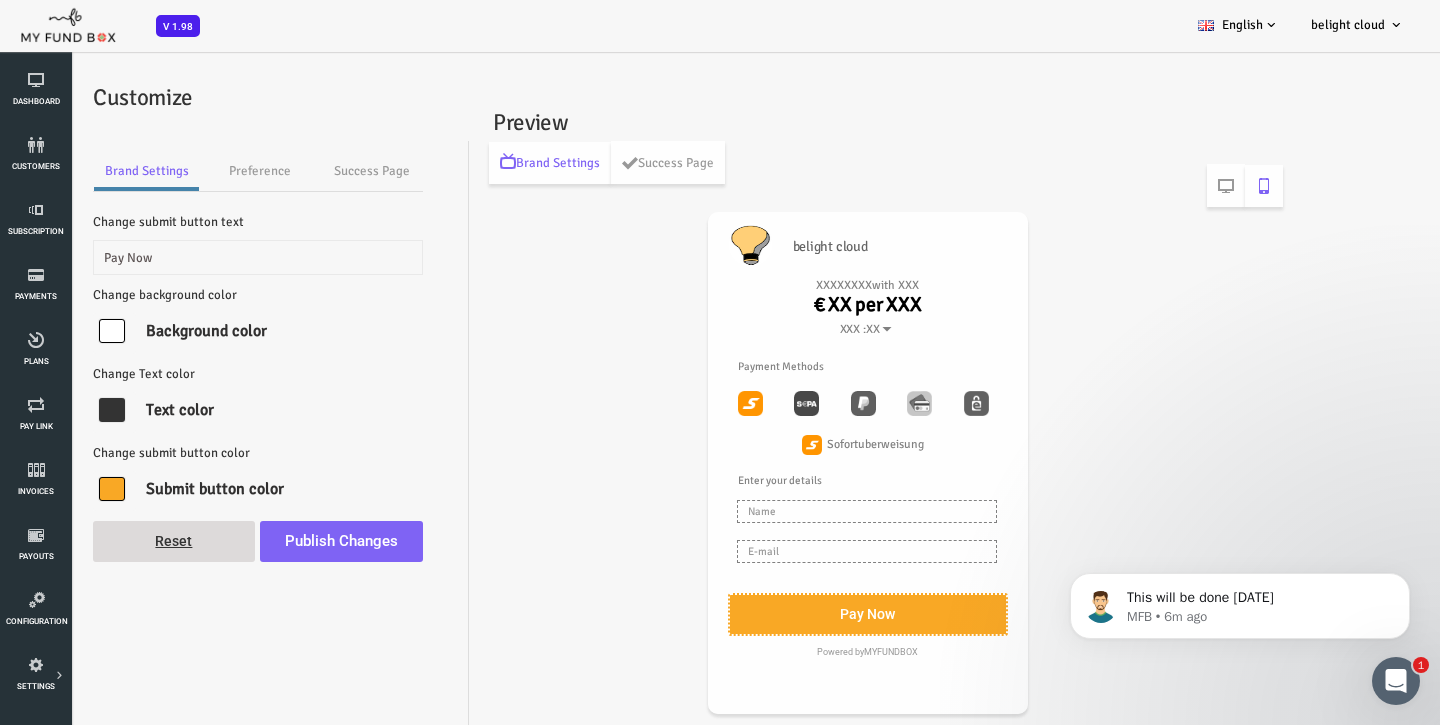 scroll, scrollTop: 0, scrollLeft: 0, axis: both 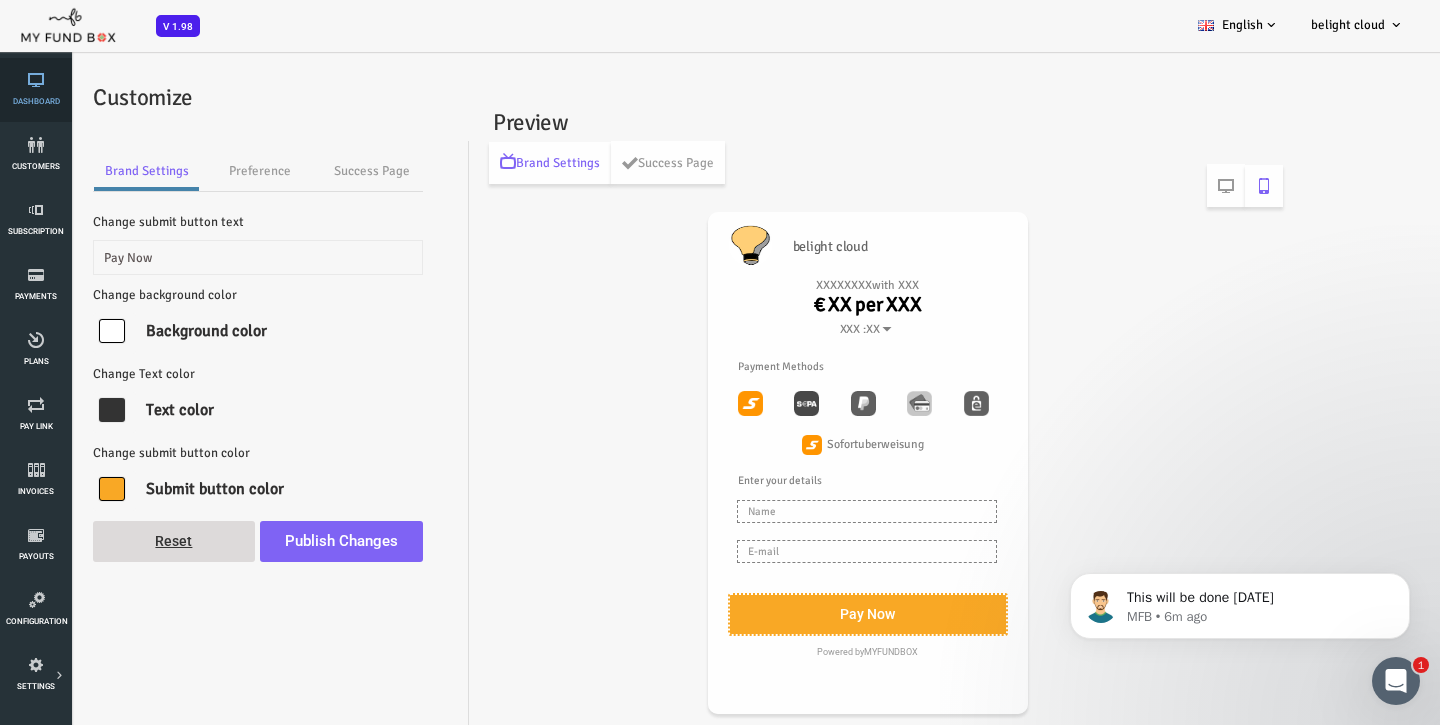 click on "Dashboard" at bounding box center (36, 90) 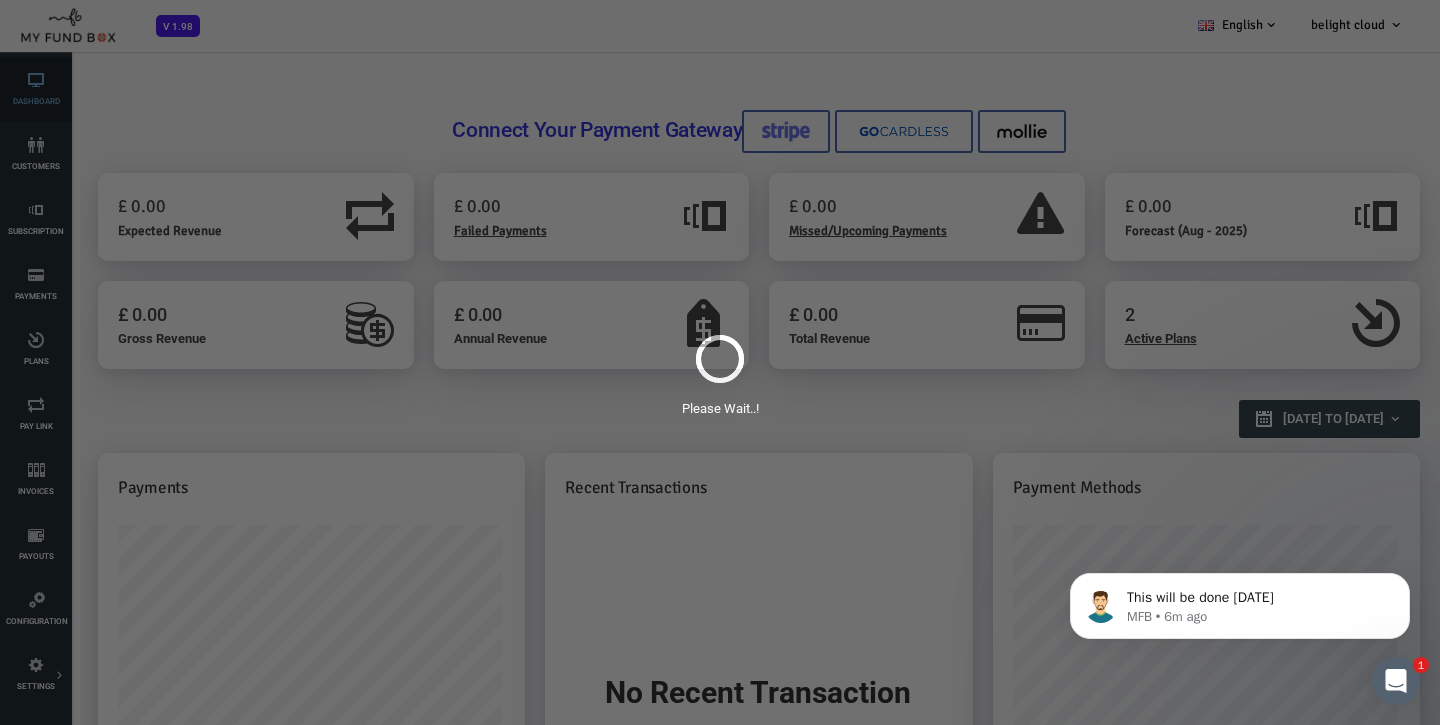 scroll, scrollTop: 0, scrollLeft: 0, axis: both 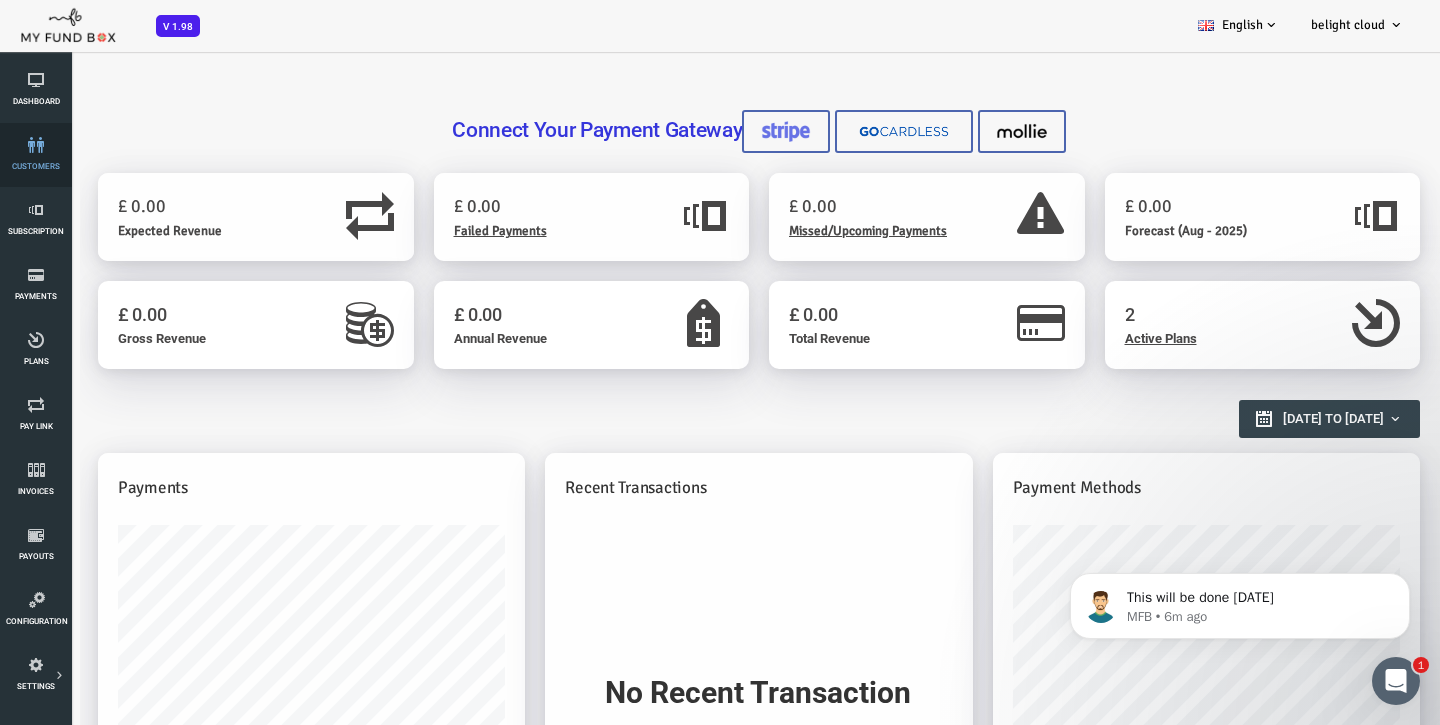 click on "customers" at bounding box center [0, 0] 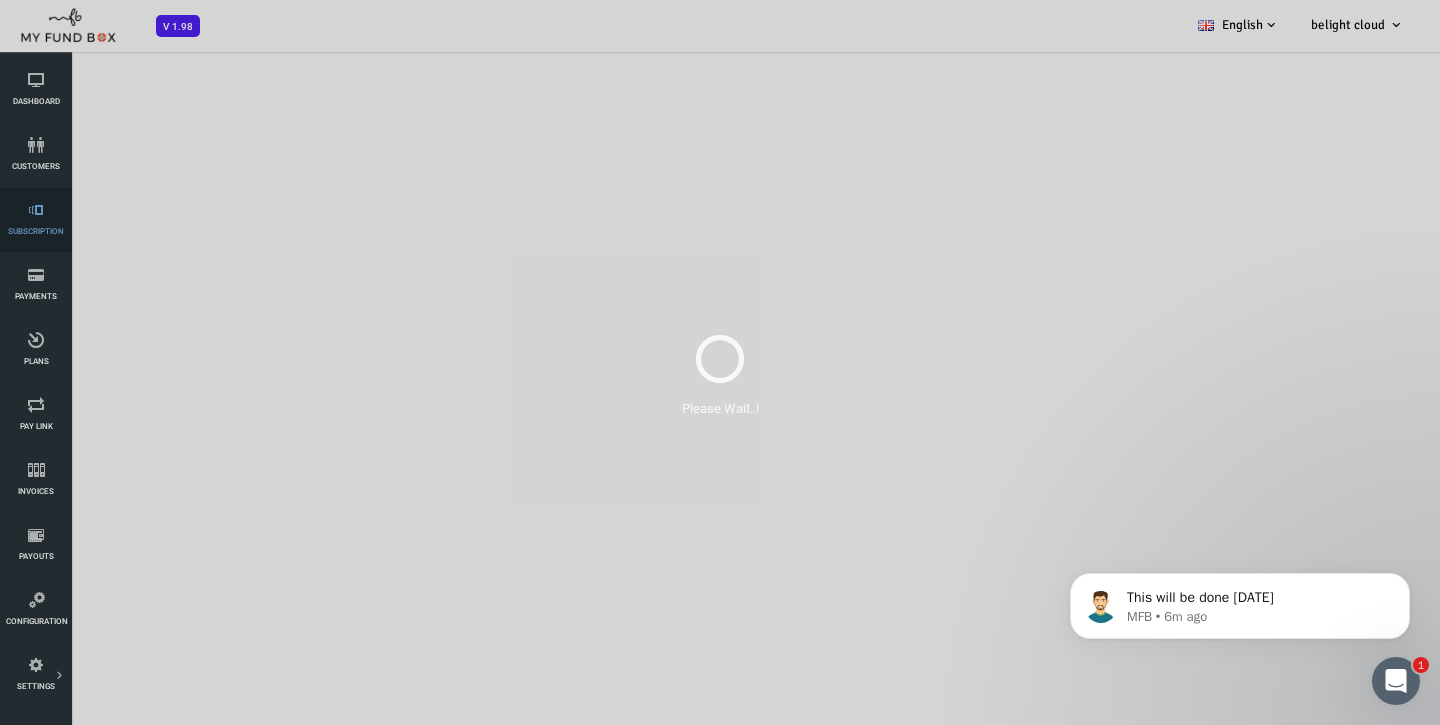 select on "100" 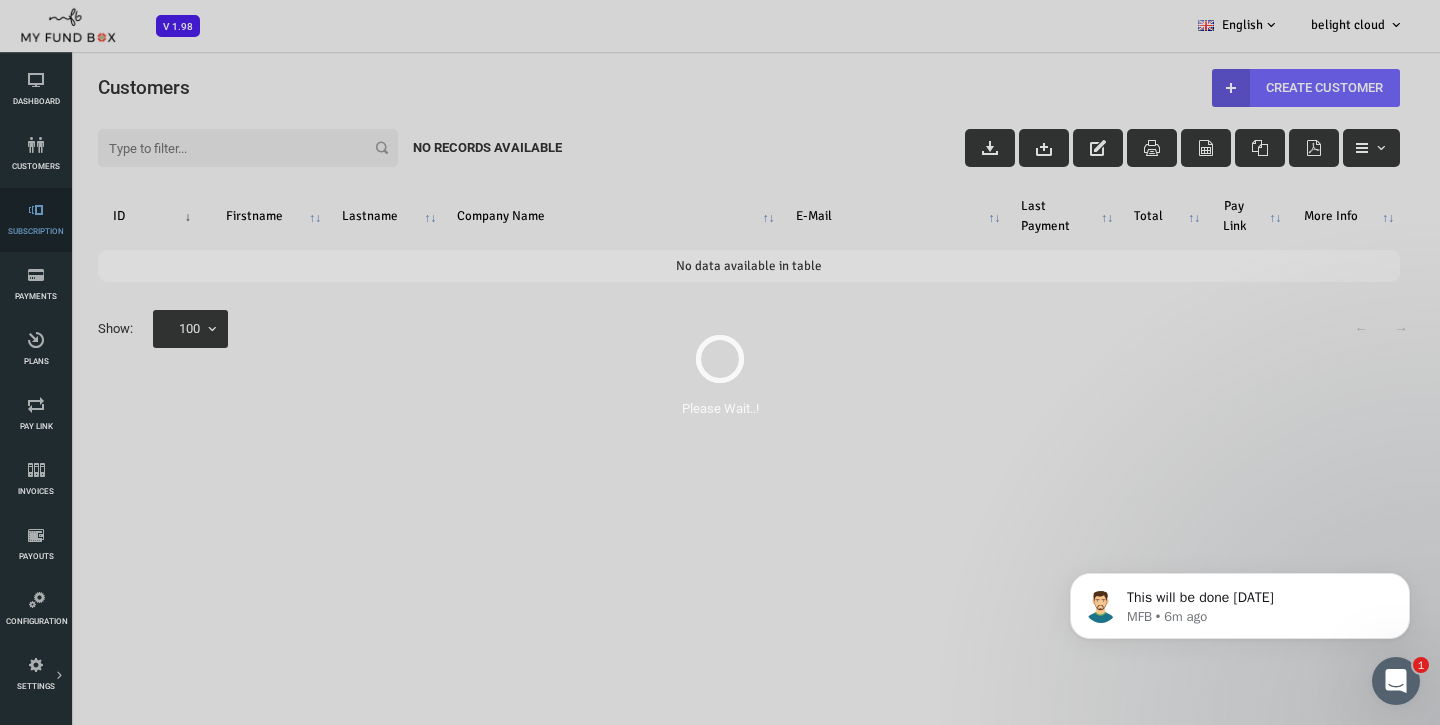 scroll, scrollTop: 0, scrollLeft: 0, axis: both 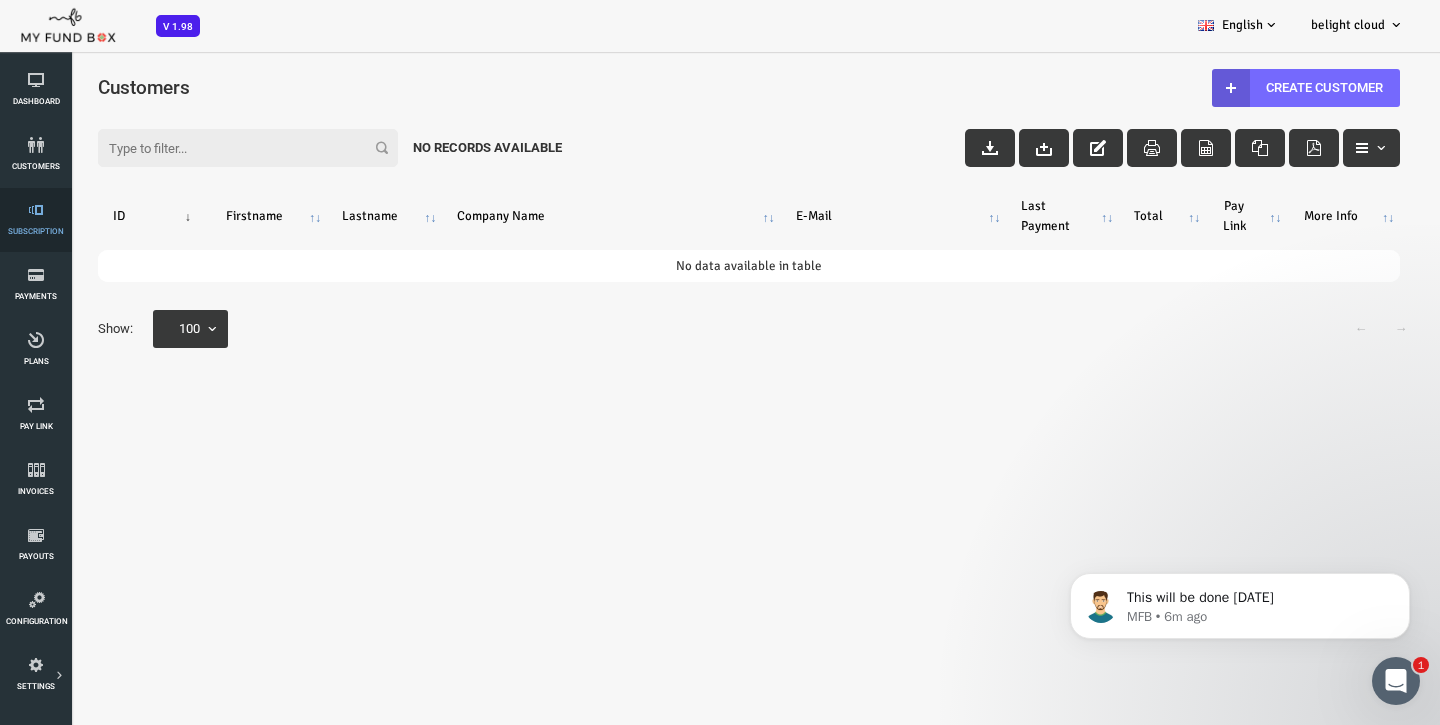 click on "Subscription" at bounding box center [36, 220] 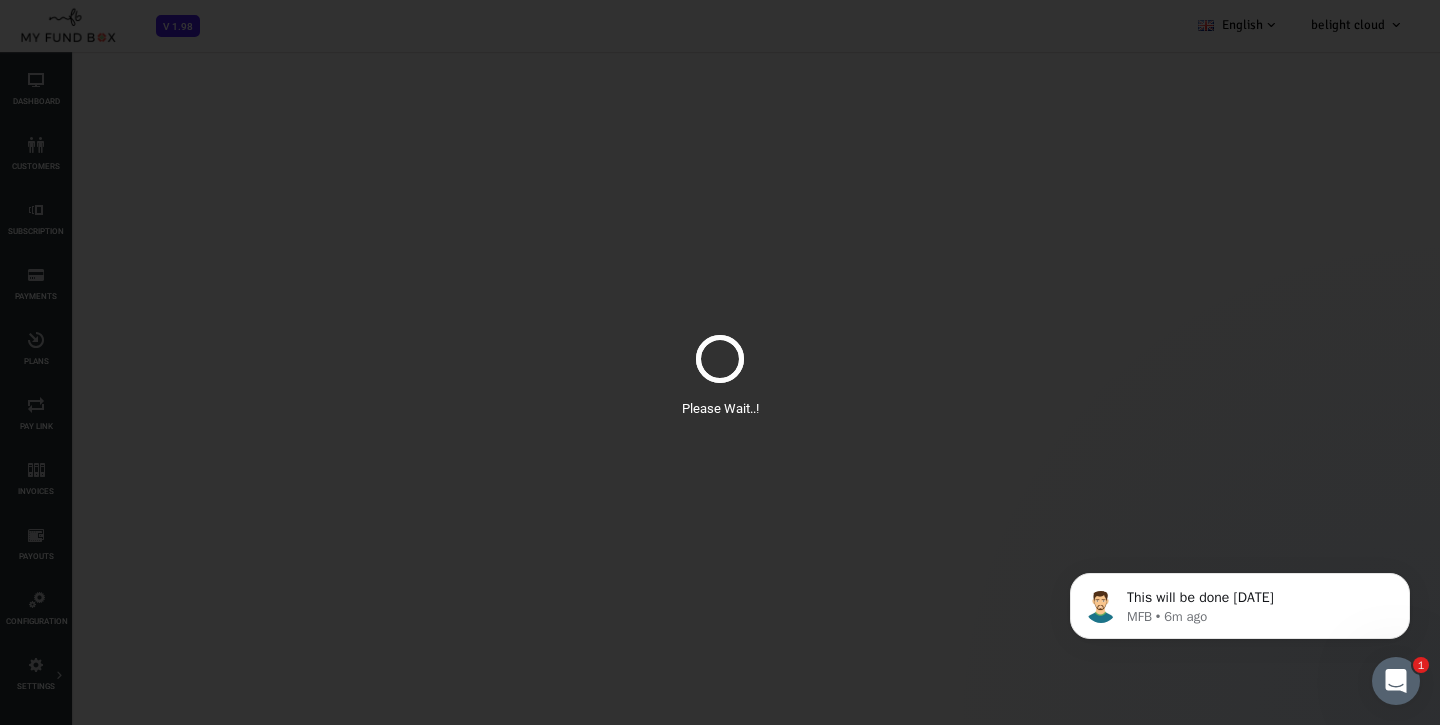 select on "100" 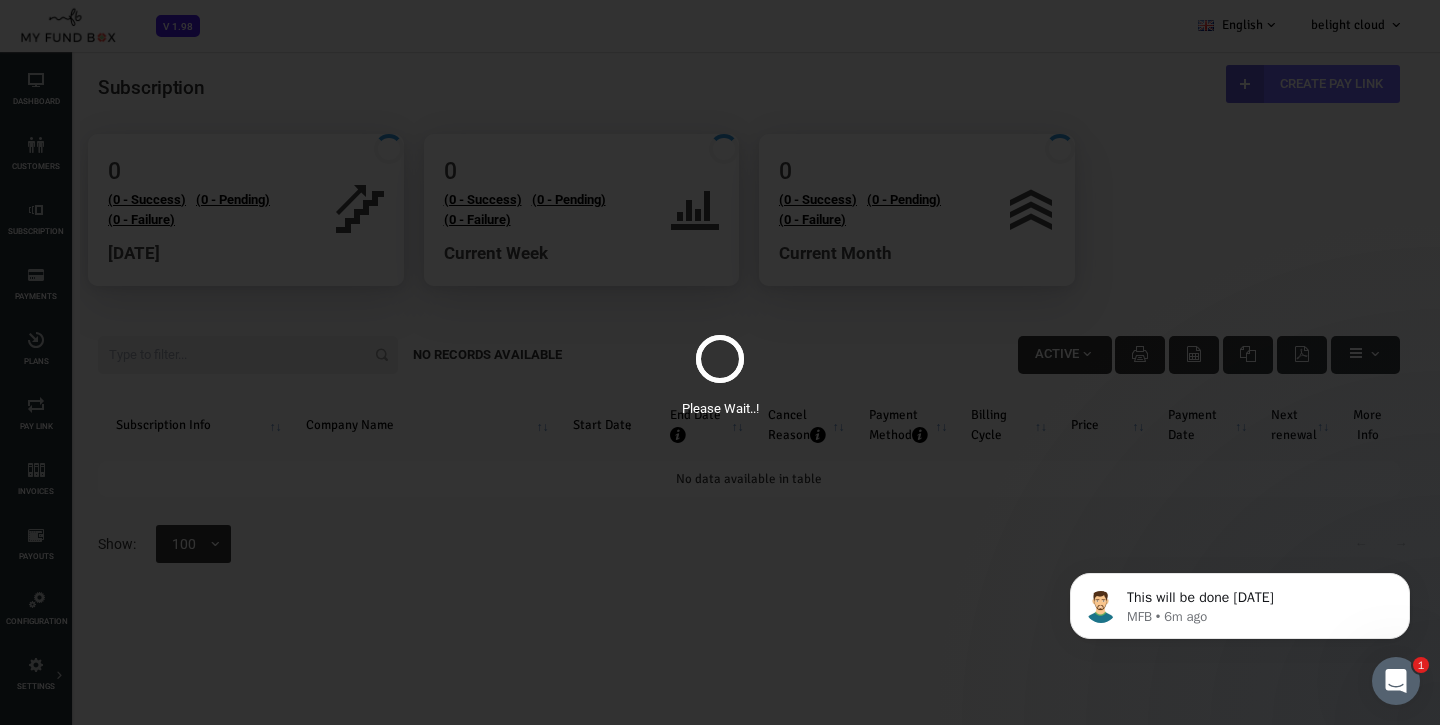 scroll, scrollTop: 0, scrollLeft: 0, axis: both 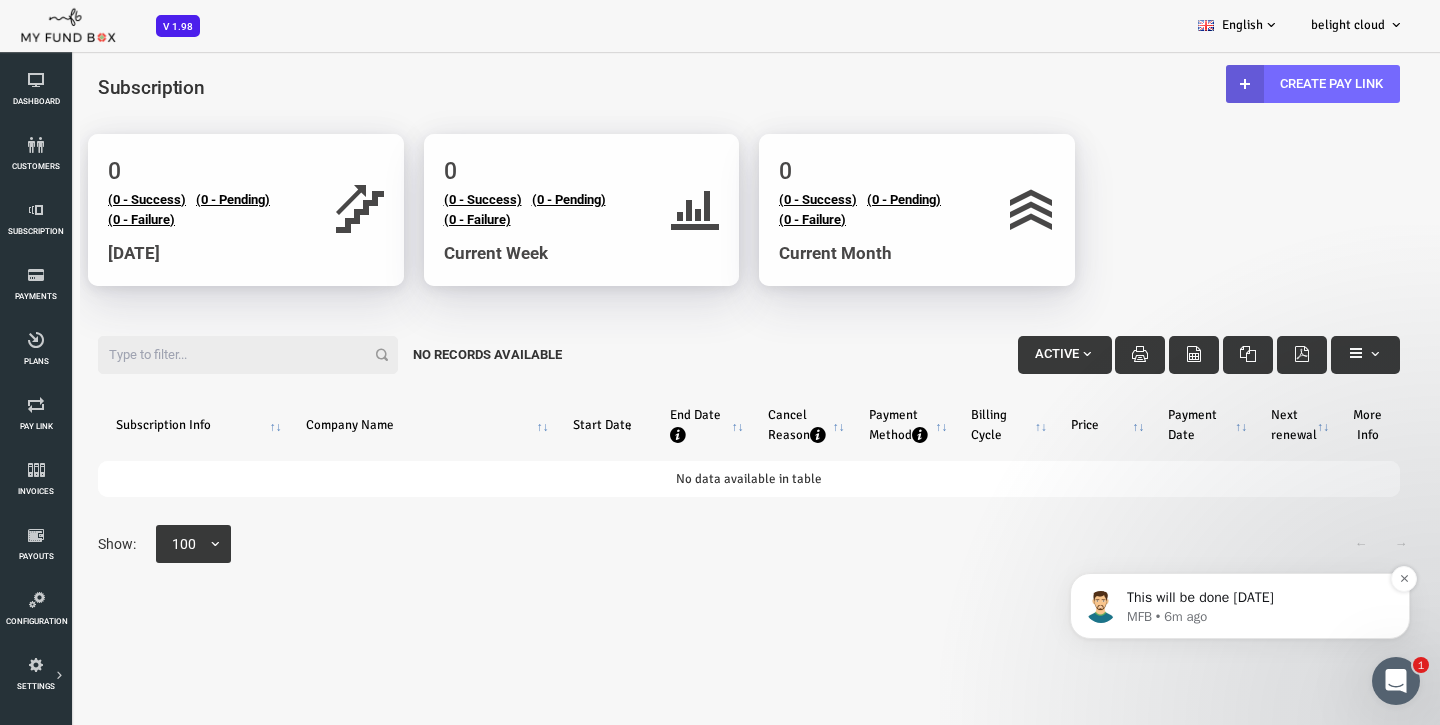 click on "This will be done on Monday" at bounding box center [1256, 598] 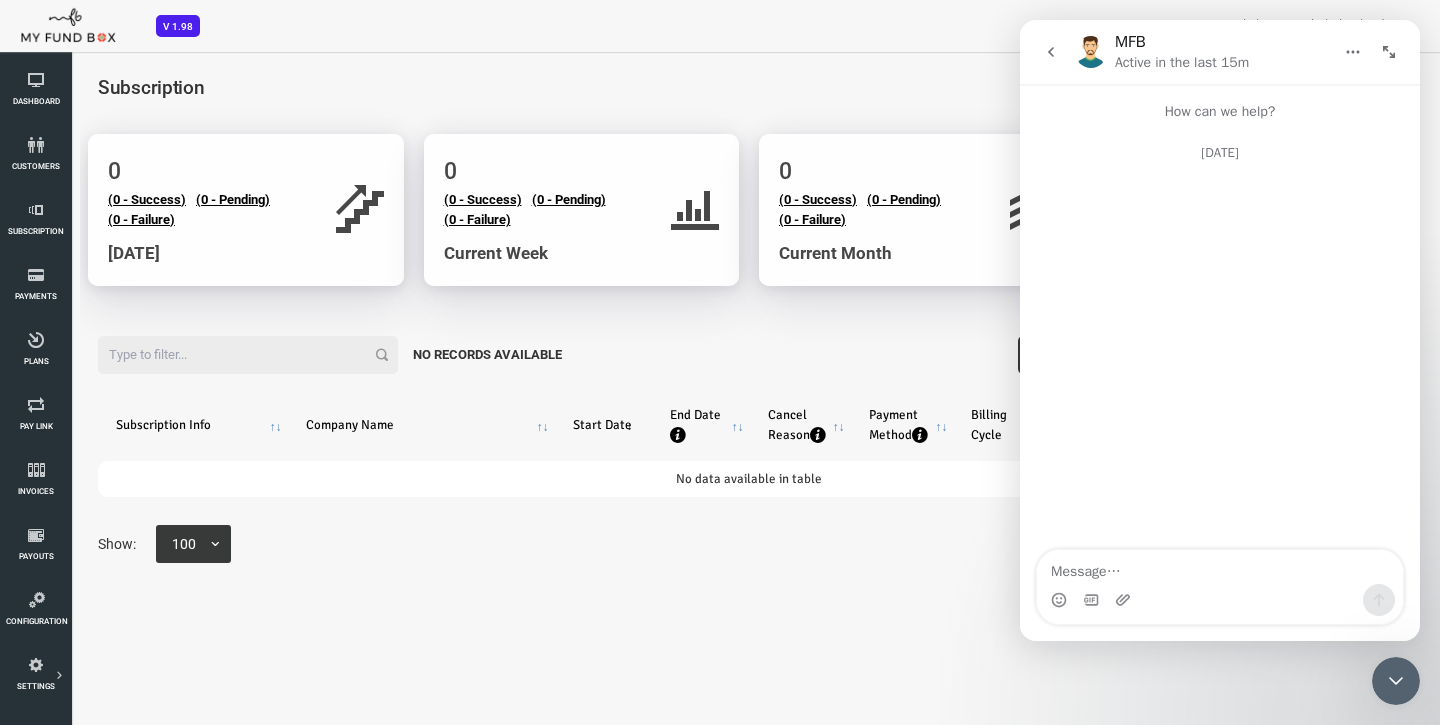 scroll, scrollTop: 3, scrollLeft: 0, axis: vertical 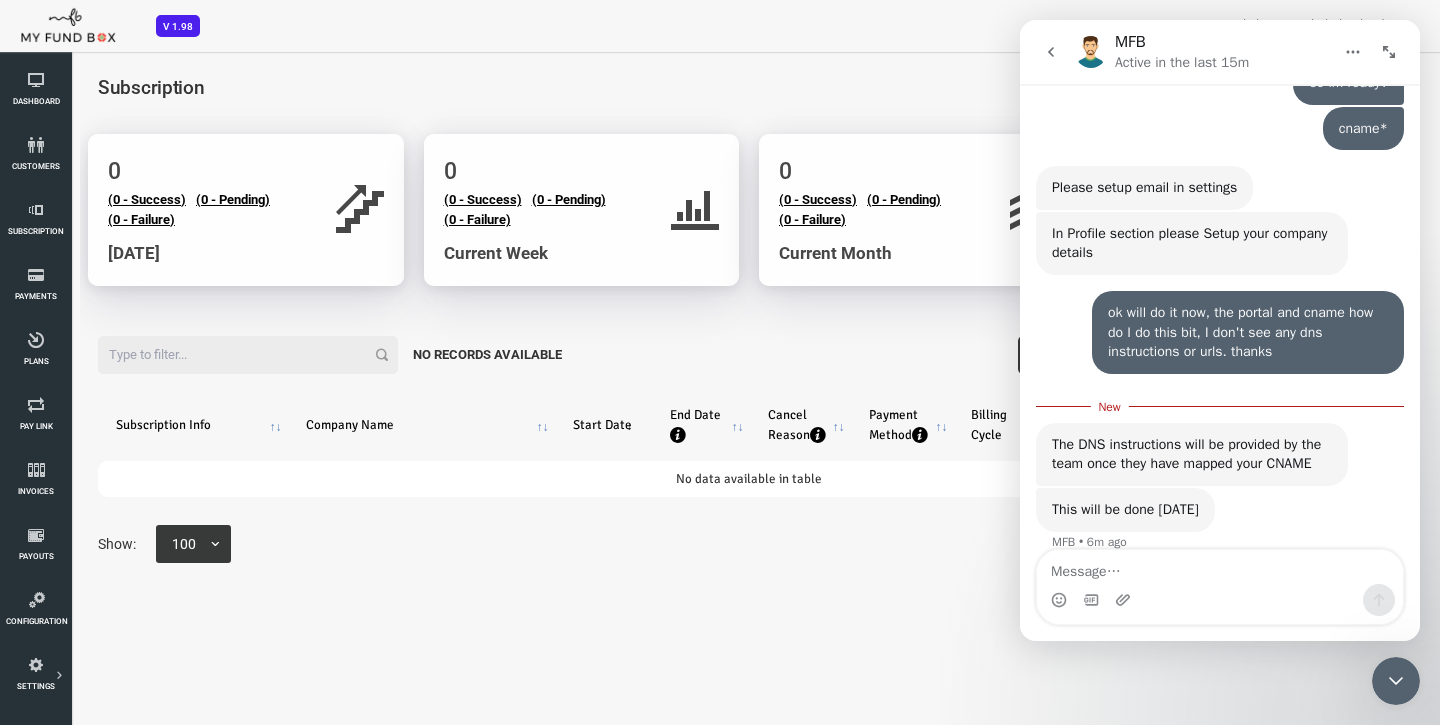 click at bounding box center (1396, 681) 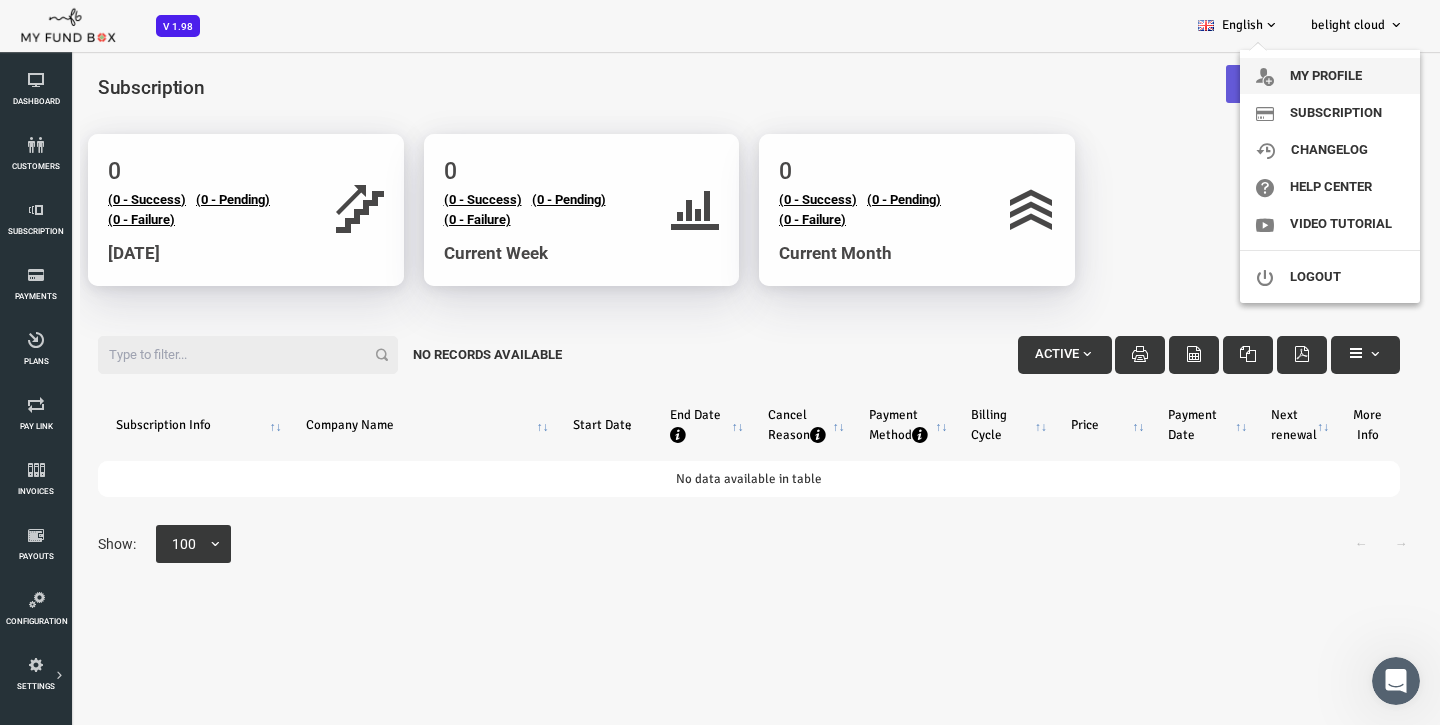 click on "My profile" at bounding box center (1330, 76) 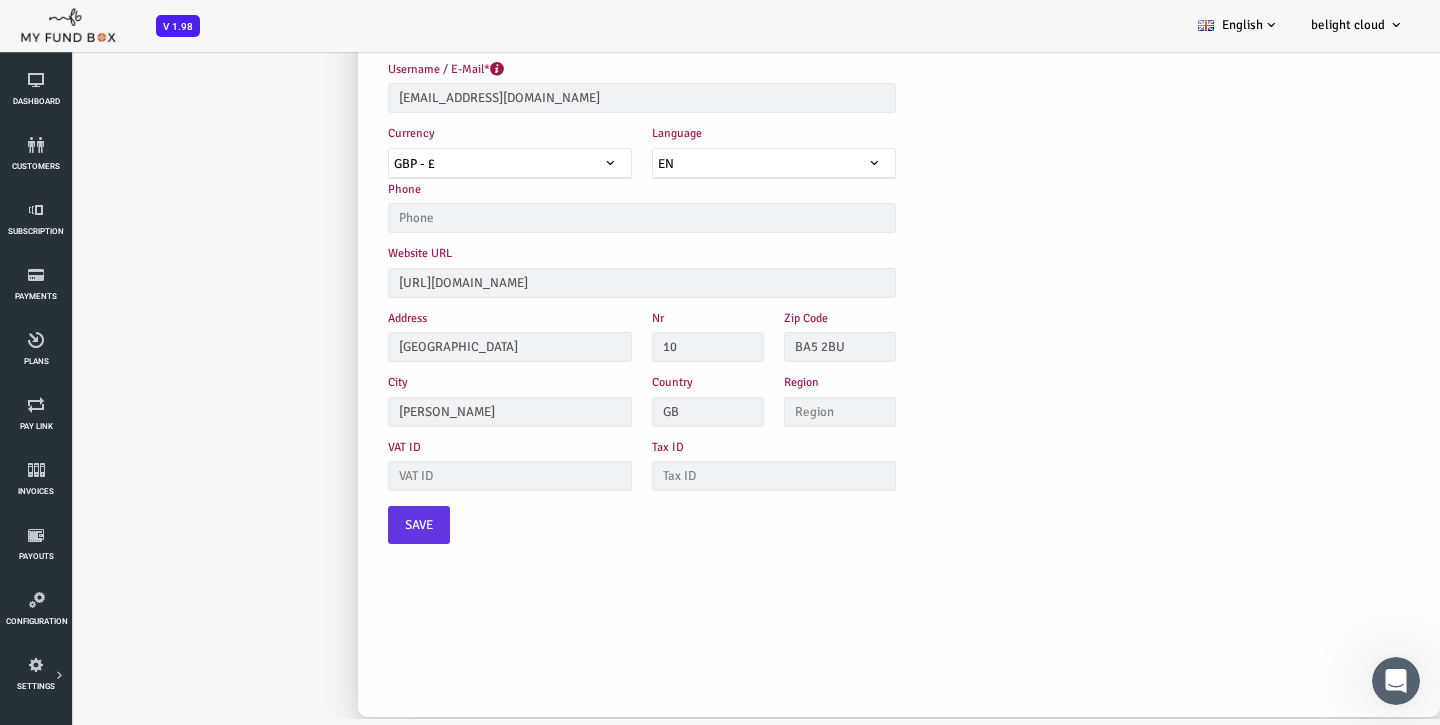 scroll, scrollTop: 280, scrollLeft: 0, axis: vertical 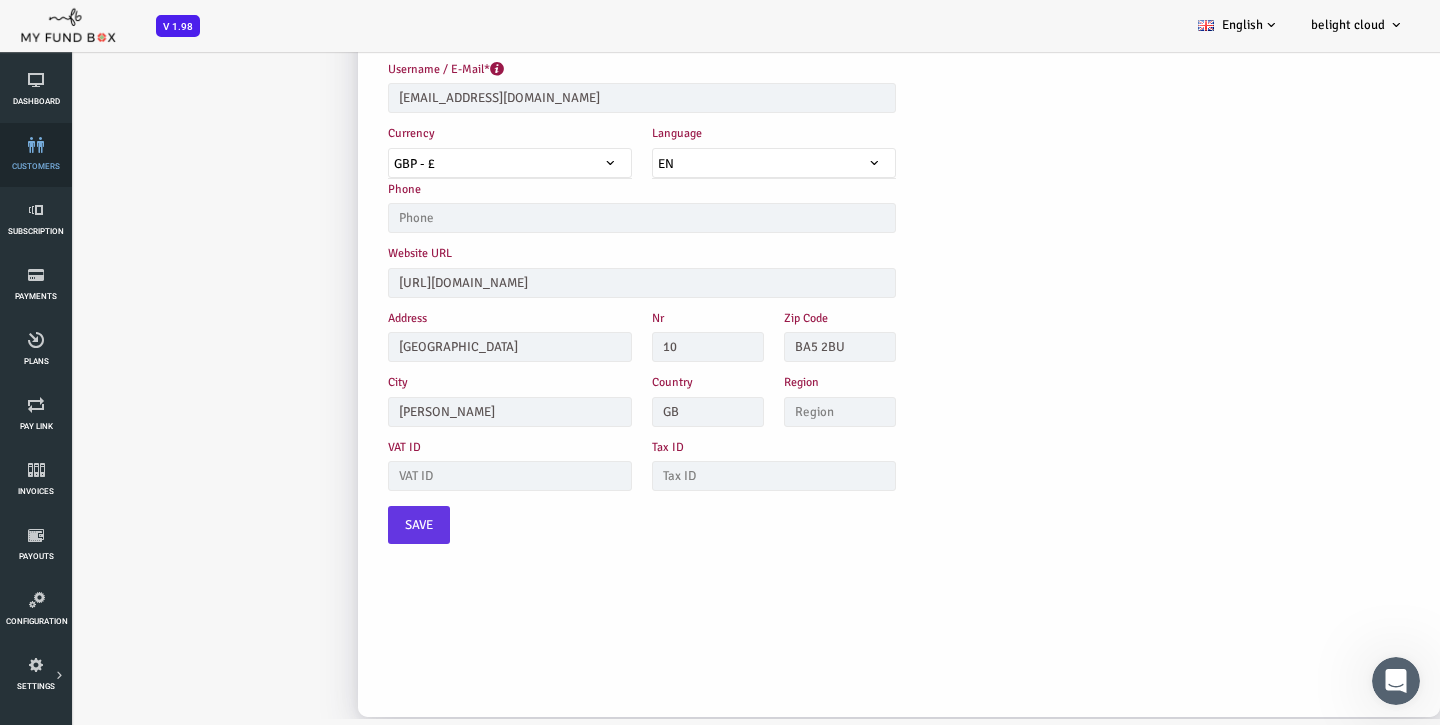 click on "customers" at bounding box center (36, 155) 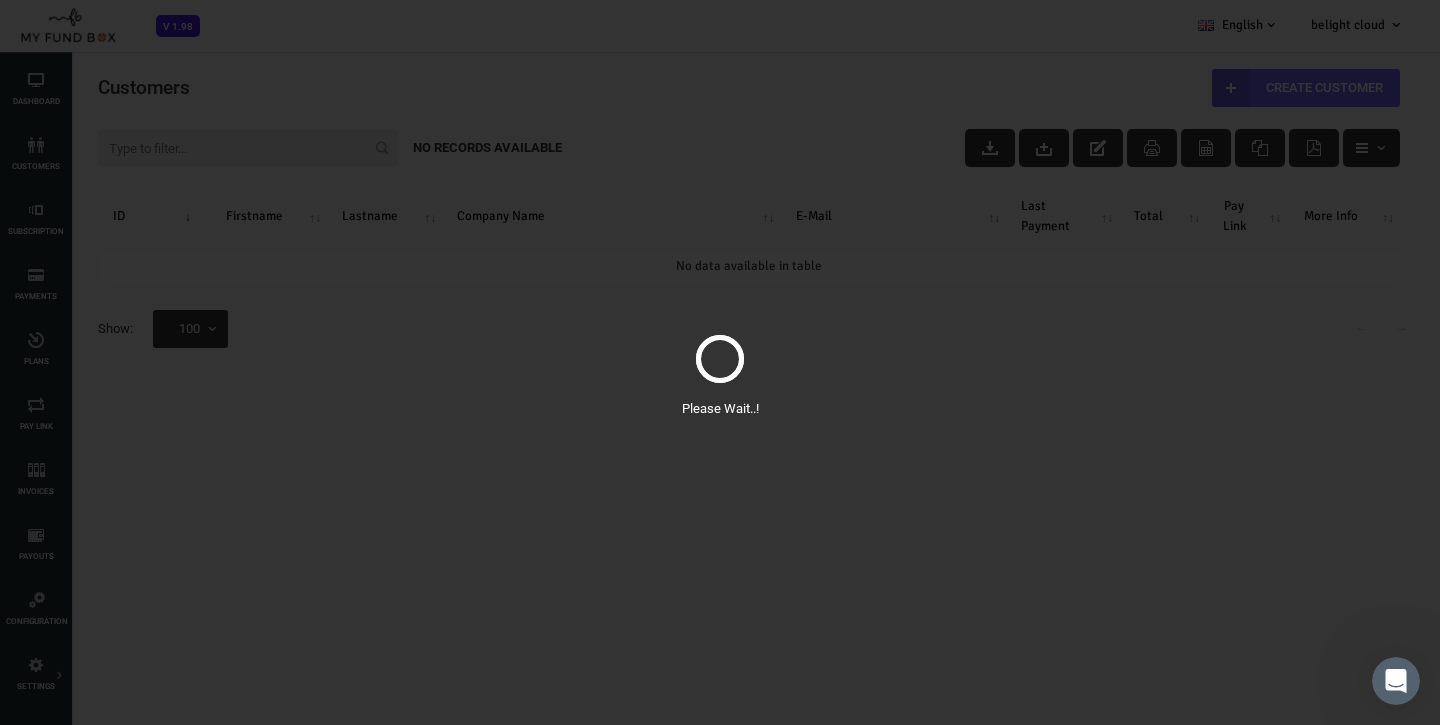 scroll, scrollTop: 0, scrollLeft: 0, axis: both 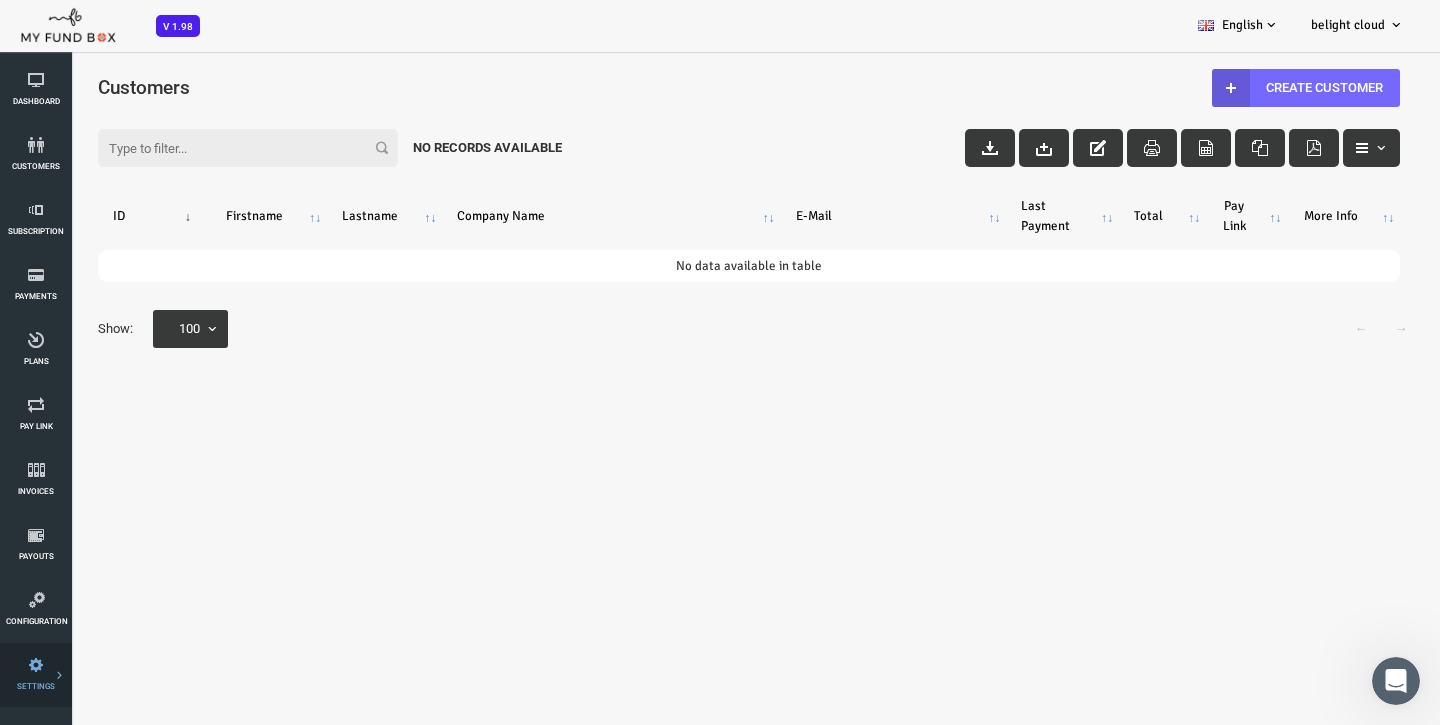 click on "Tax & Coupons" at bounding box center [0, 0] 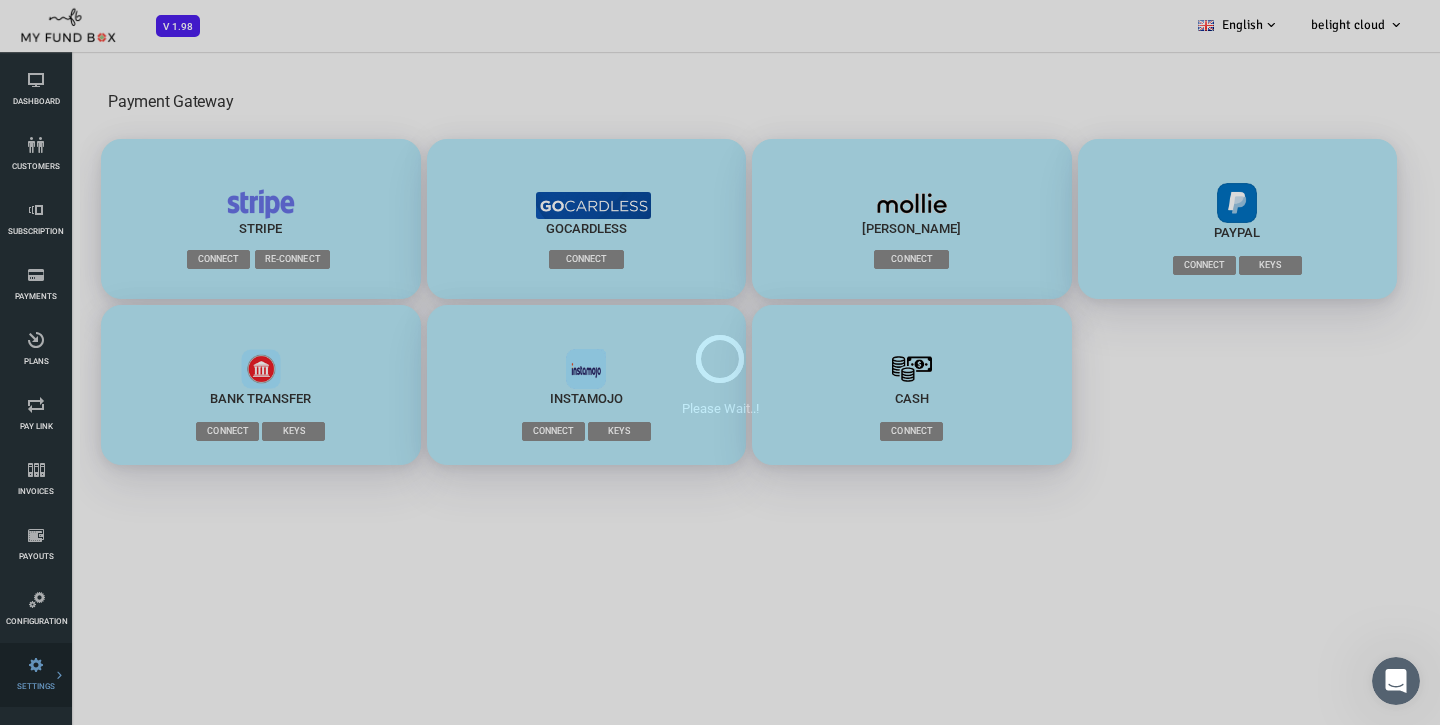 scroll, scrollTop: 0, scrollLeft: 0, axis: both 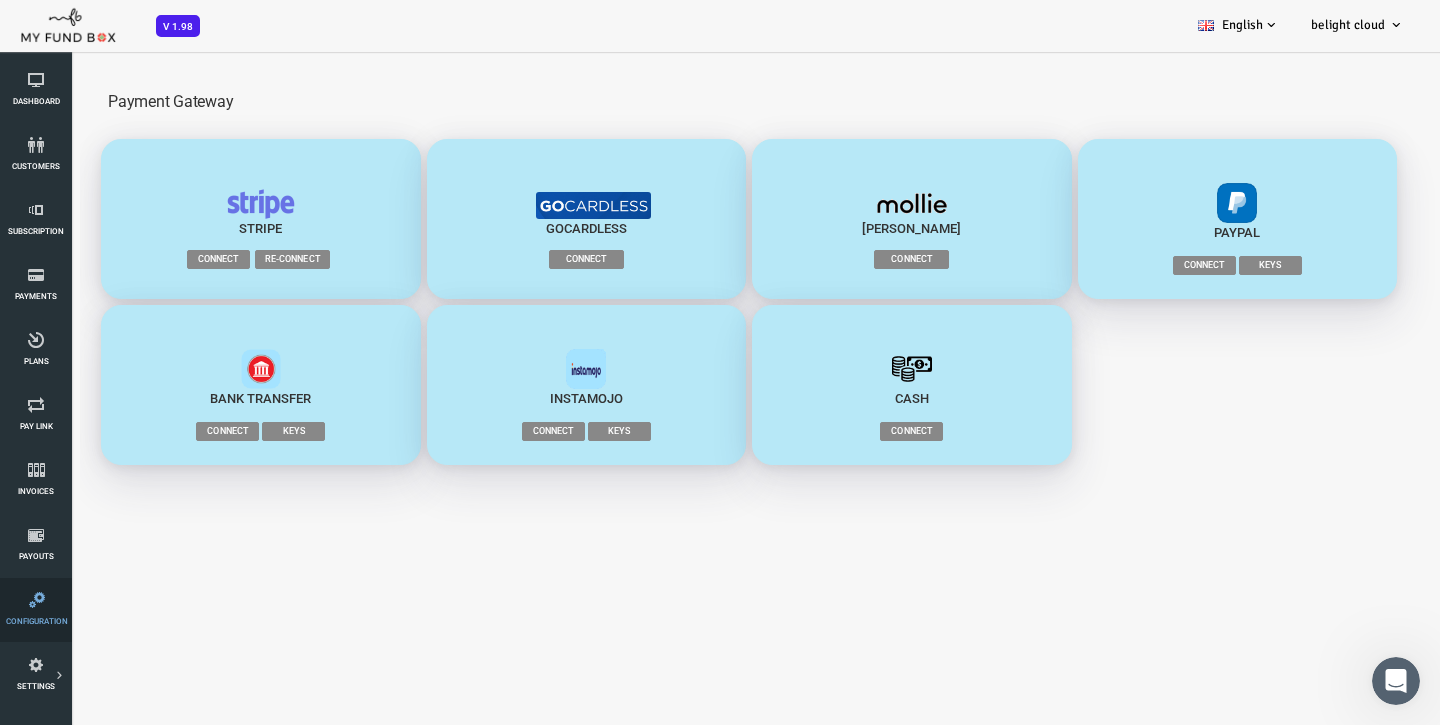 click at bounding box center [37, 600] 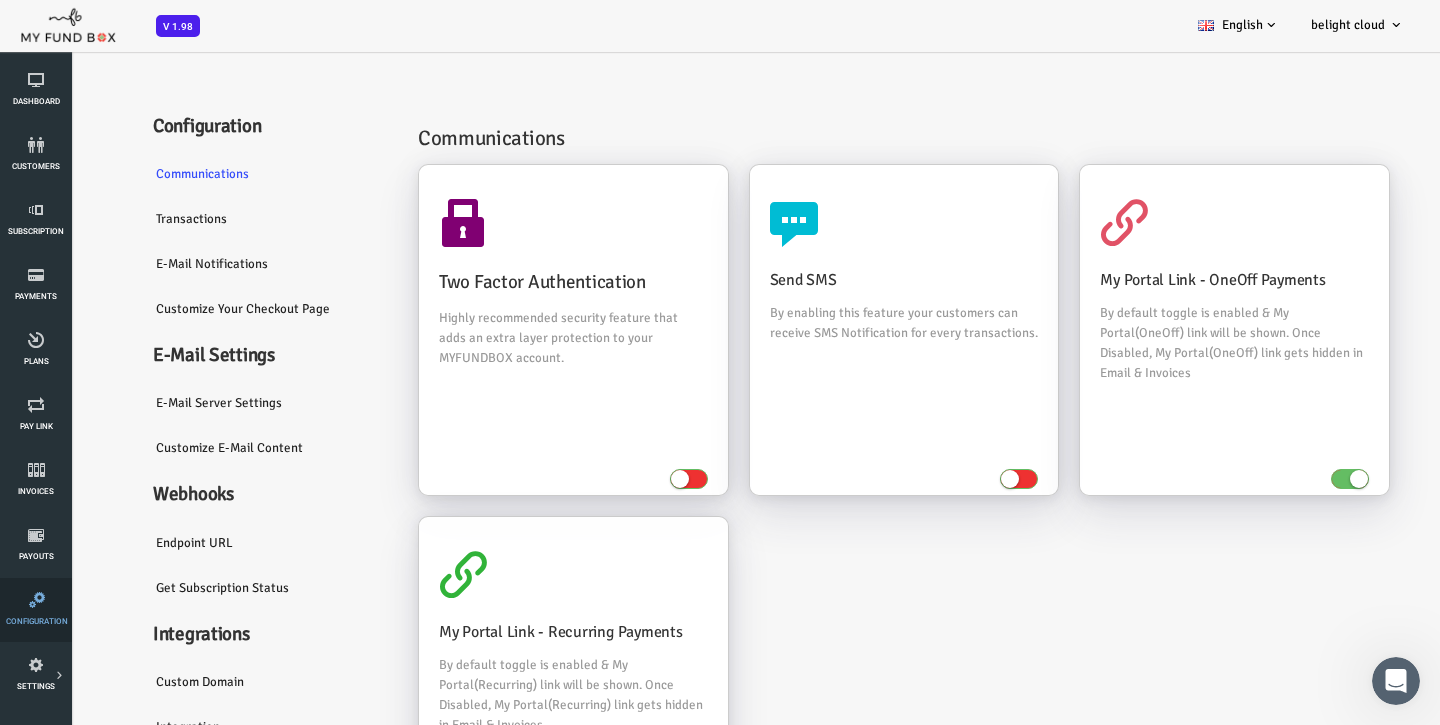 scroll, scrollTop: 0, scrollLeft: 0, axis: both 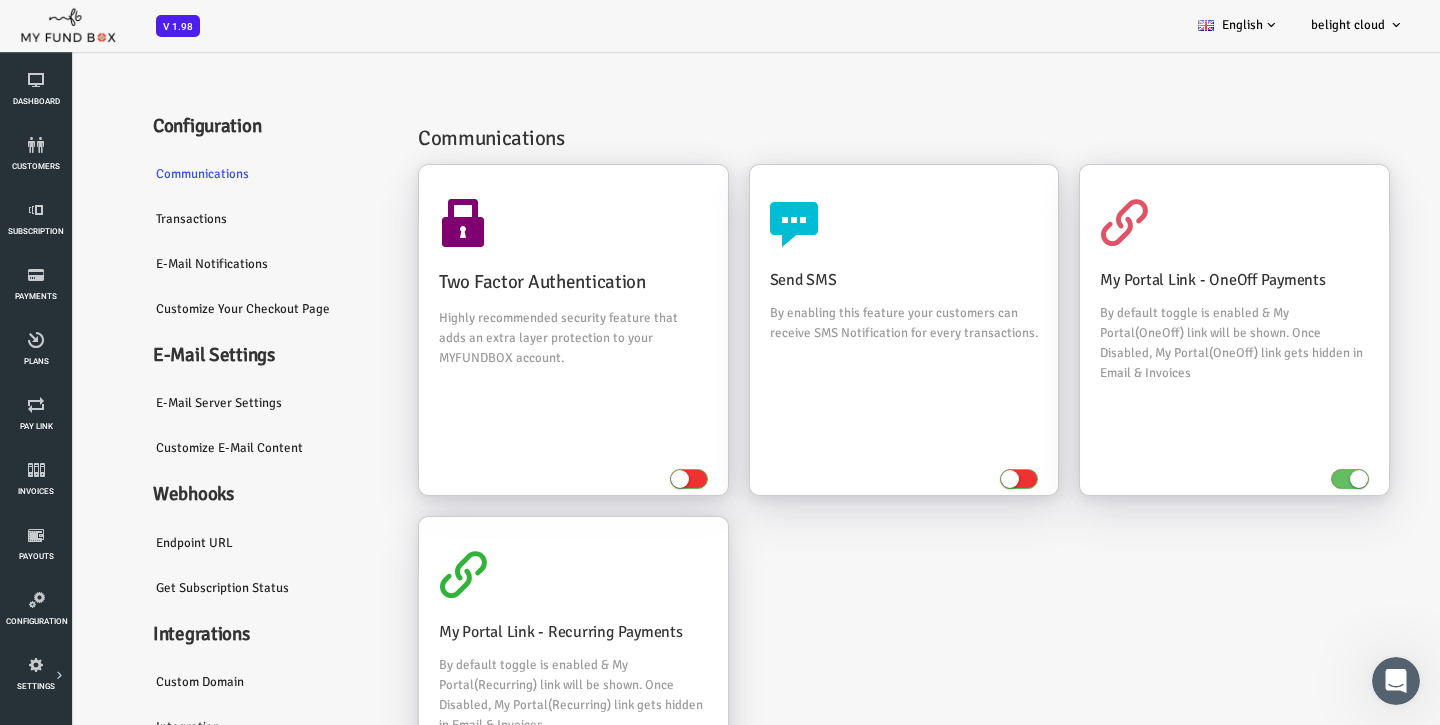 click on "E-Mail Notifications" at bounding box center [210, 264] 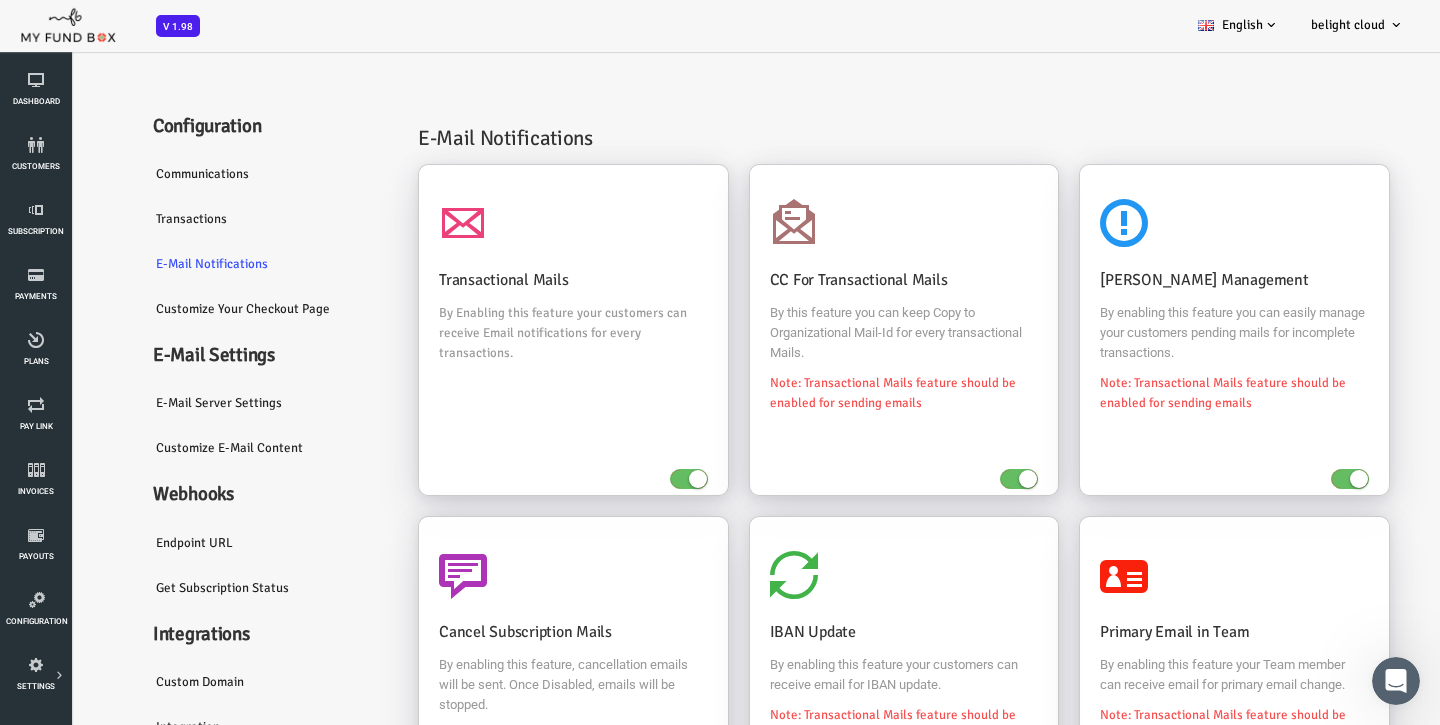 scroll, scrollTop: 0, scrollLeft: 0, axis: both 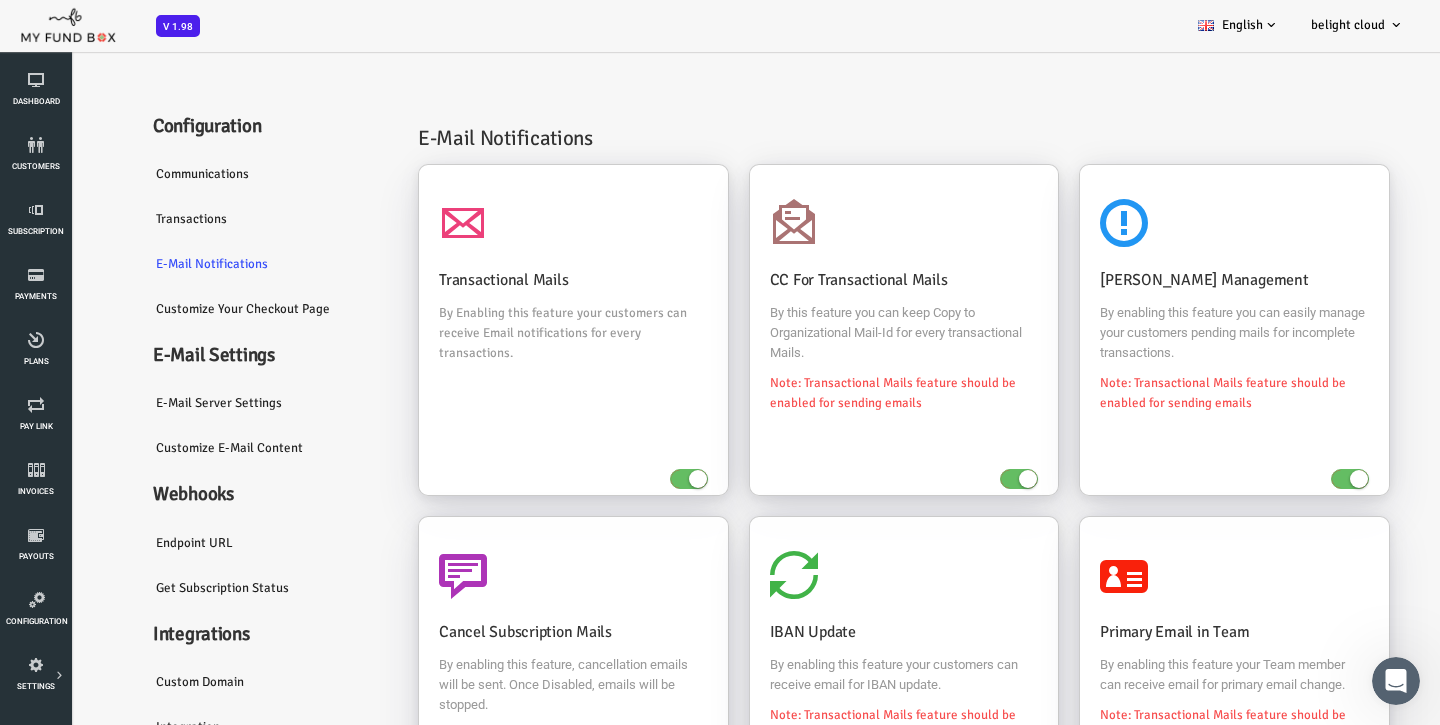 click on "Transactions" at bounding box center (210, 219) 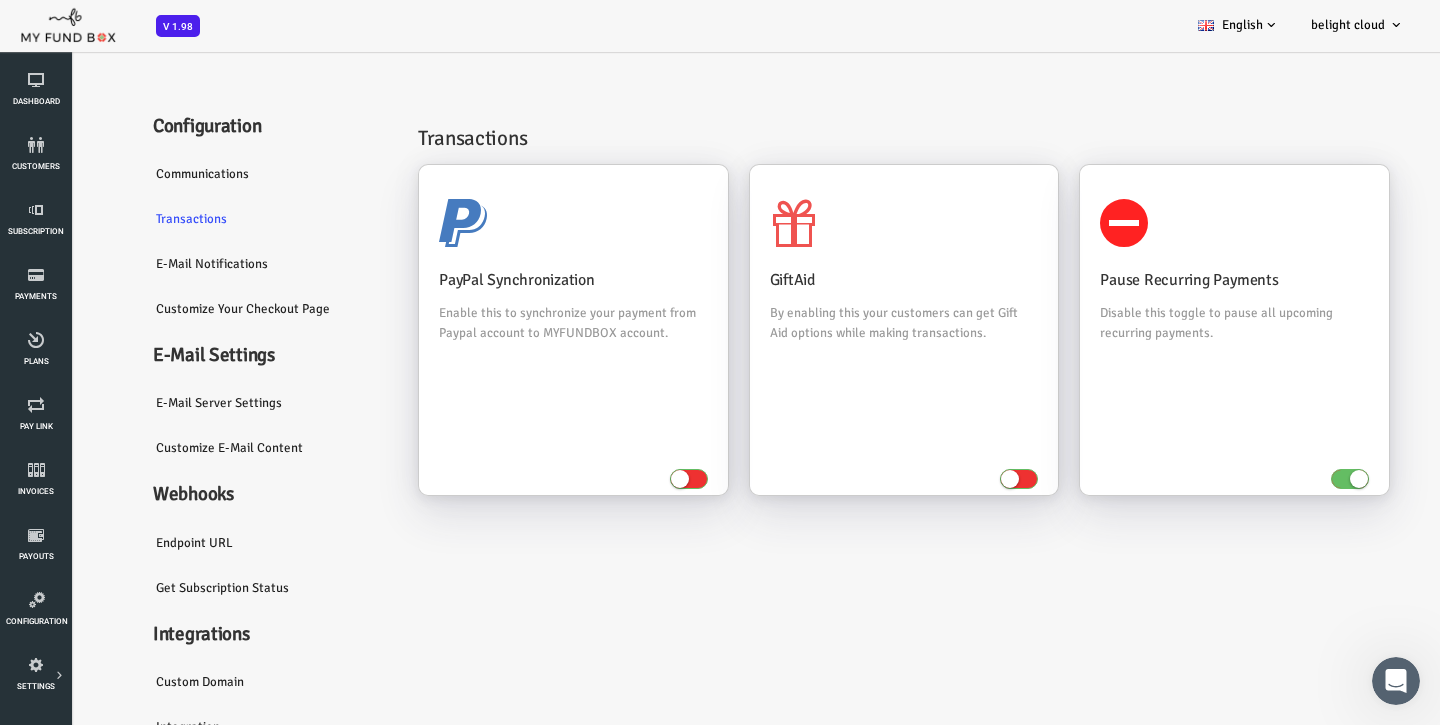 scroll, scrollTop: 0, scrollLeft: 0, axis: both 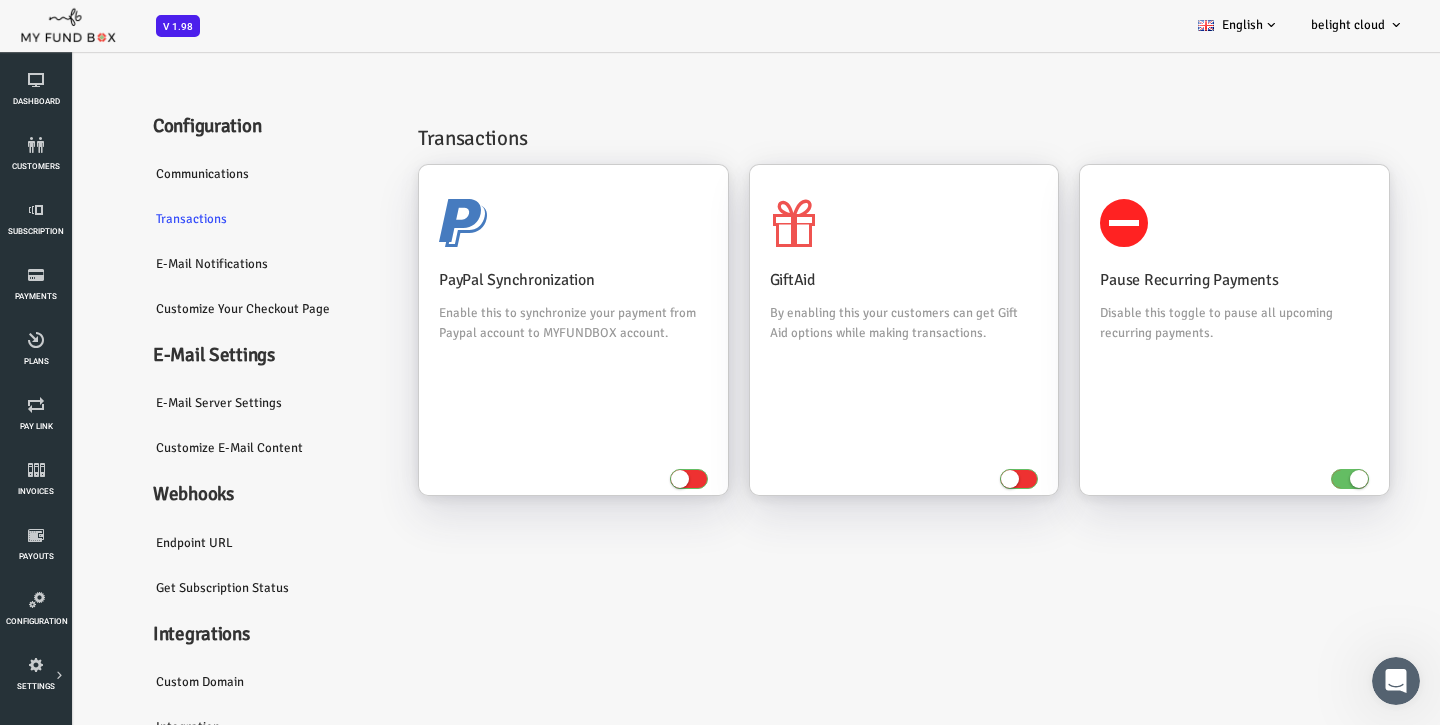 click on "Communications" at bounding box center [210, 174] 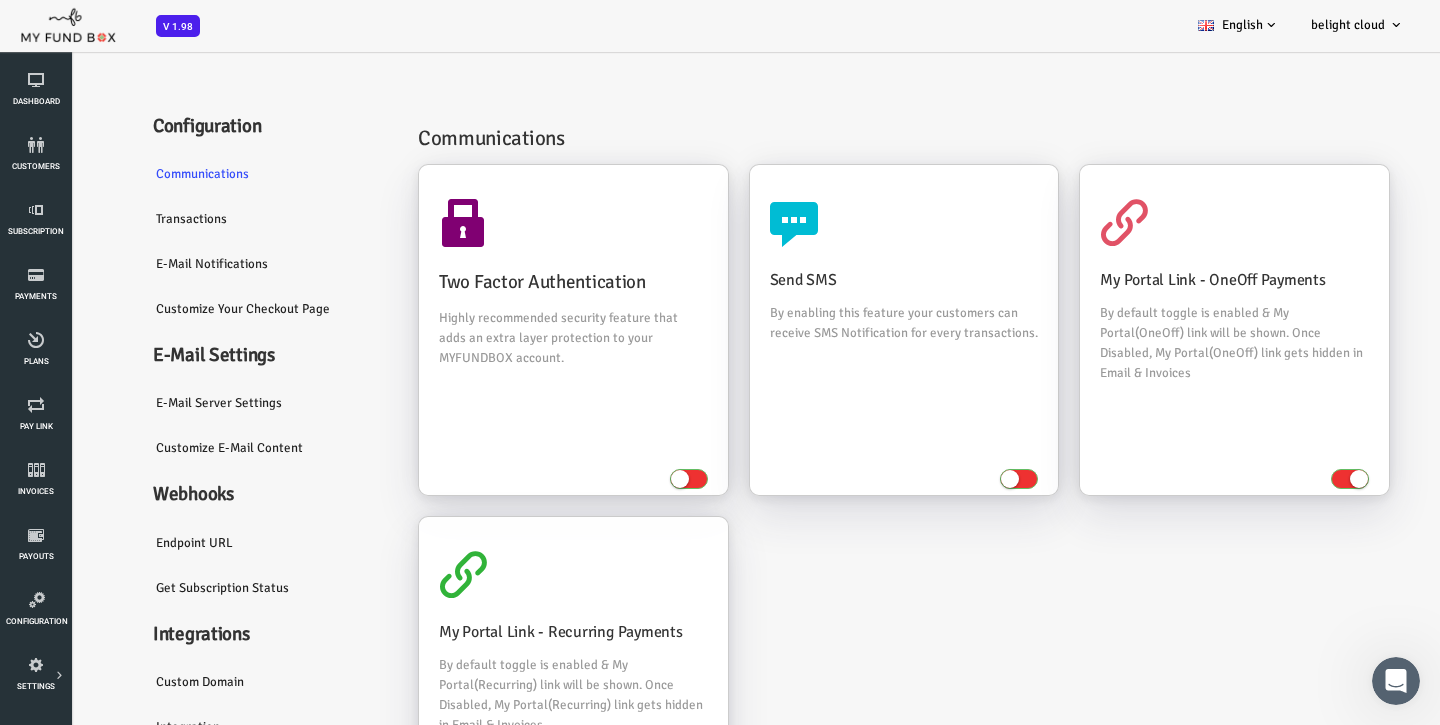 click on "E-Mail server settings" at bounding box center [210, 403] 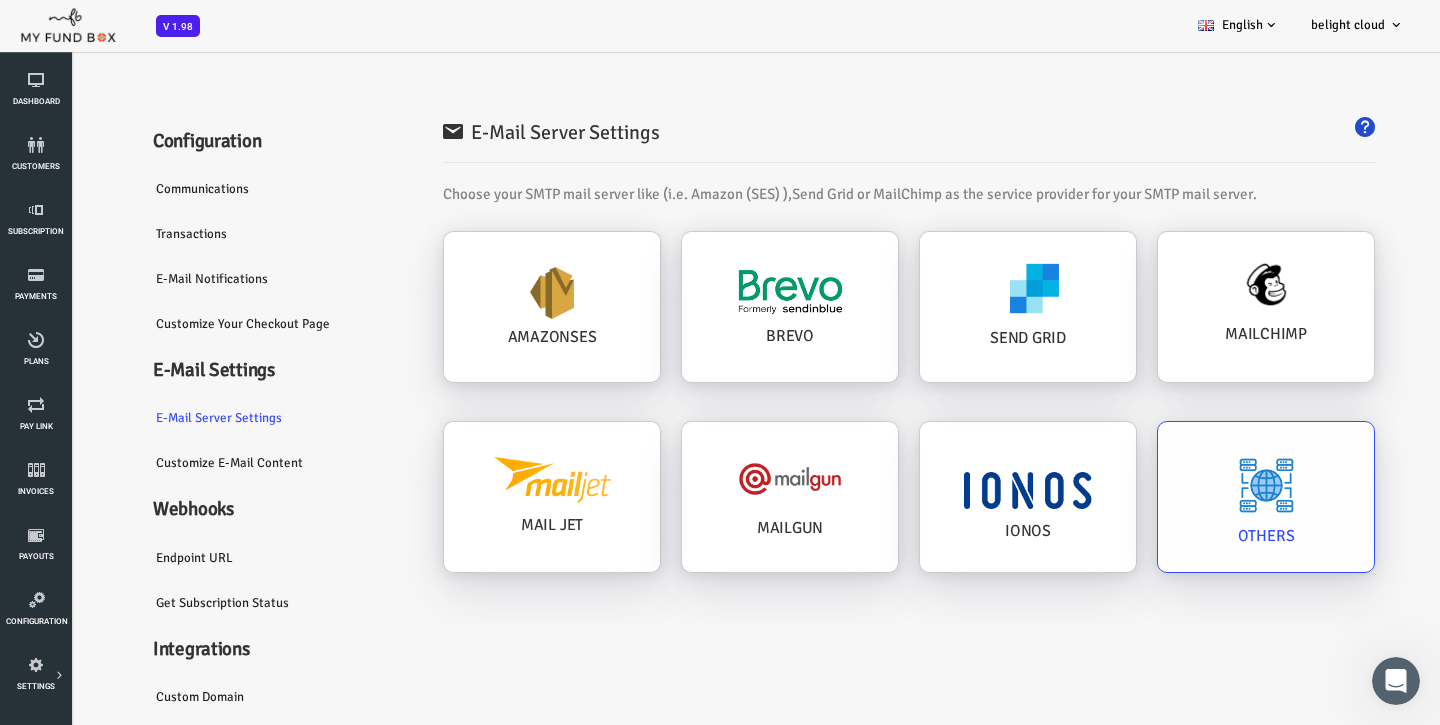 click at bounding box center (1208, 485) 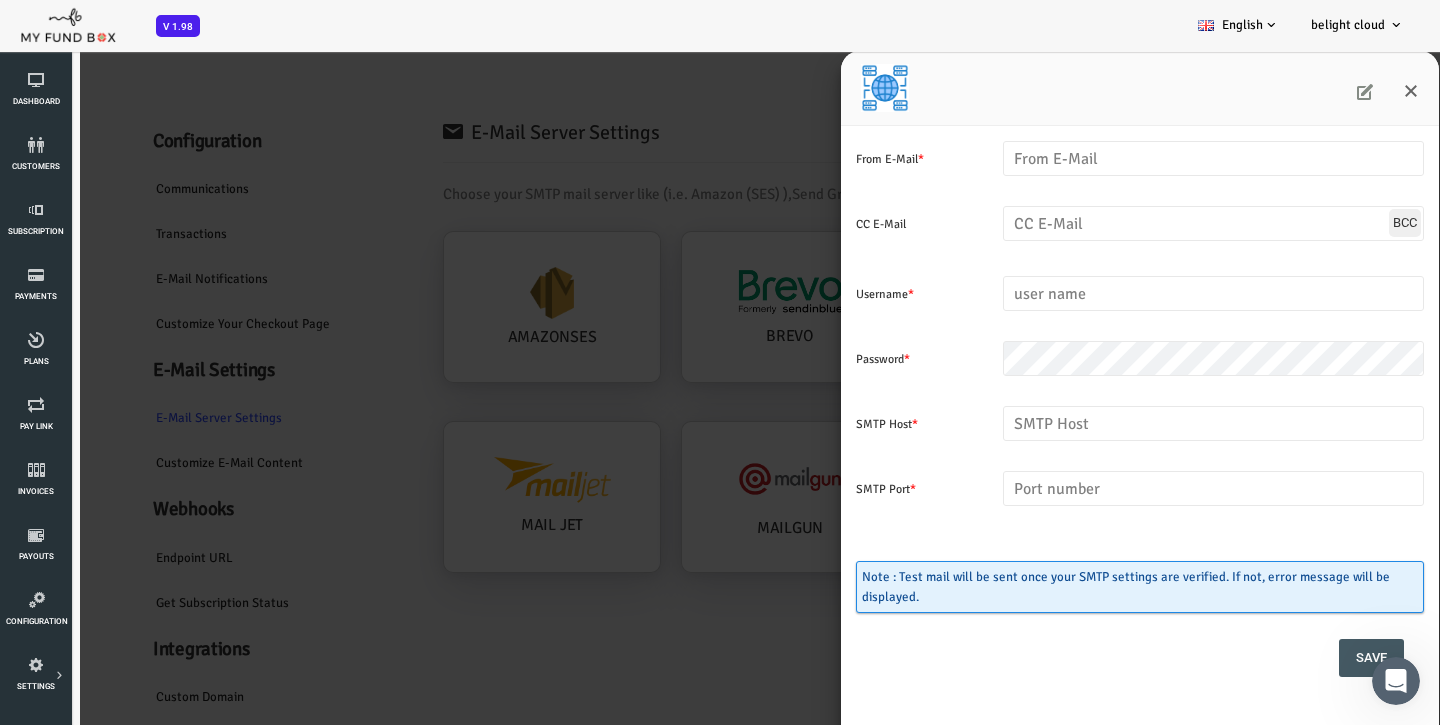 scroll 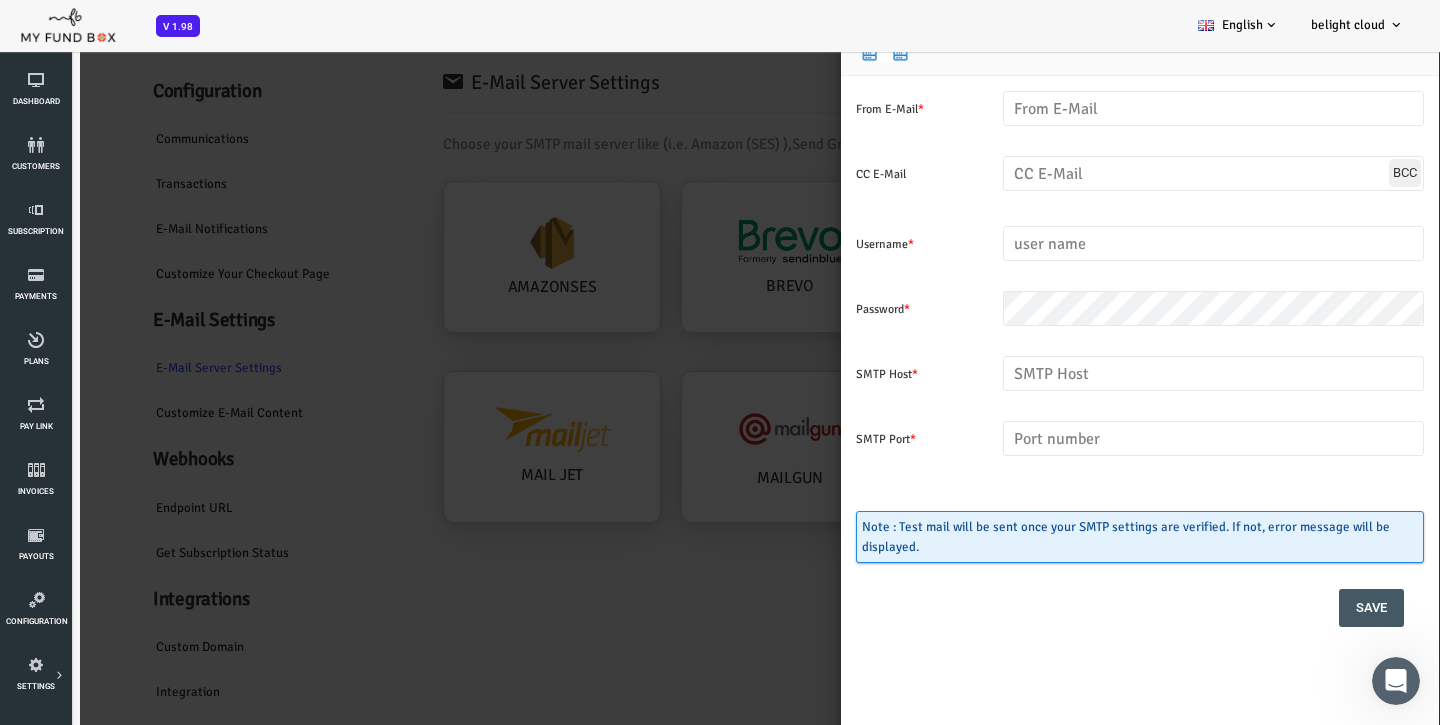 click on "From E-Mail  *
Enter valid Email Address
CC E-Mail
Enter valid Email Address
BCC
*" at bounding box center (691, 430) 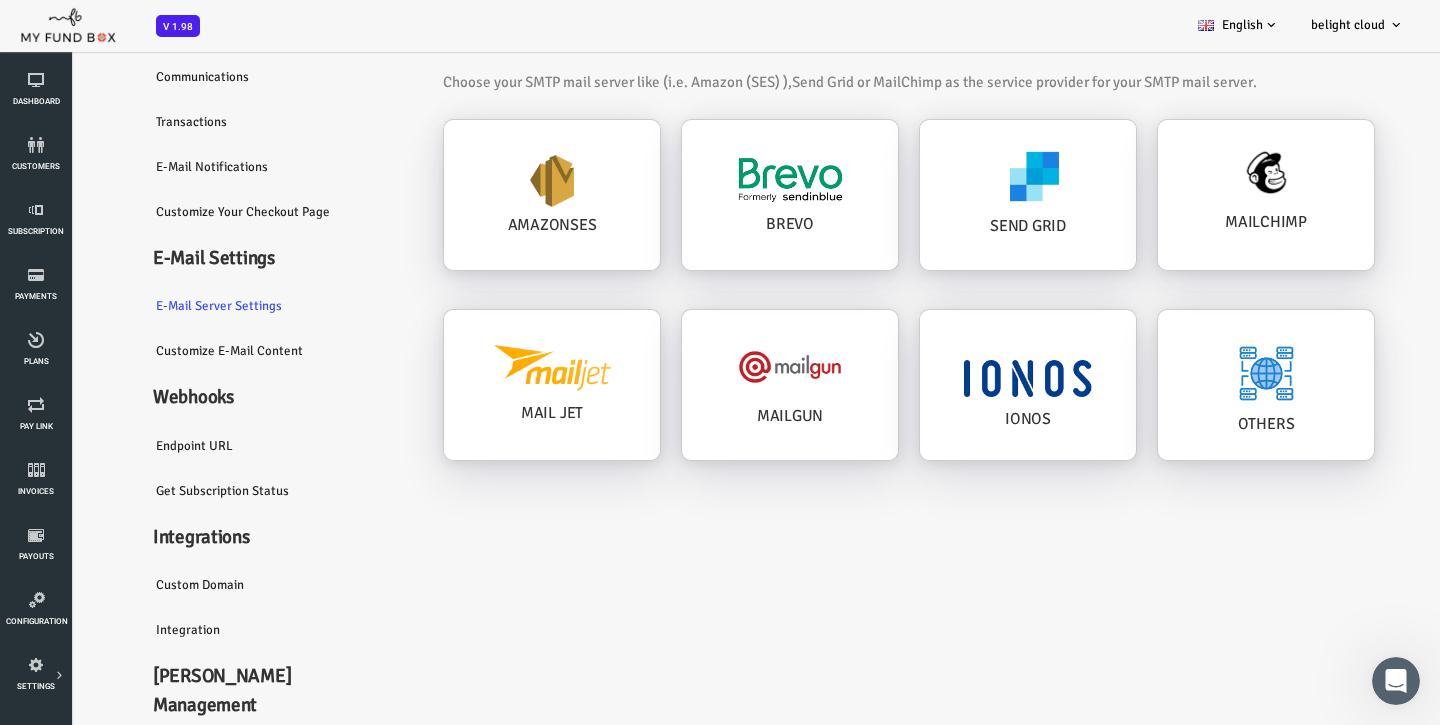 click on "Get Subscription Status" at bounding box center (210, 491) 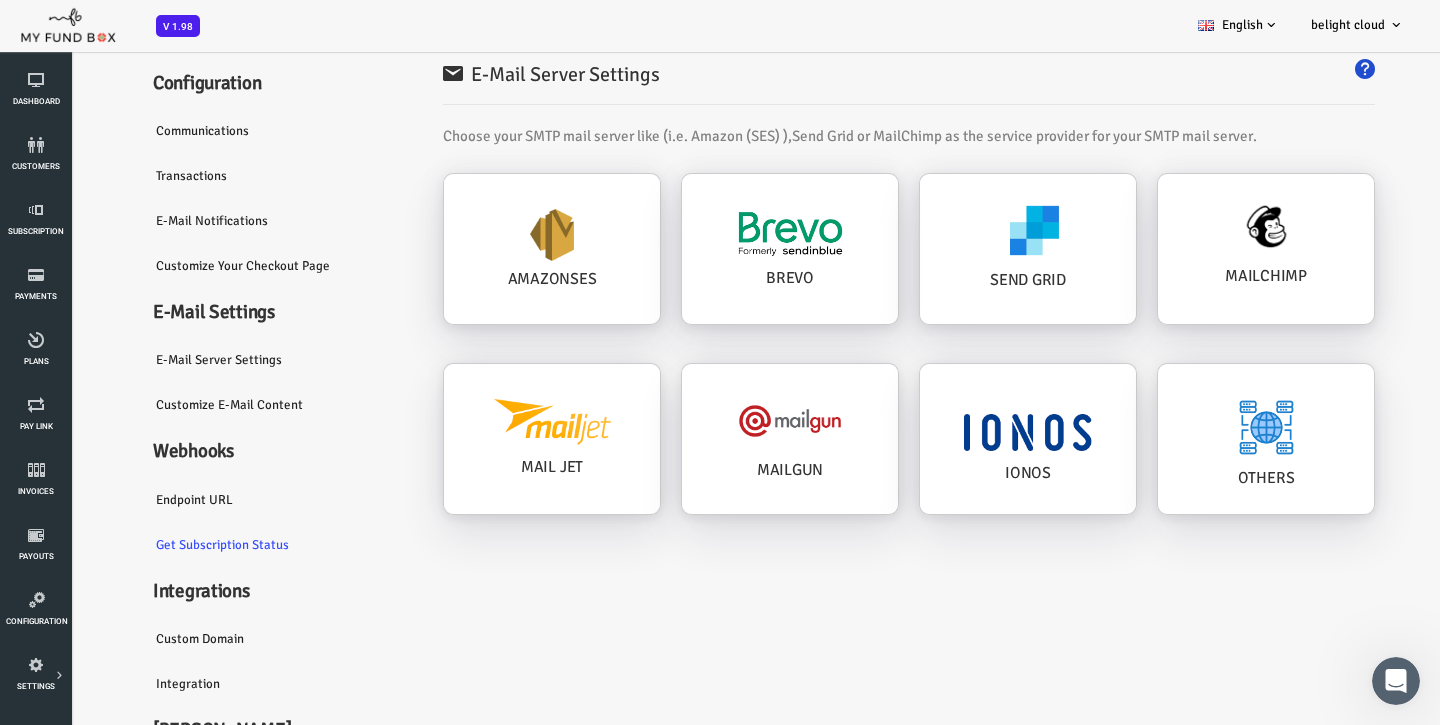 scroll, scrollTop: 30, scrollLeft: 0, axis: vertical 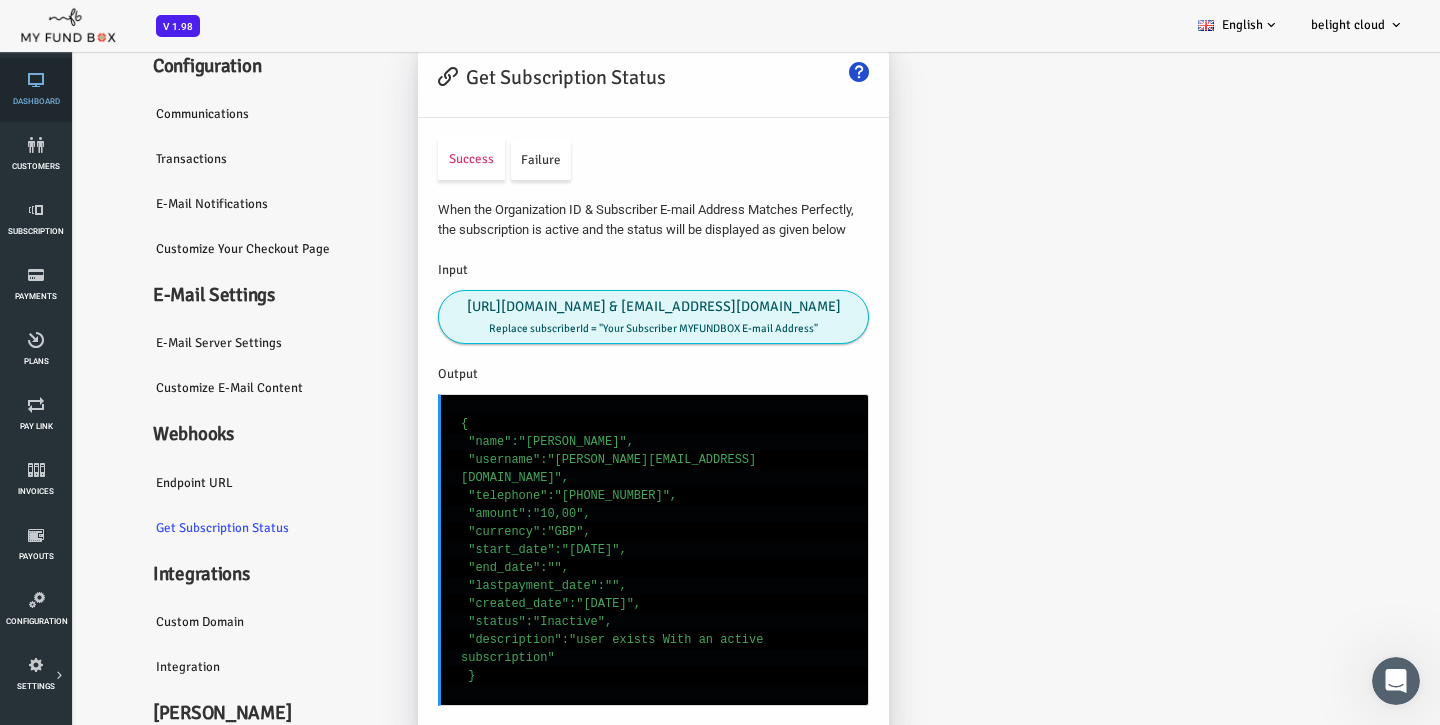 click on "Dashboard" at bounding box center [36, 90] 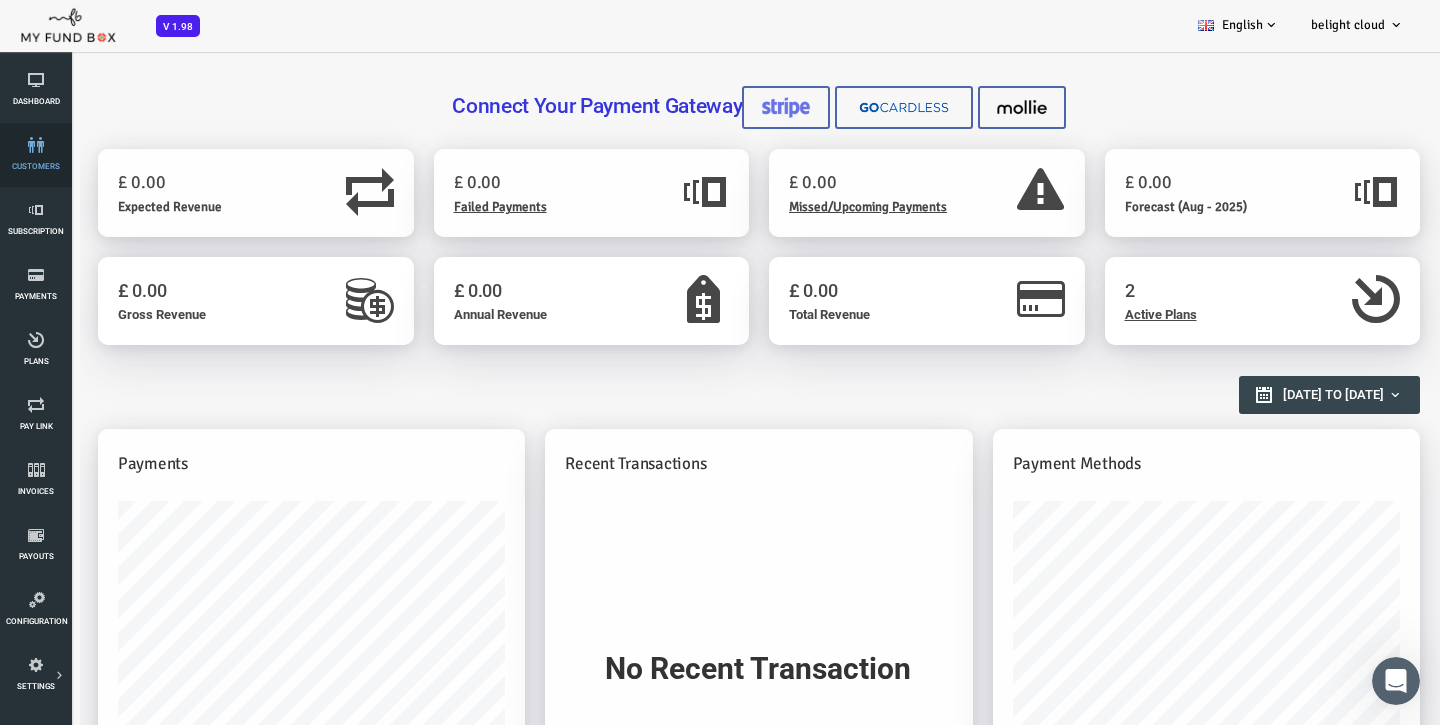 click on "customers" at bounding box center [36, 155] 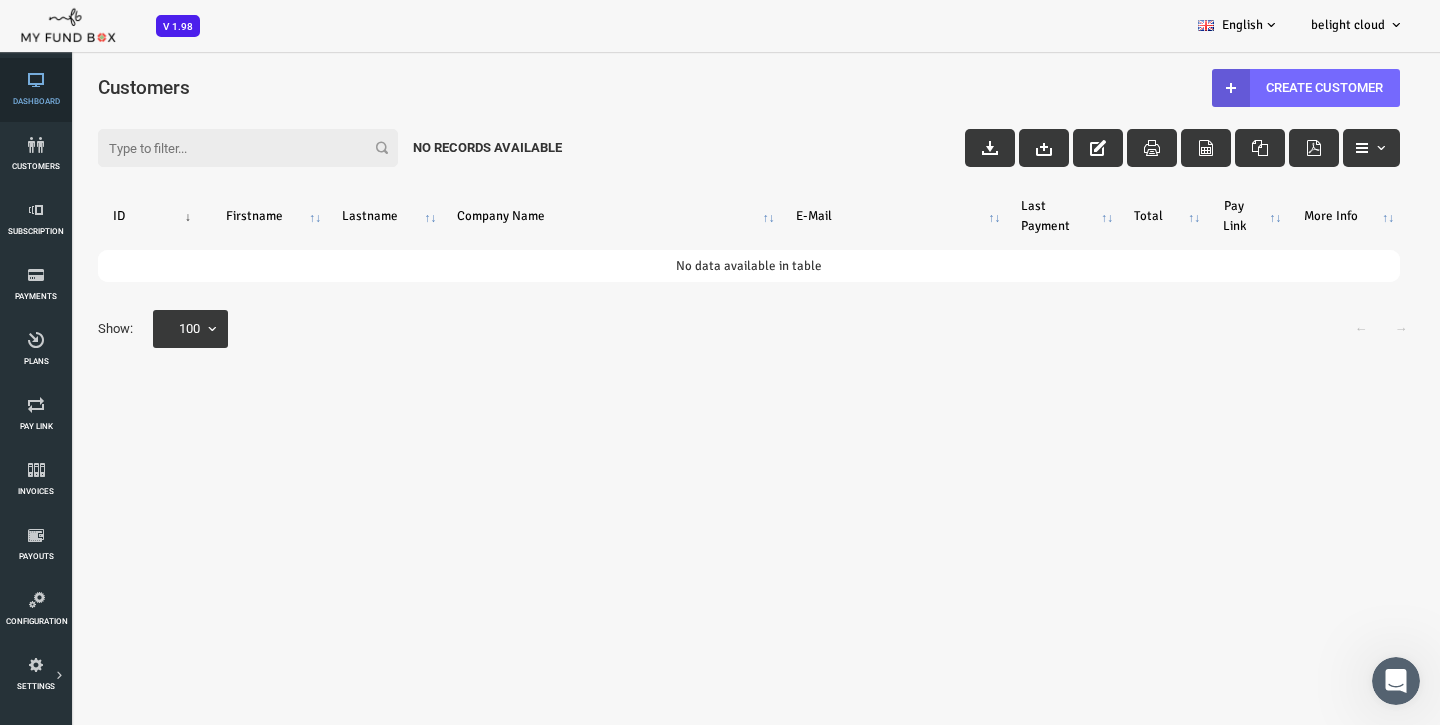 click at bounding box center (36, 80) 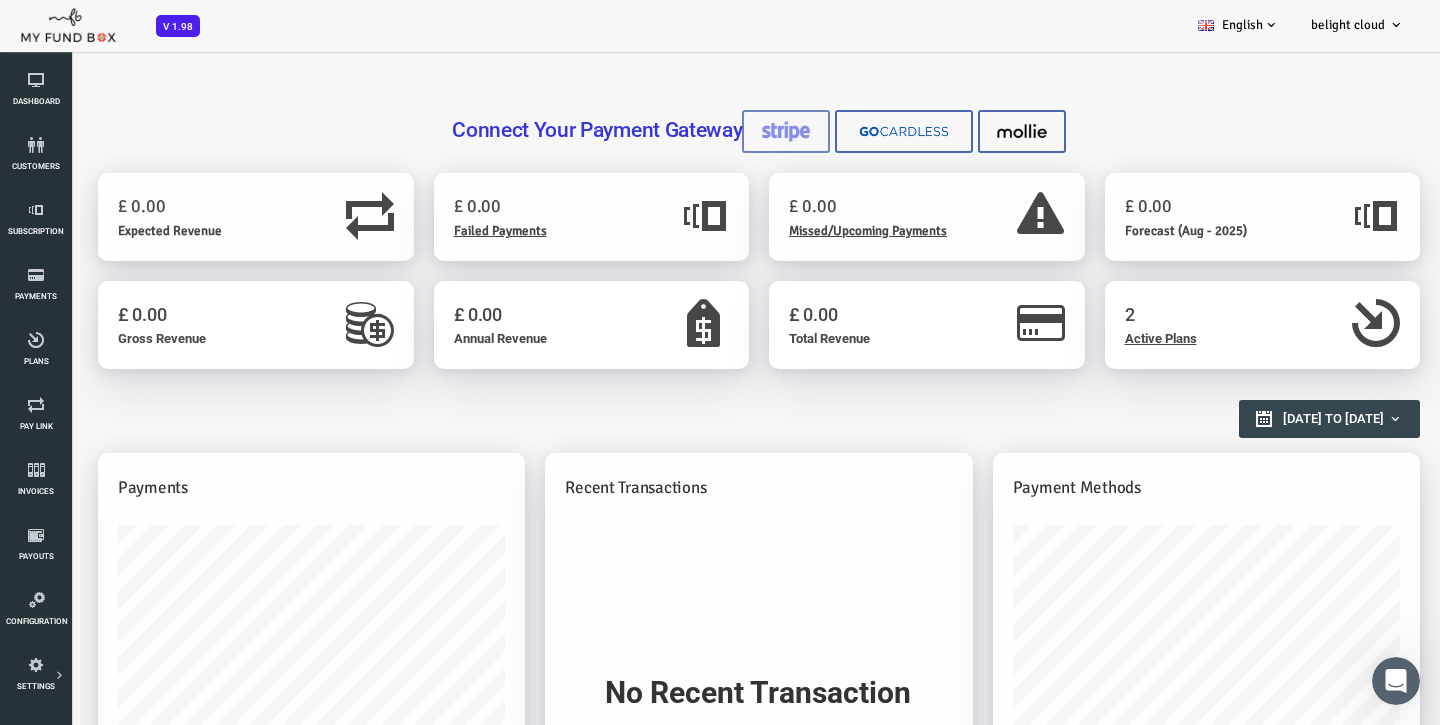 click at bounding box center [728, 131] 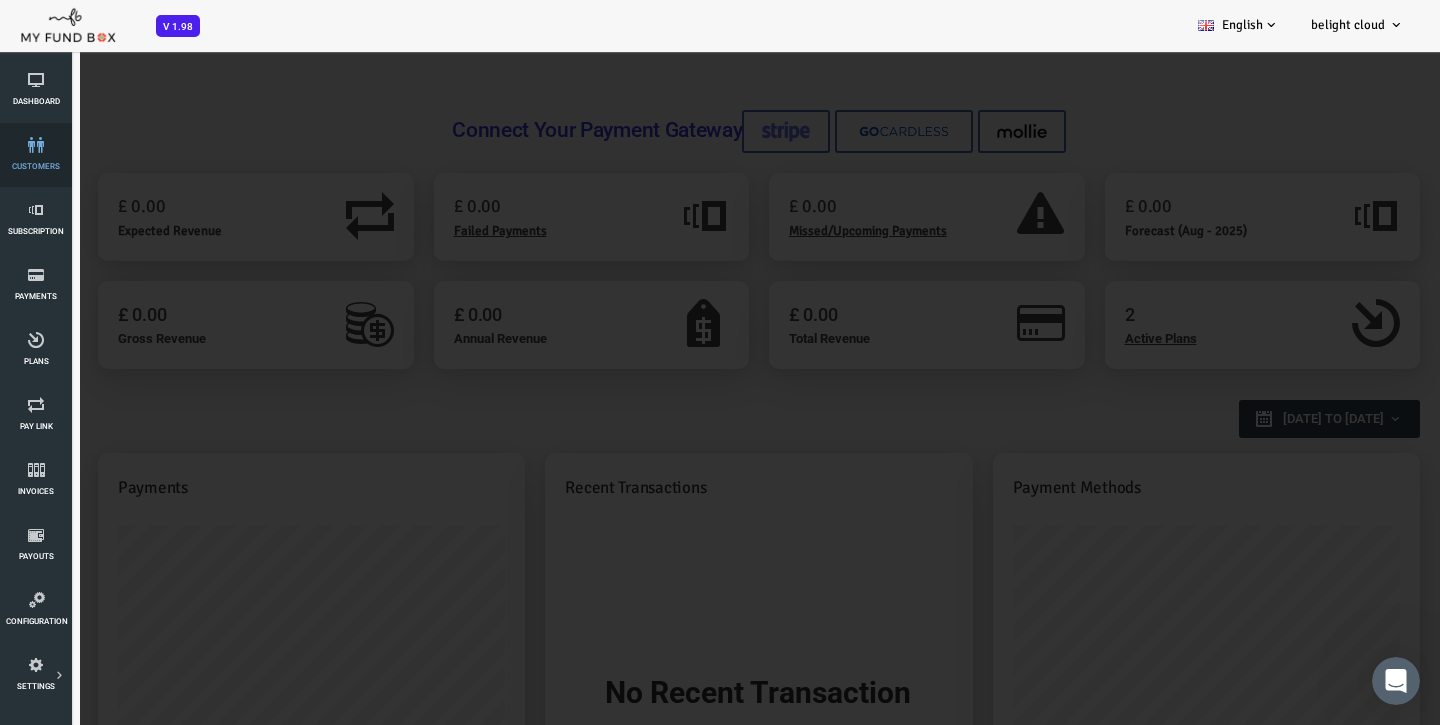 click on "customers" at bounding box center (36, 155) 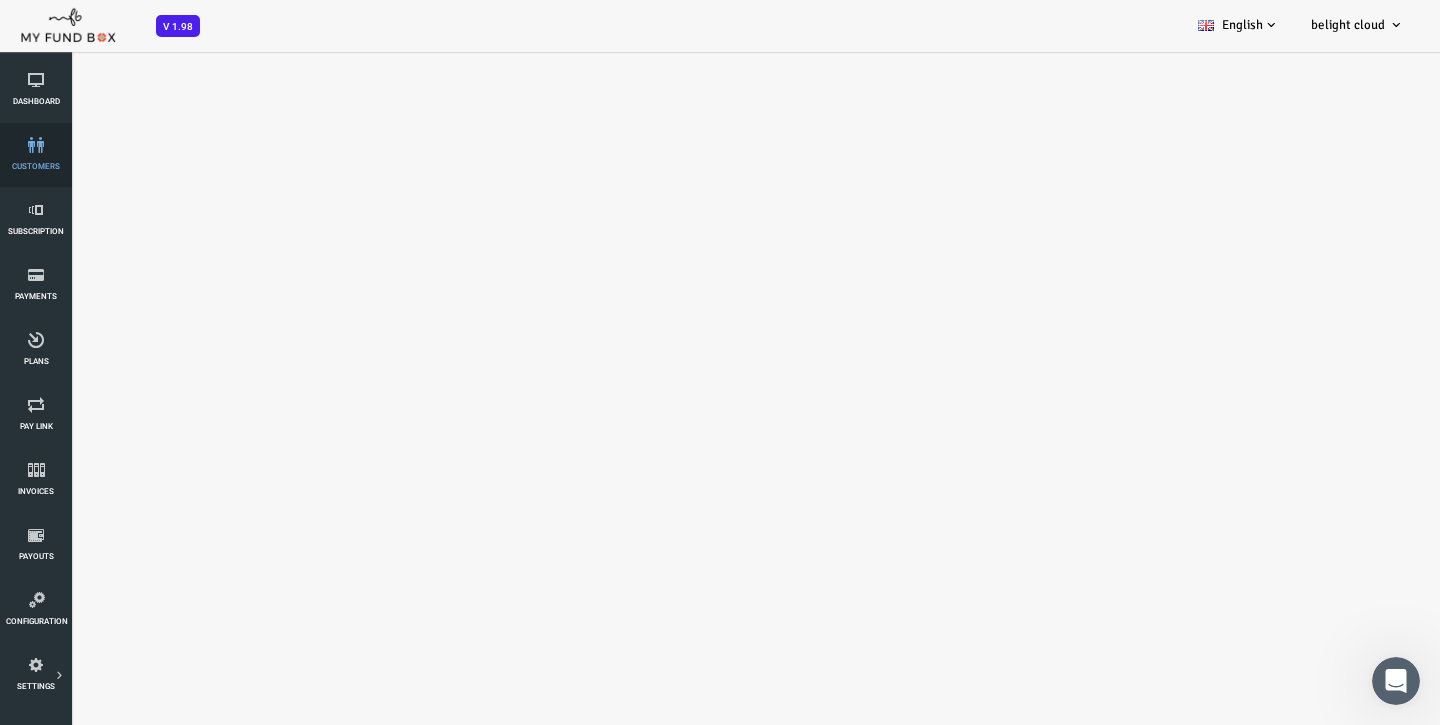 select on "100" 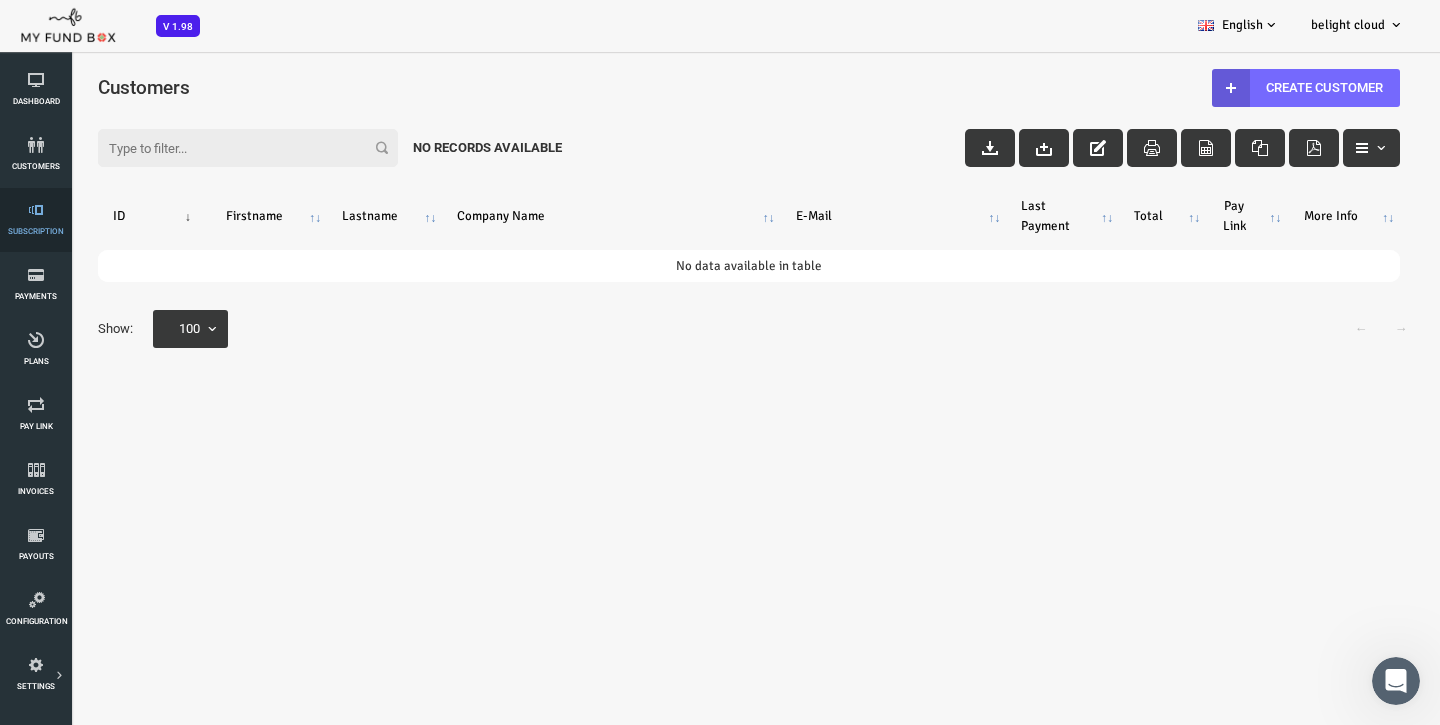 scroll, scrollTop: 0, scrollLeft: 0, axis: both 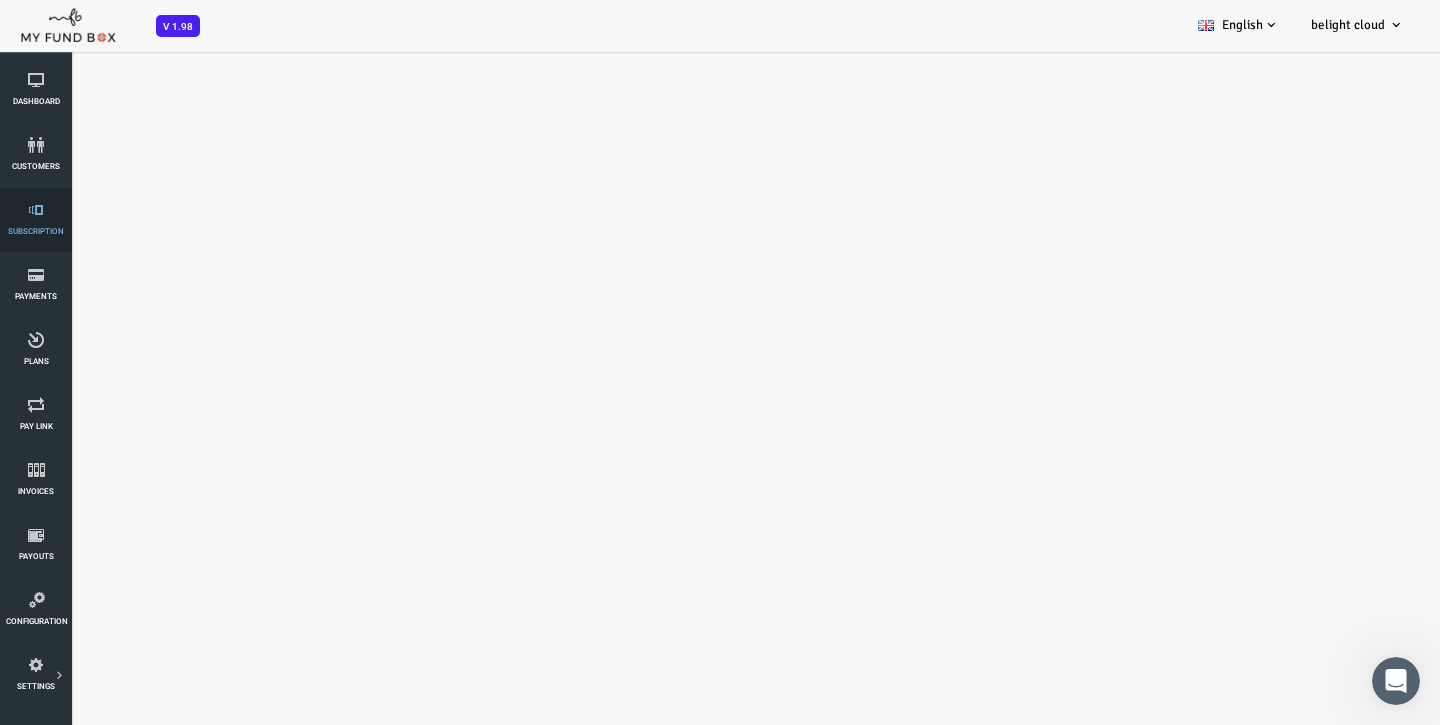 select on "100" 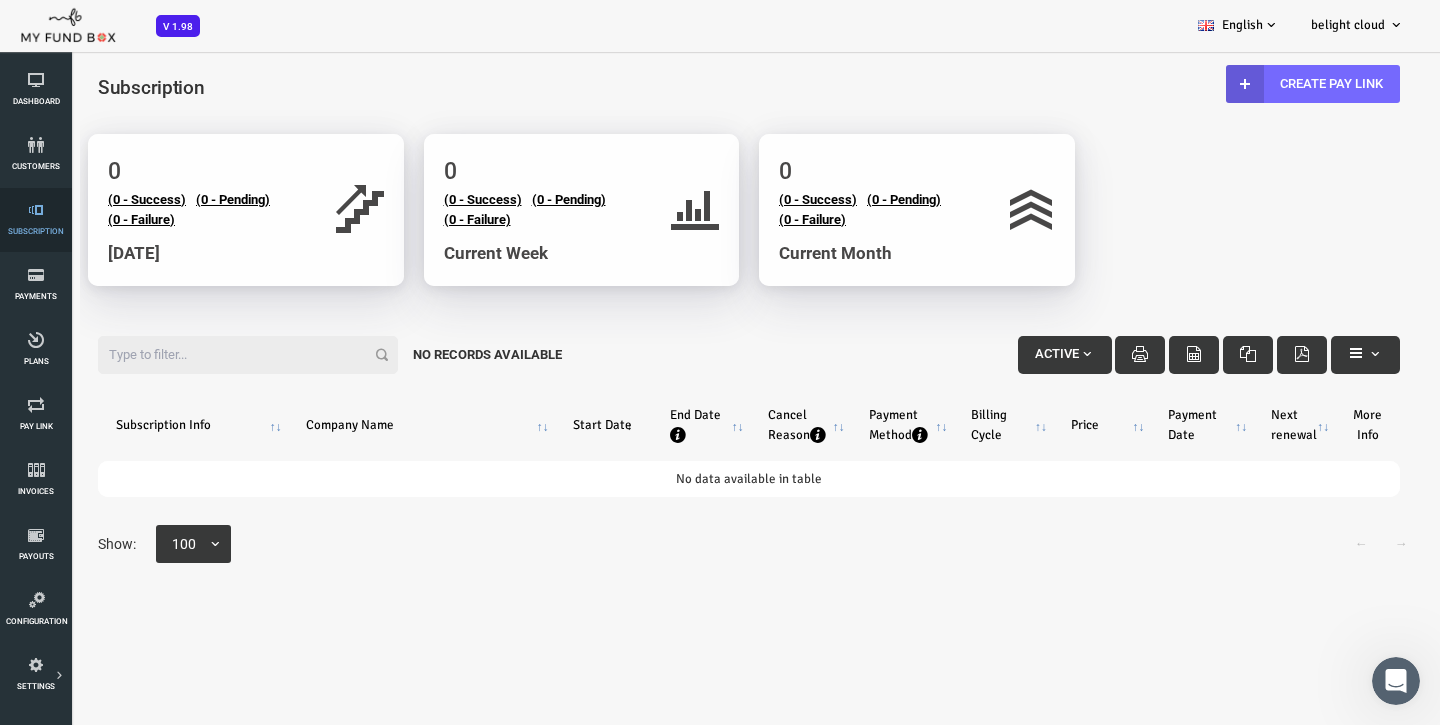 scroll, scrollTop: 0, scrollLeft: 0, axis: both 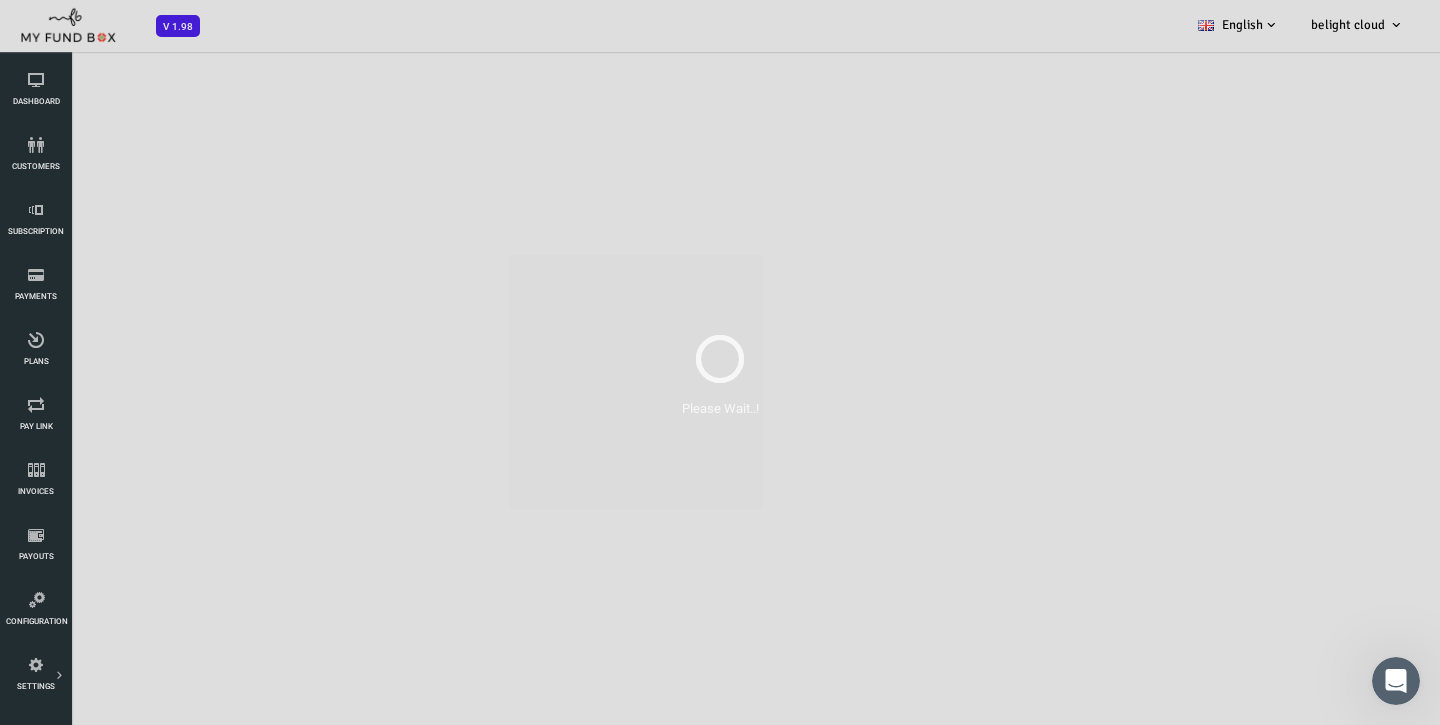 select on "100" 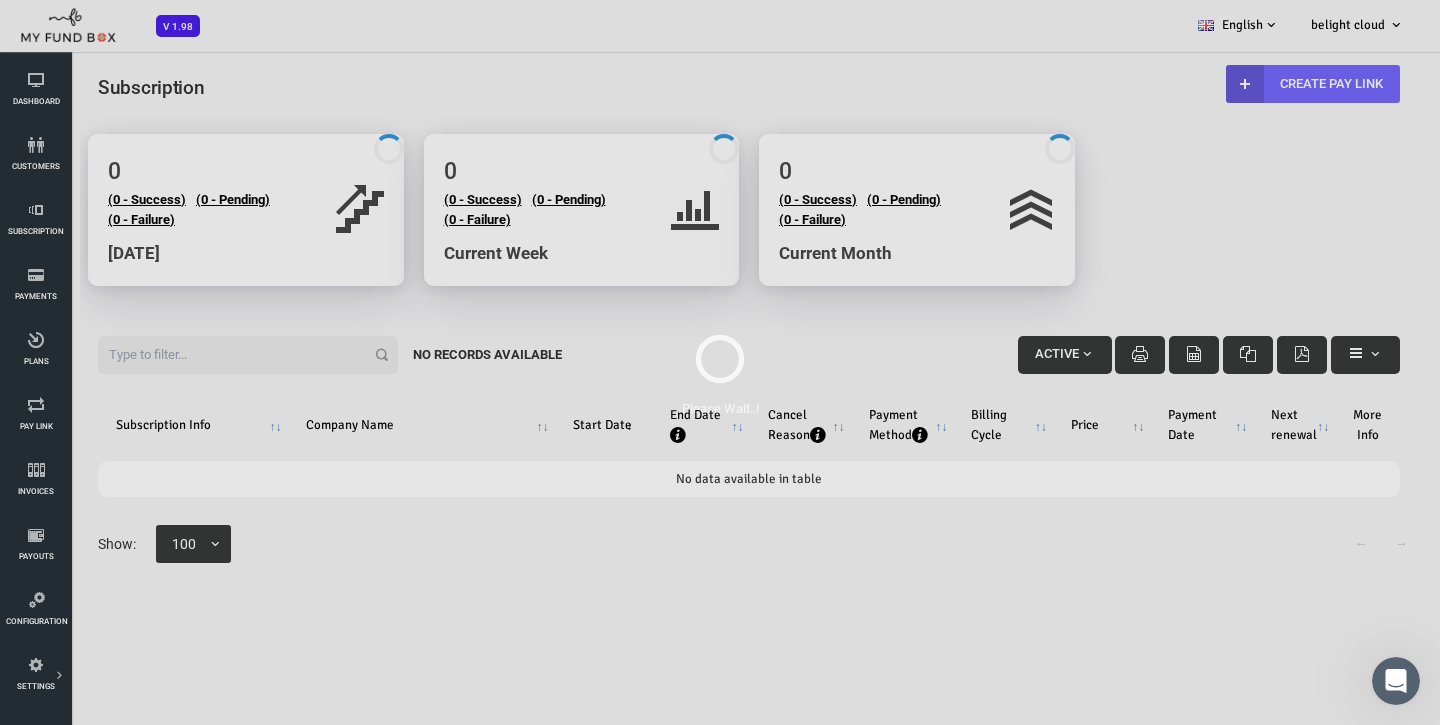 scroll, scrollTop: 0, scrollLeft: 0, axis: both 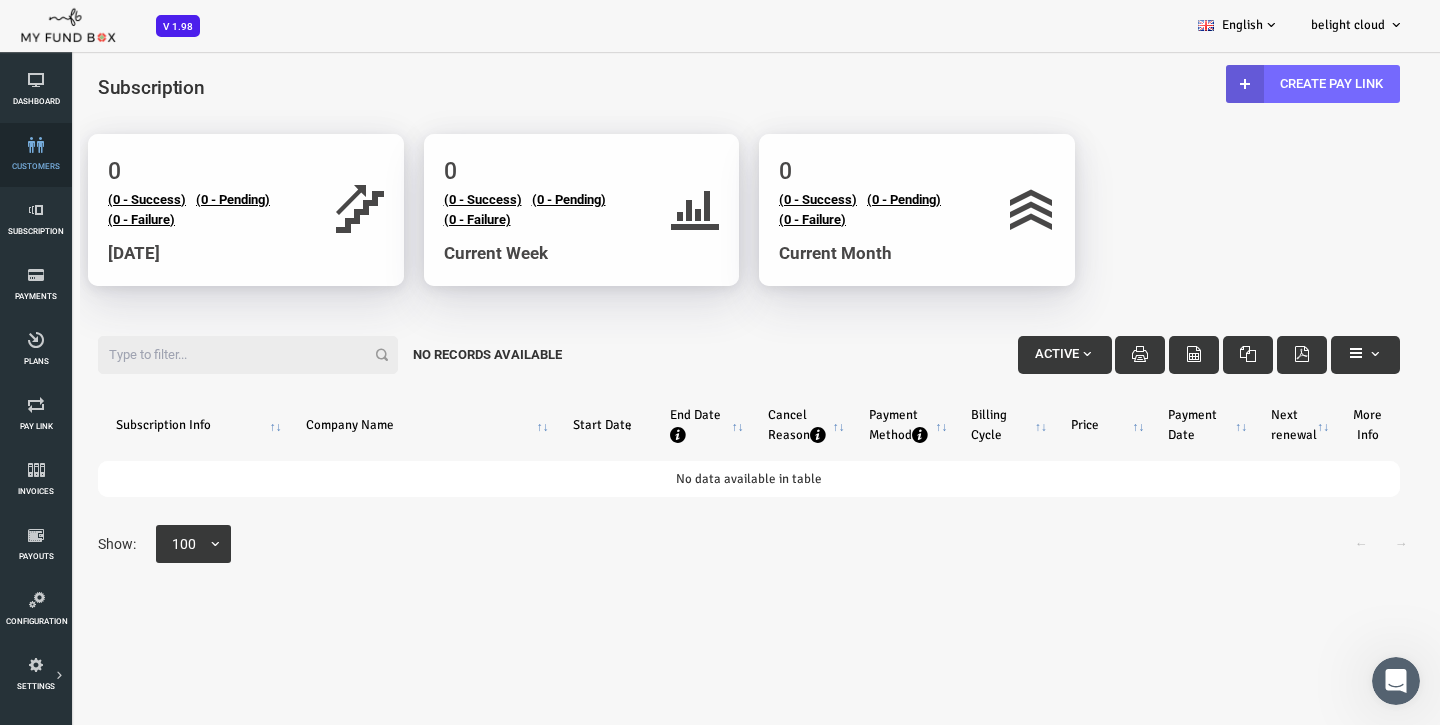 click at bounding box center (36, 145) 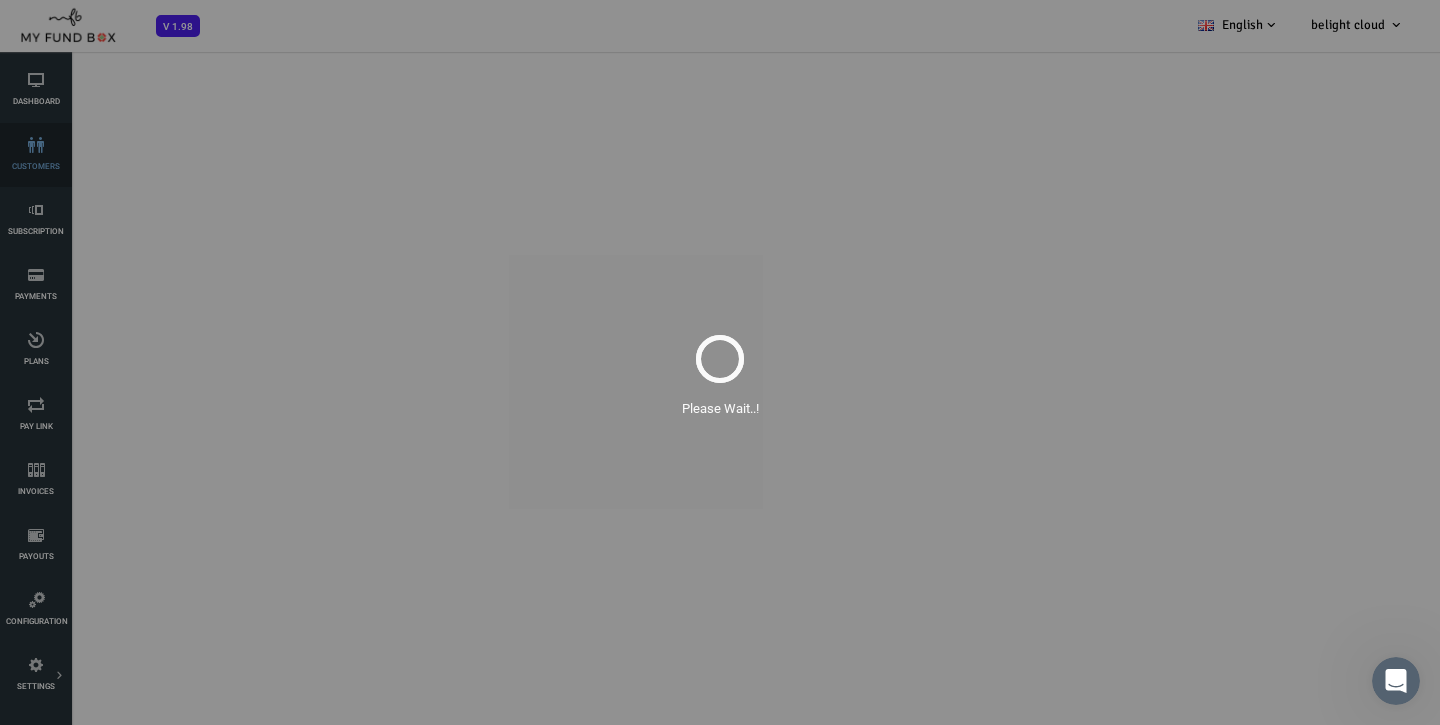 select on "100" 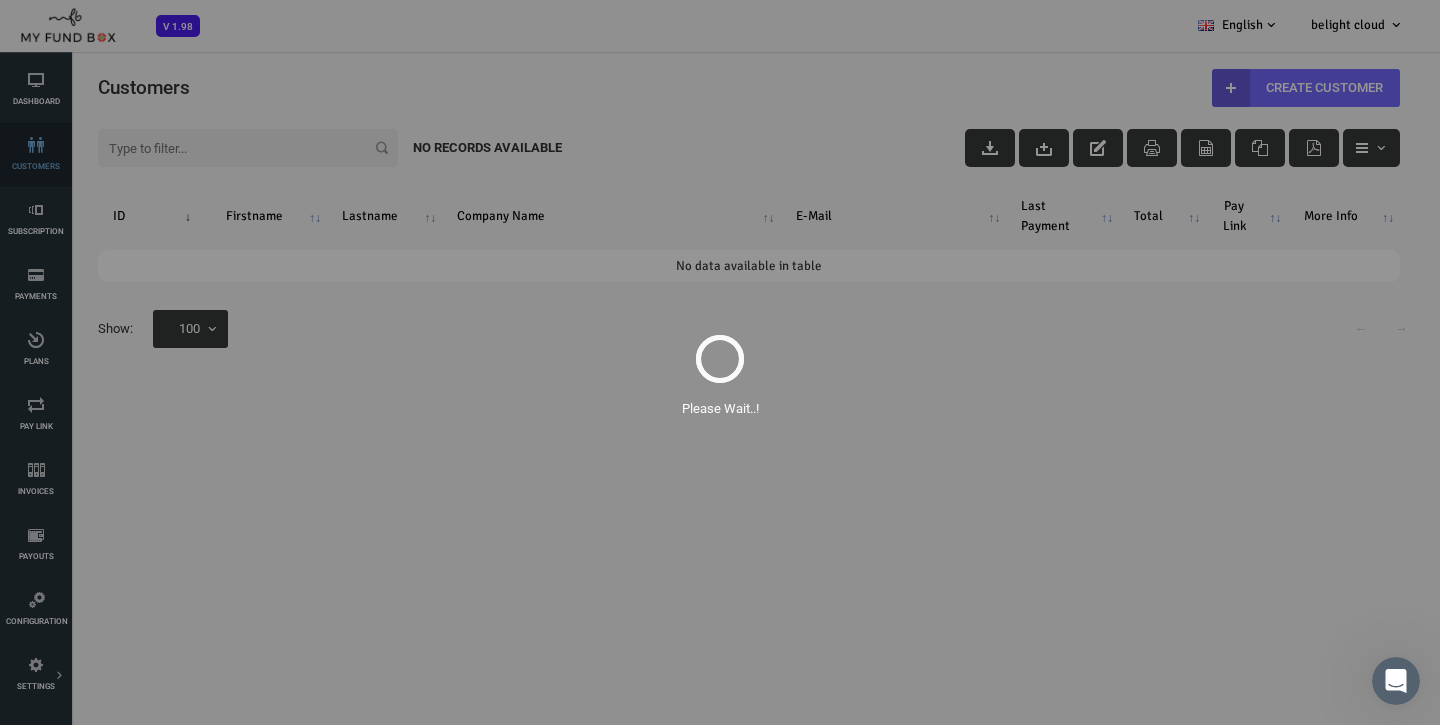 scroll, scrollTop: 0, scrollLeft: 0, axis: both 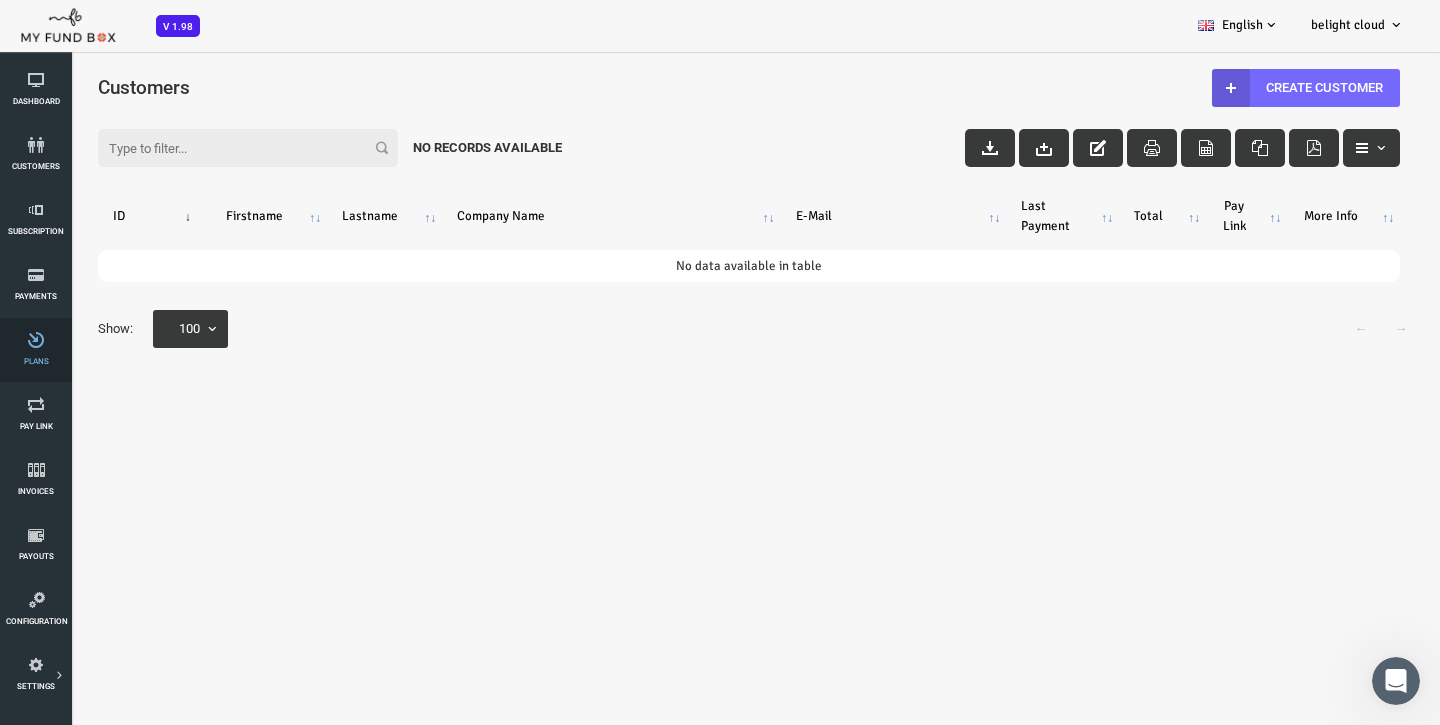 click on "Plans" at bounding box center (36, 350) 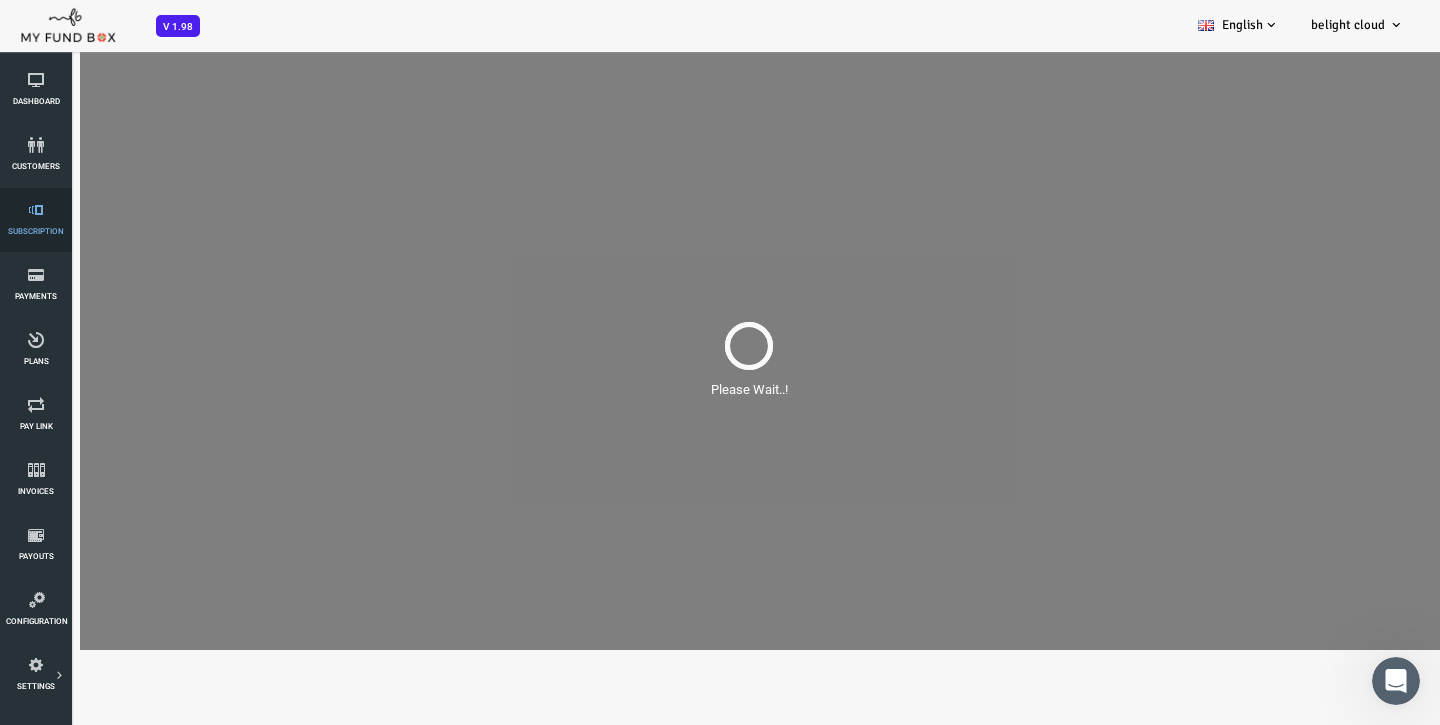 scroll, scrollTop: 0, scrollLeft: 0, axis: both 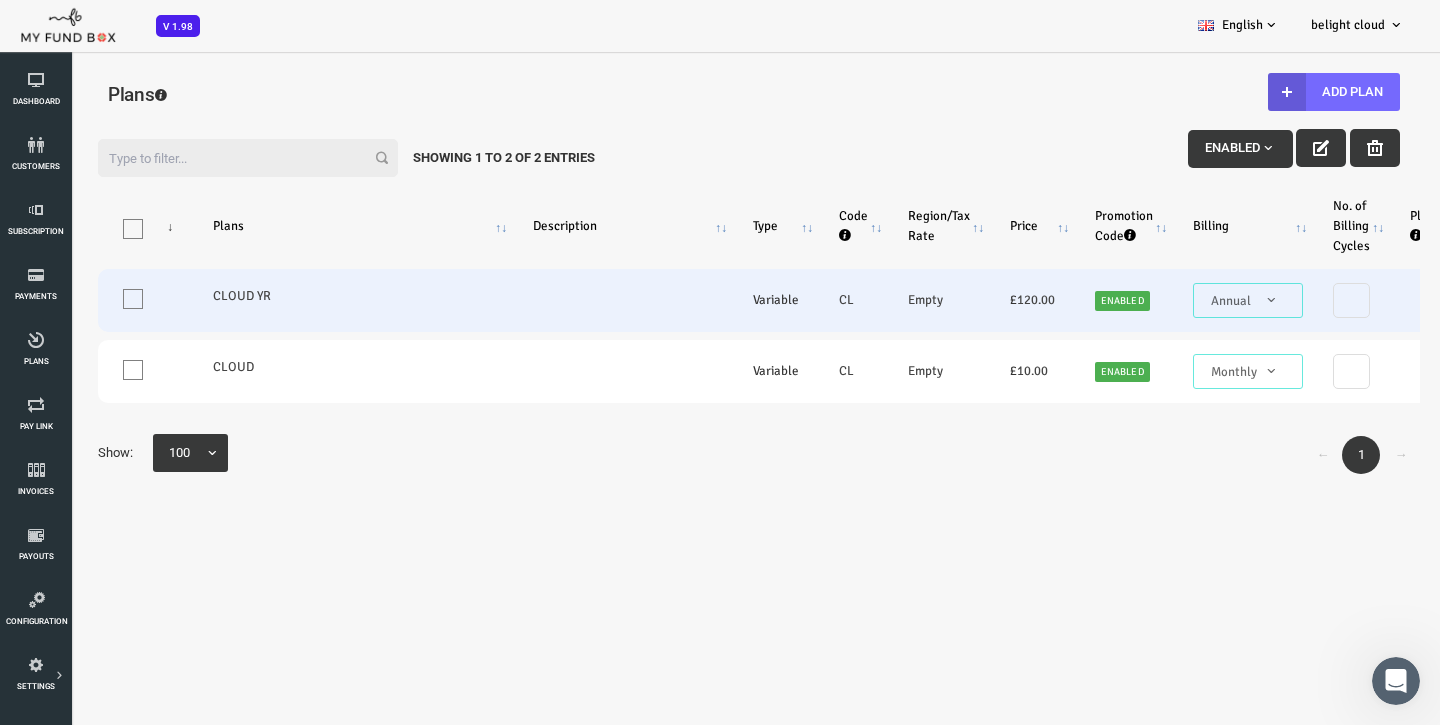 click at bounding box center [1293, 300] 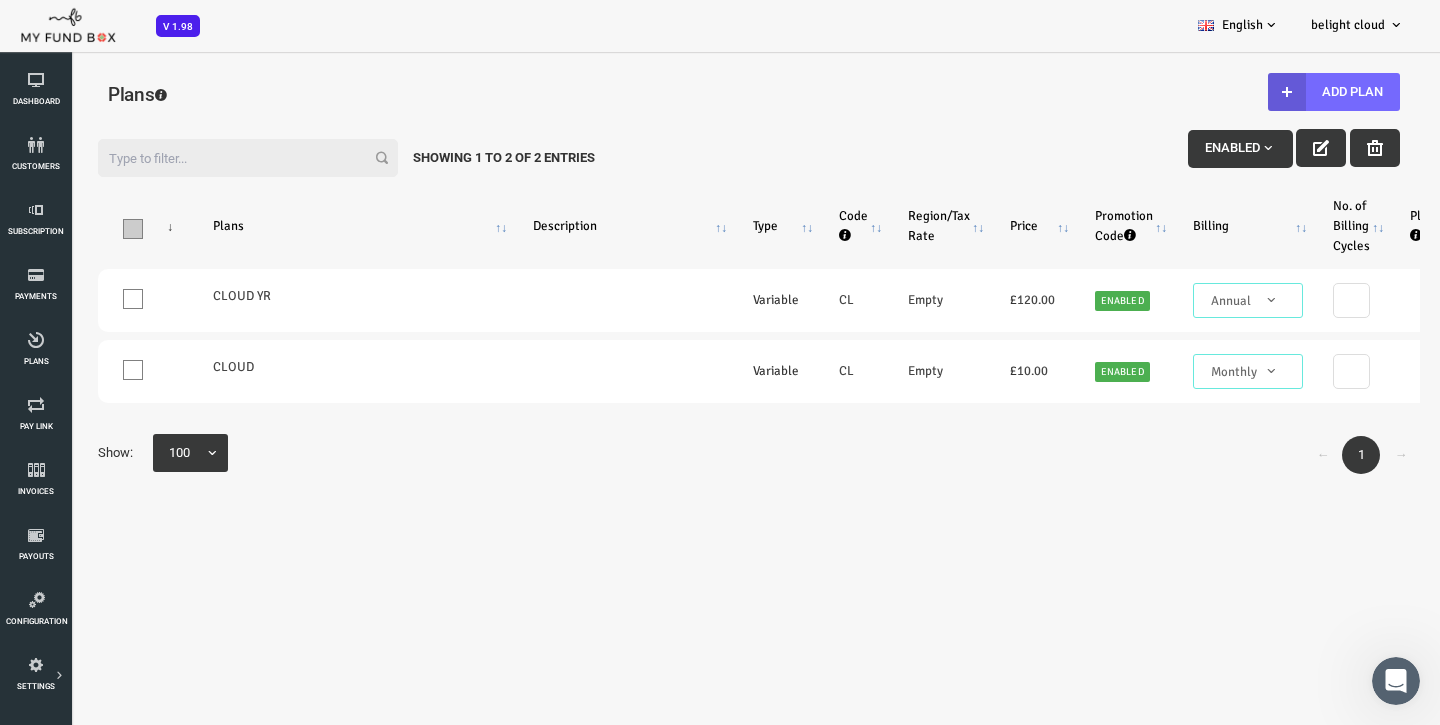 click at bounding box center [75, 229] 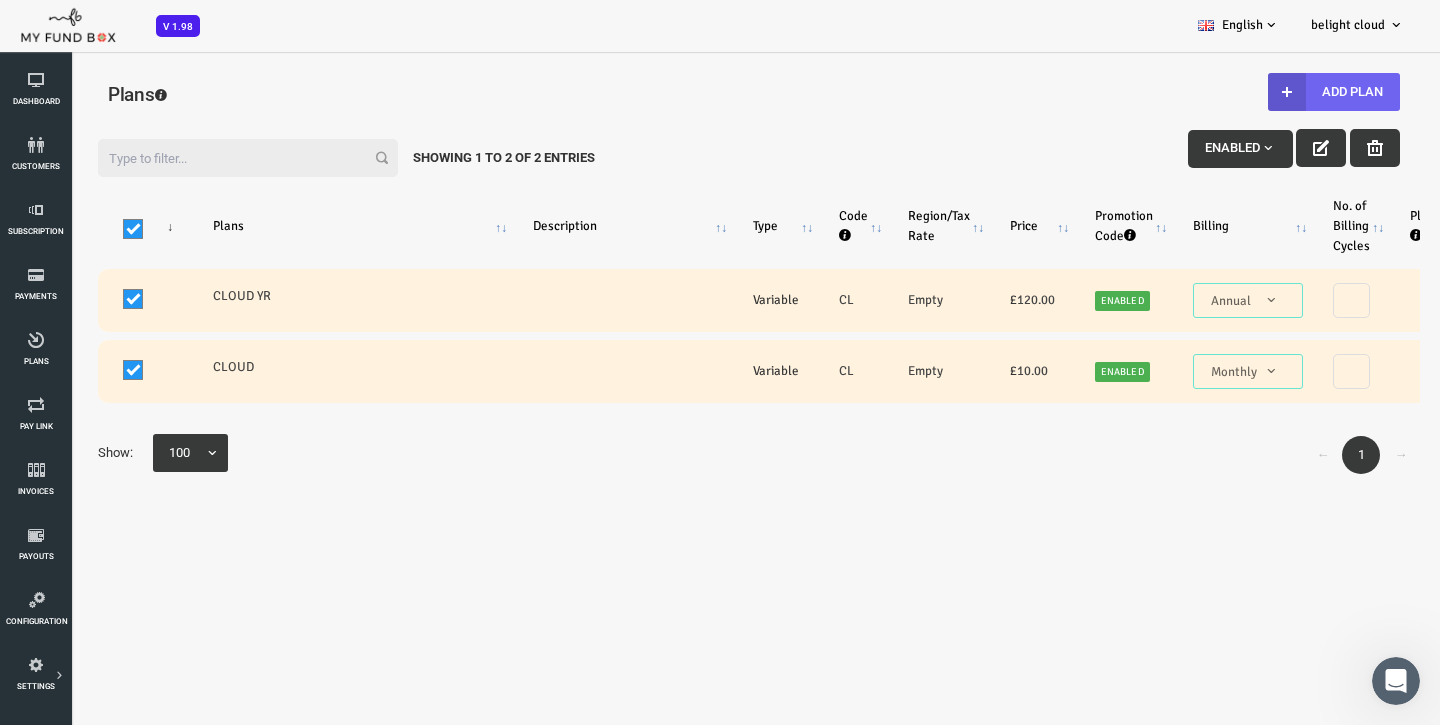 click on "Add Plan" at bounding box center (1276, 92) 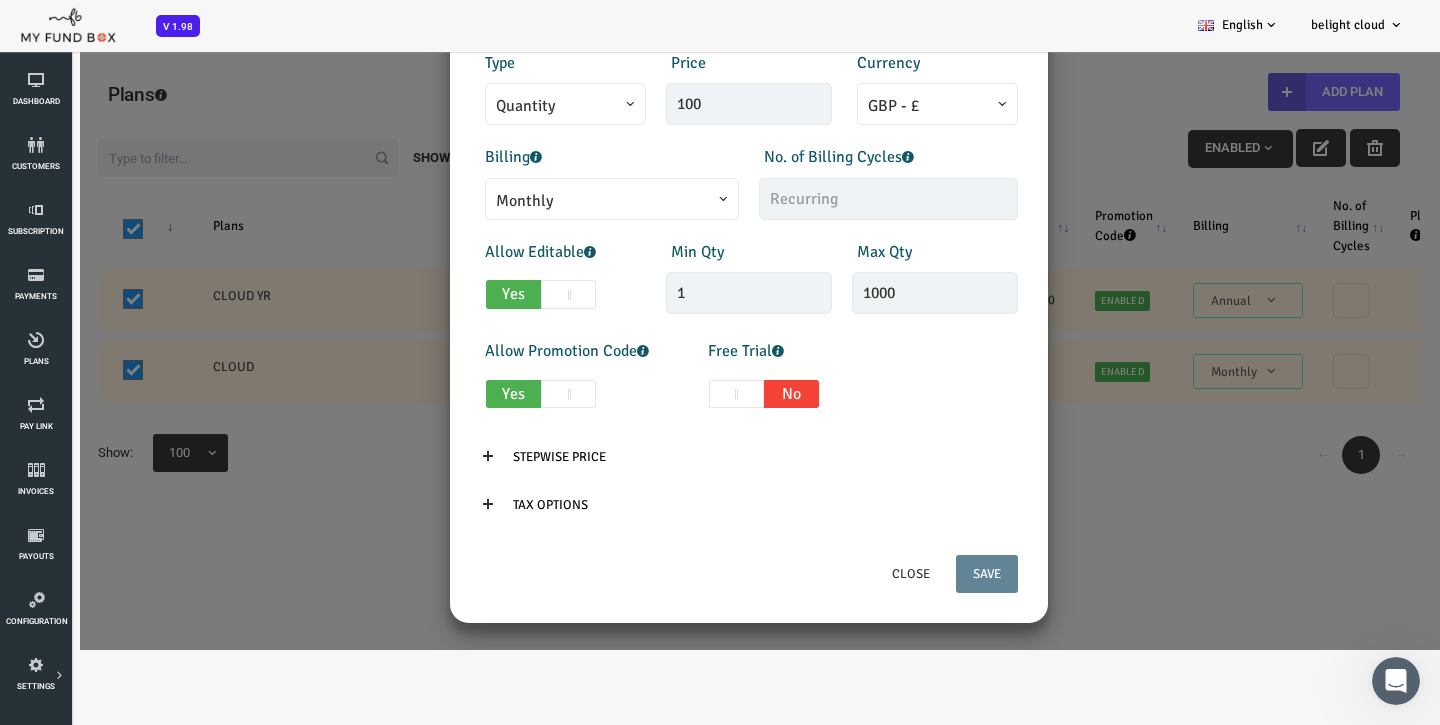 scroll, scrollTop: 378, scrollLeft: 0, axis: vertical 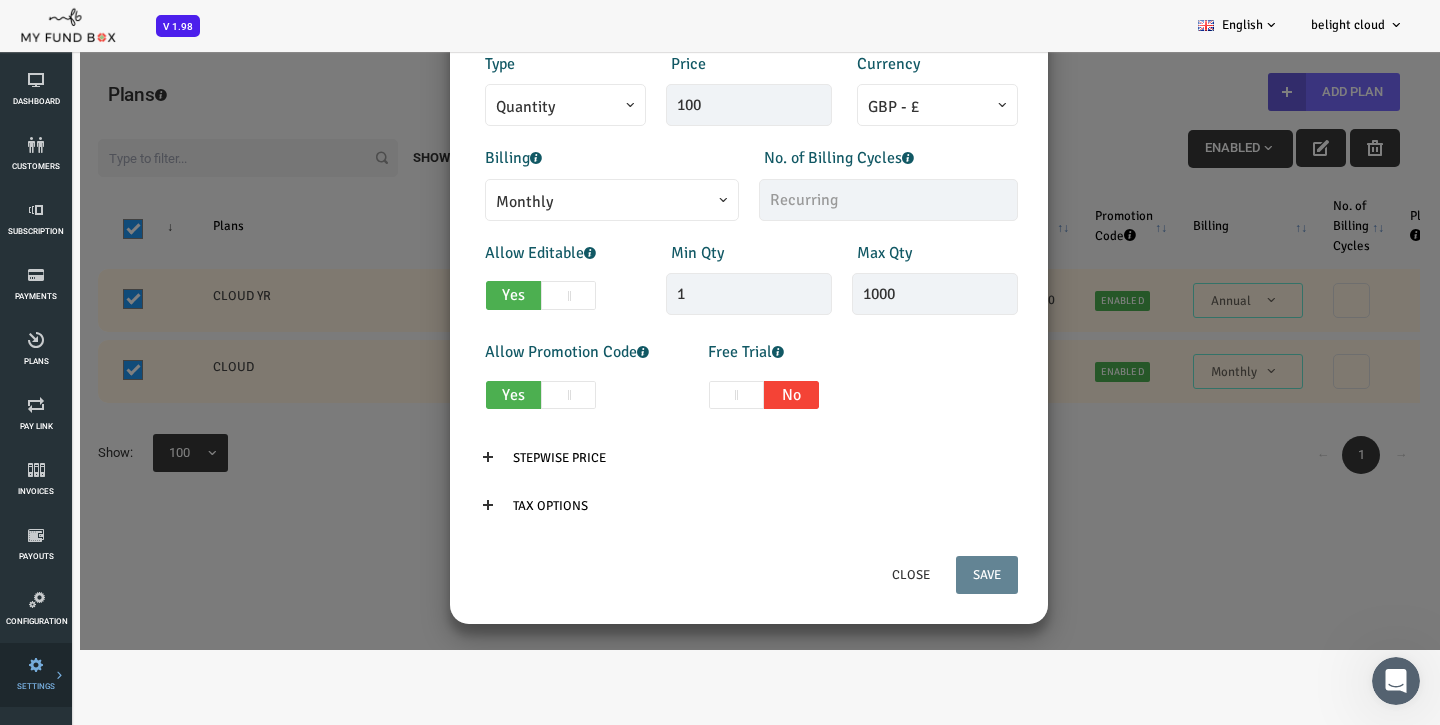 click on "SETTINGS" at bounding box center (0, 0) 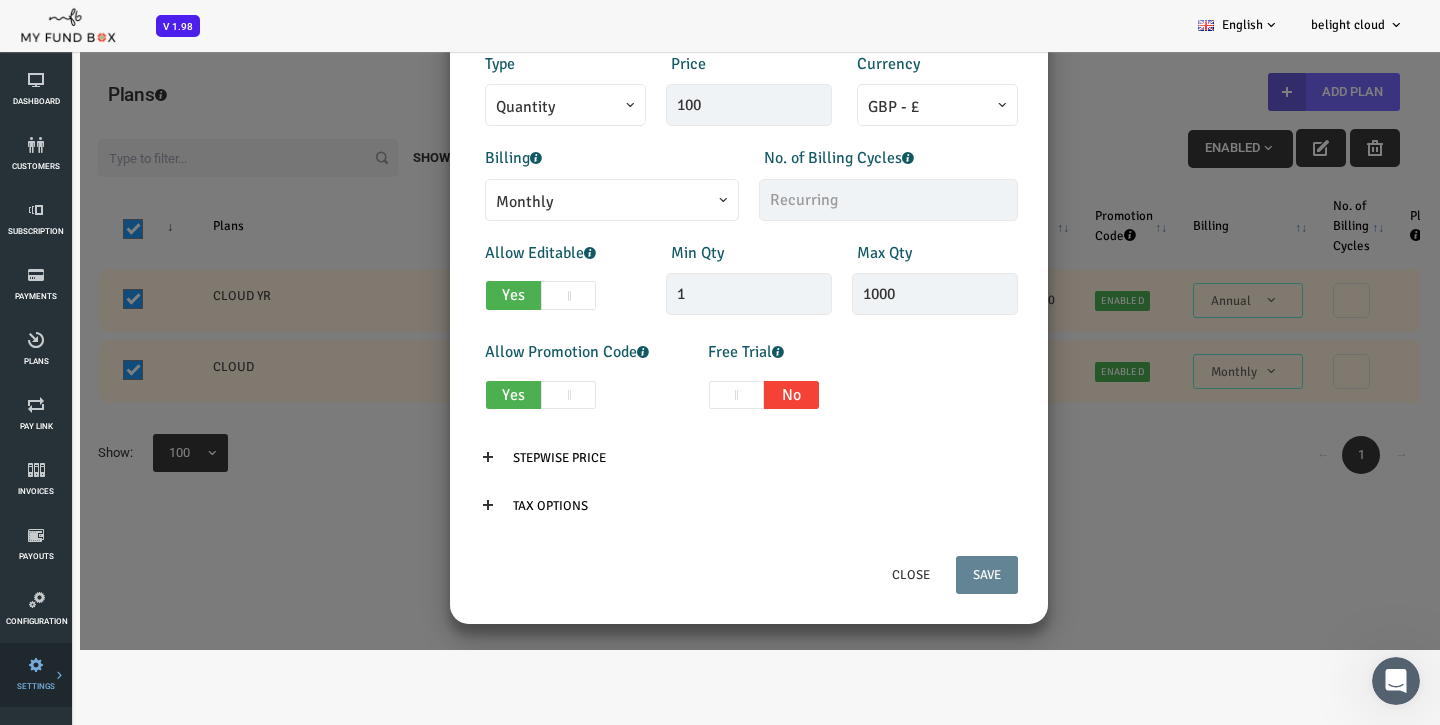 click on "E-Mail Notifications" at bounding box center [0, 0] 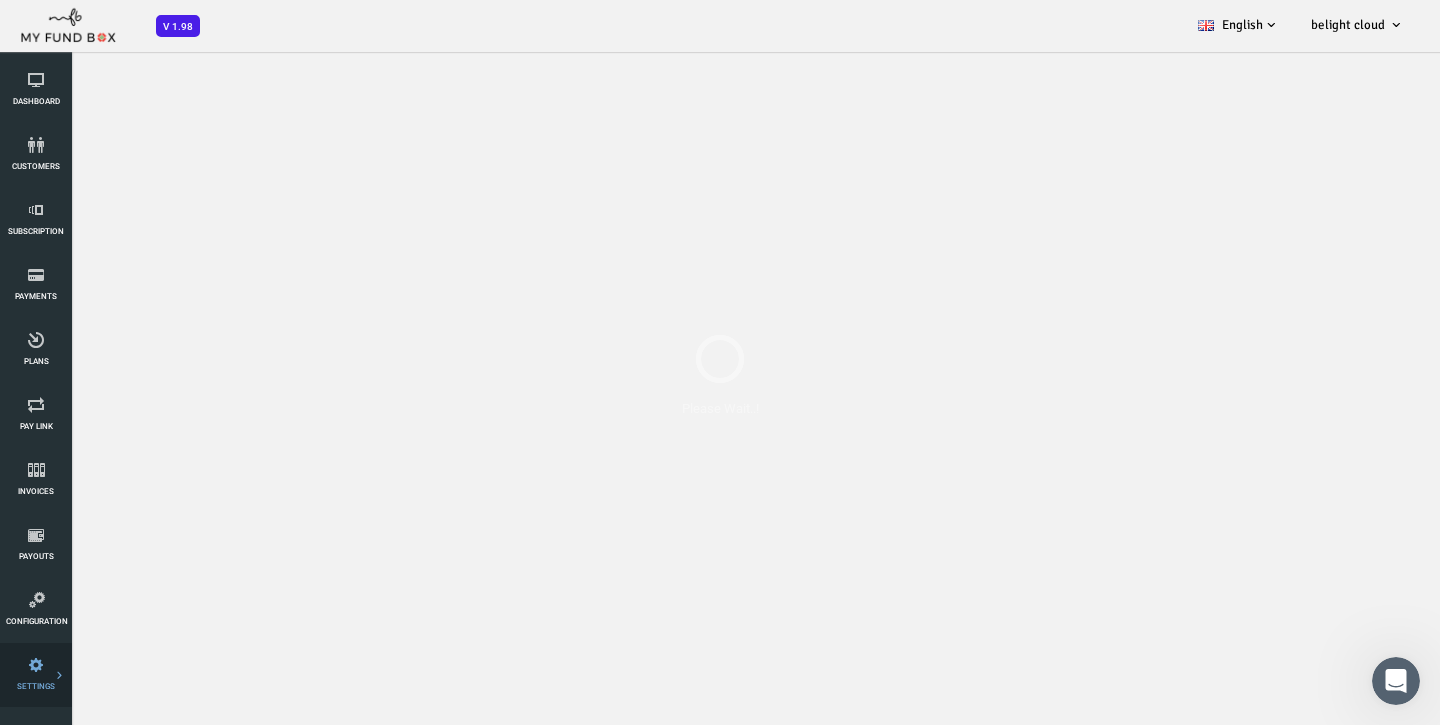 select on "100" 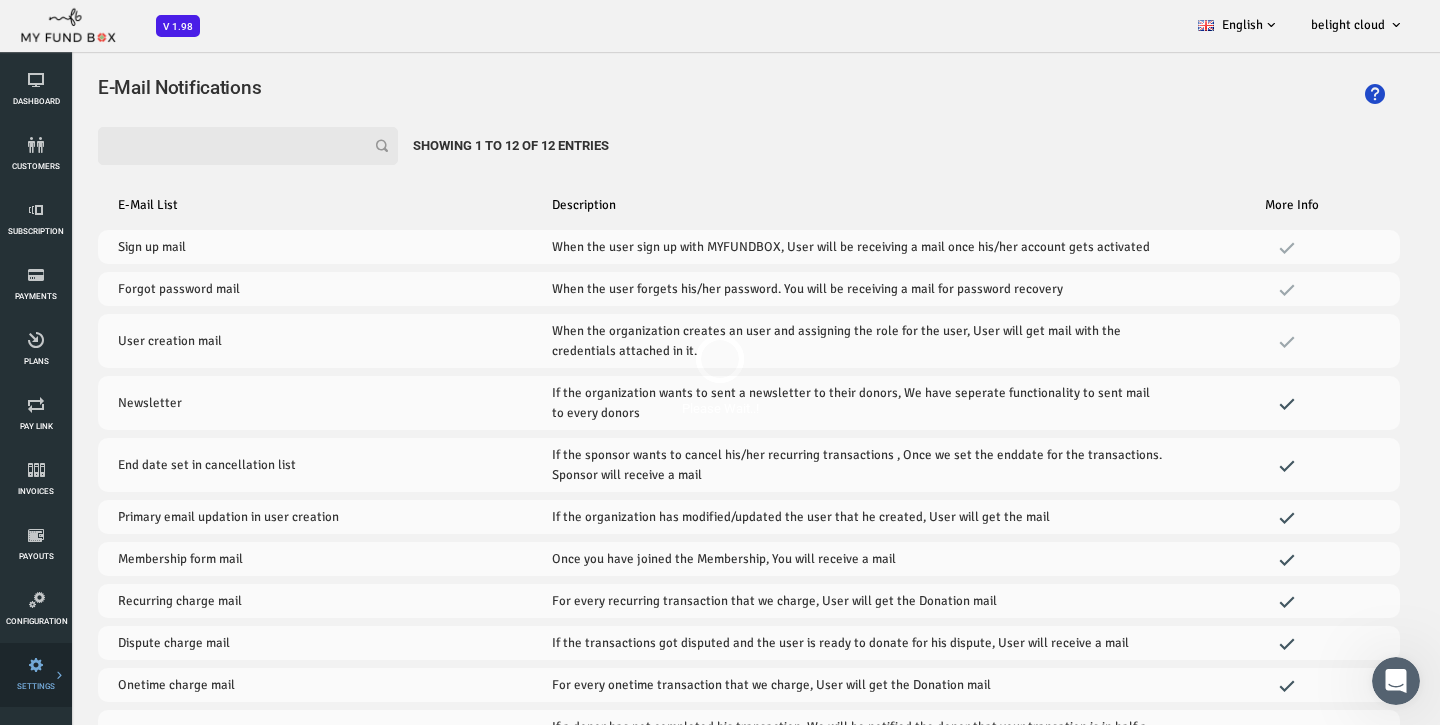scroll, scrollTop: 0, scrollLeft: 0, axis: both 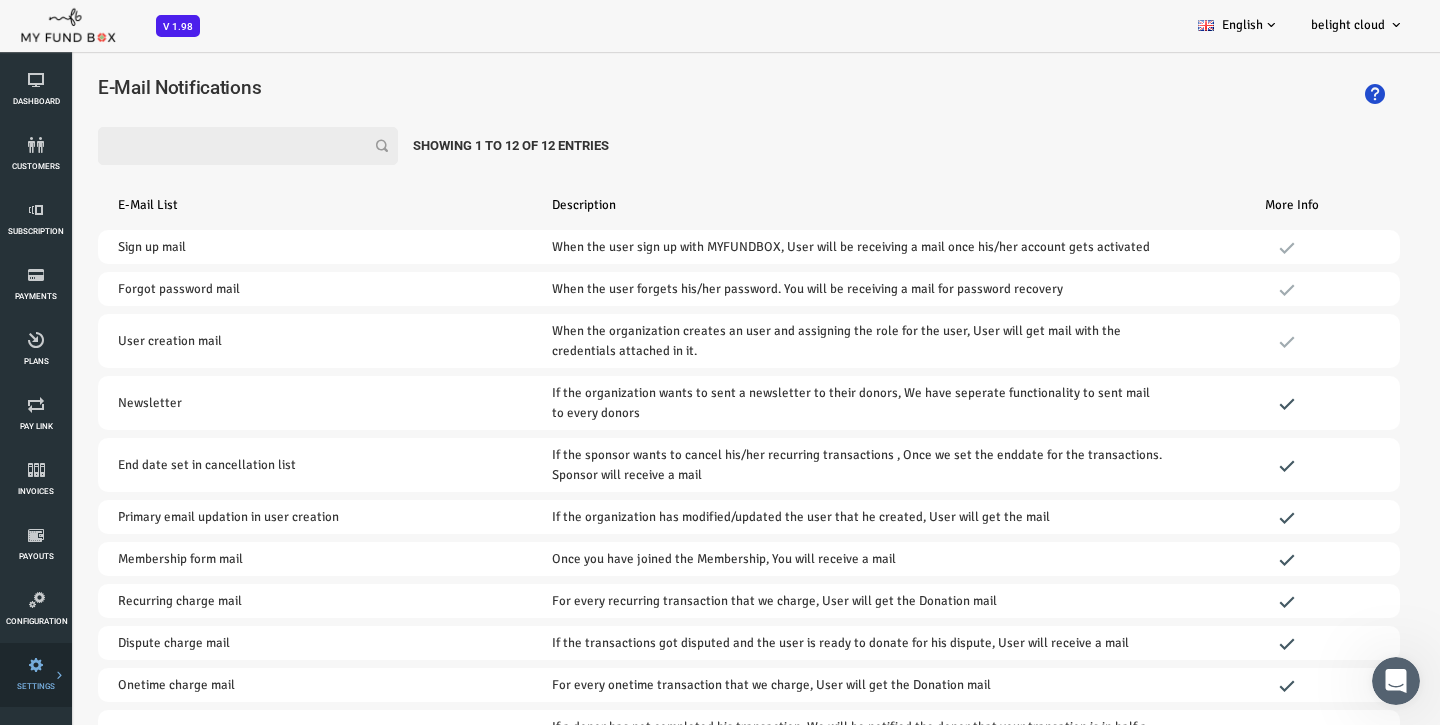 click at bounding box center [0, 0] 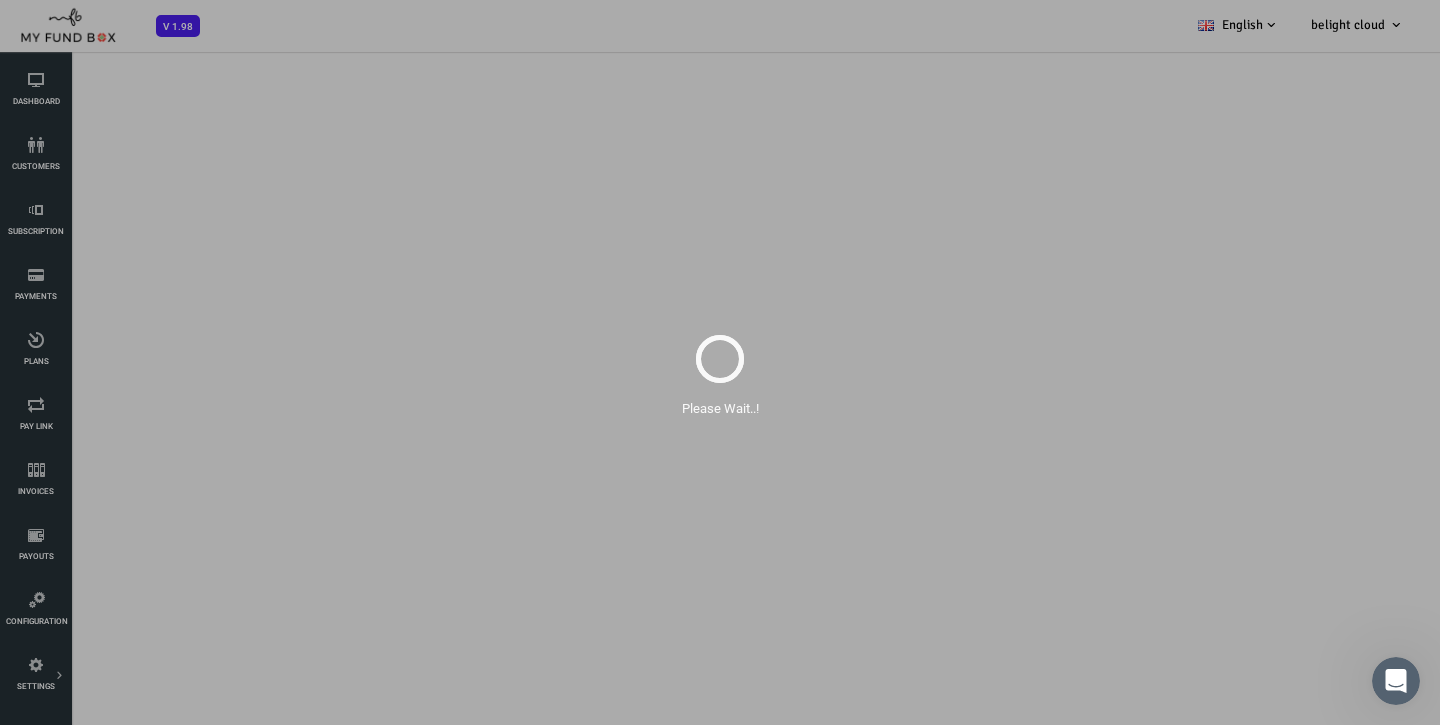 scroll, scrollTop: 0, scrollLeft: 0, axis: both 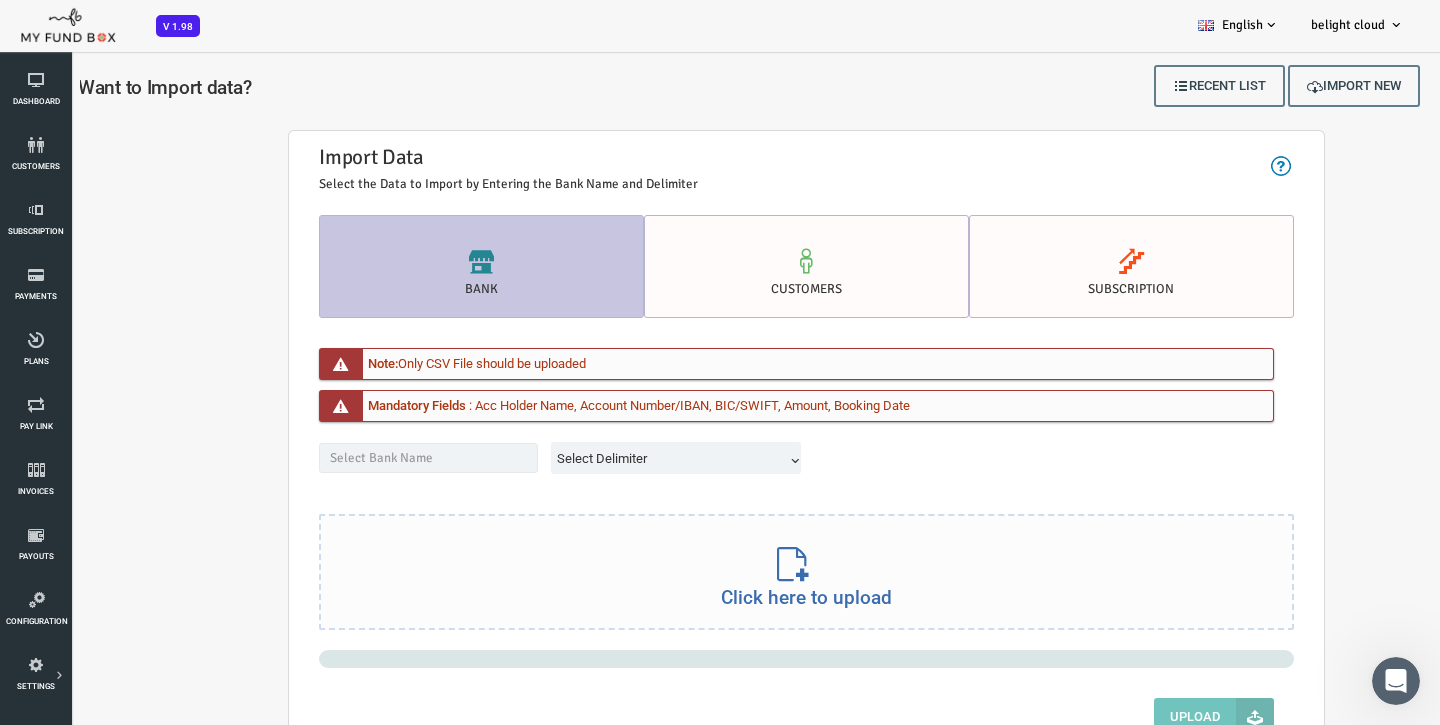 click at bounding box center [1396, 681] 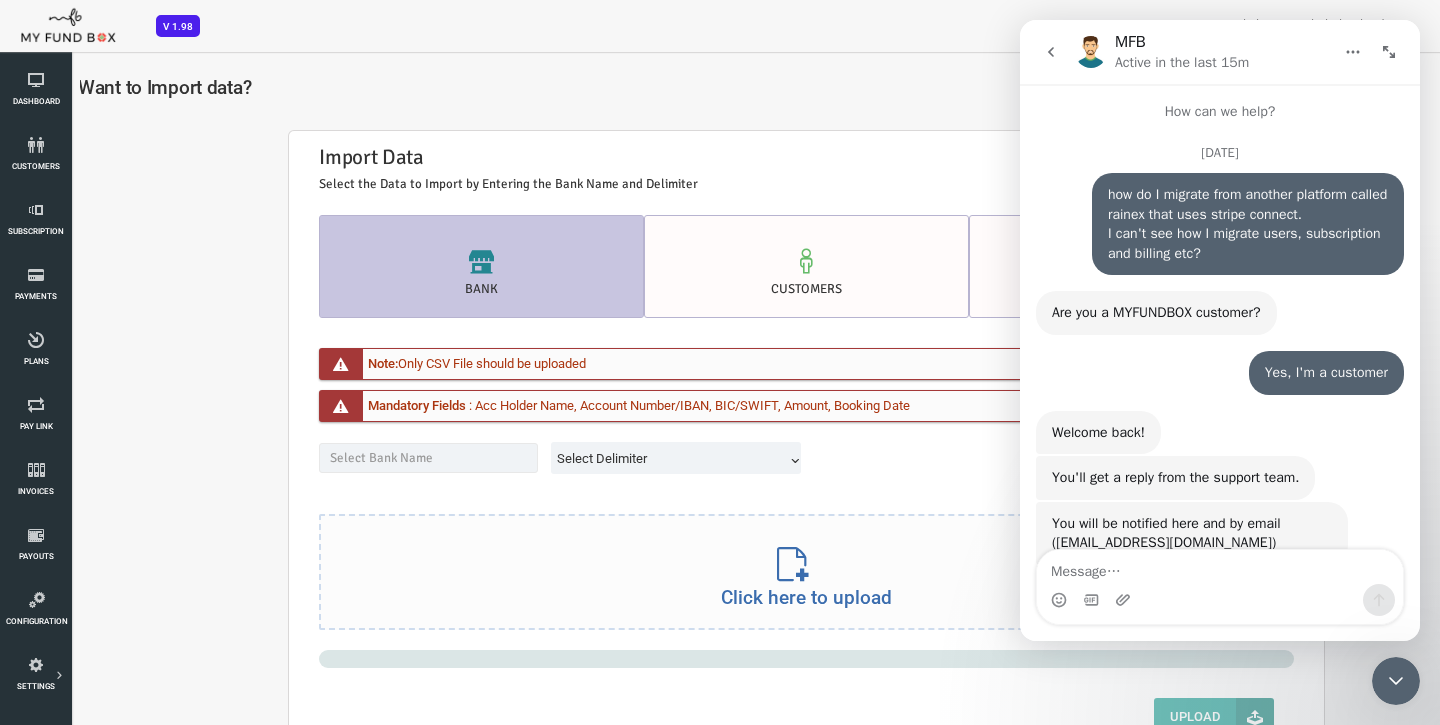 scroll, scrollTop: 10211, scrollLeft: 0, axis: vertical 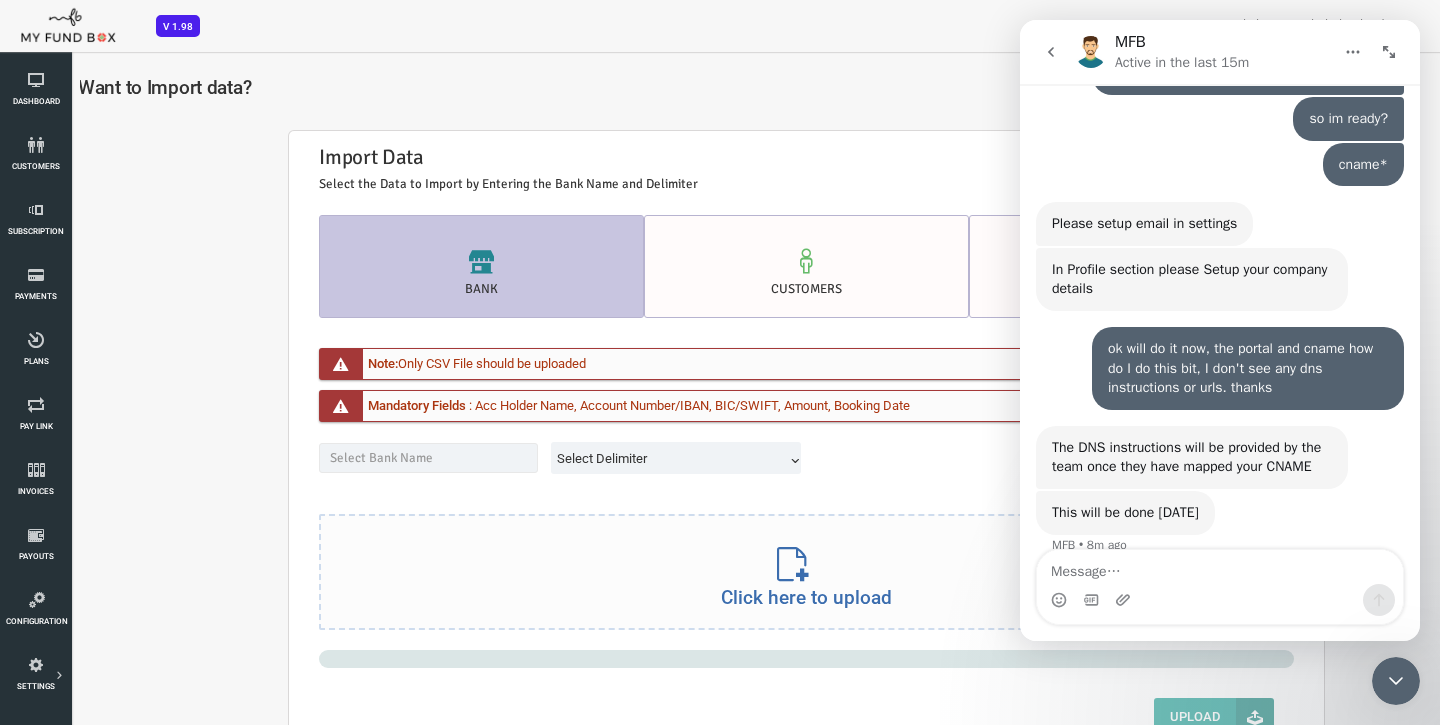 click 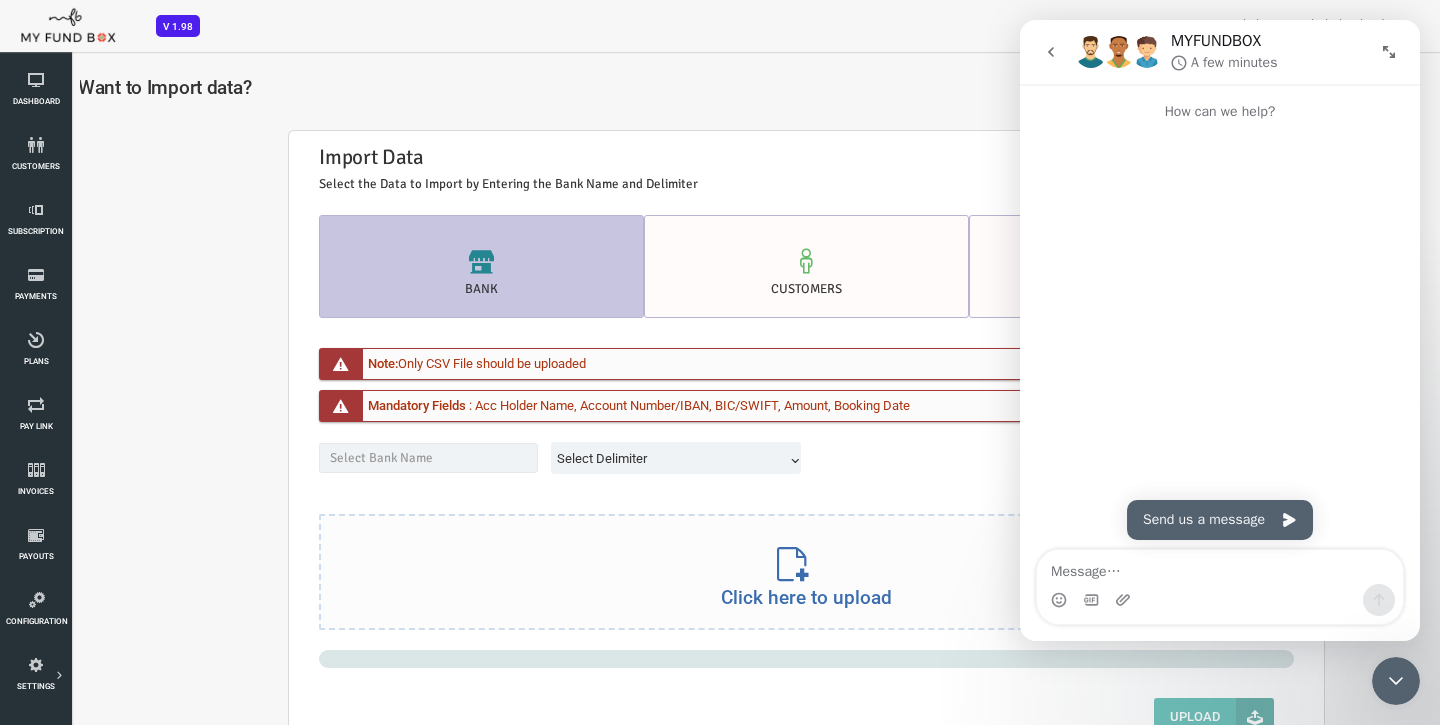 scroll, scrollTop: 0, scrollLeft: 0, axis: both 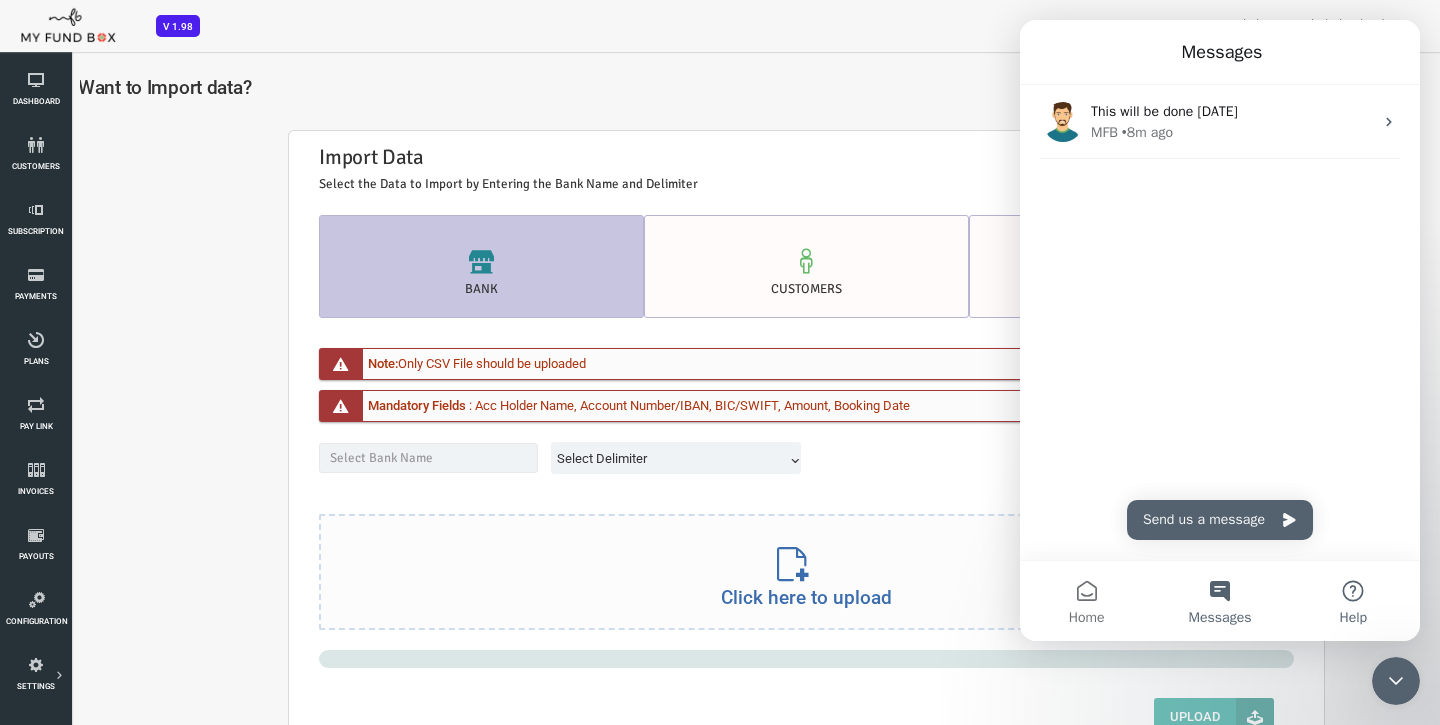 click on "Help" at bounding box center [1353, 618] 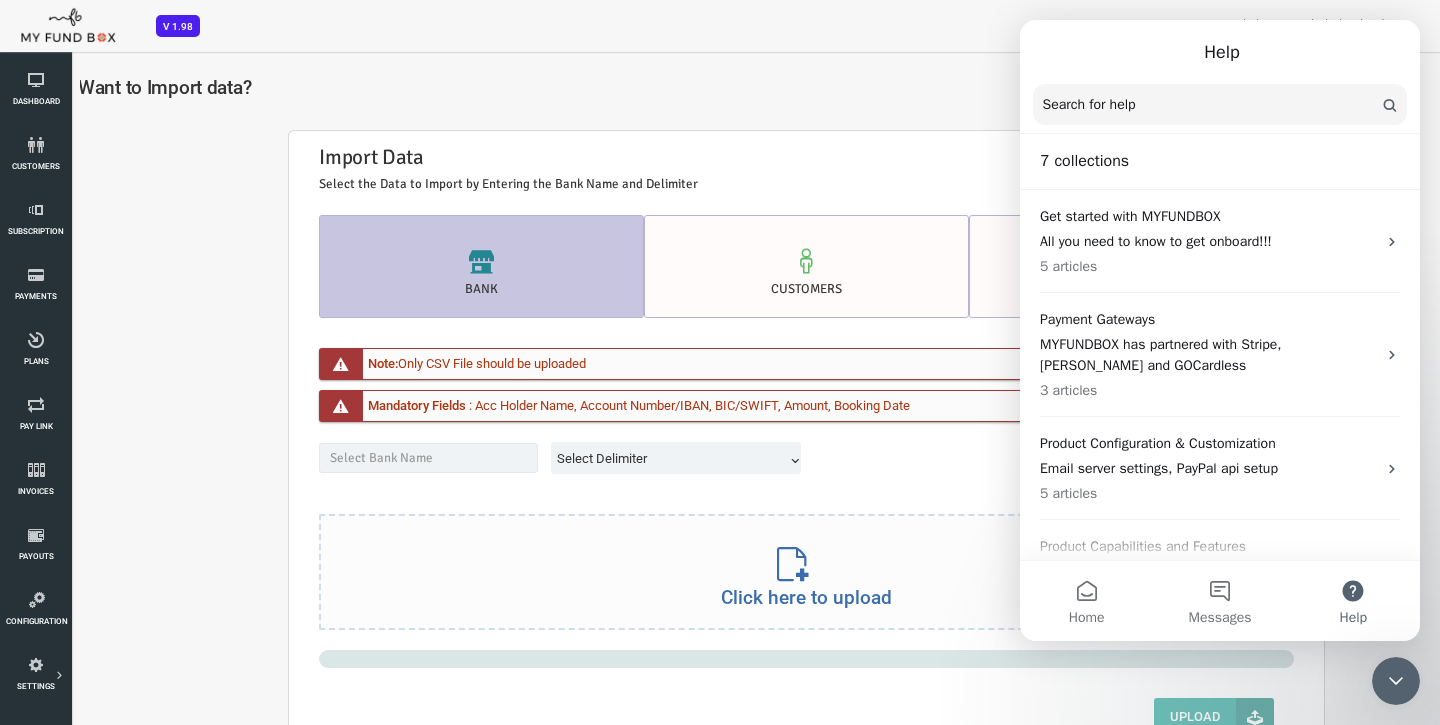 click on "Search for help" at bounding box center [1089, 105] 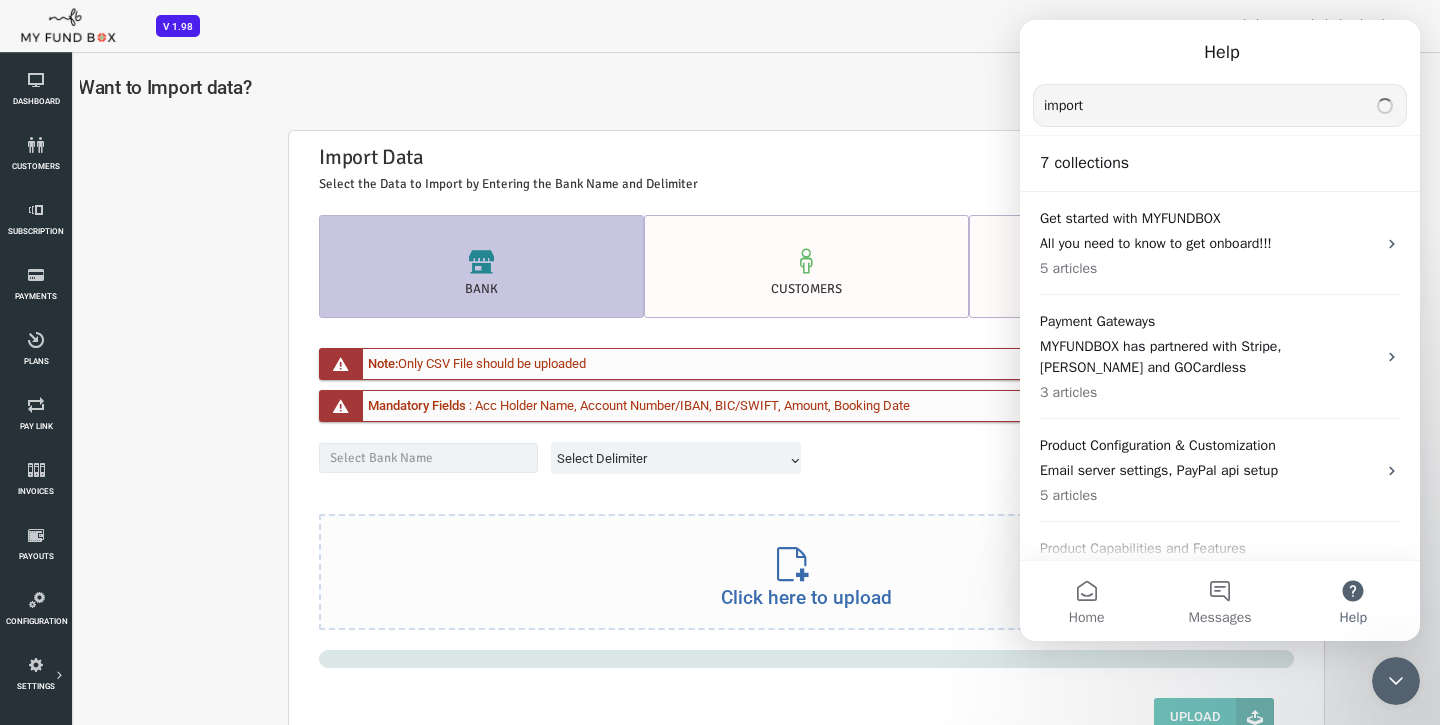 type on "import" 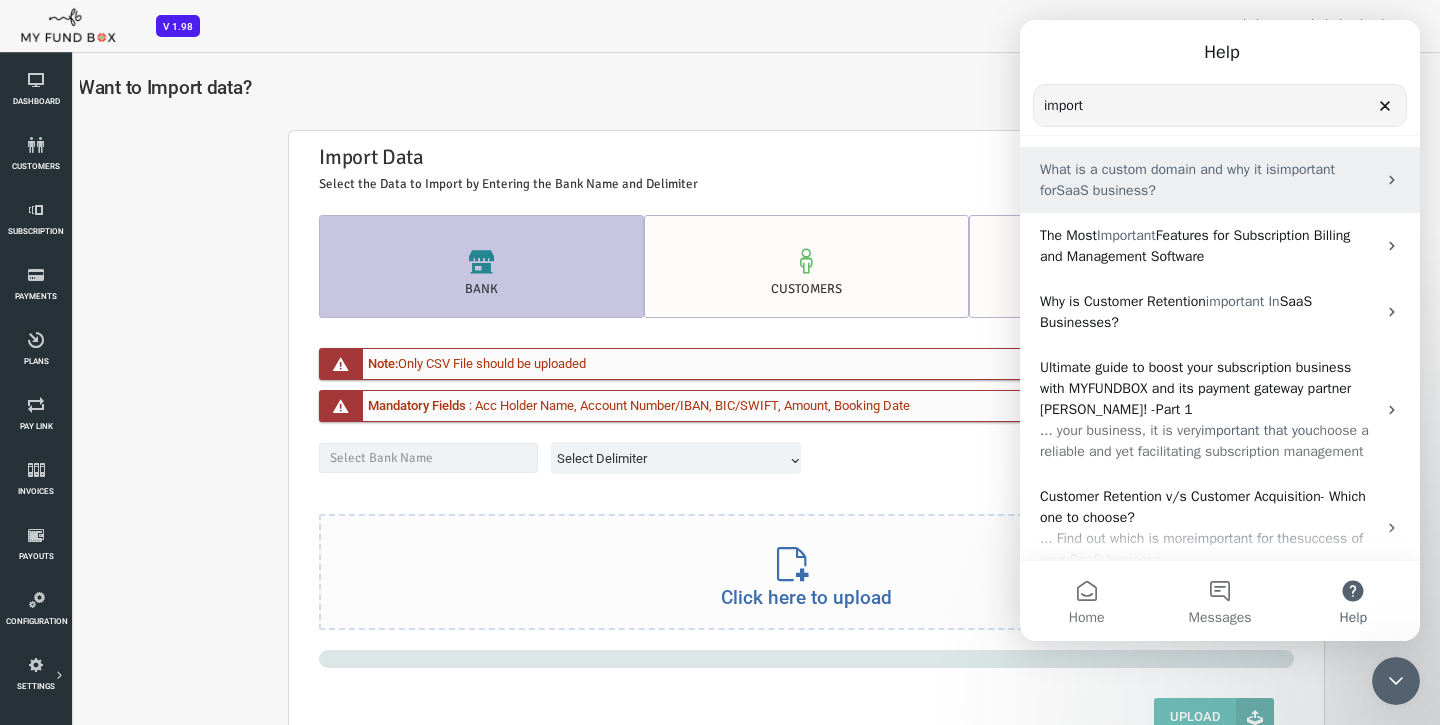 click on "What is a custom domain and why it is" at bounding box center (1158, 169) 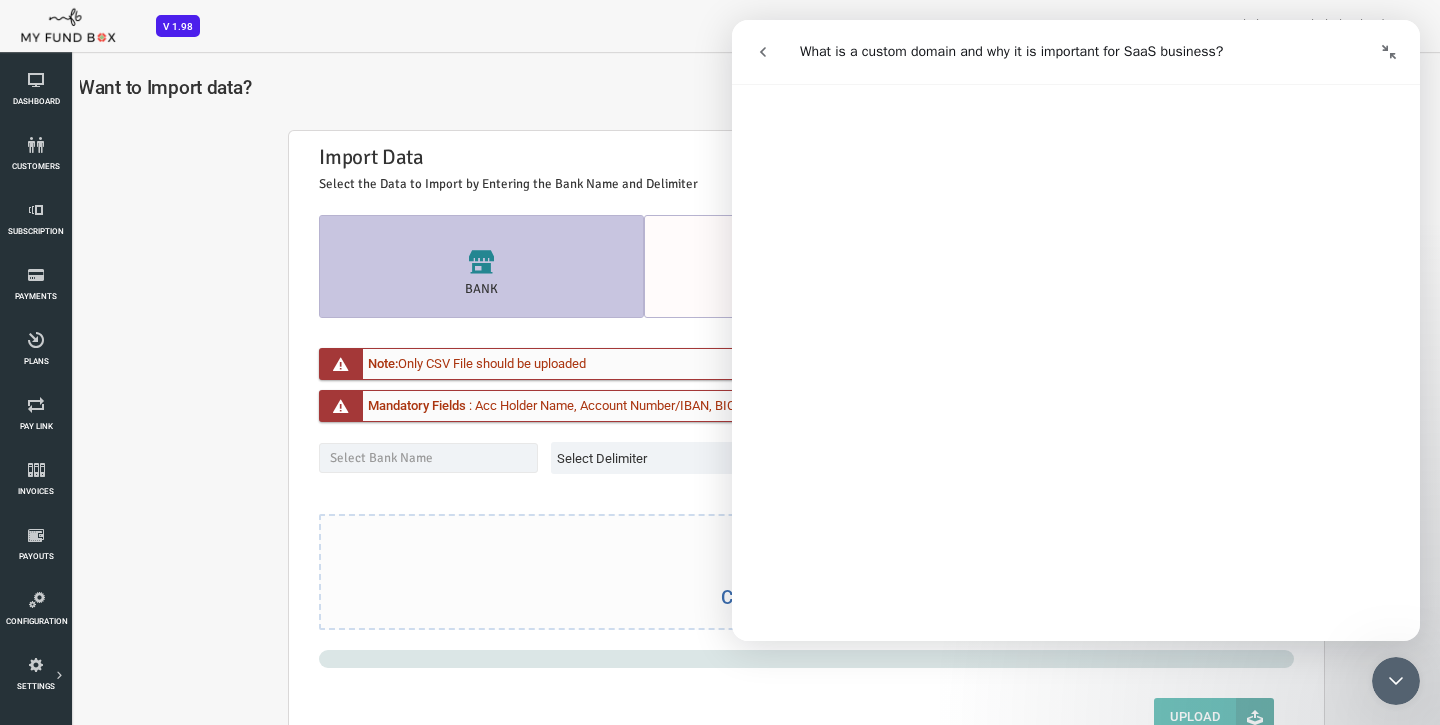 scroll, scrollTop: 388, scrollLeft: 0, axis: vertical 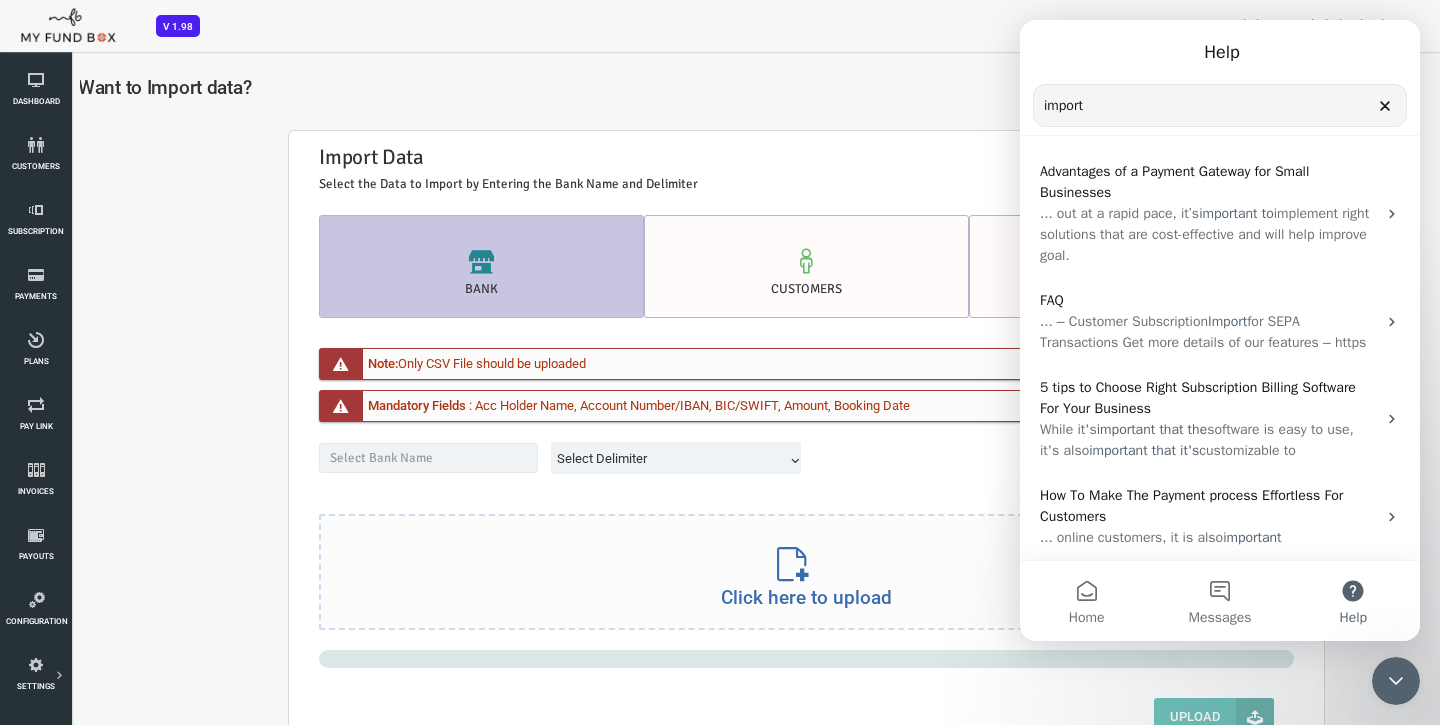 click on "Search for help" at bounding box center (1220, 106) 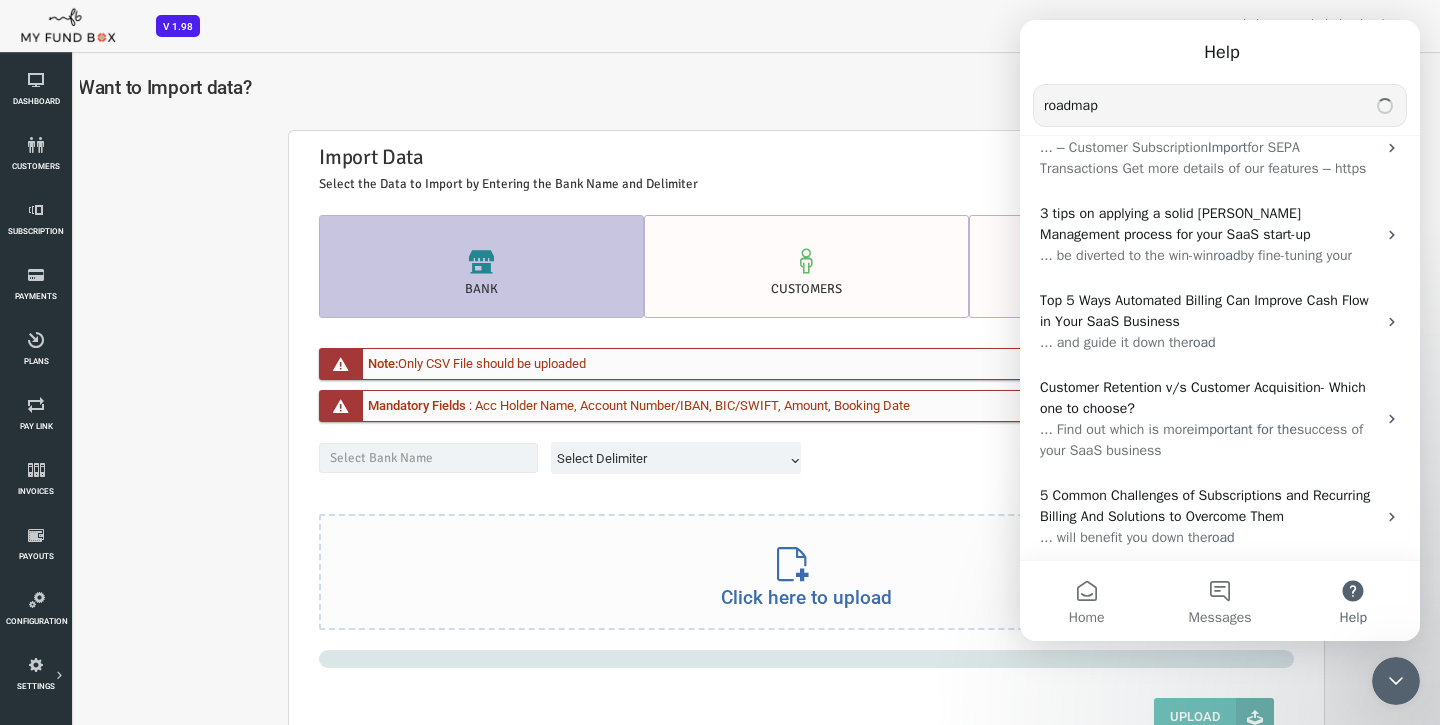 scroll, scrollTop: 0, scrollLeft: 0, axis: both 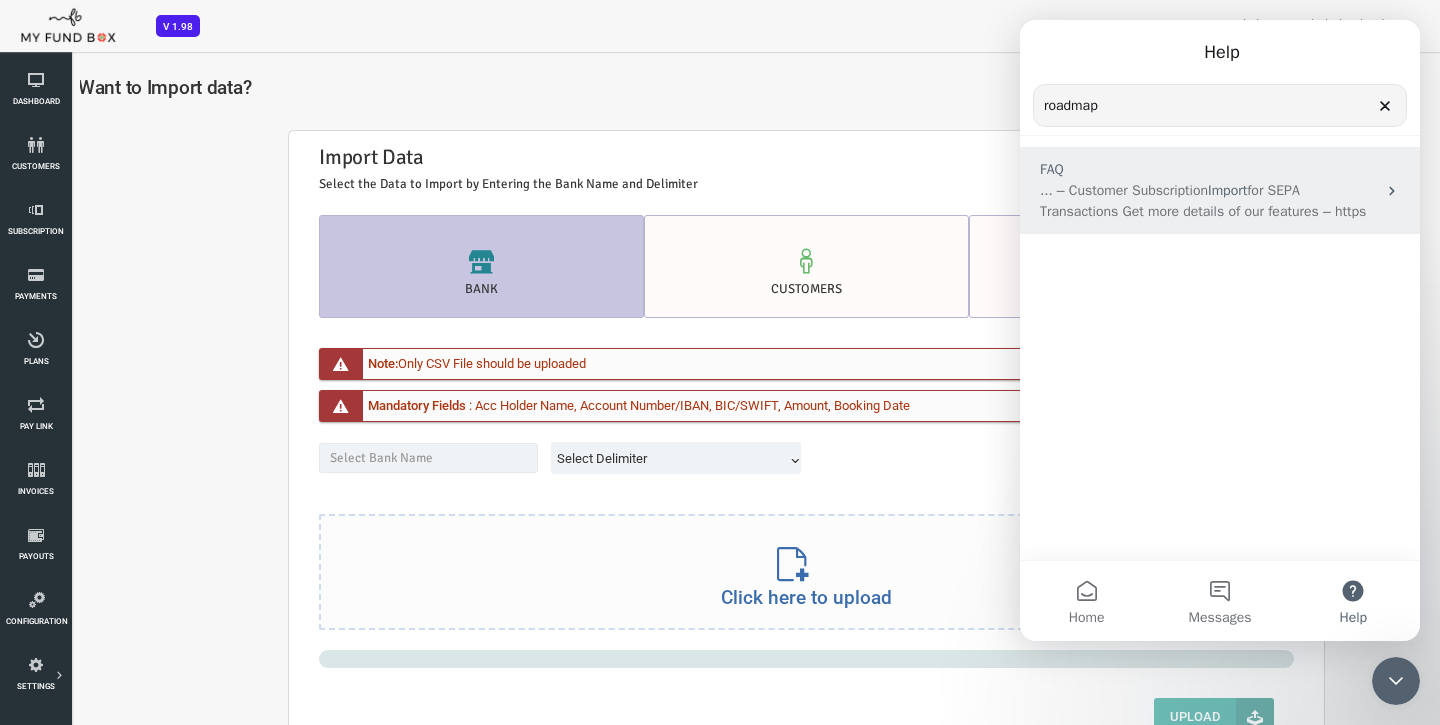 type on "roadmap" 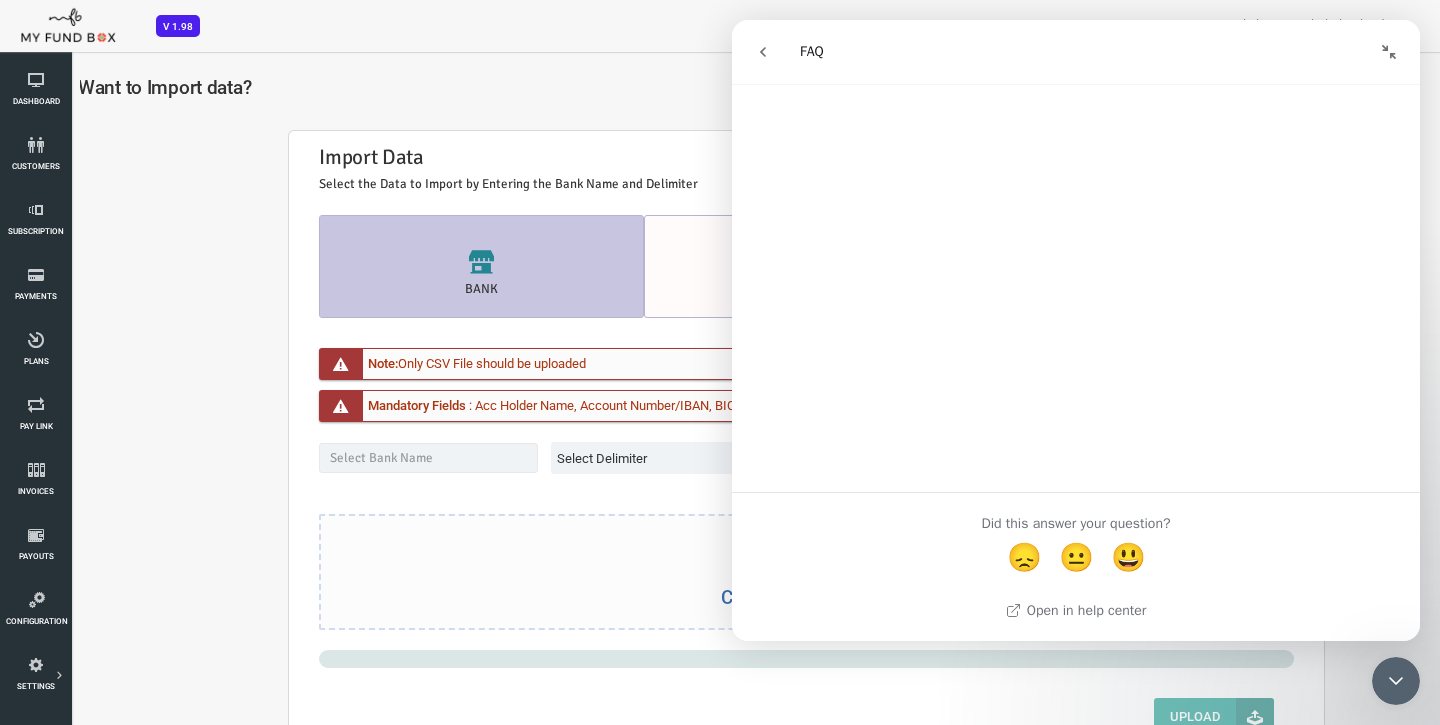 scroll, scrollTop: 3968, scrollLeft: 0, axis: vertical 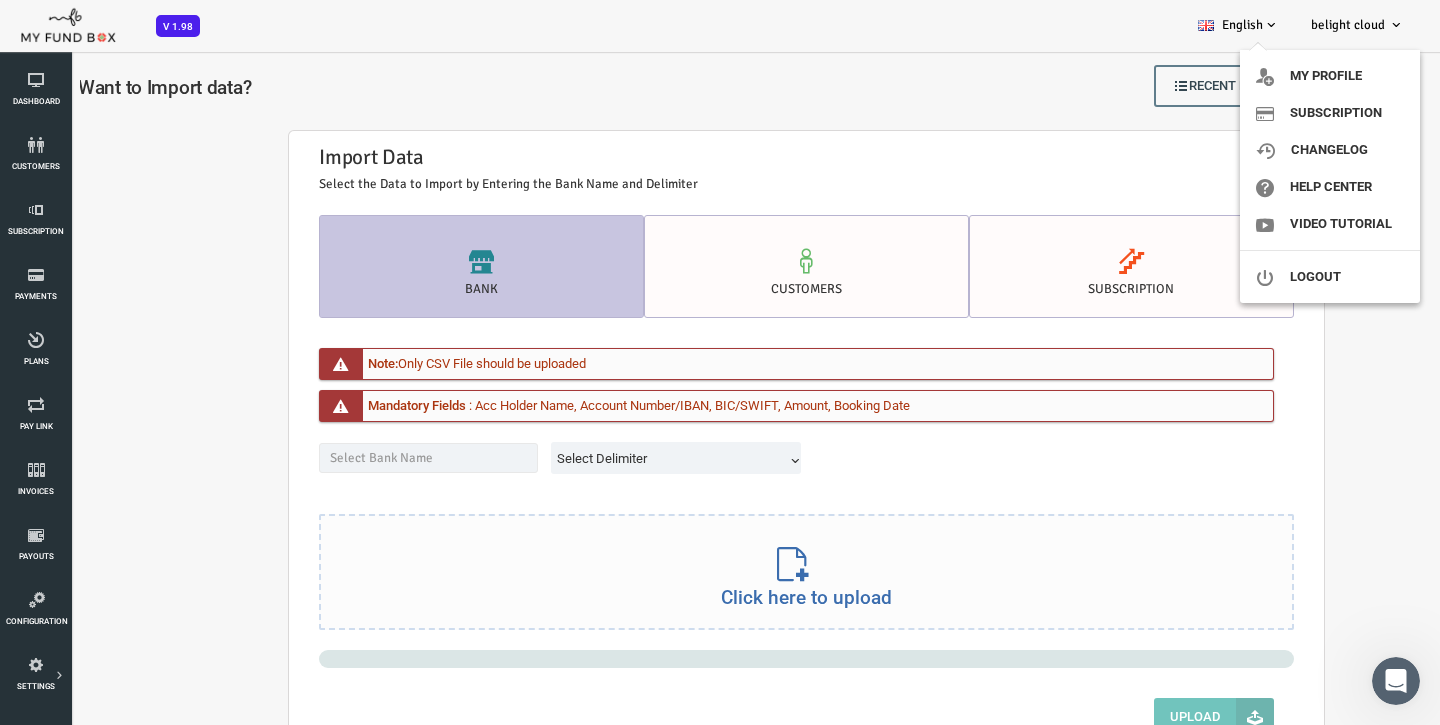 click on "belight cloud" at bounding box center [1348, 25] 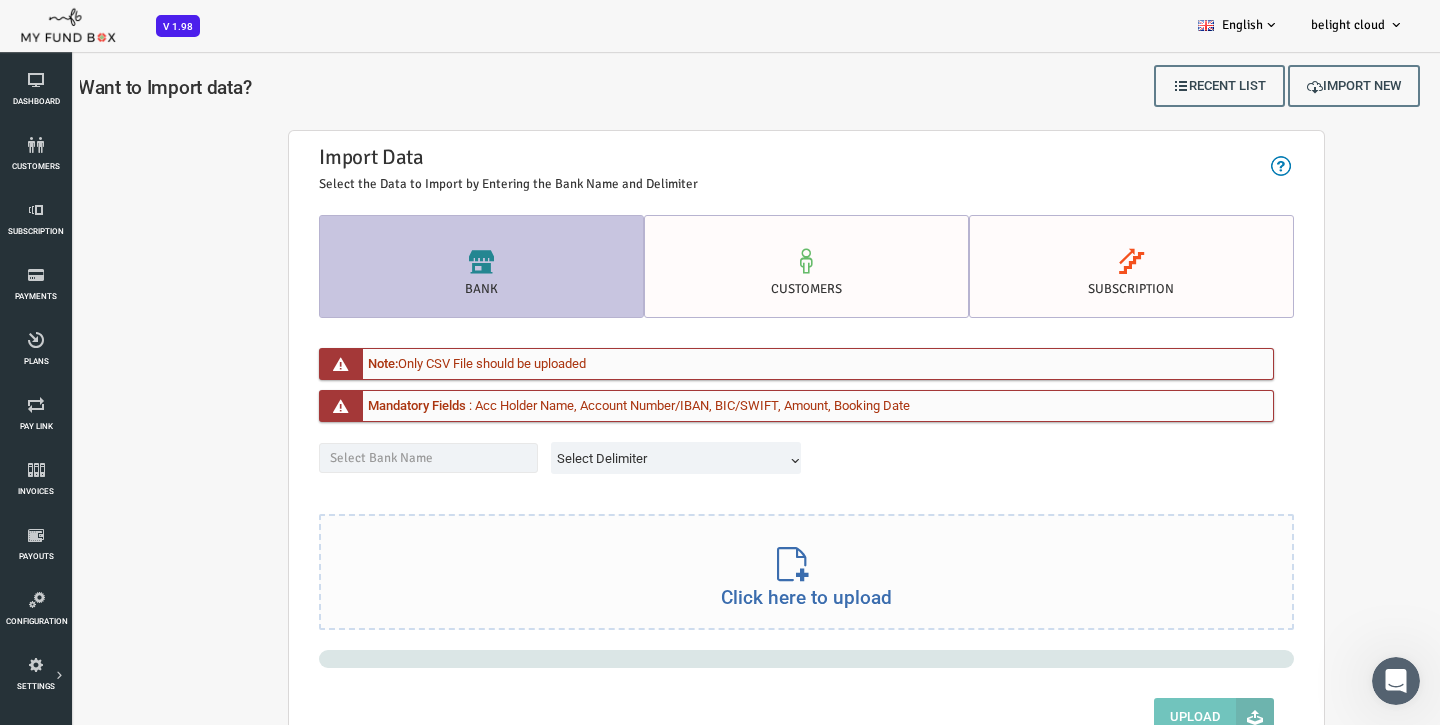 click on "belight cloud" at bounding box center (1348, 25) 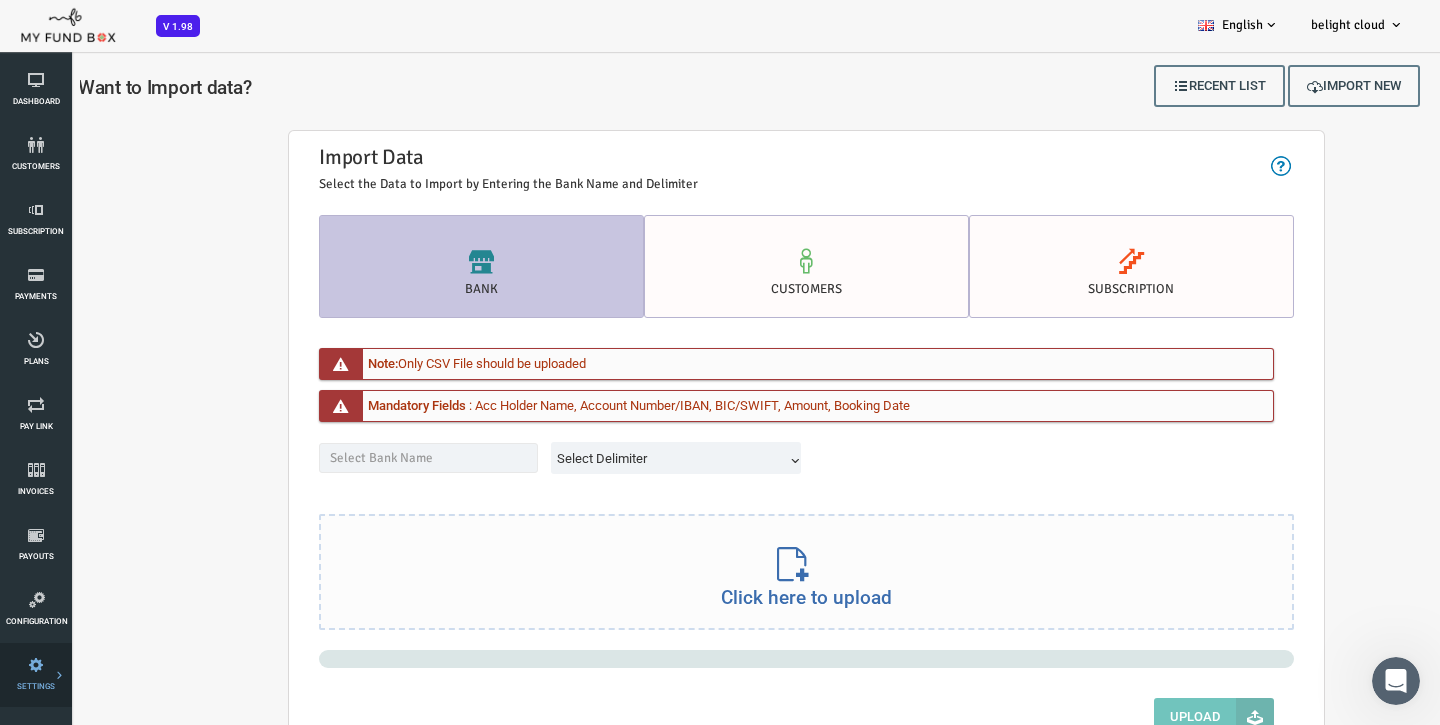 click on "Payment Gateway" at bounding box center (0, 0) 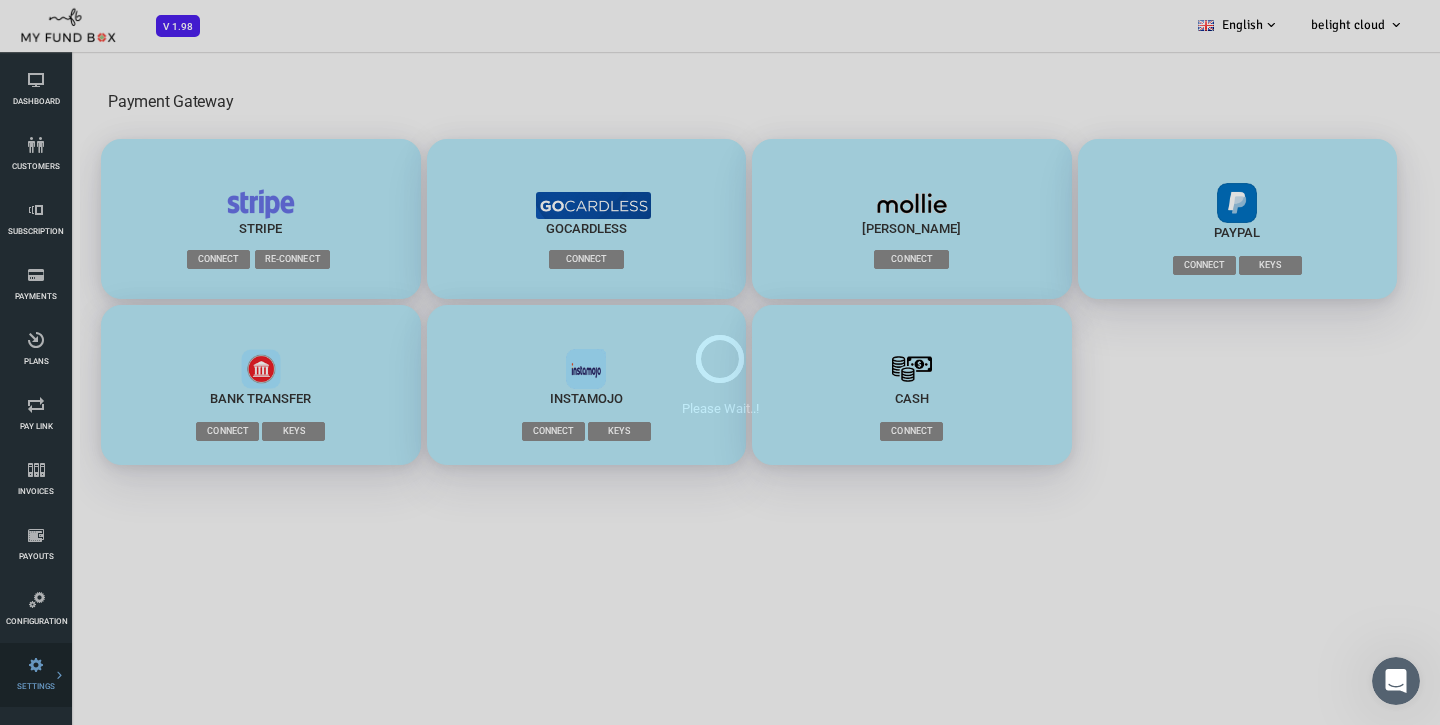 scroll, scrollTop: 0, scrollLeft: 0, axis: both 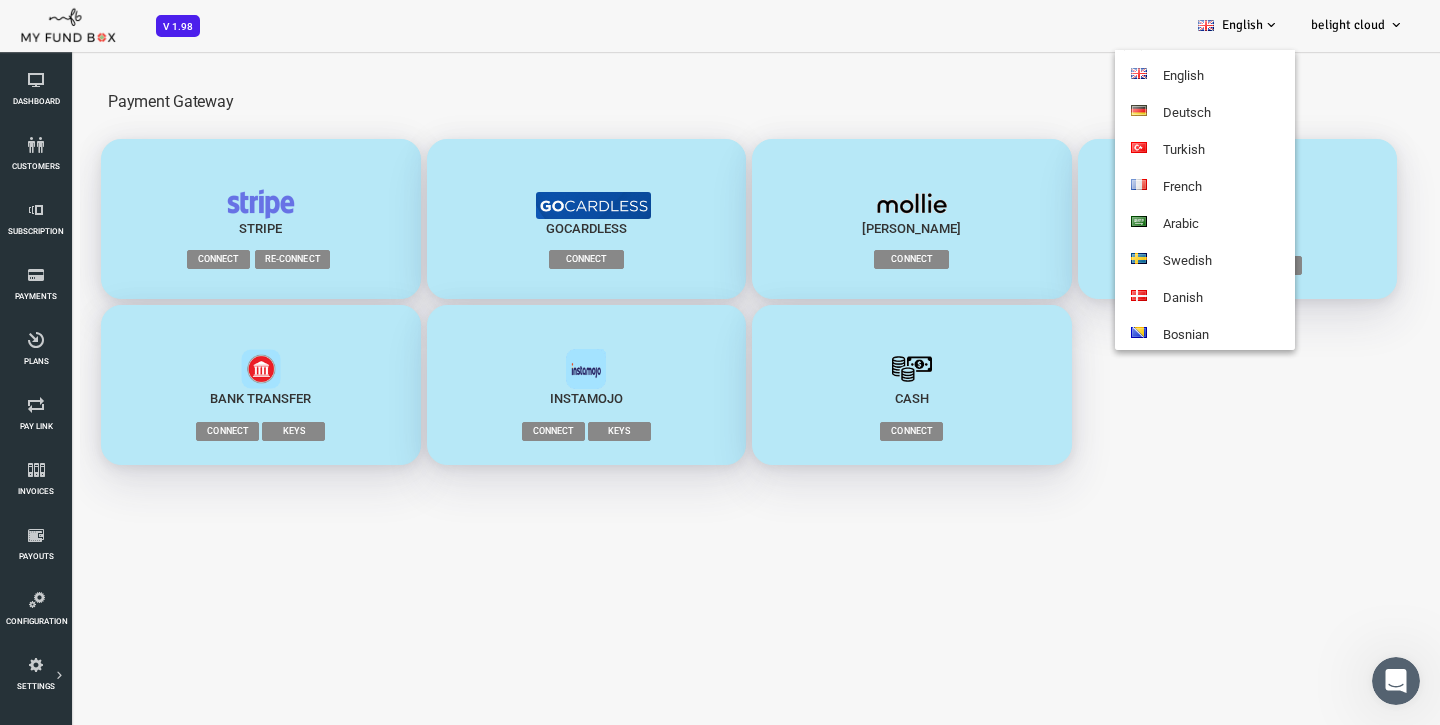 click on "English" at bounding box center [1238, 25] 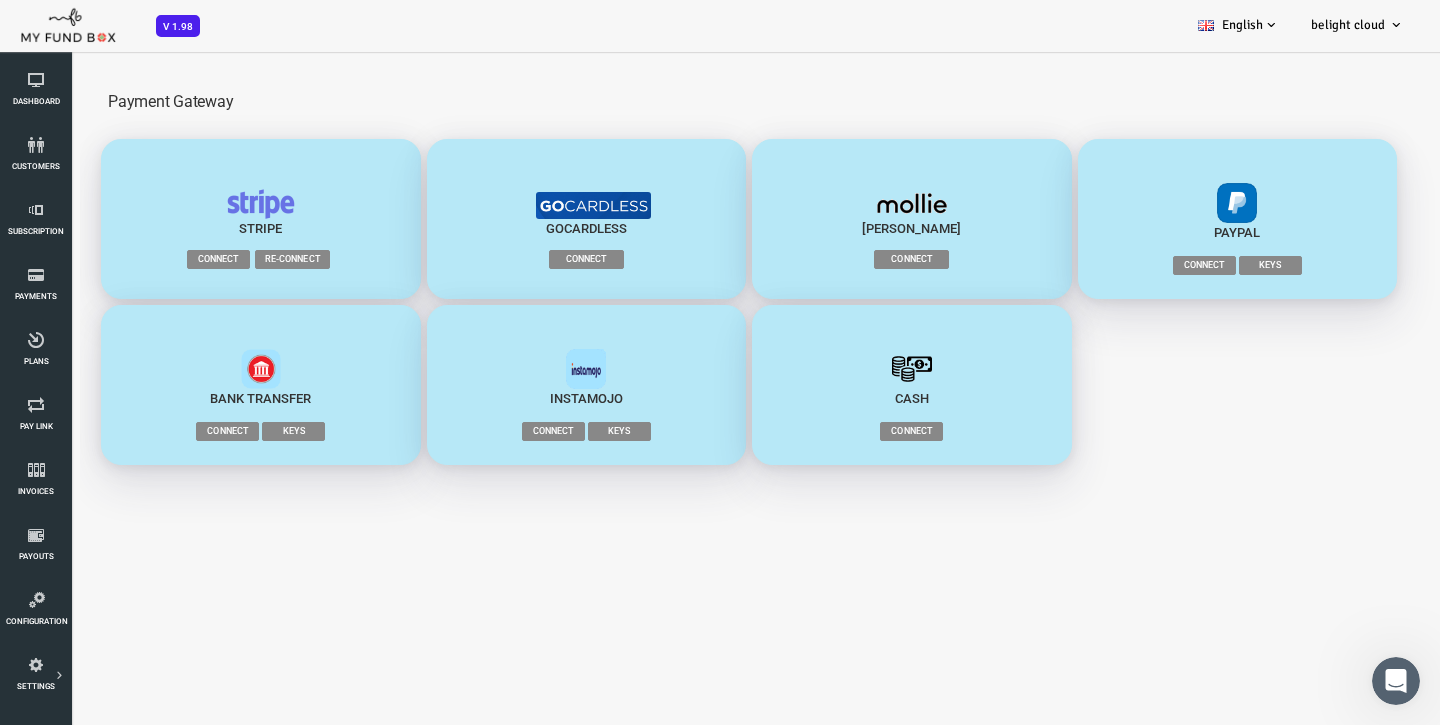click on "English" at bounding box center (1238, 25) 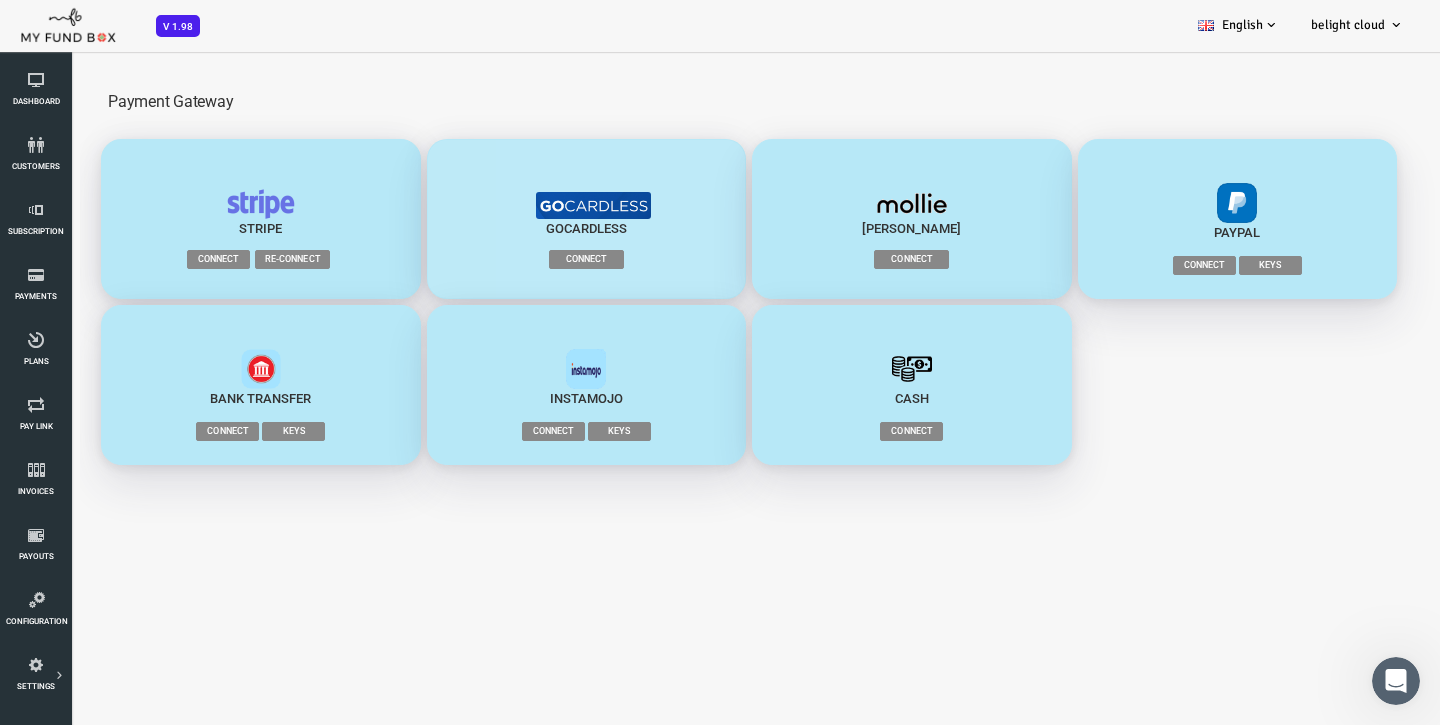 click at bounding box center [535, 205] 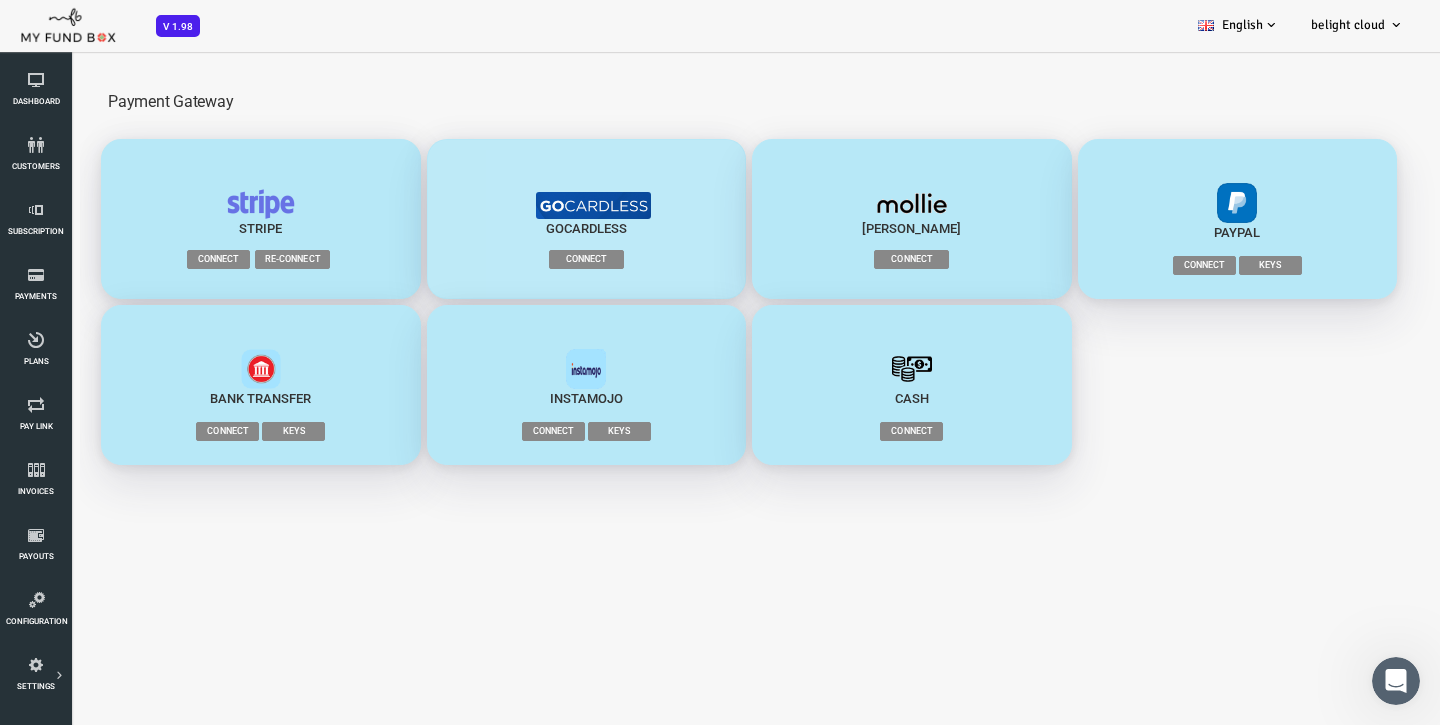 click on "Connect" at bounding box center [528, 259] 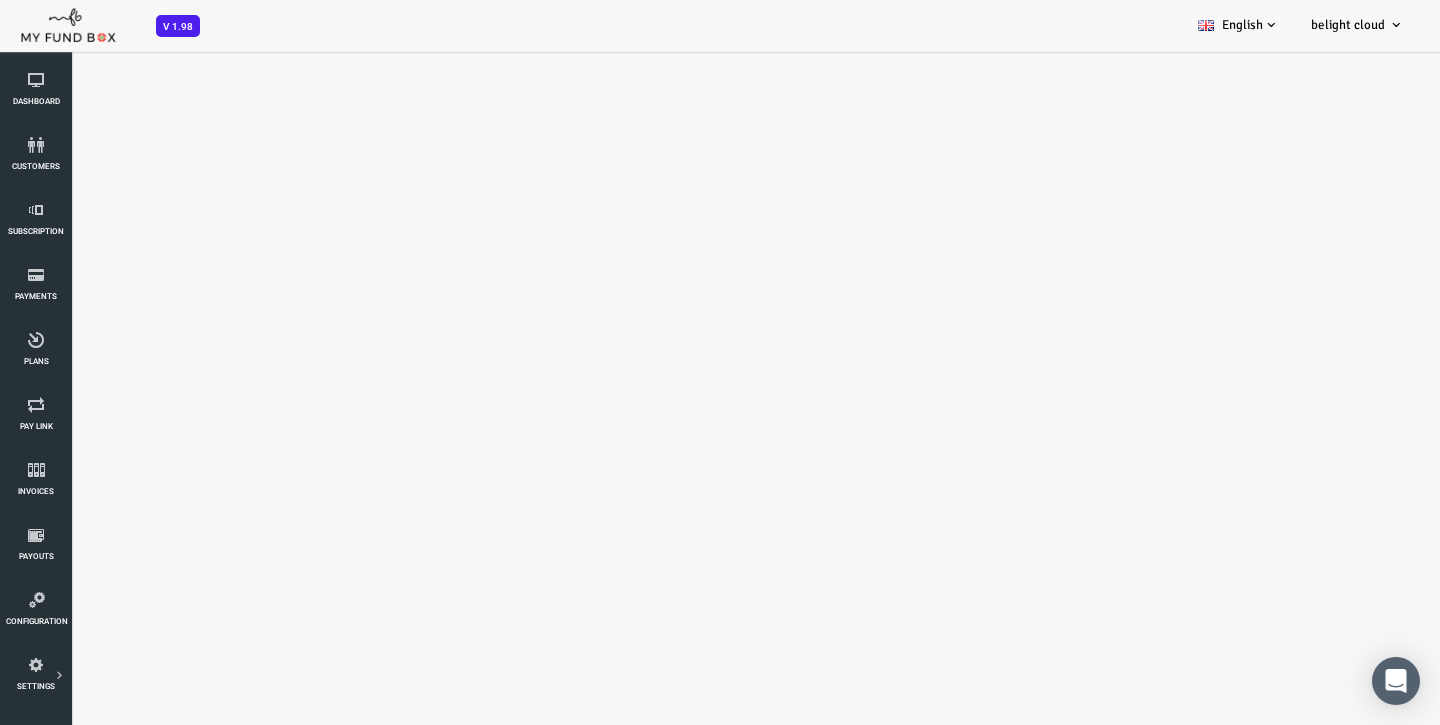 scroll, scrollTop: 0, scrollLeft: 0, axis: both 